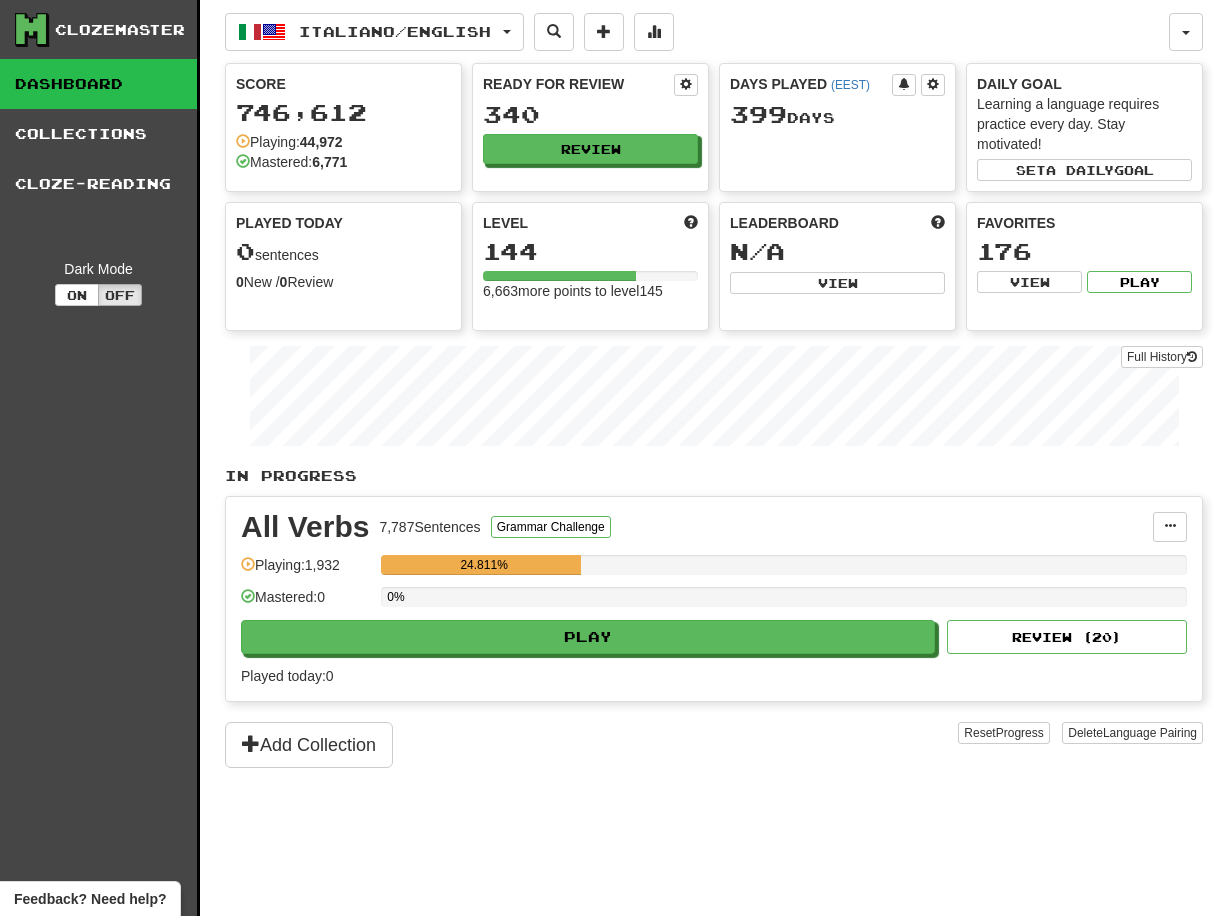 scroll, scrollTop: 0, scrollLeft: 0, axis: both 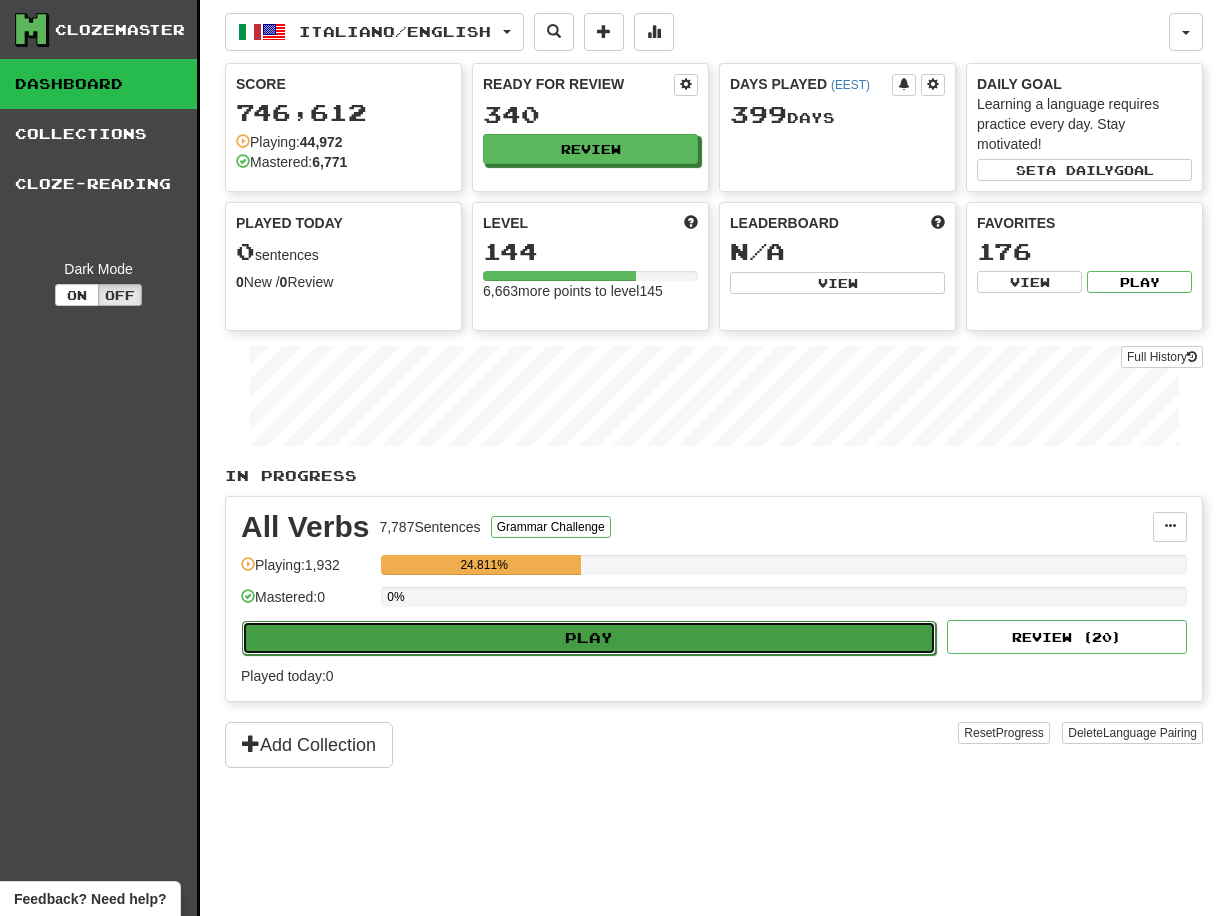 click on "Play" at bounding box center (589, 638) 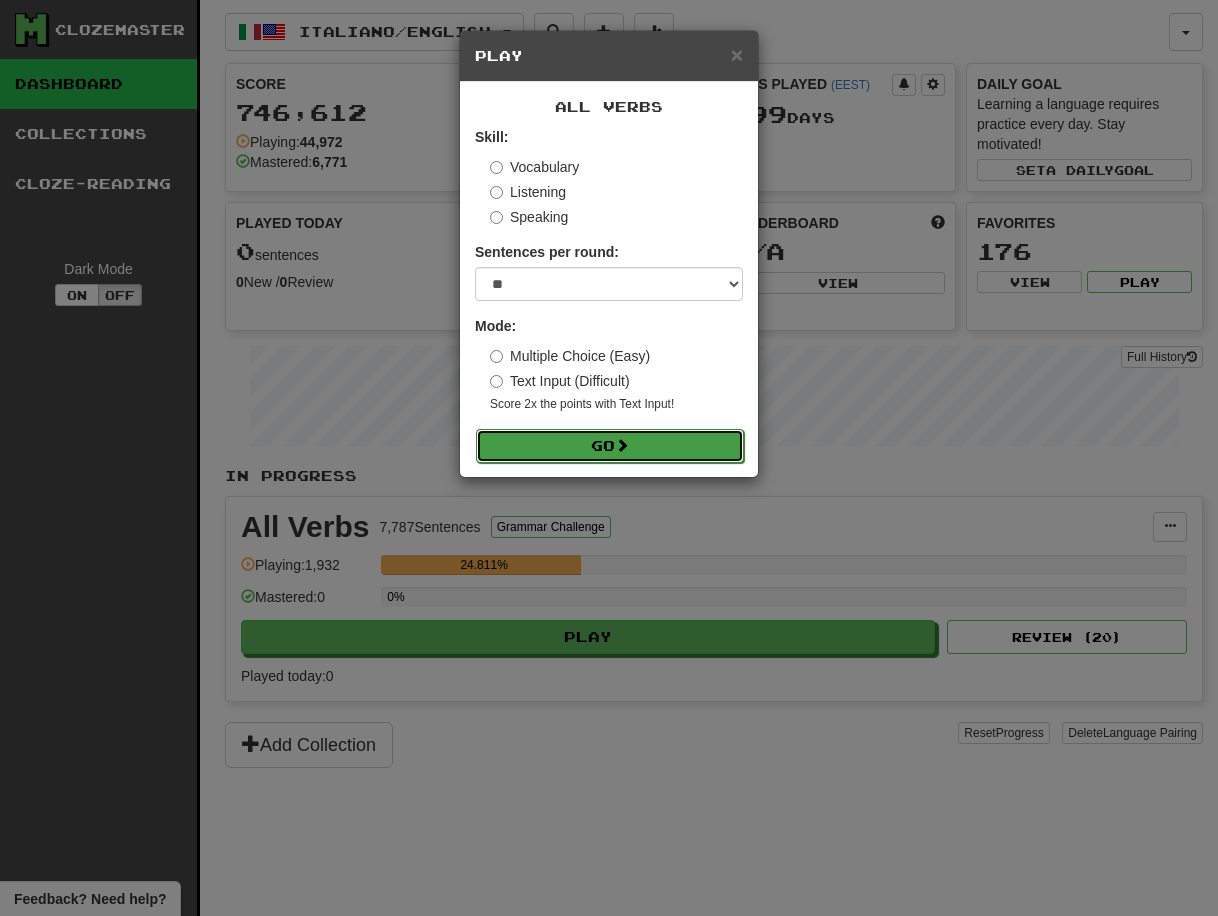 click on "Go" at bounding box center (610, 446) 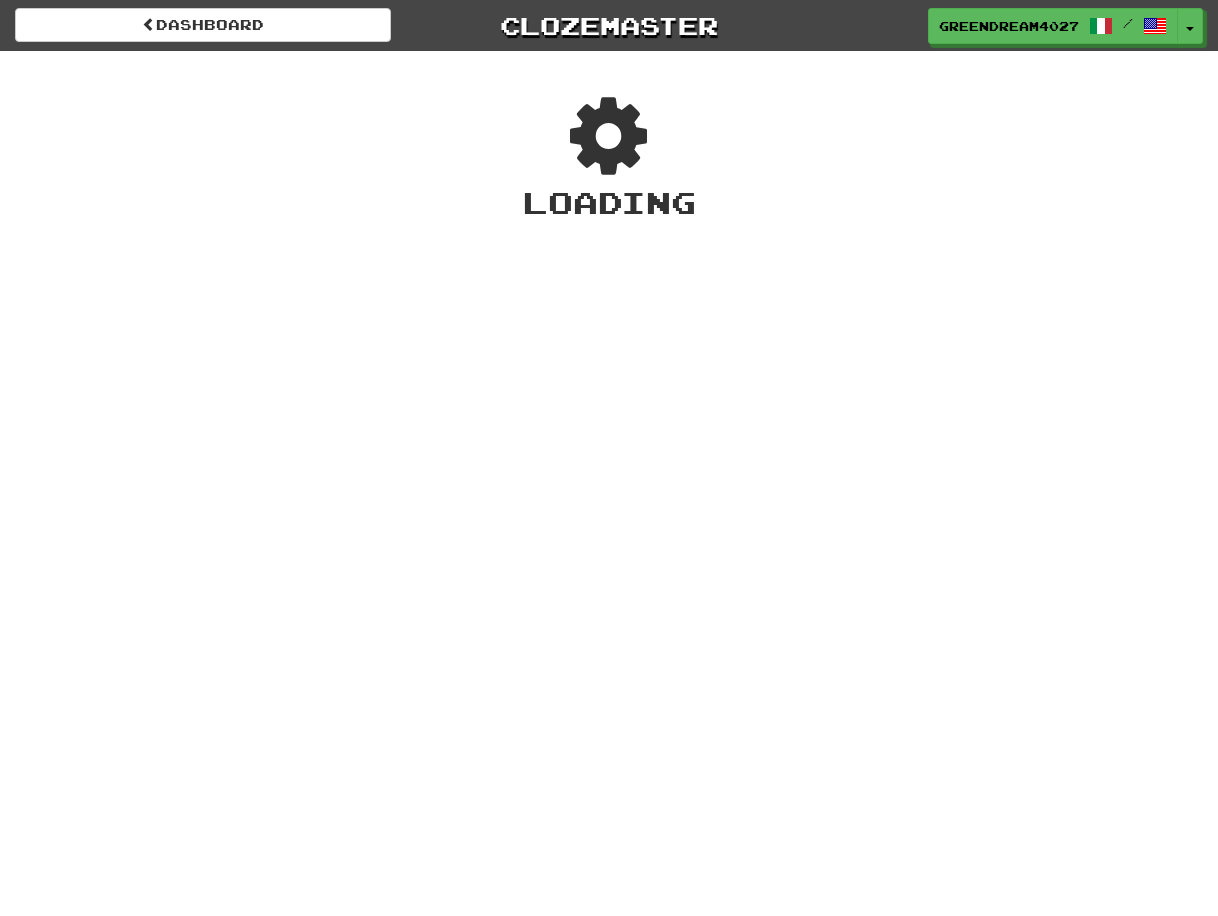 scroll, scrollTop: 0, scrollLeft: 0, axis: both 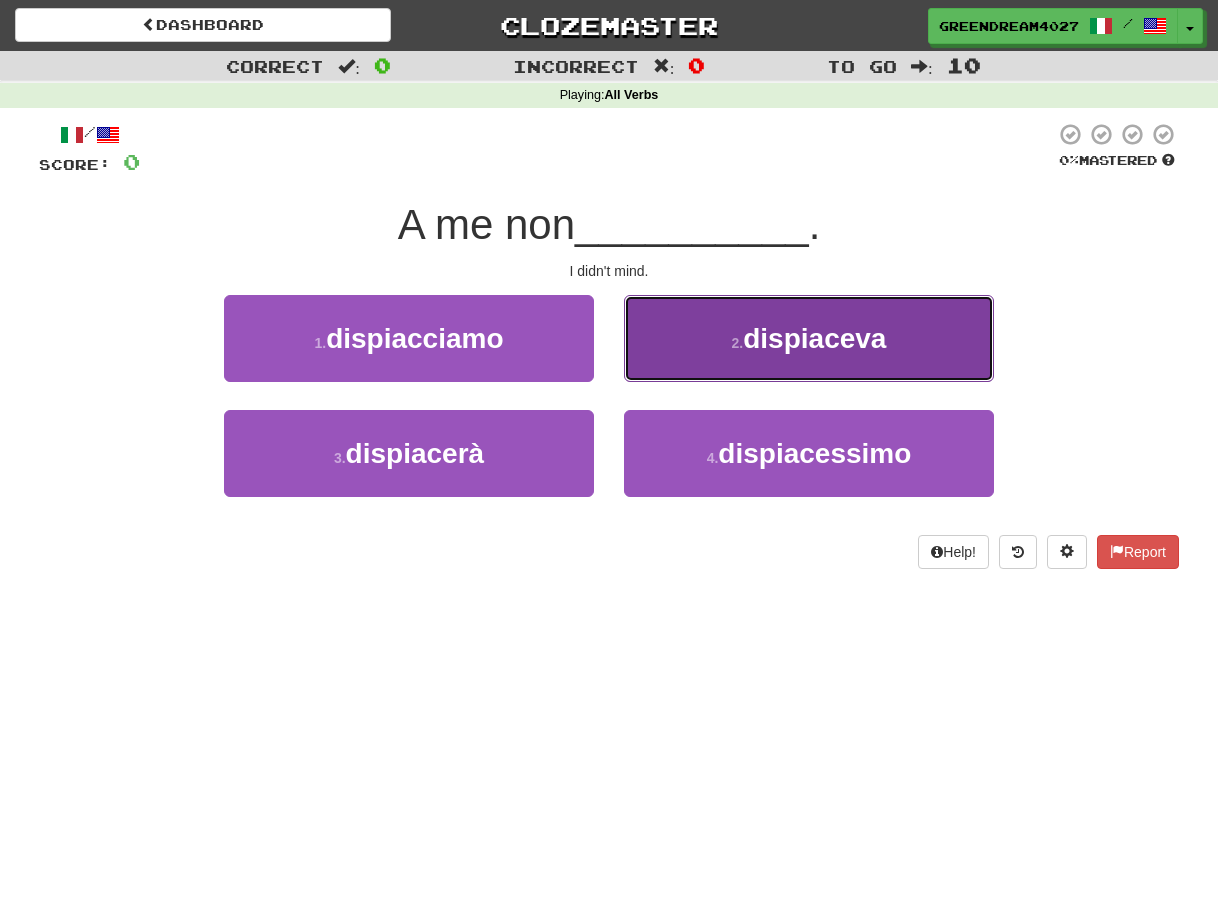 click on "dispiaceva" at bounding box center (814, 338) 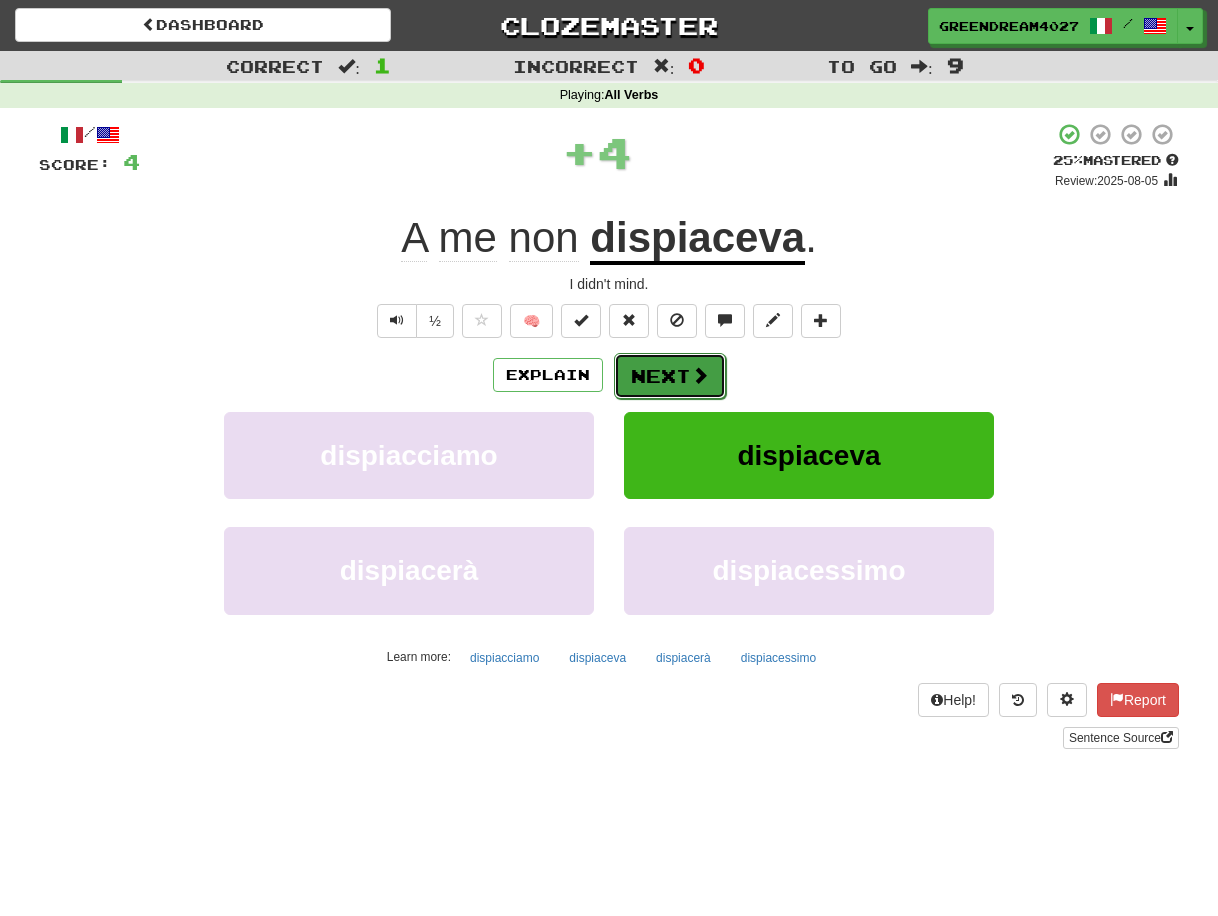 click on "Next" at bounding box center (670, 376) 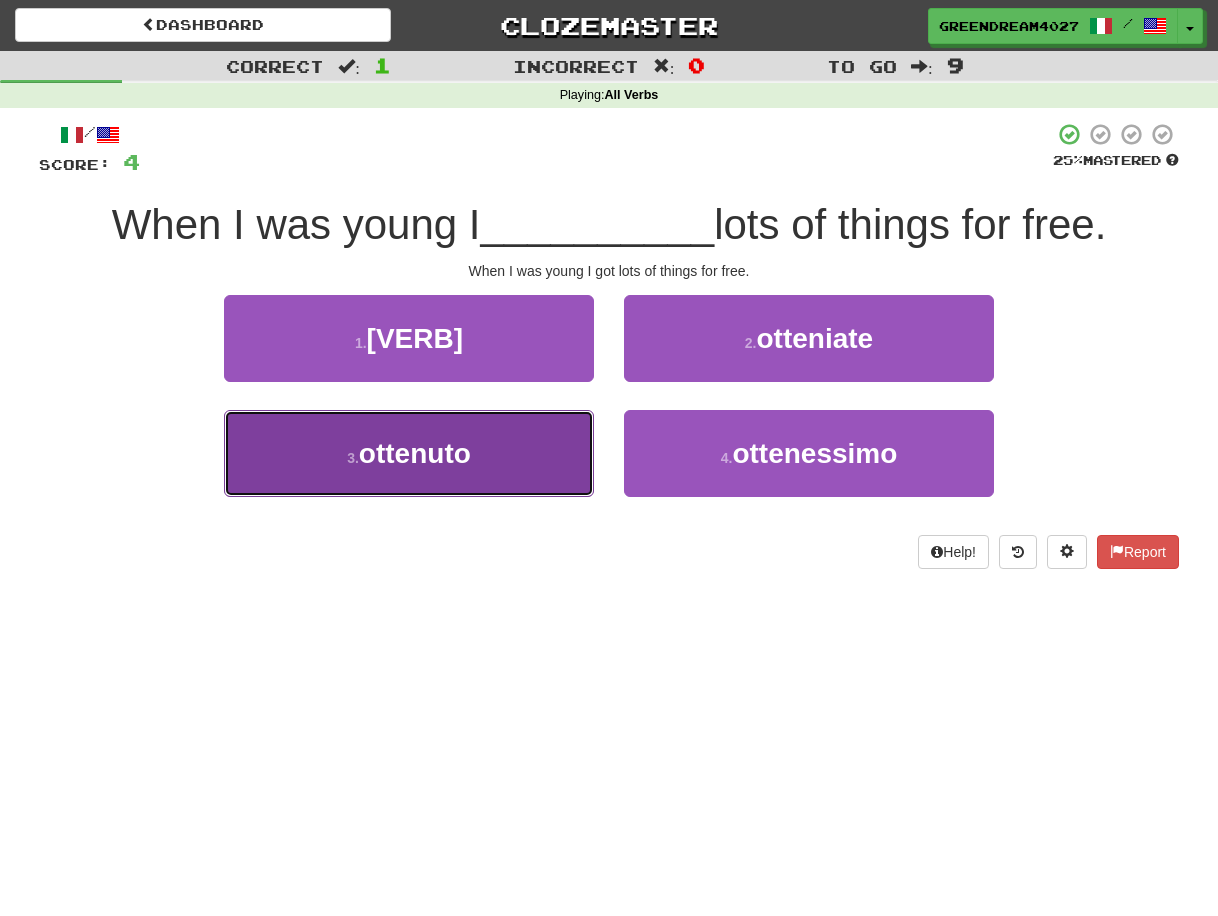 click on "3 .  ottenuto" at bounding box center (409, 453) 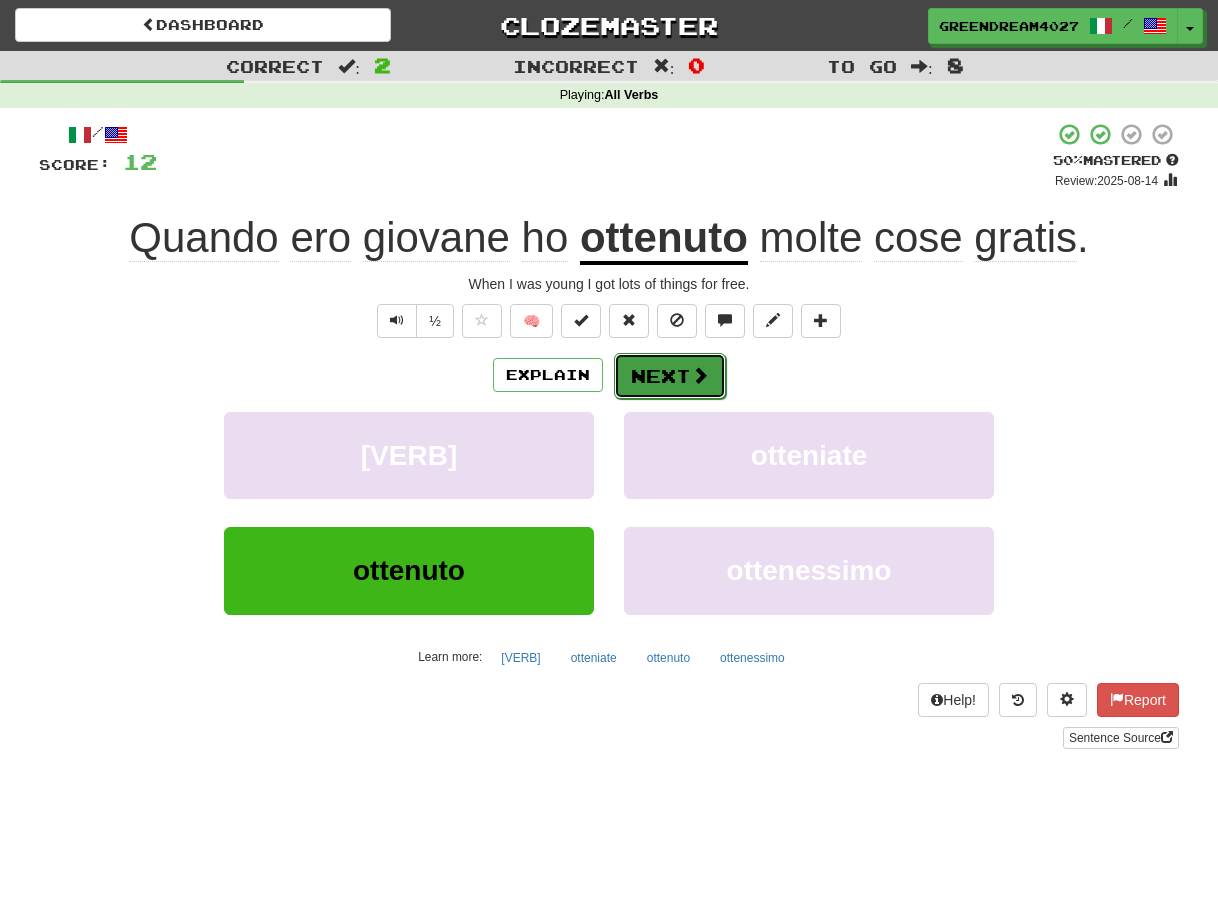 click on "Next" at bounding box center (670, 376) 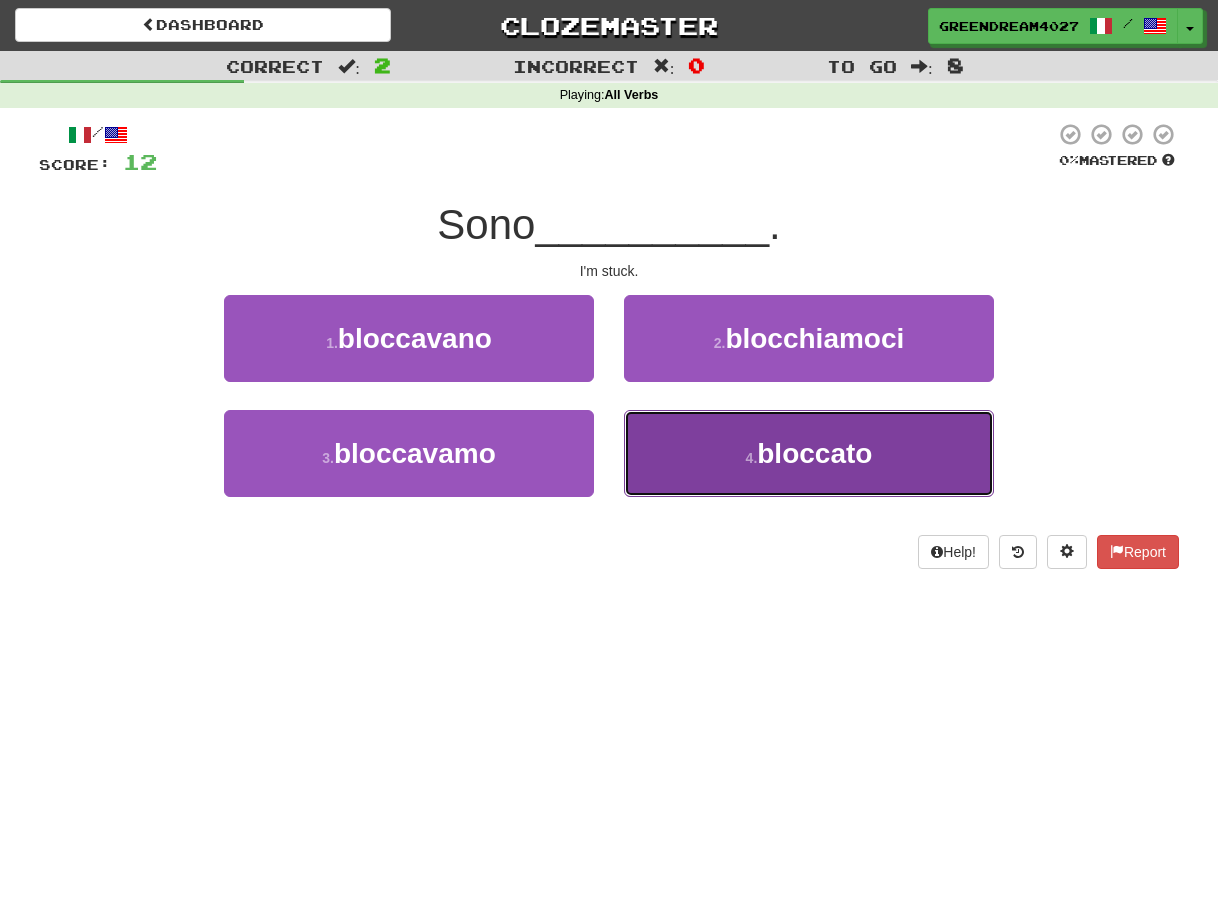 click on "4 .  bloccato" at bounding box center [809, 453] 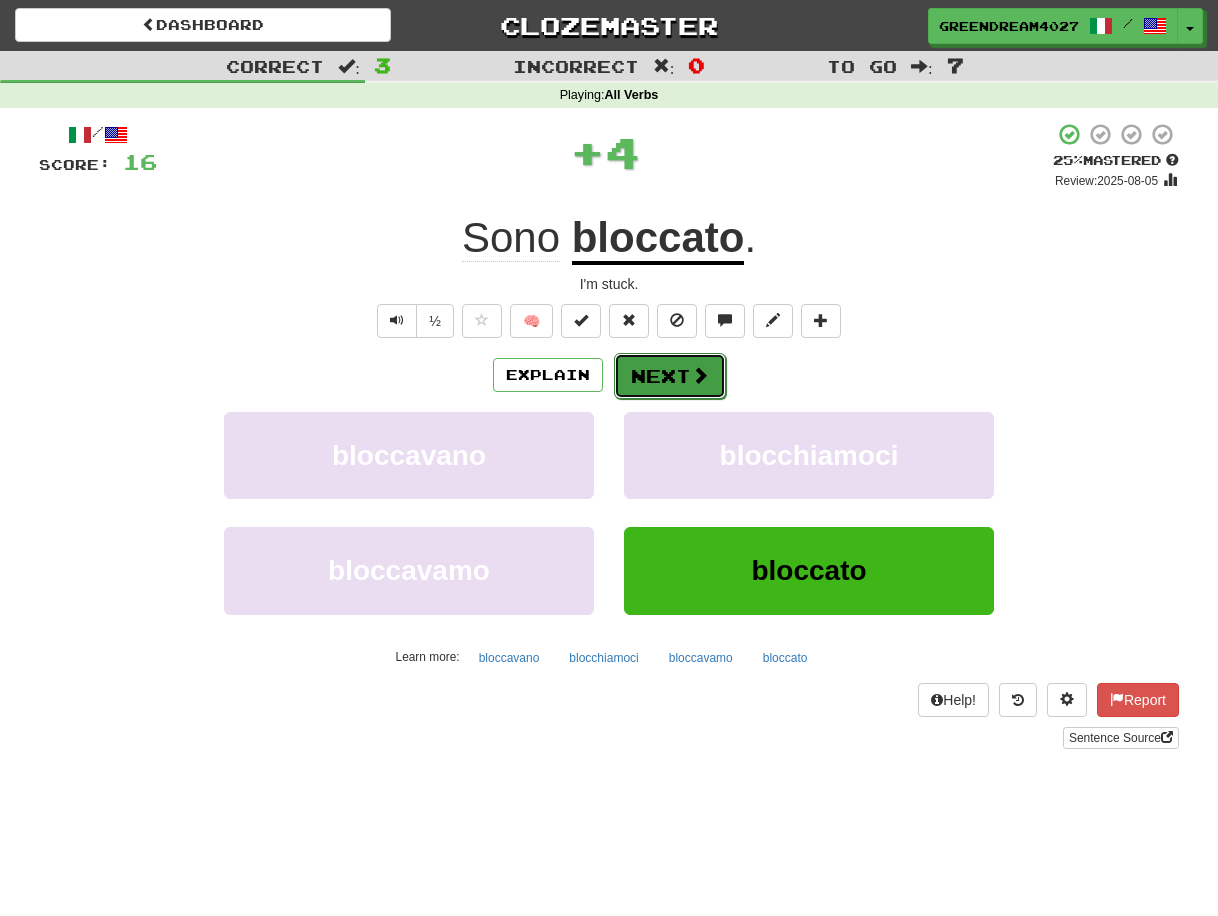 click on "Next" at bounding box center [670, 376] 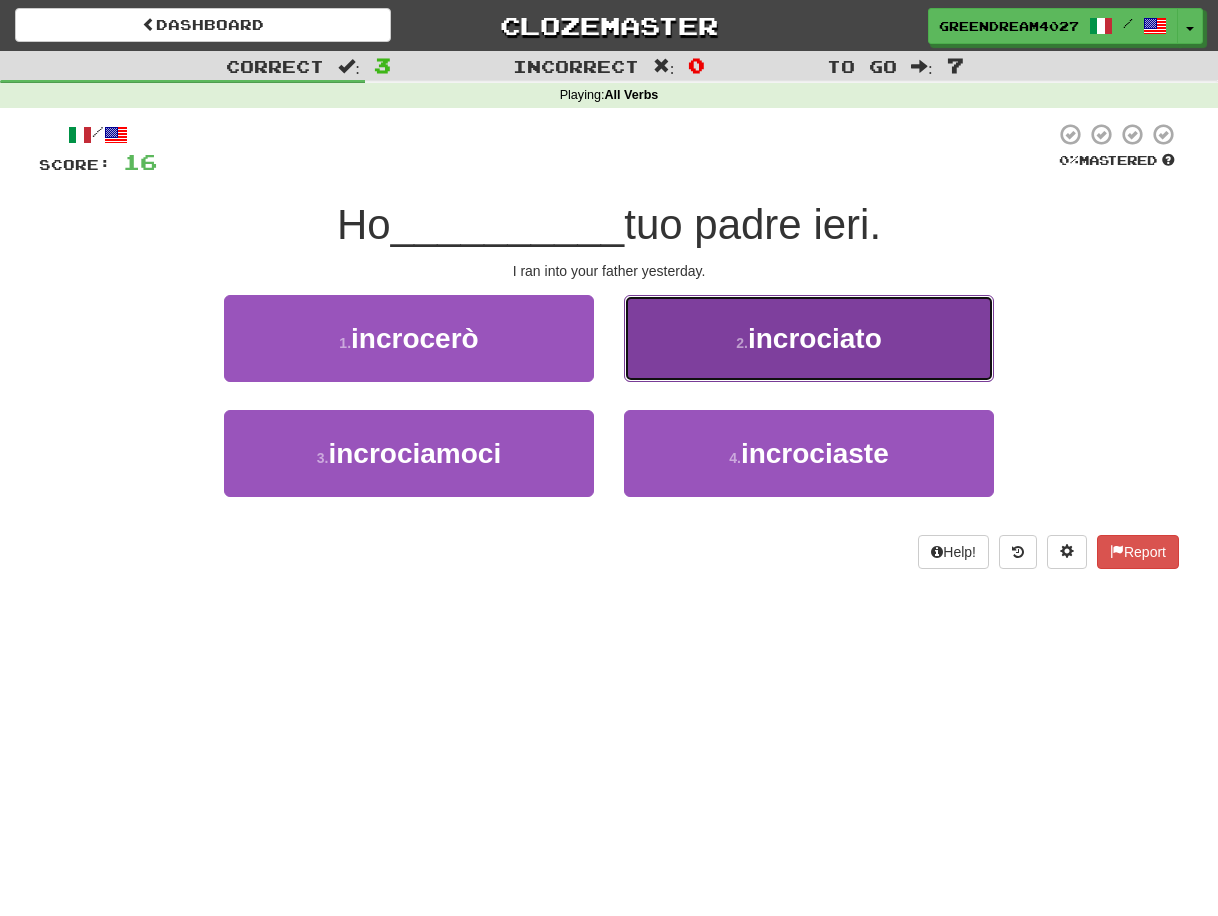 click on "2 .  incrociato" at bounding box center (809, 338) 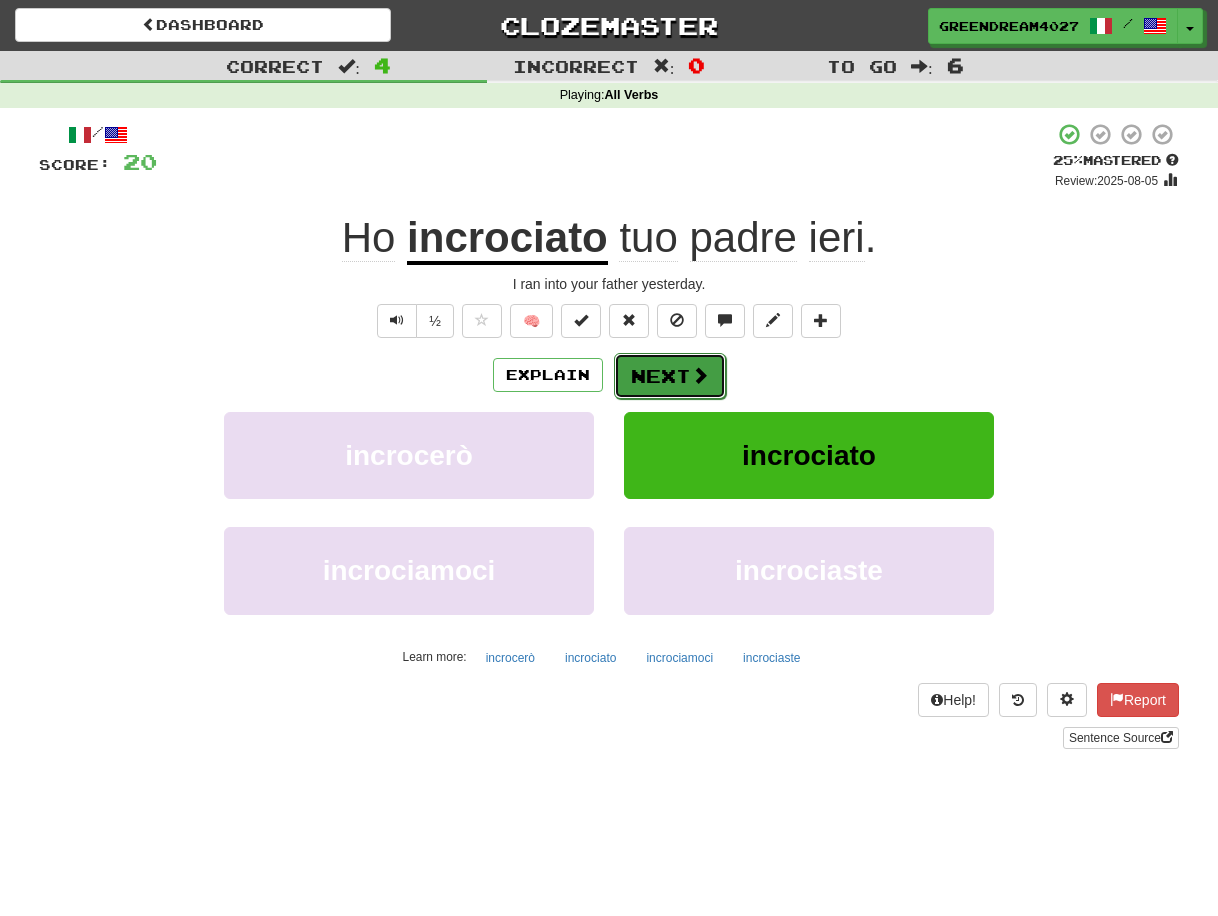 click on "Next" at bounding box center (670, 376) 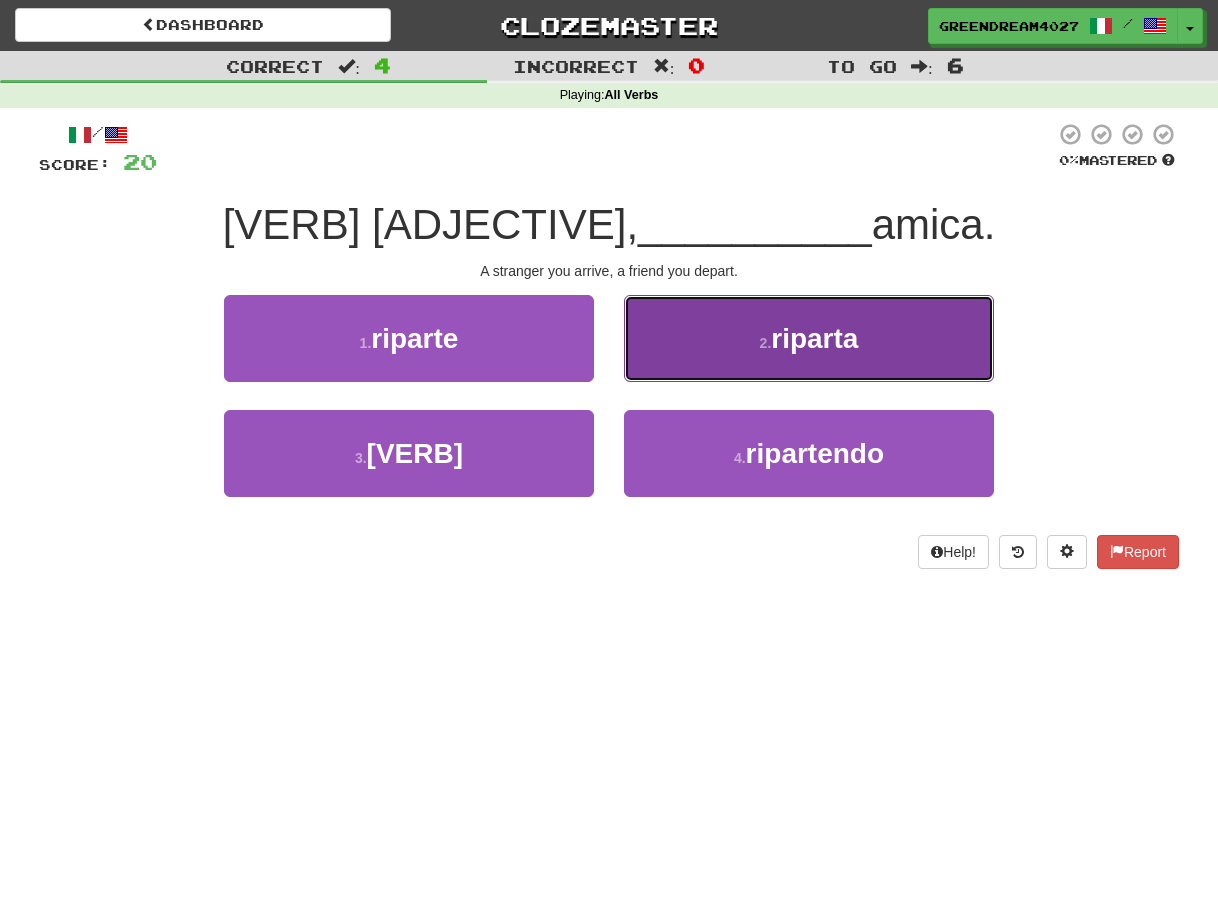 click on "2 .  riparta" at bounding box center [809, 338] 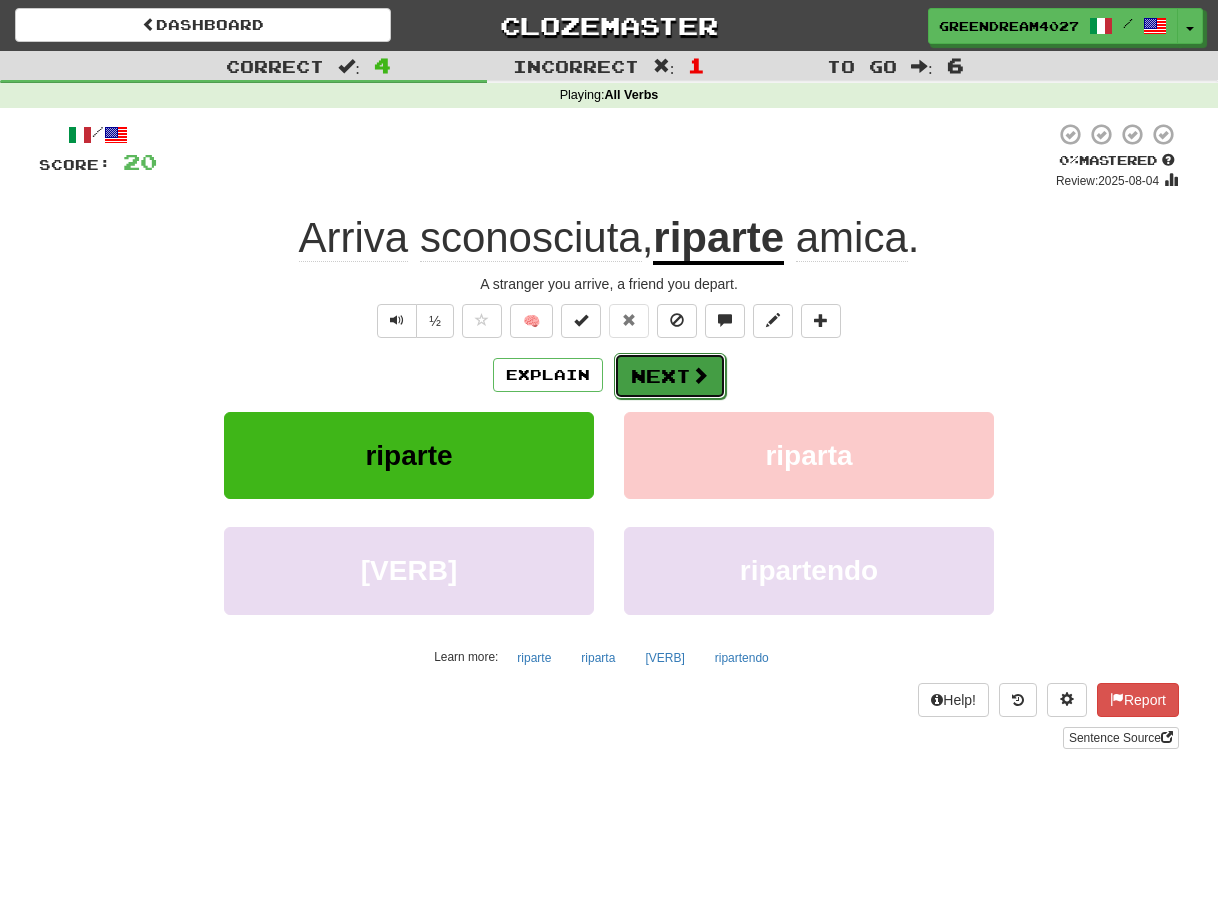 click on "Next" at bounding box center (670, 376) 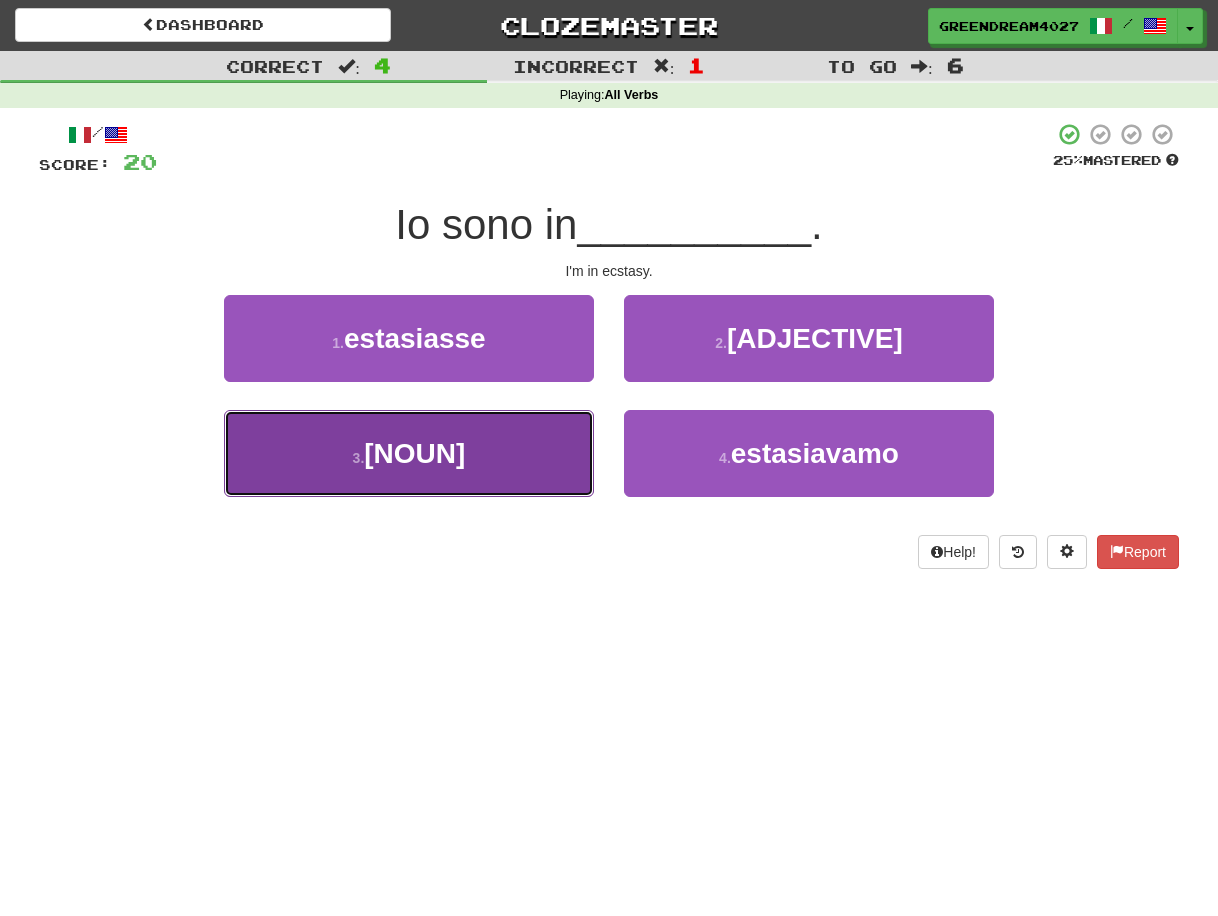 click on "3 .  estasi" at bounding box center [409, 453] 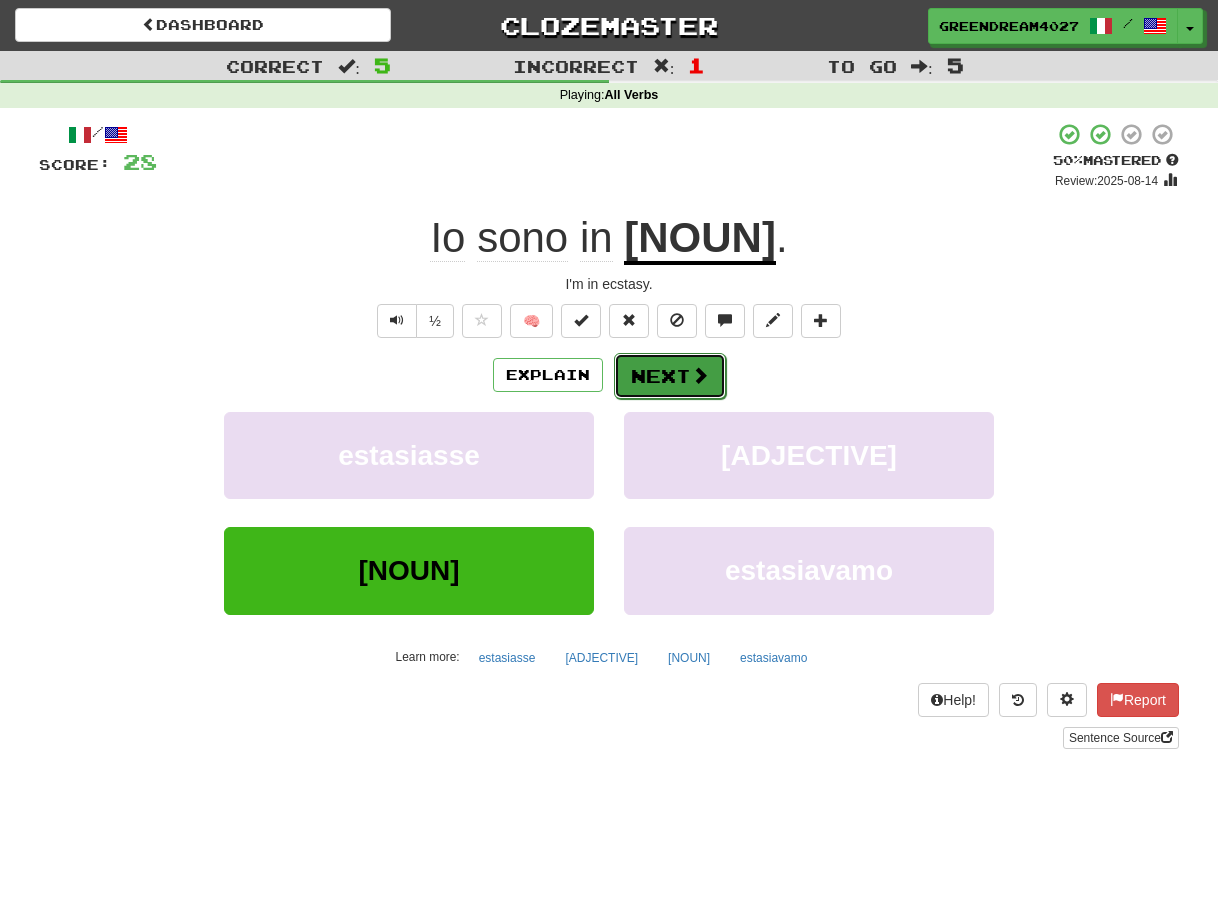 click on "Next" at bounding box center [670, 376] 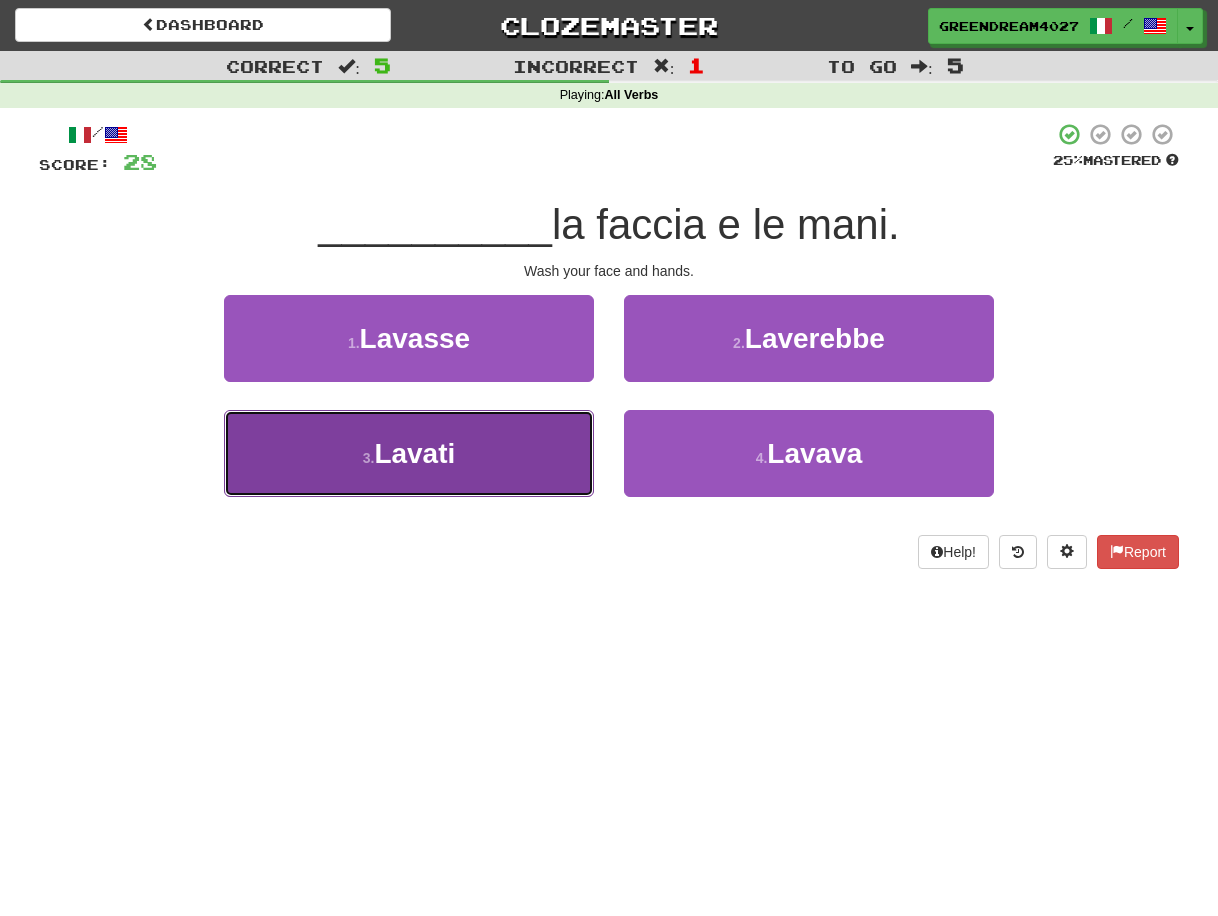 click on "3 .  Lavati" at bounding box center [409, 453] 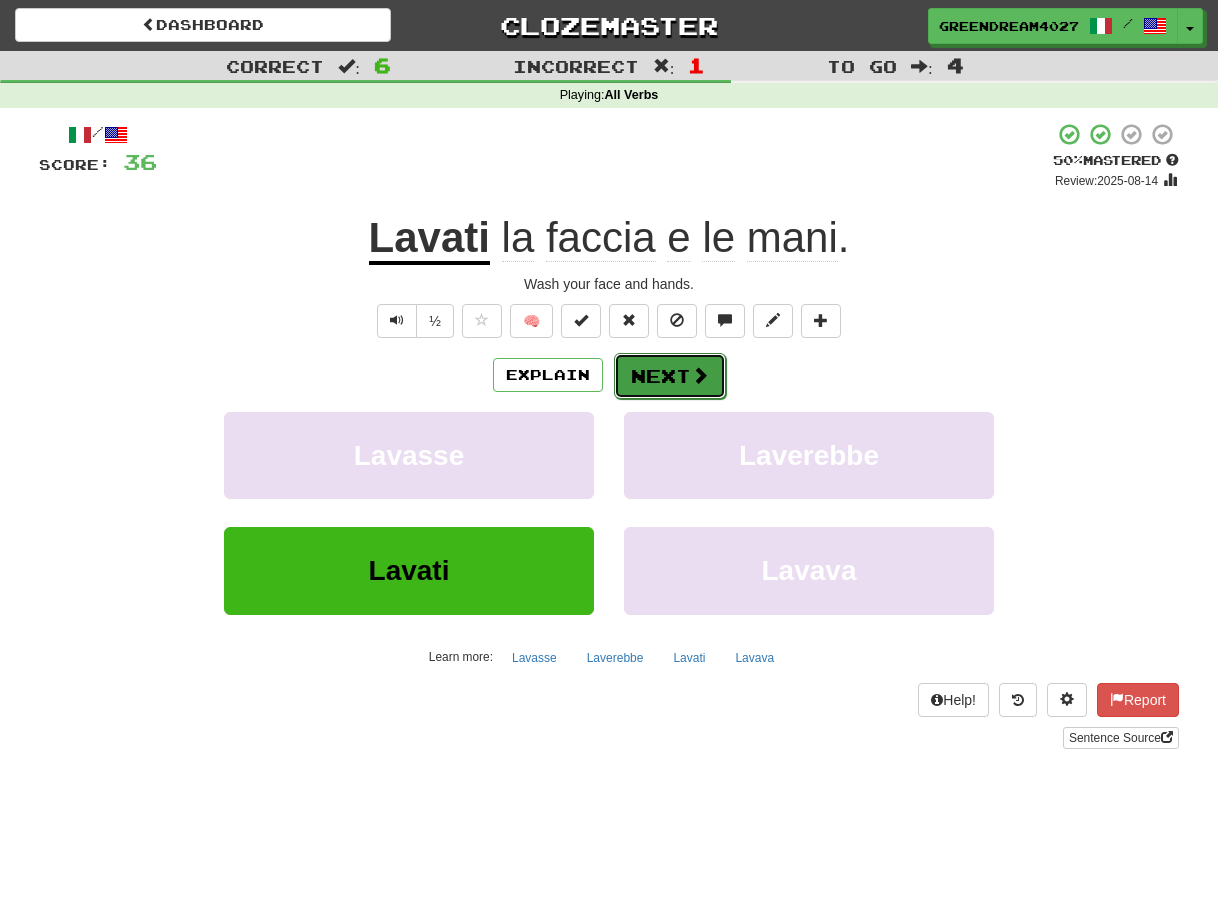 click on "Next" at bounding box center [670, 376] 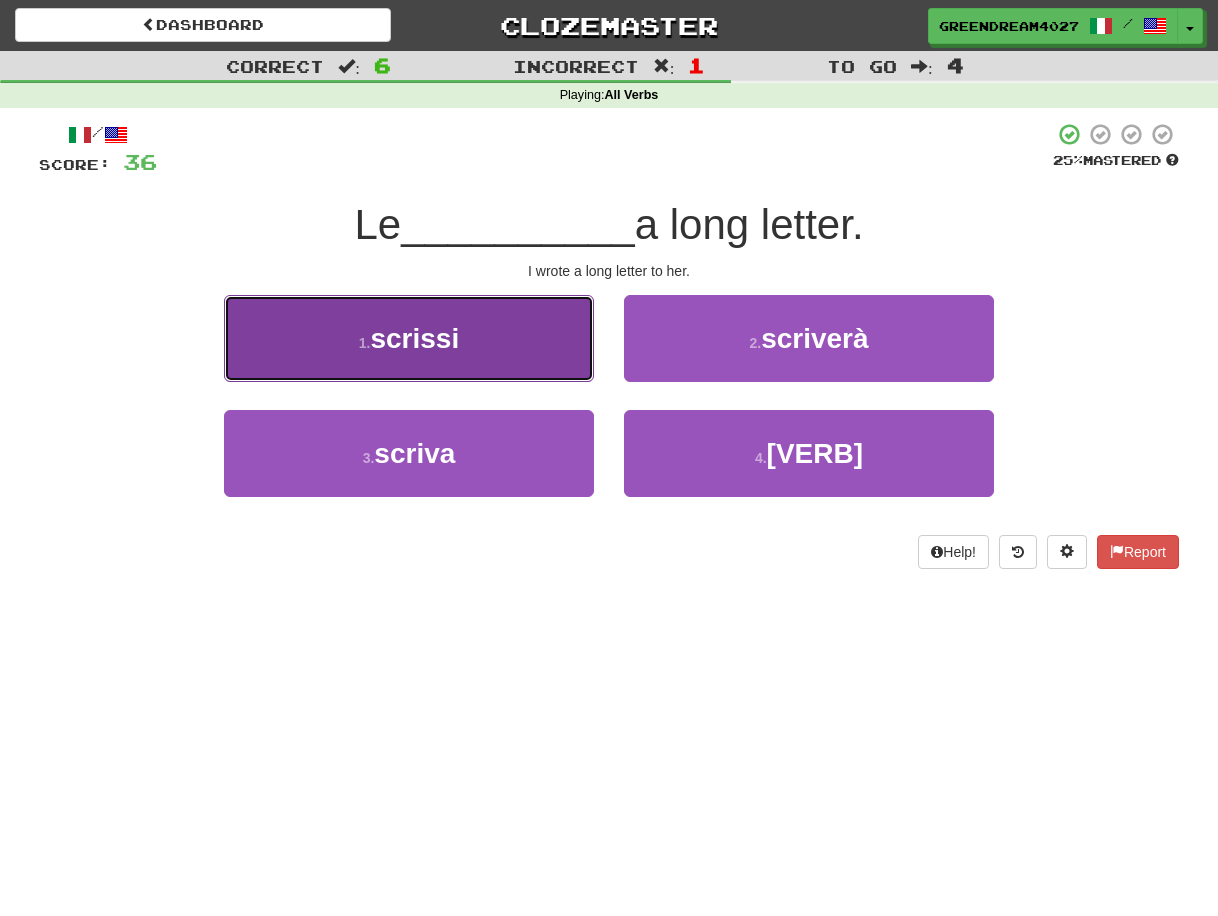 click on "1 .  scrissi" at bounding box center [409, 338] 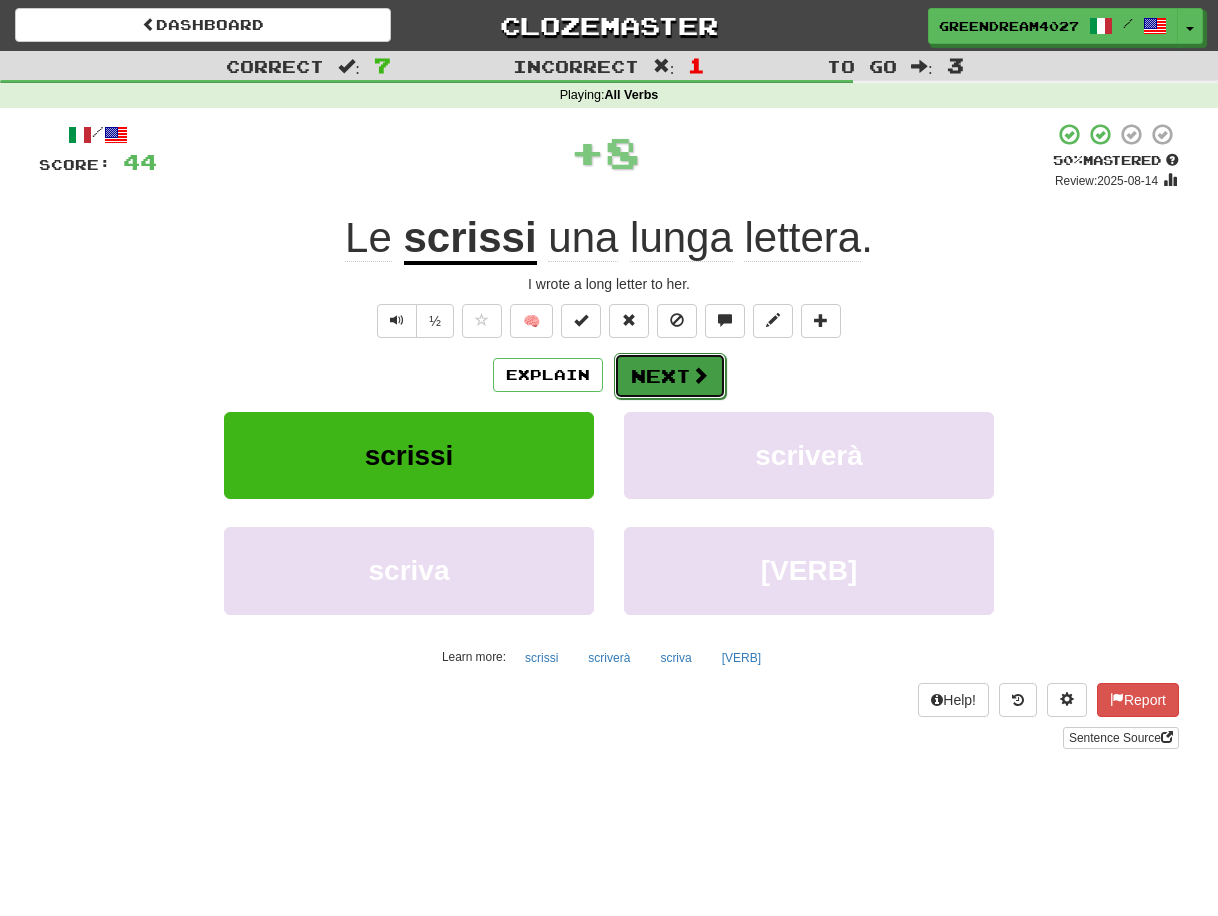 click on "Next" at bounding box center (670, 376) 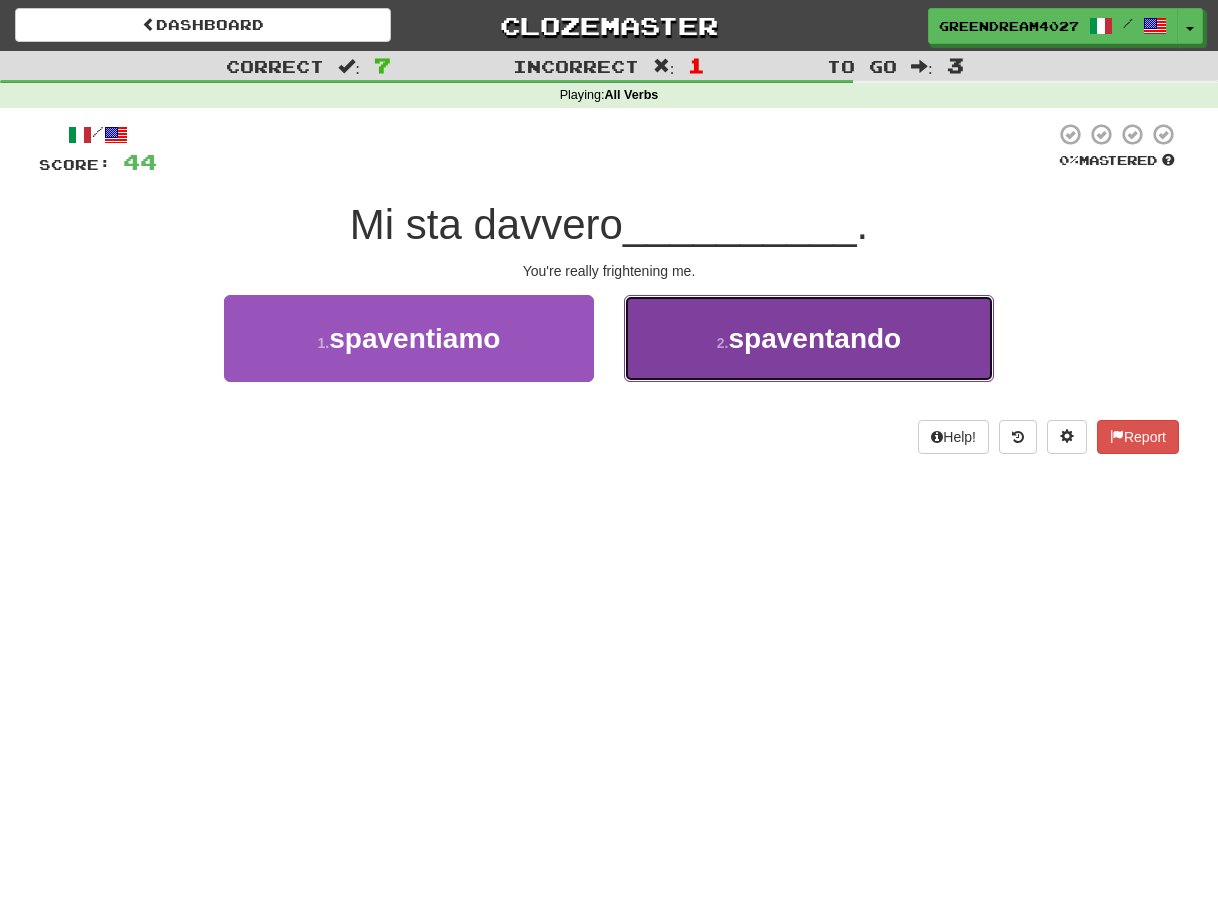 click on "2 .  spaventando" at bounding box center [809, 338] 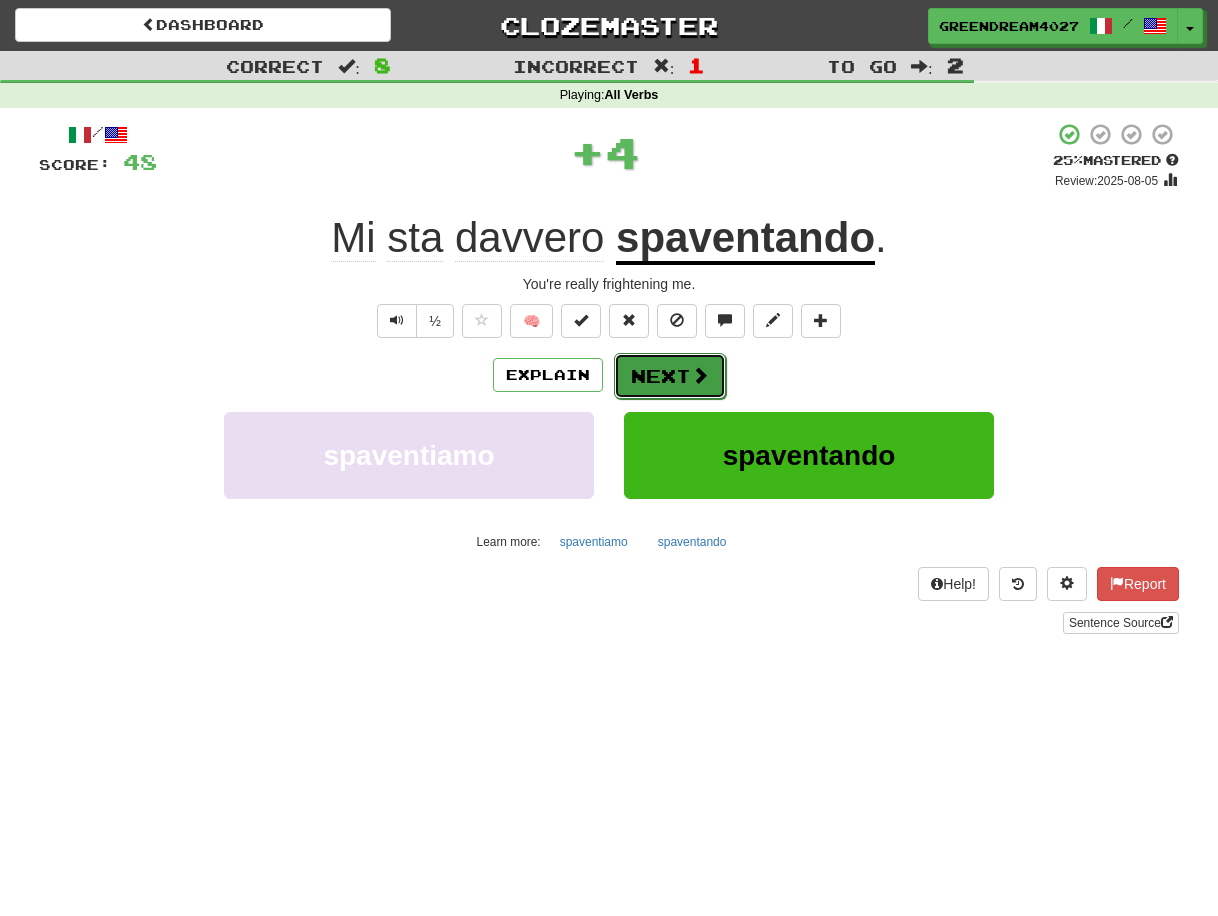 click on "Next" at bounding box center (670, 376) 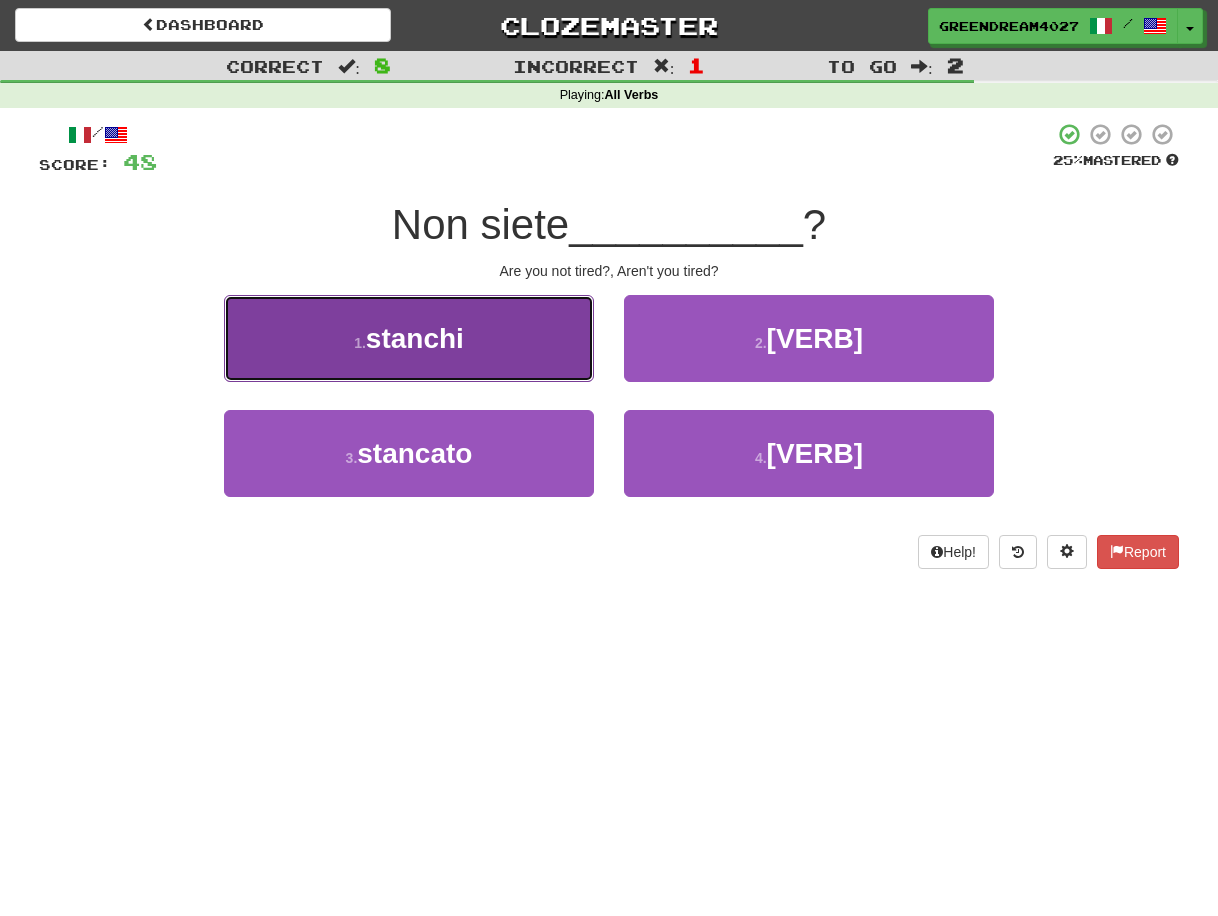 click on "1 .  stanchi" at bounding box center (409, 338) 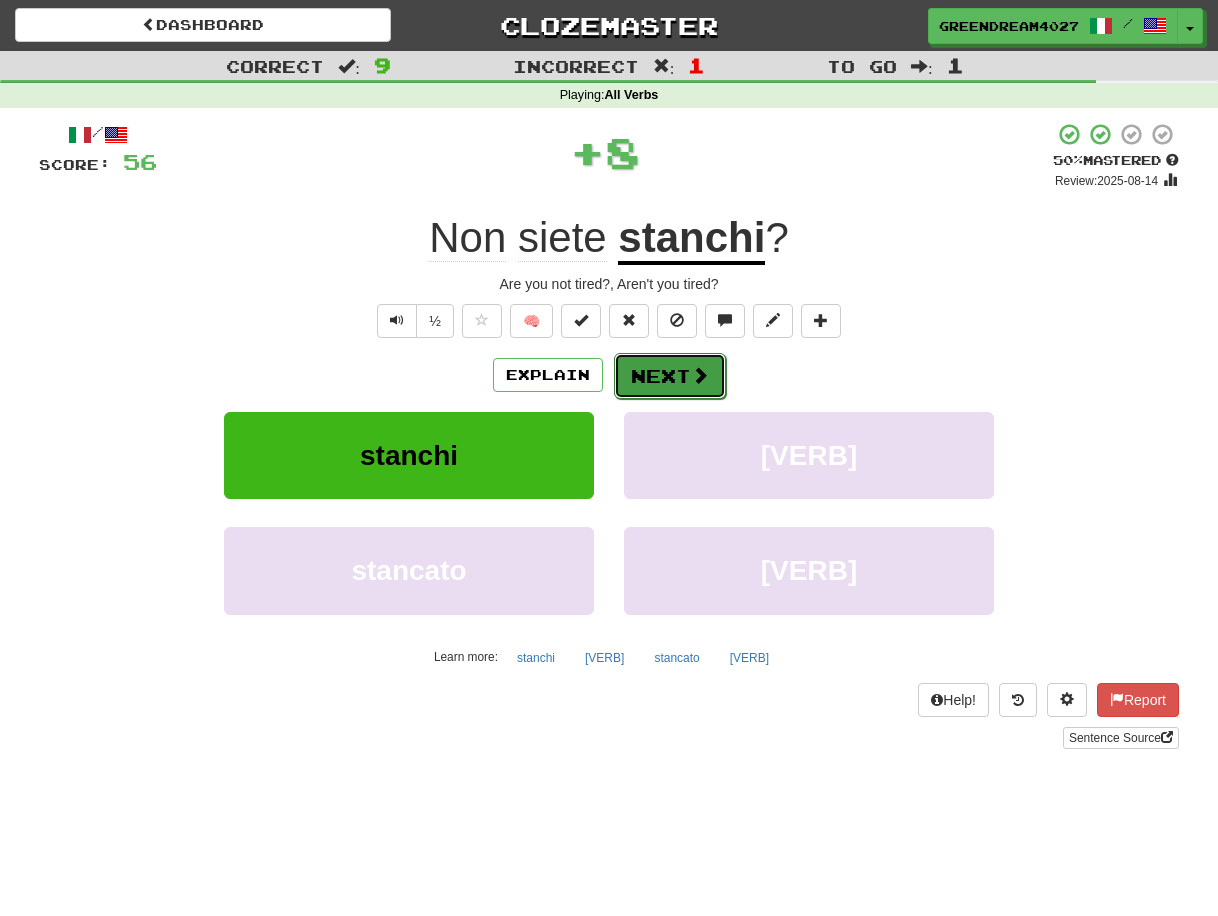 click on "Next" at bounding box center (670, 376) 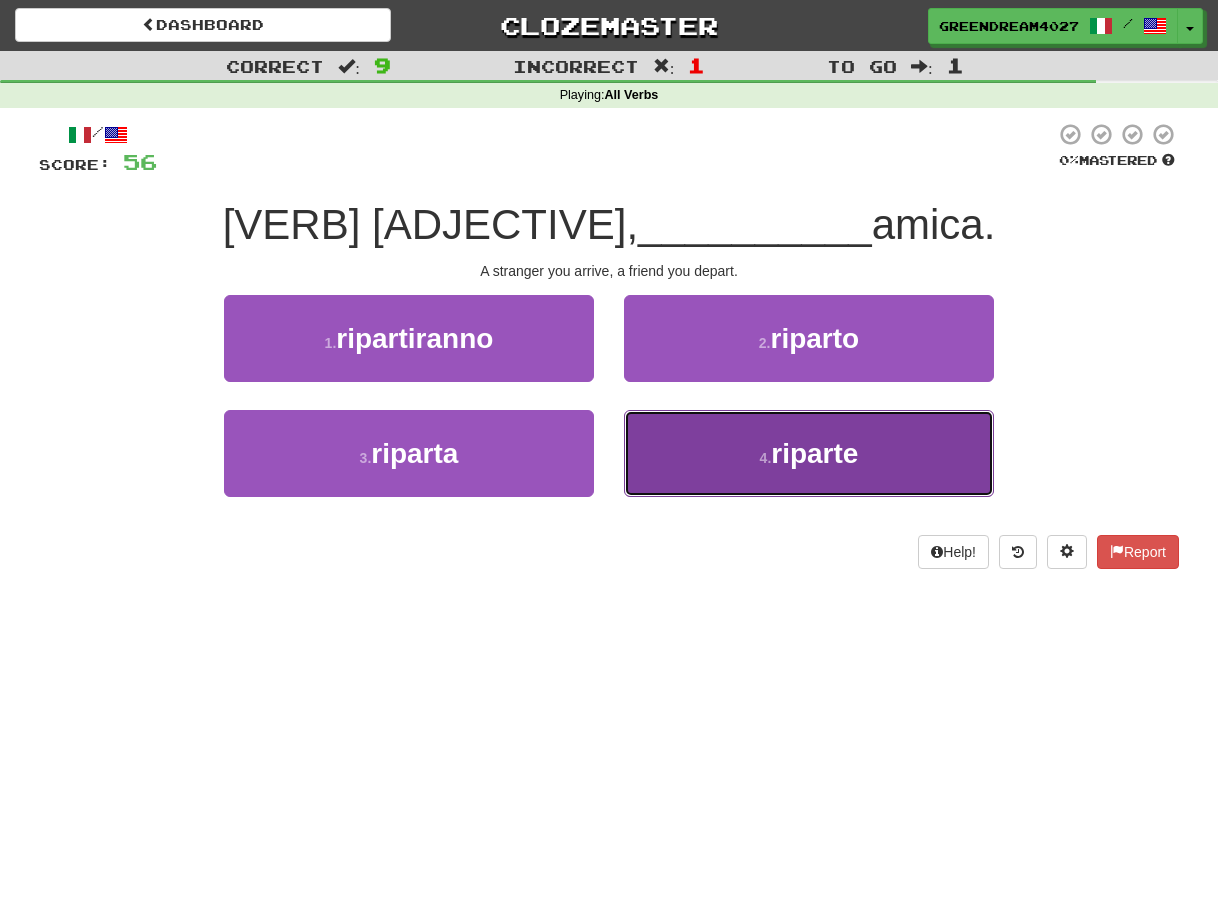 click on "4 .  riparte" at bounding box center [809, 453] 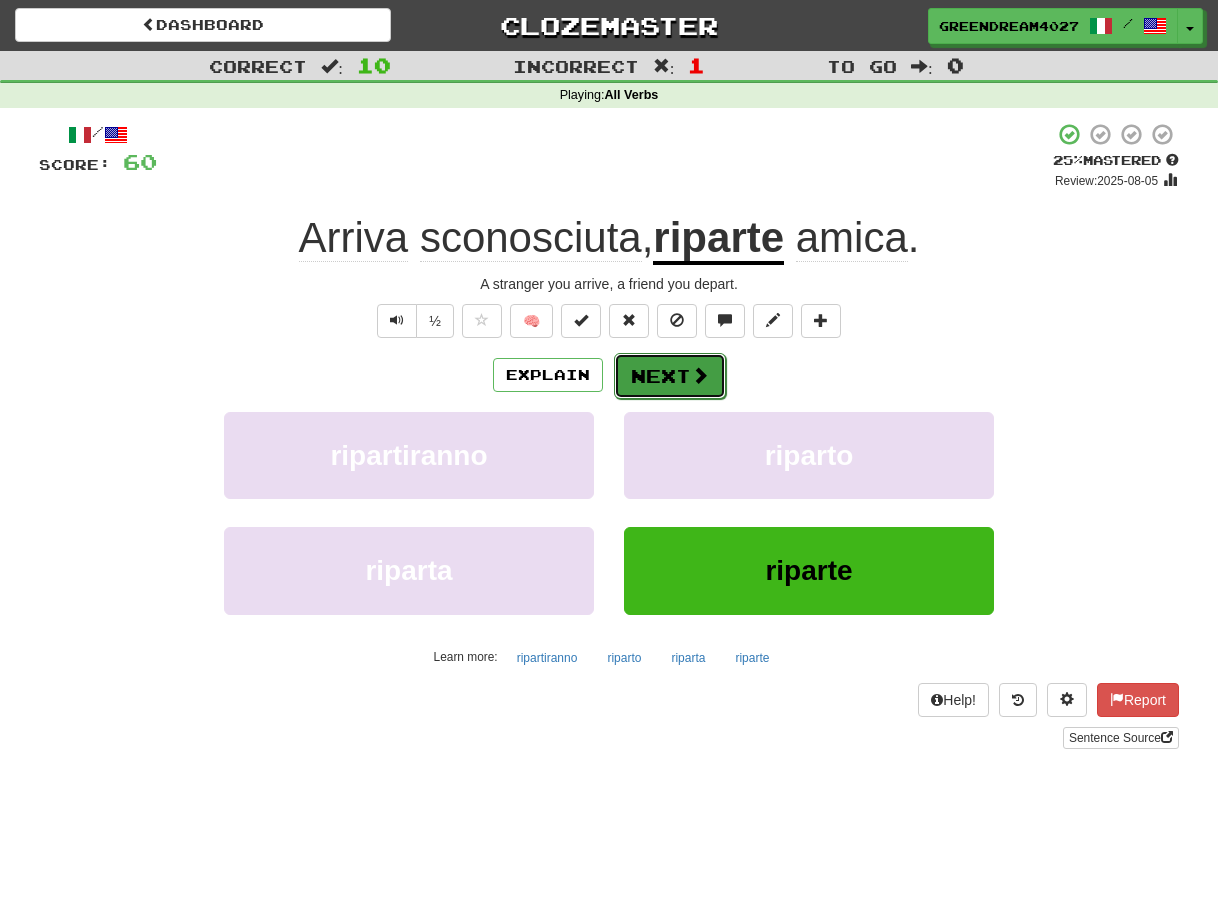 click on "Next" at bounding box center [670, 376] 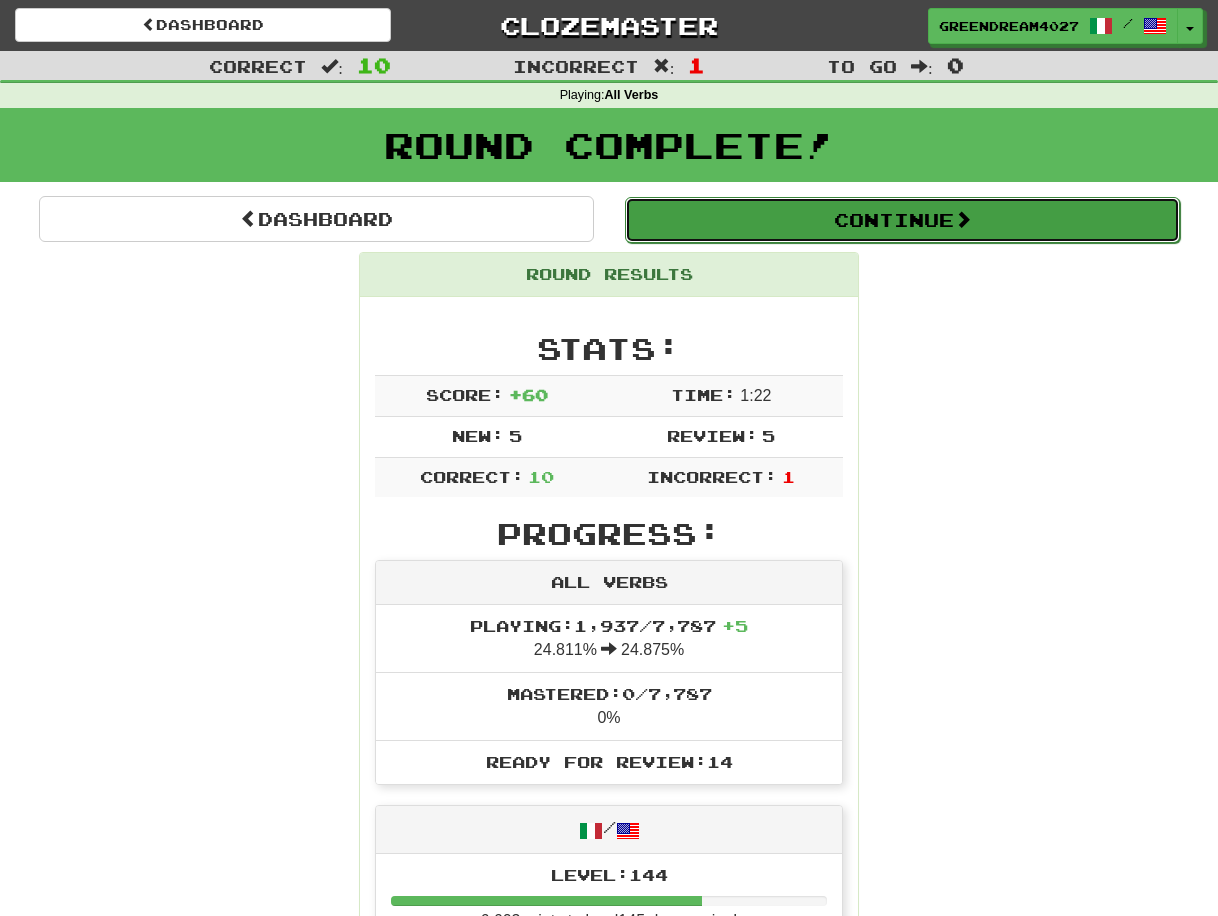 click on "Continue" at bounding box center (902, 220) 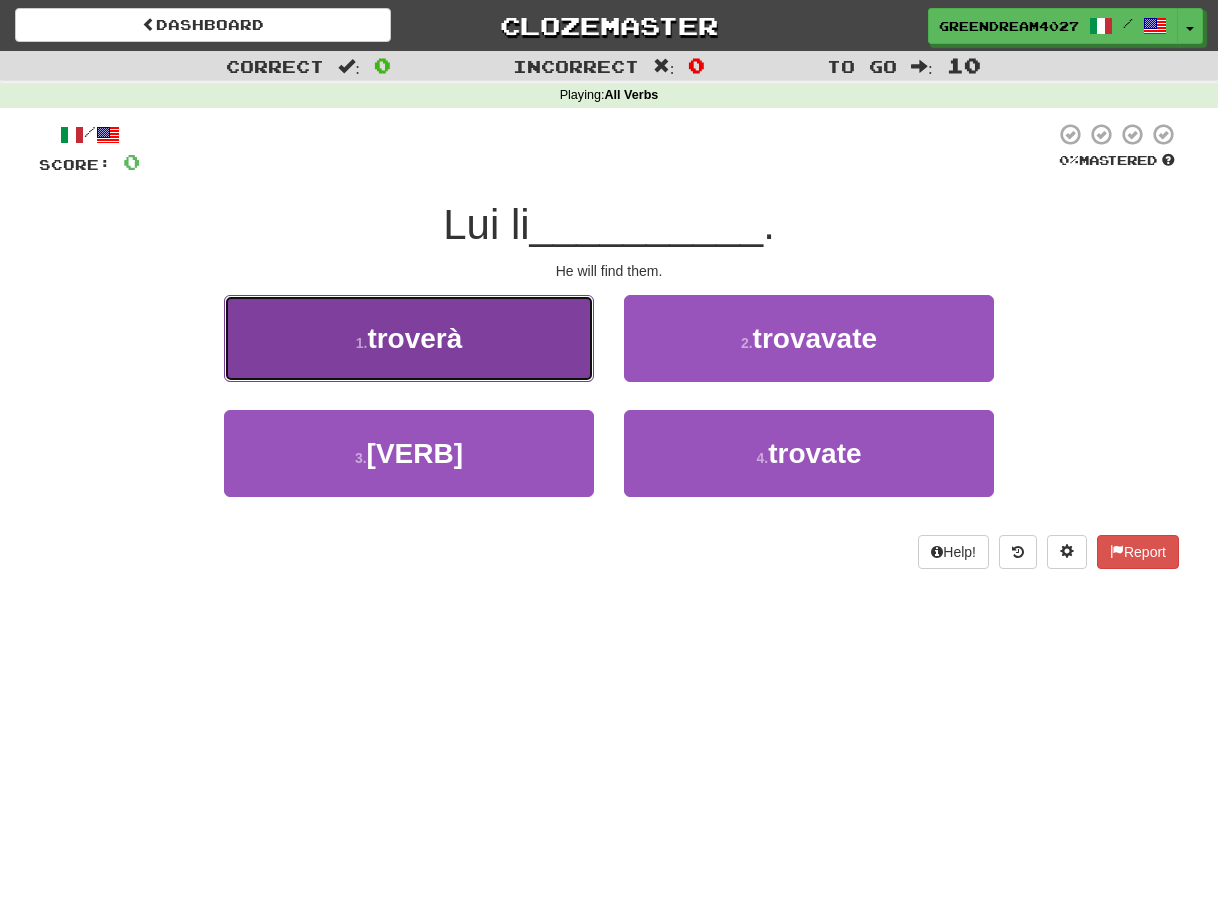 click on "1 .  troverà" at bounding box center [409, 338] 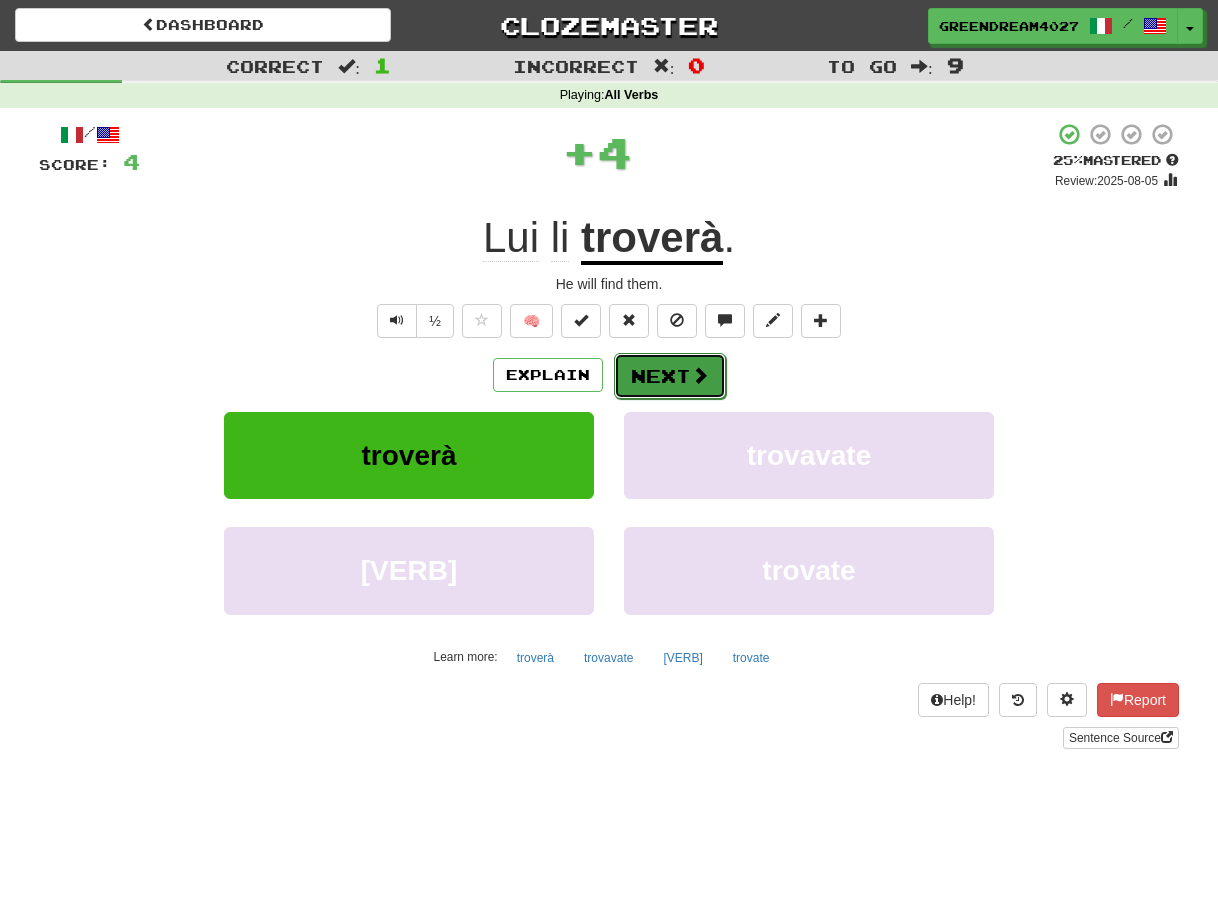 click on "Next" at bounding box center (670, 376) 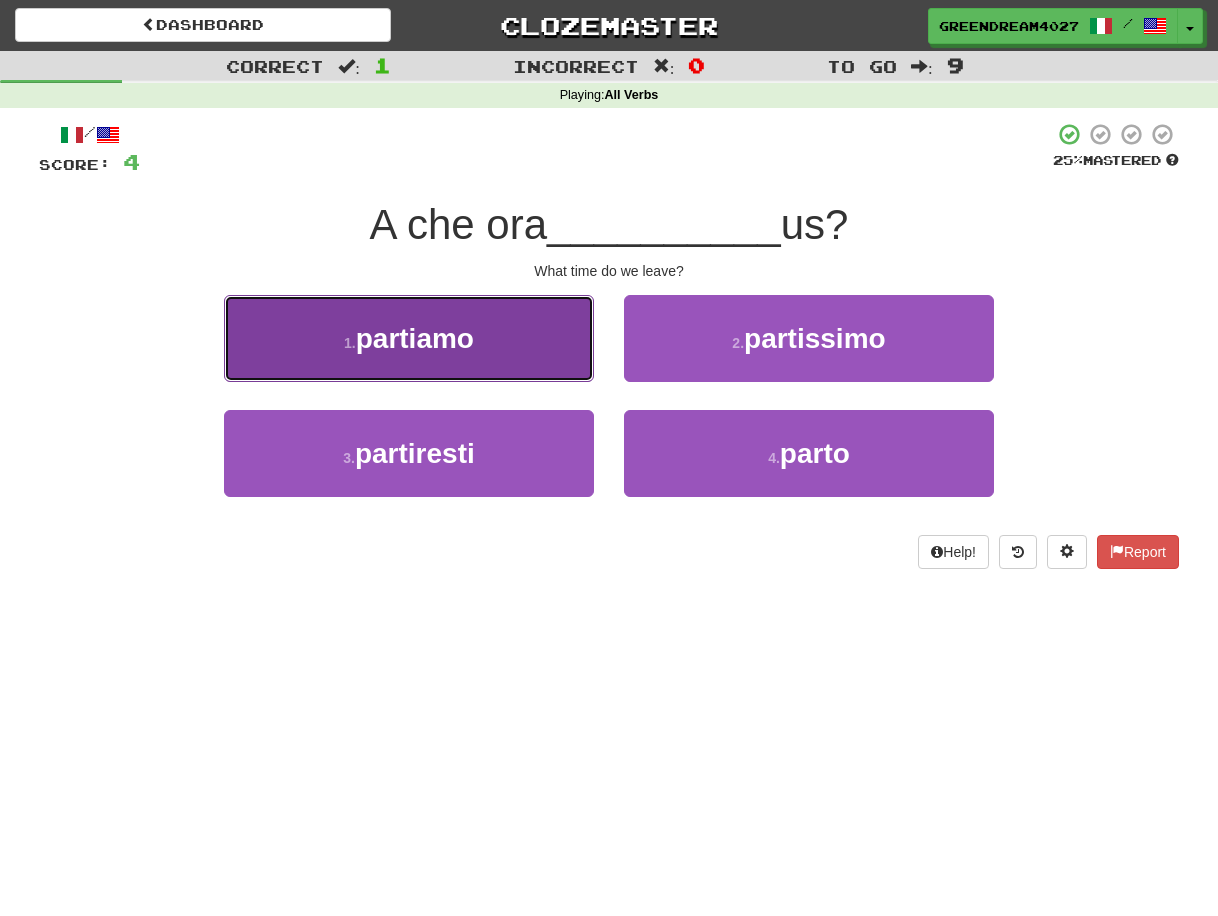 click on "1 .  partiamo" at bounding box center (409, 338) 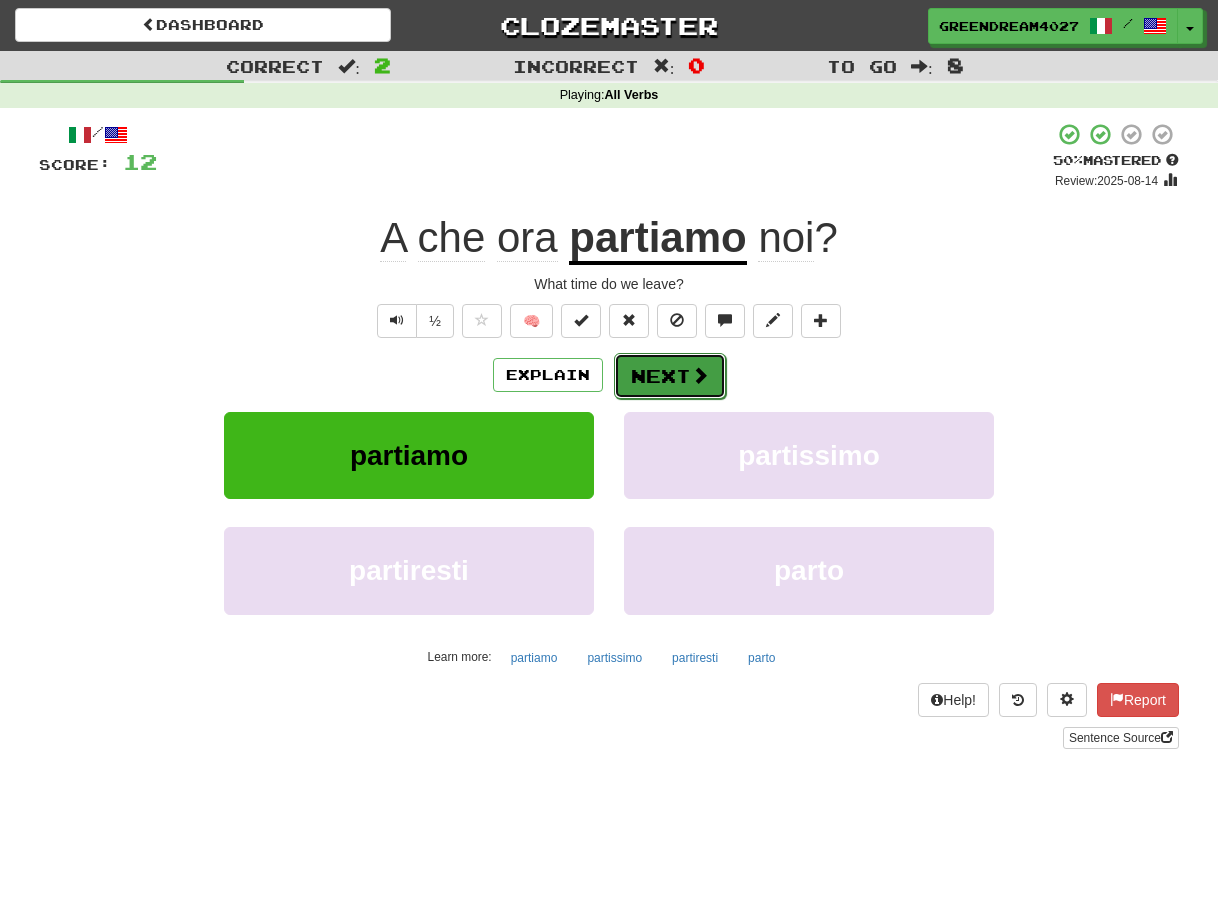 click on "Next" at bounding box center [670, 376] 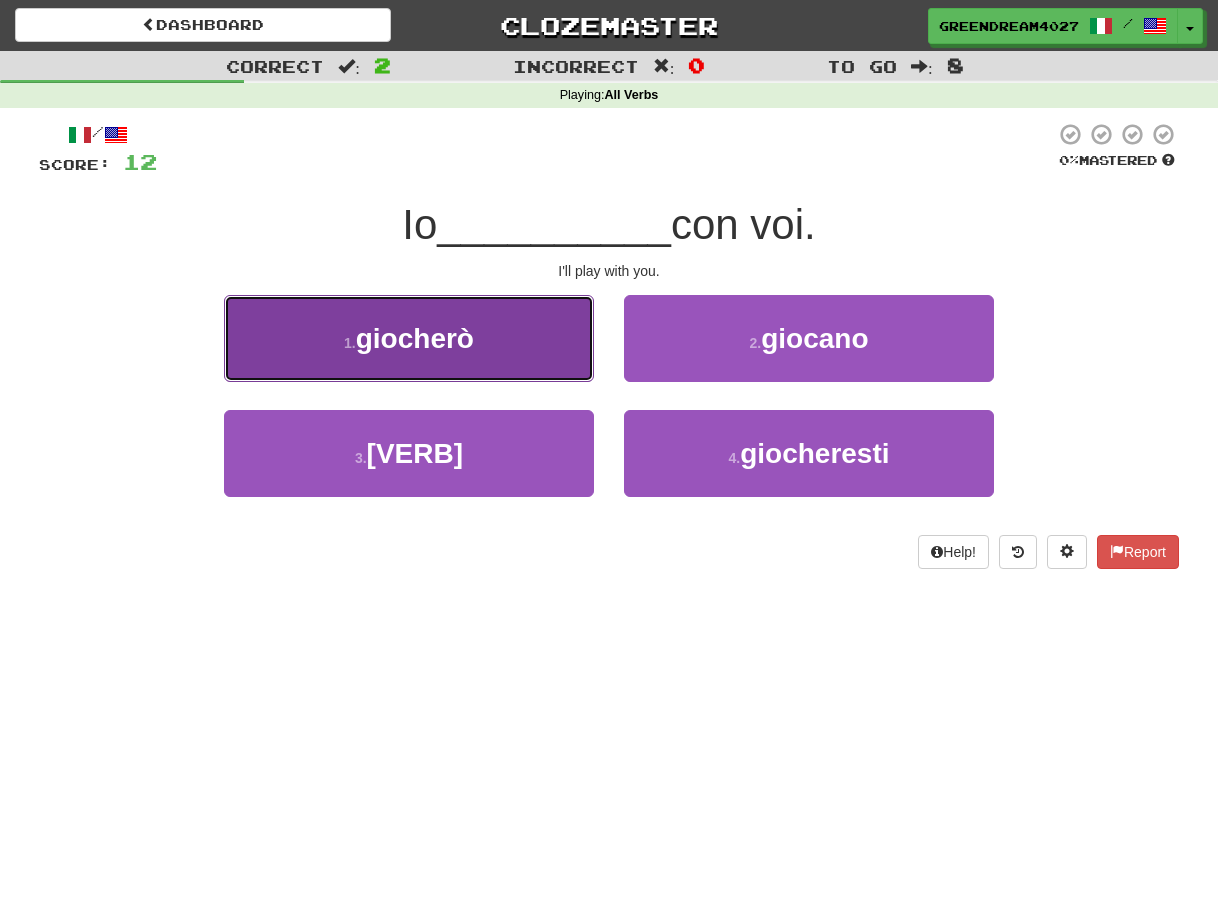 click on "1 .  giocherò" at bounding box center (409, 338) 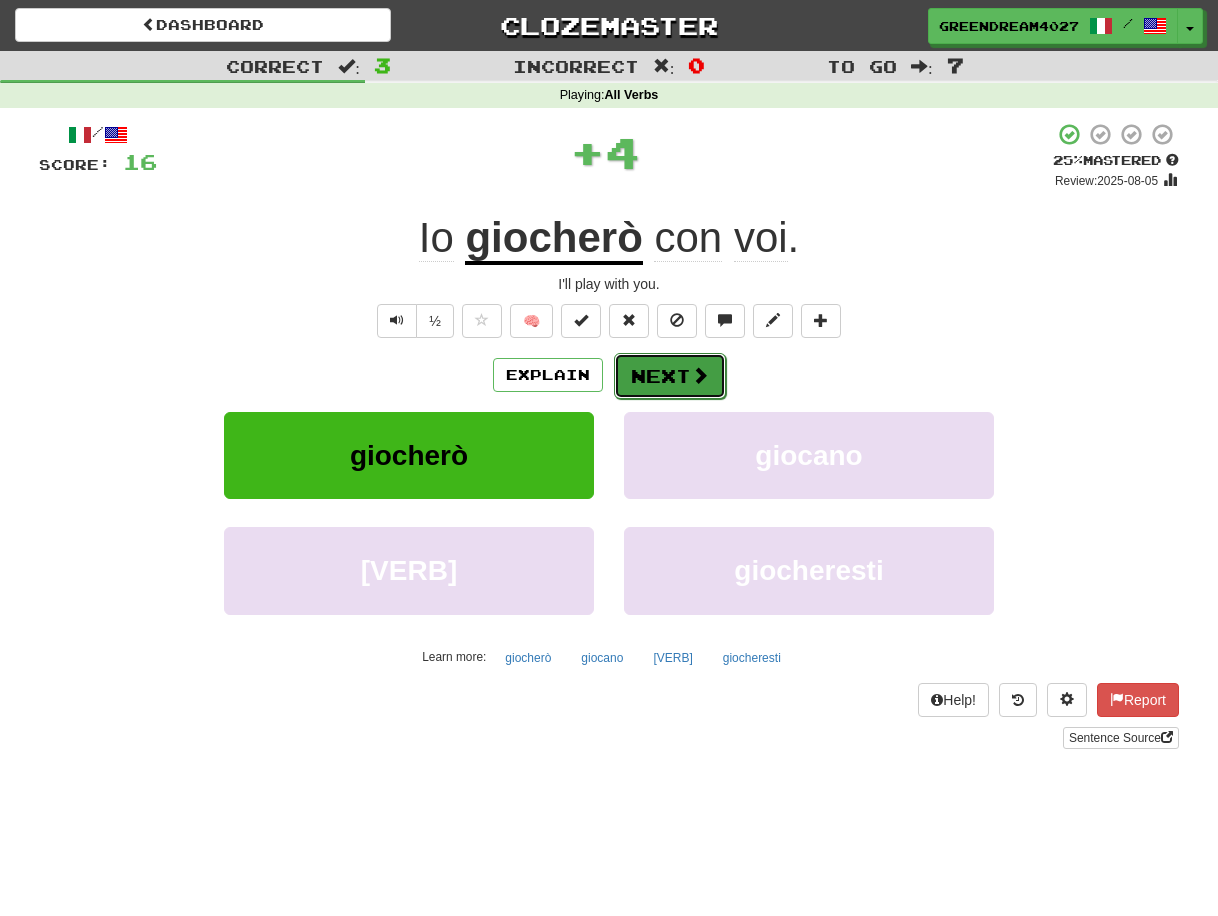 click on "Next" at bounding box center (670, 376) 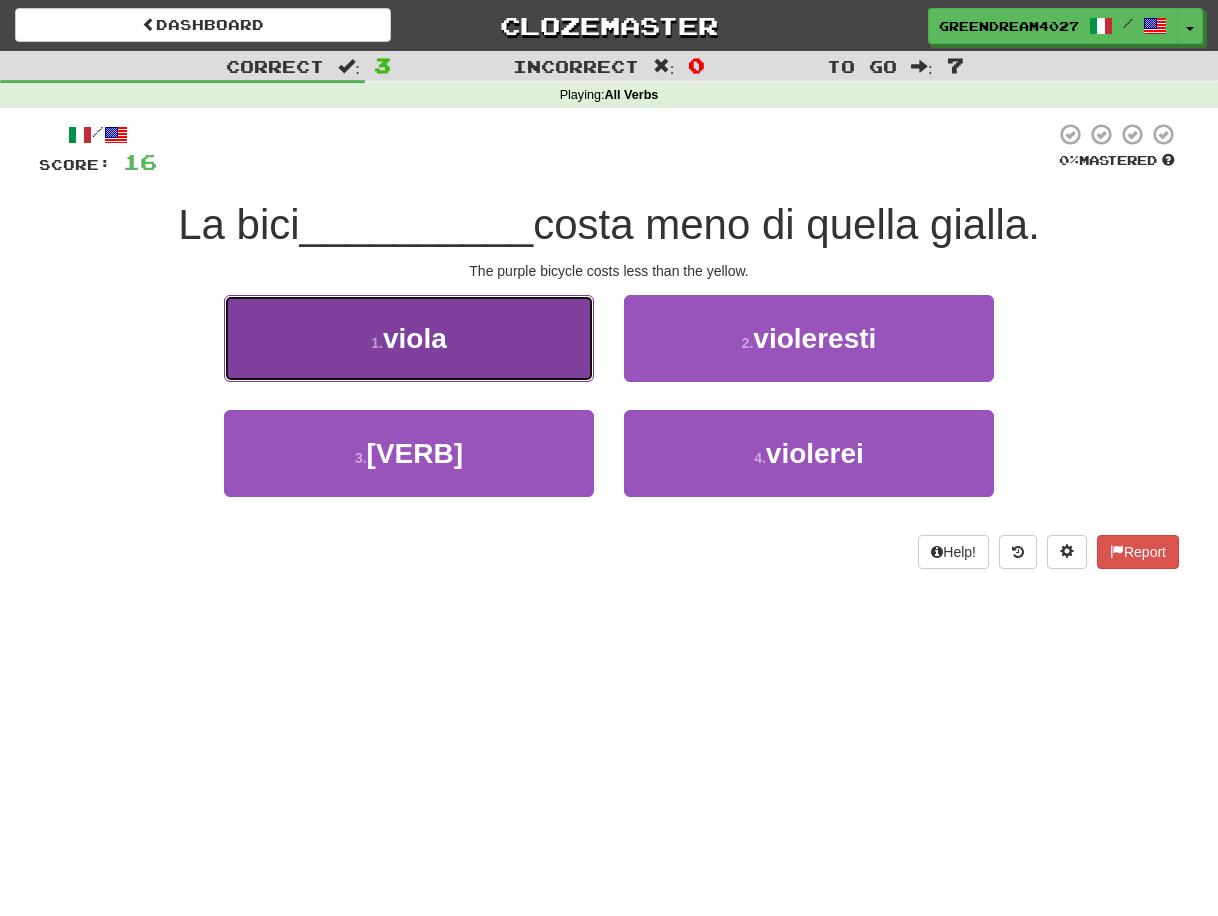 click on "1 .  viola" at bounding box center [409, 338] 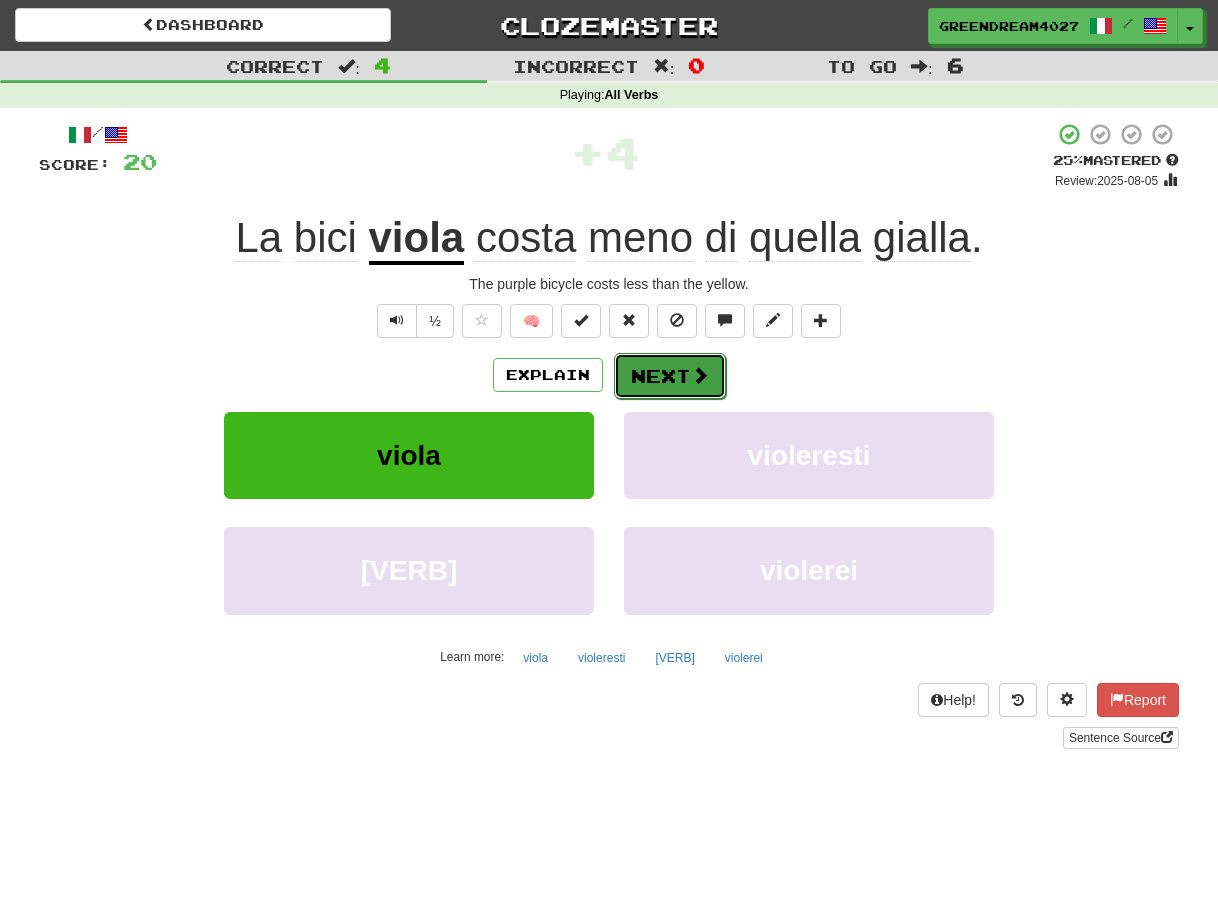 click on "Next" at bounding box center (670, 376) 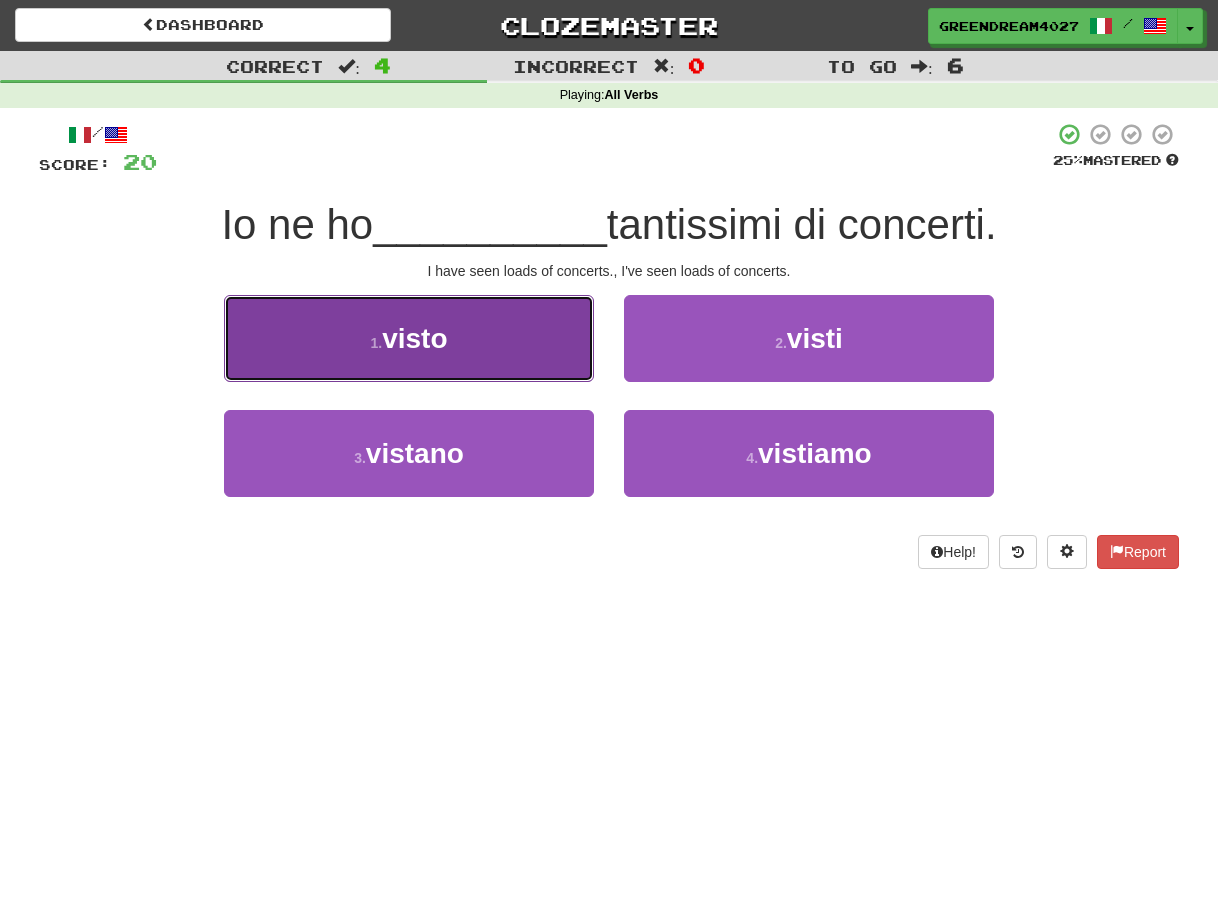click on "1 .  visto" at bounding box center (409, 338) 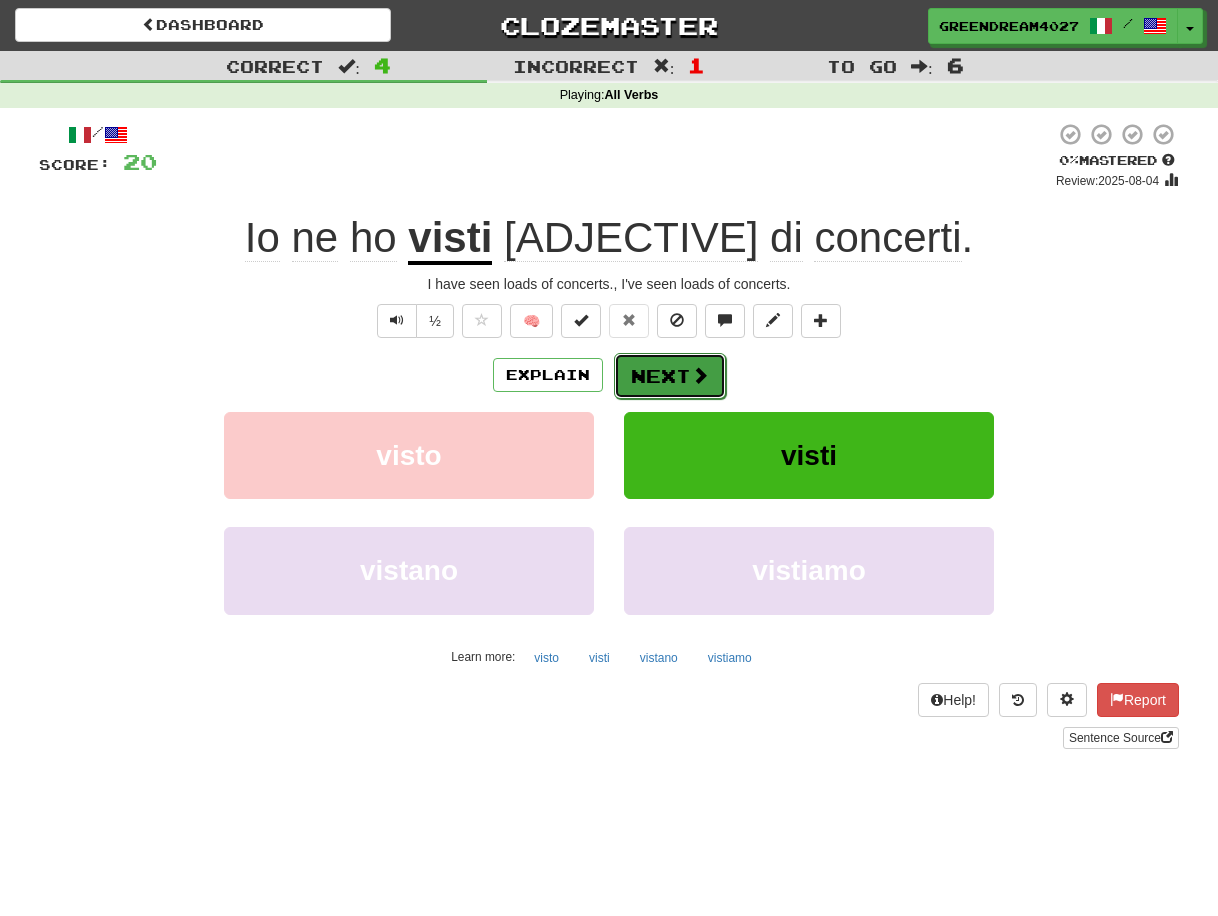click on "Next" at bounding box center [670, 376] 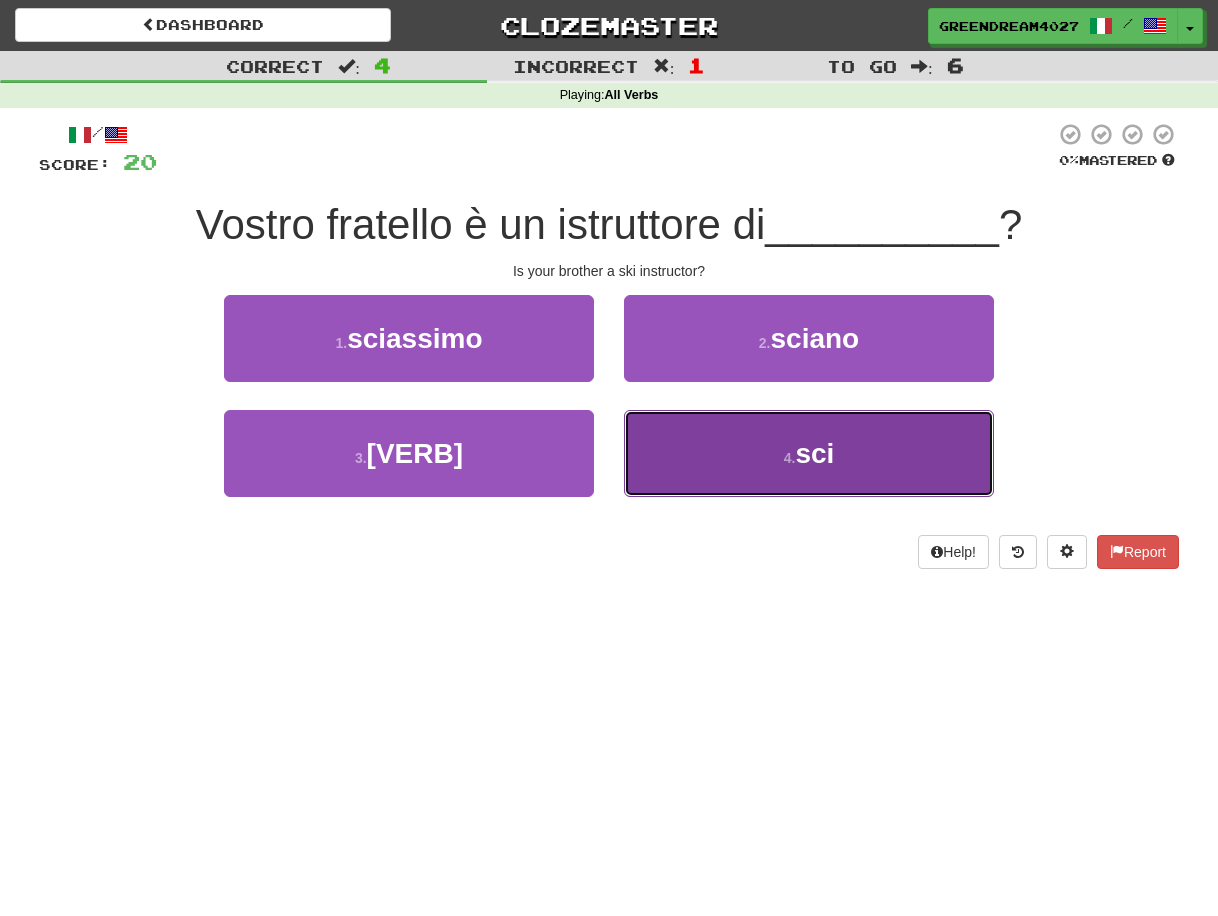 click on "4 .  sci" at bounding box center (809, 453) 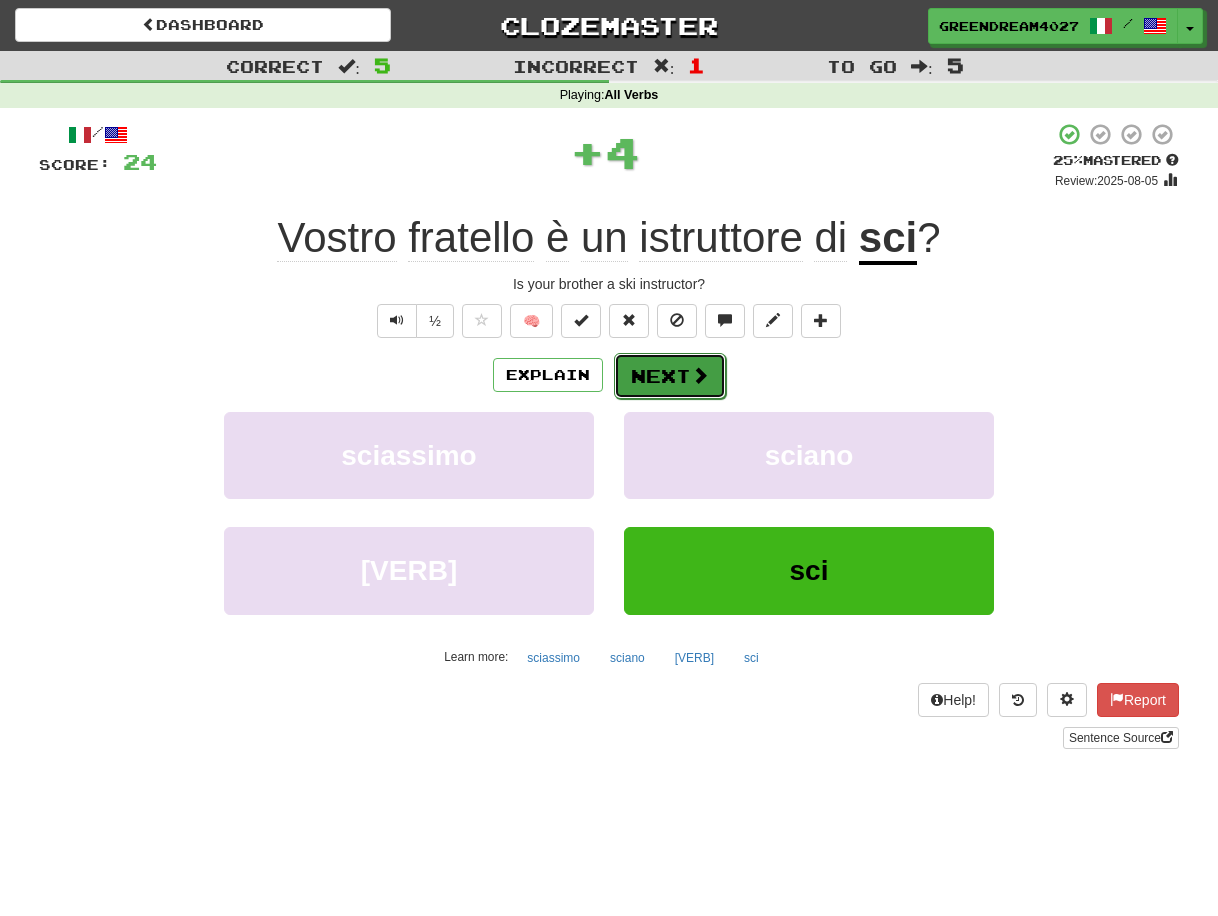 click on "Next" at bounding box center (670, 376) 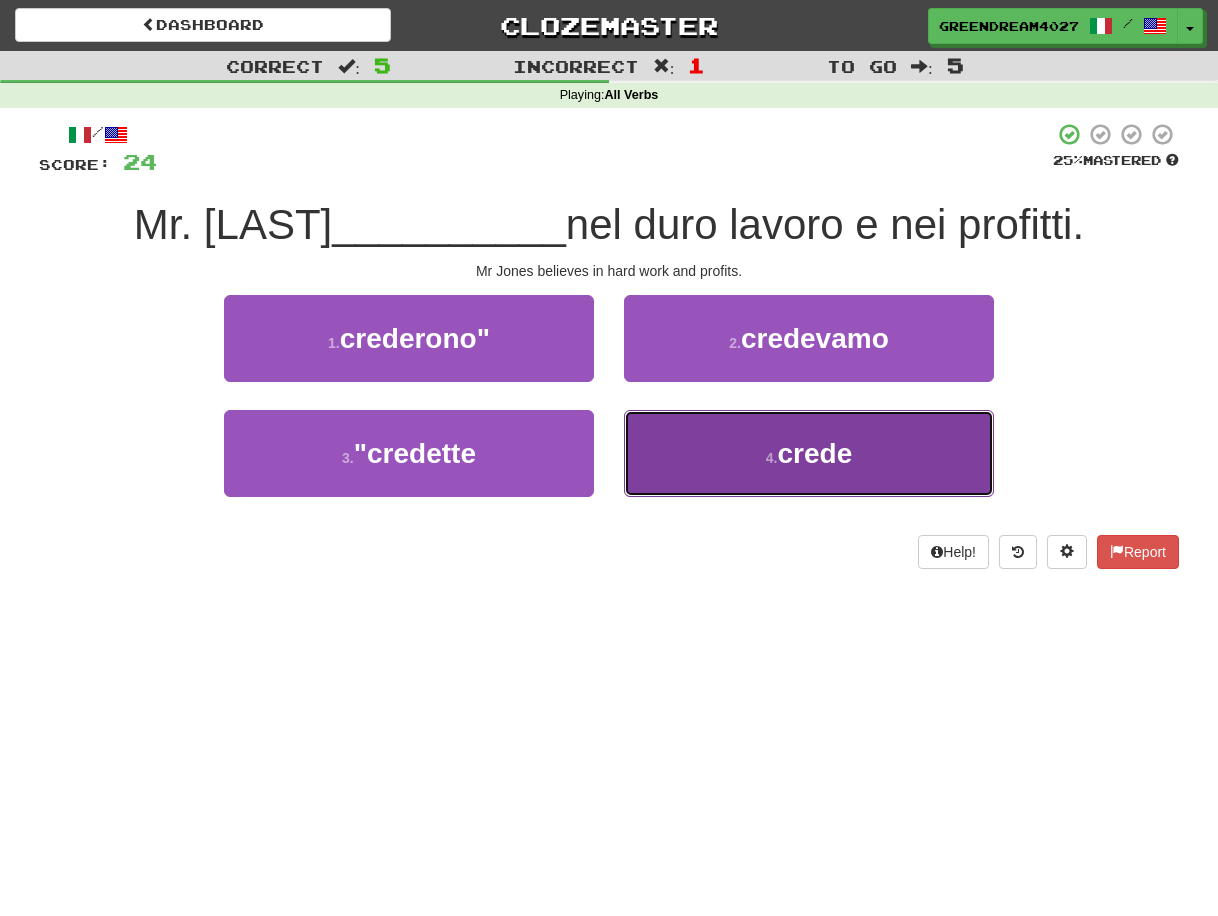 click on "4 .  crede" at bounding box center [809, 453] 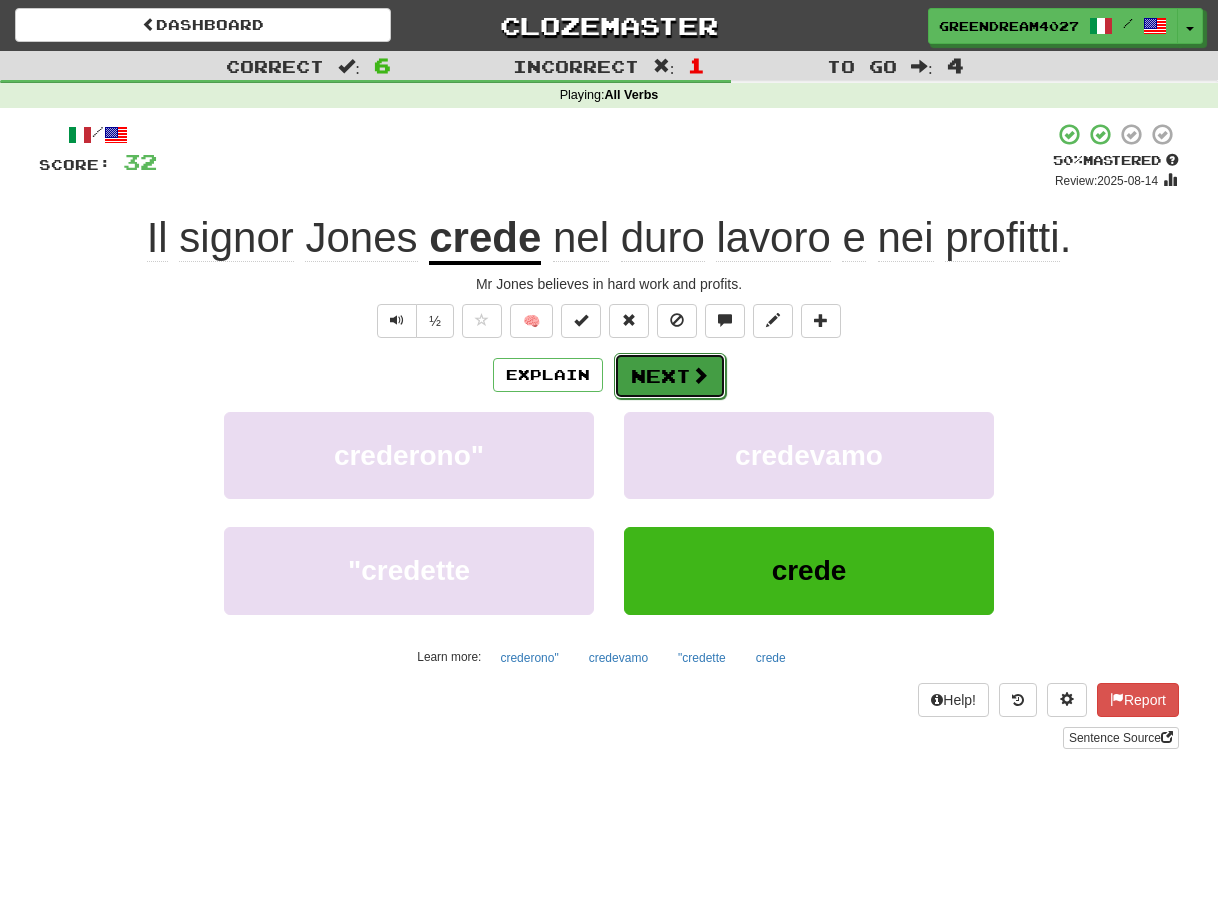 click on "Next" at bounding box center (670, 376) 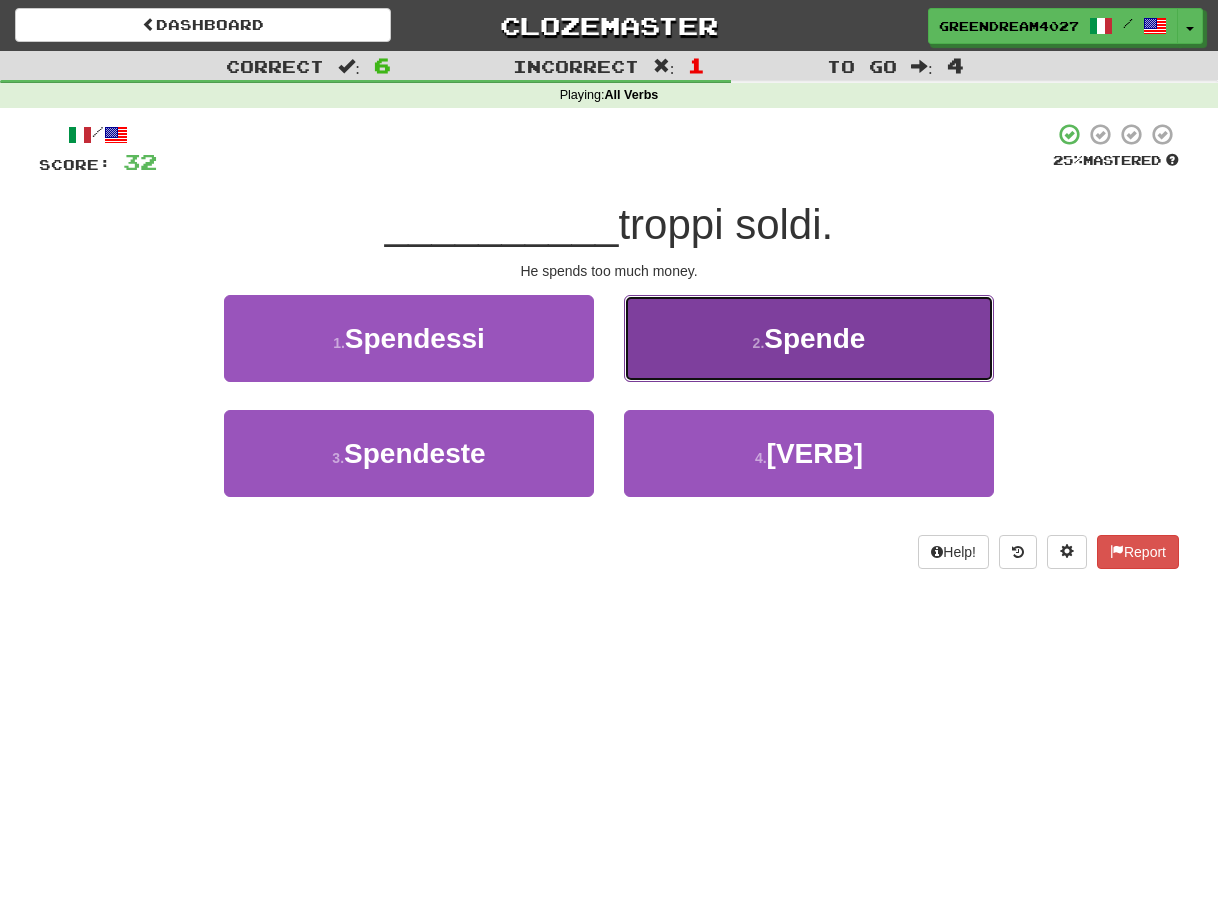 click on "2 .  Spende" at bounding box center (809, 338) 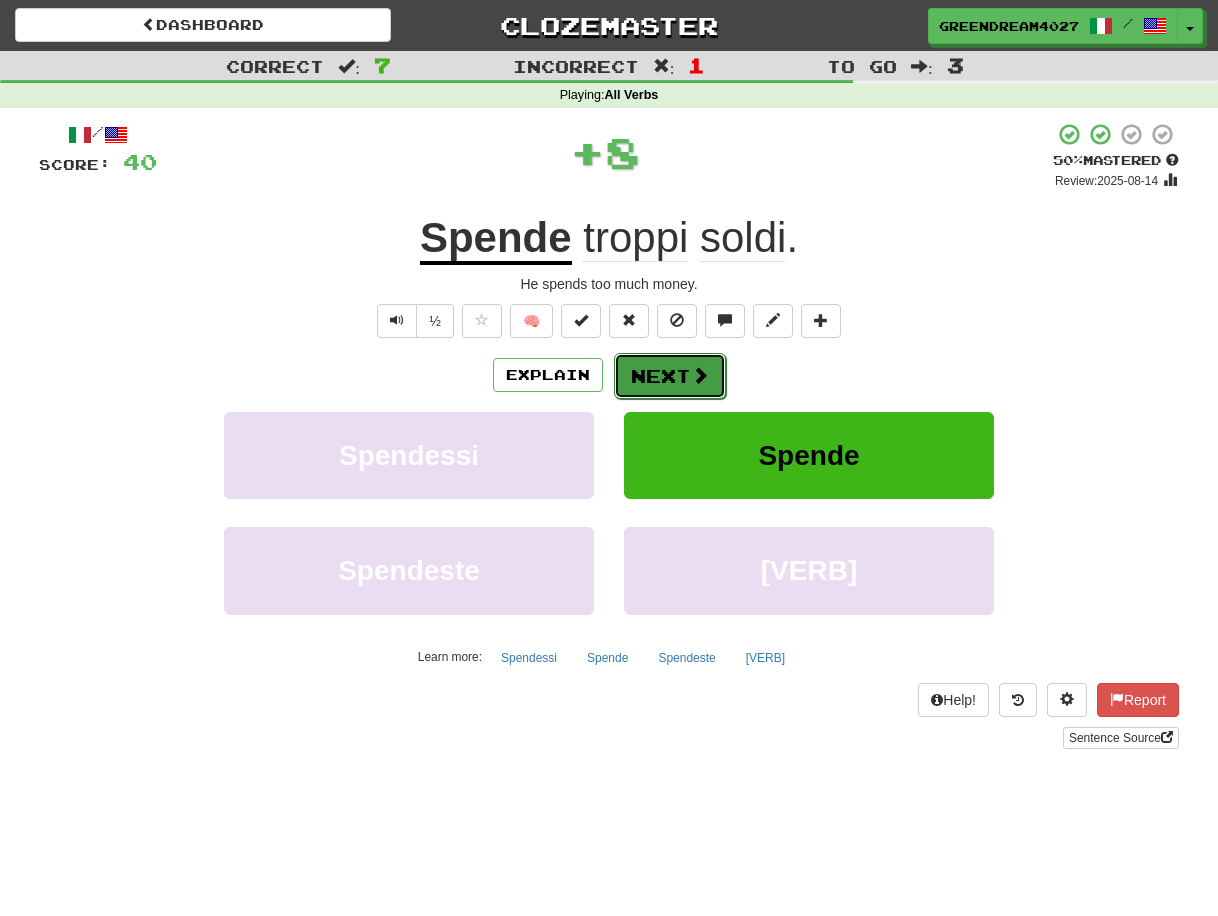 click on "Next" at bounding box center [670, 376] 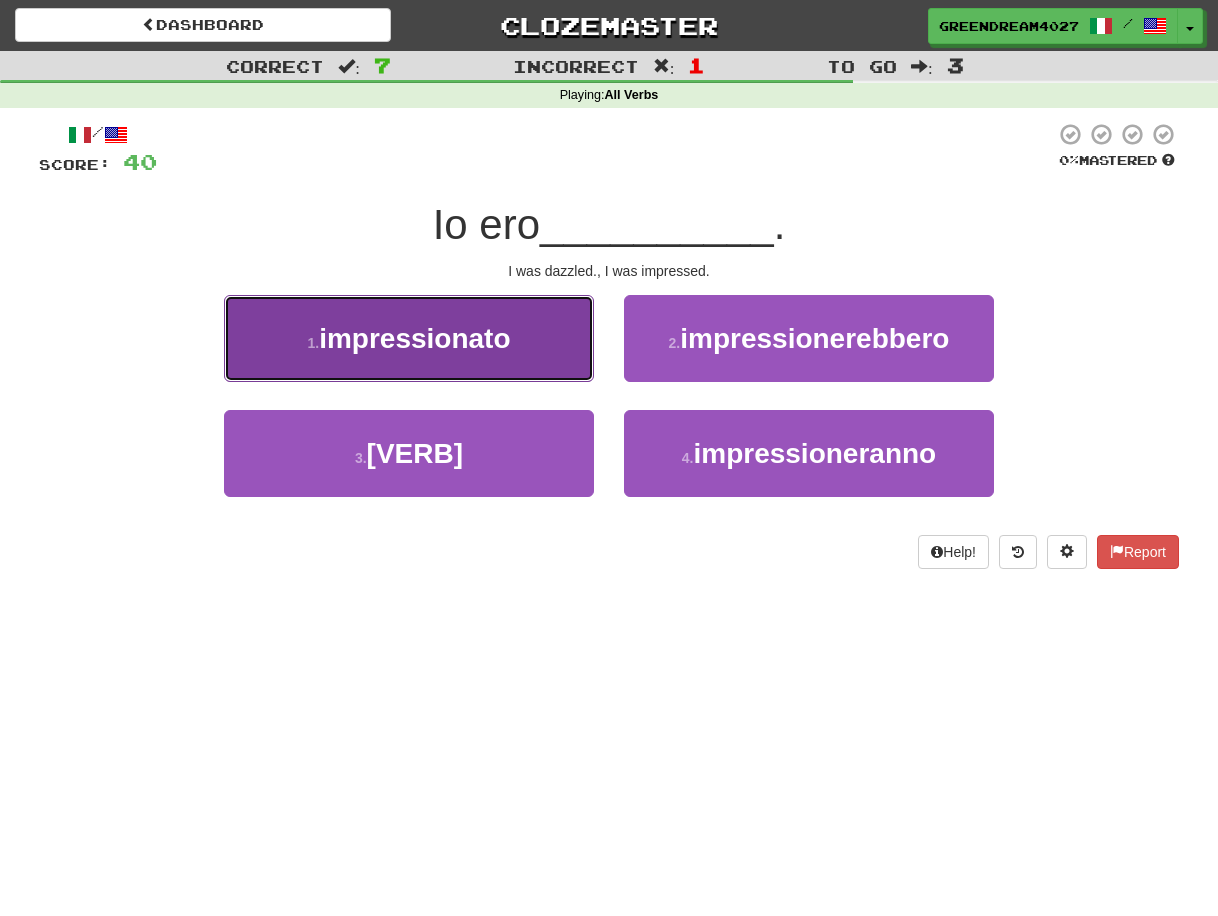click on "impressionato" at bounding box center [414, 338] 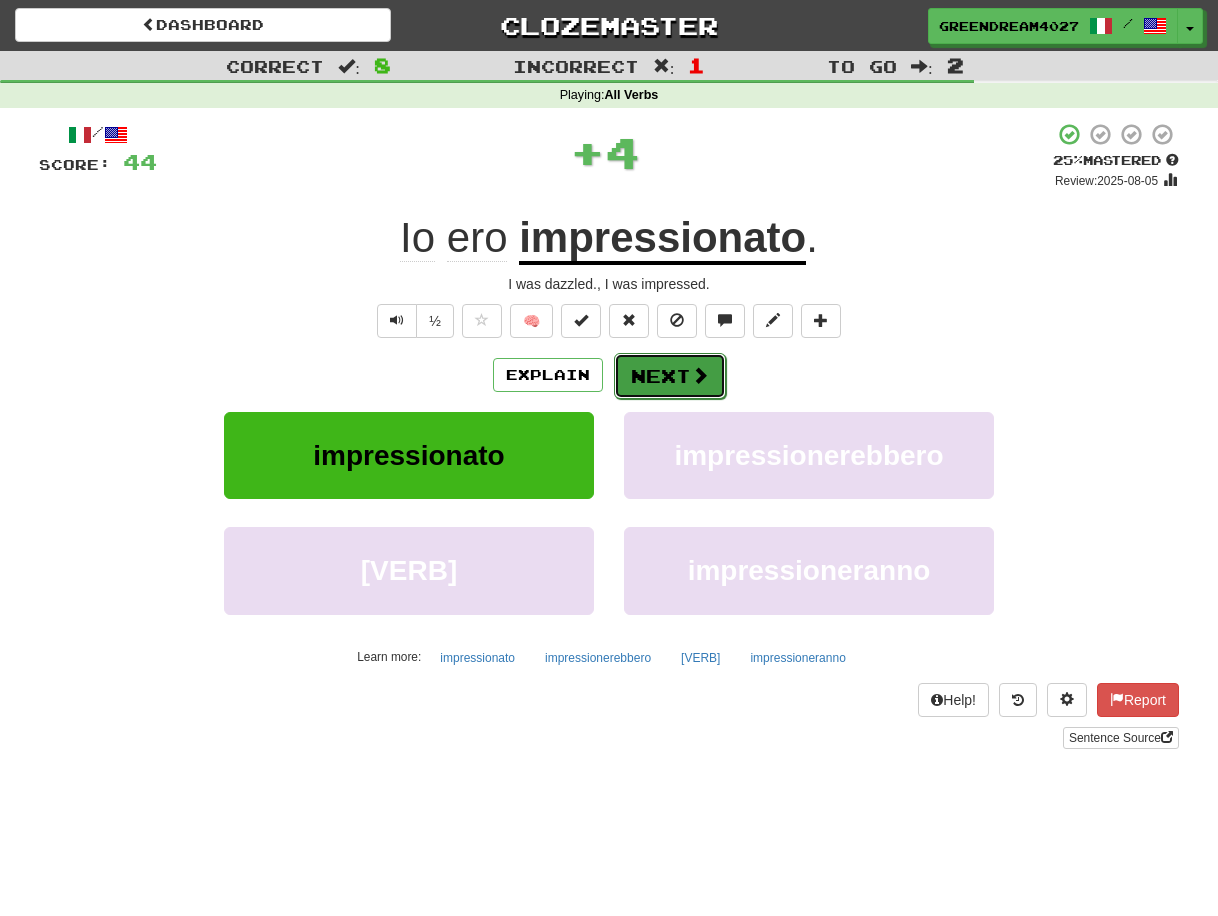 click on "Next" at bounding box center (670, 376) 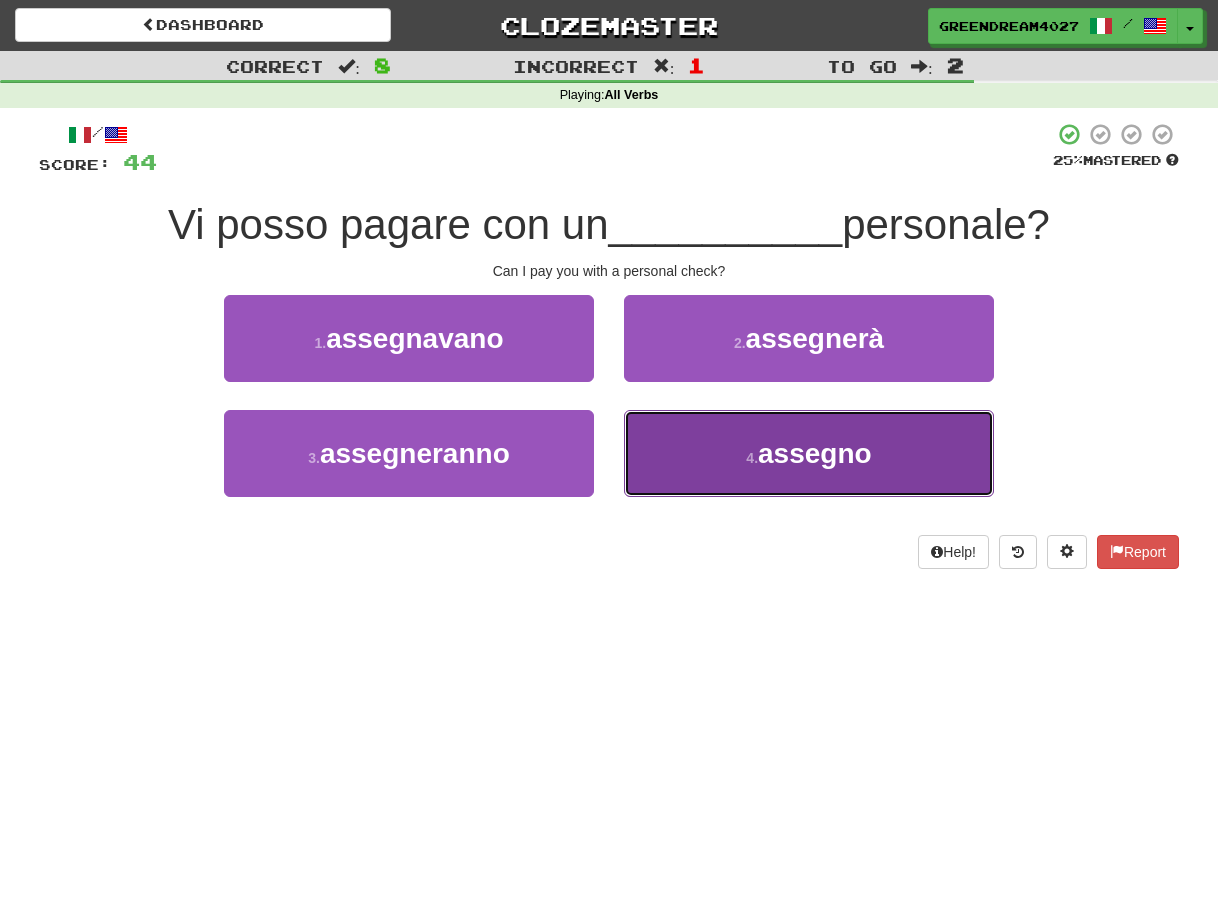 click on "assegno" at bounding box center [815, 453] 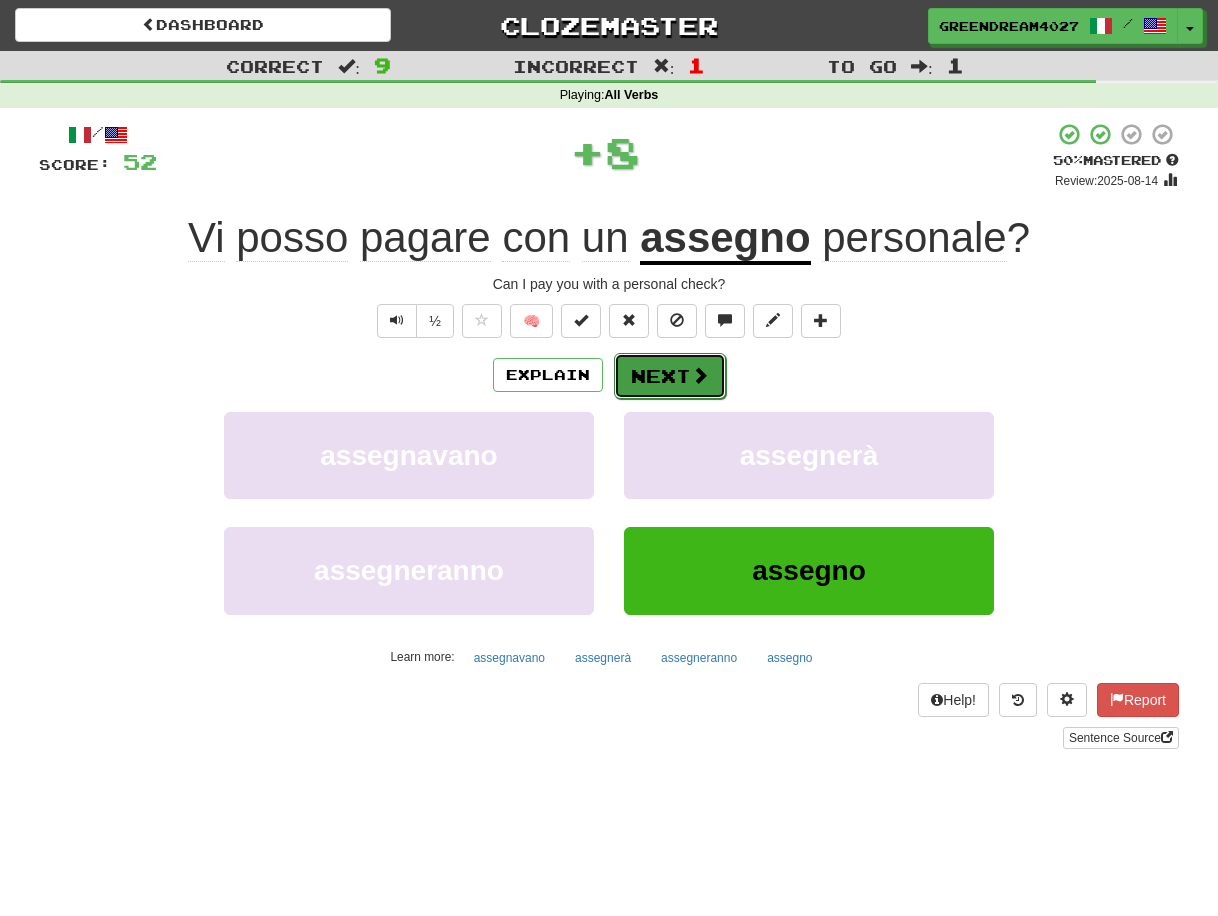 click on "Next" at bounding box center (670, 376) 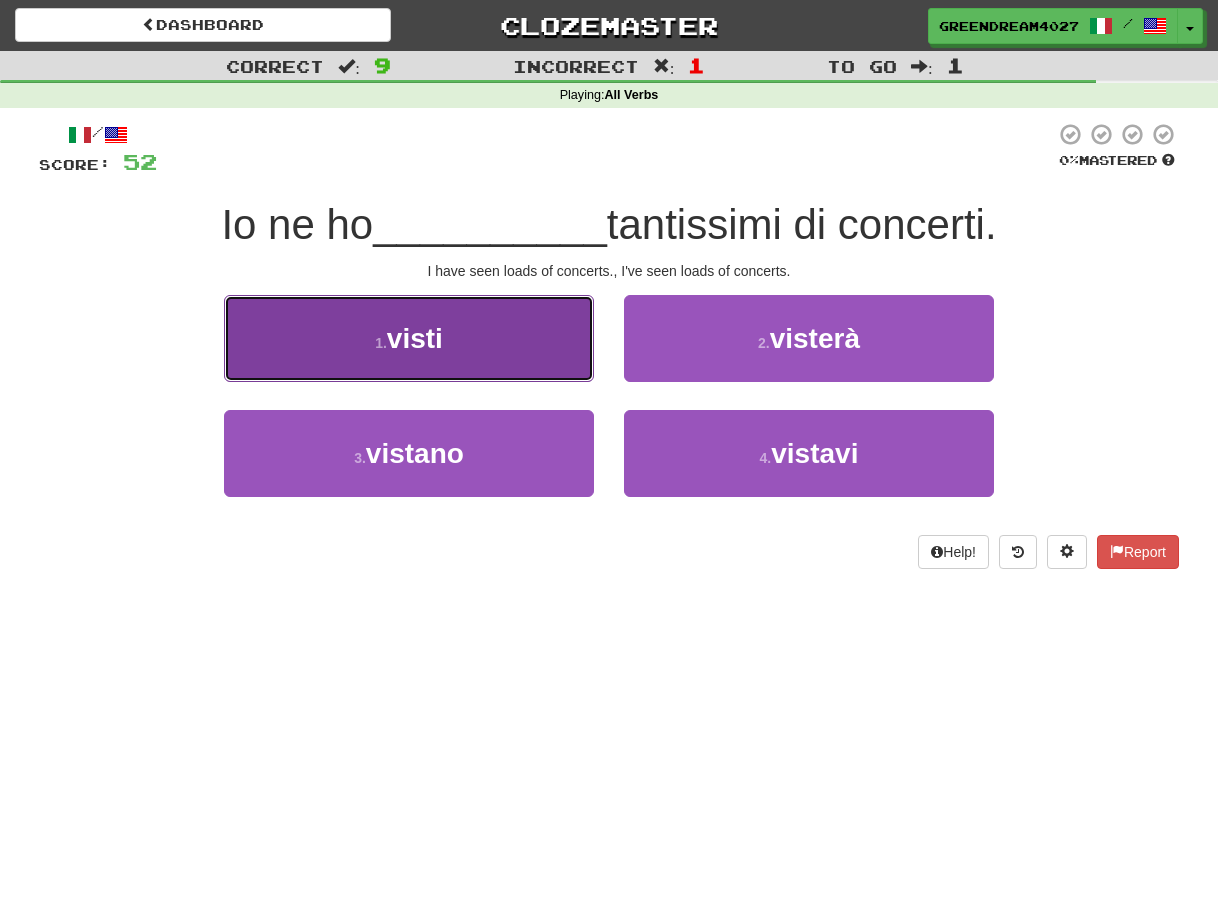 click on "1 .  visti" at bounding box center (409, 338) 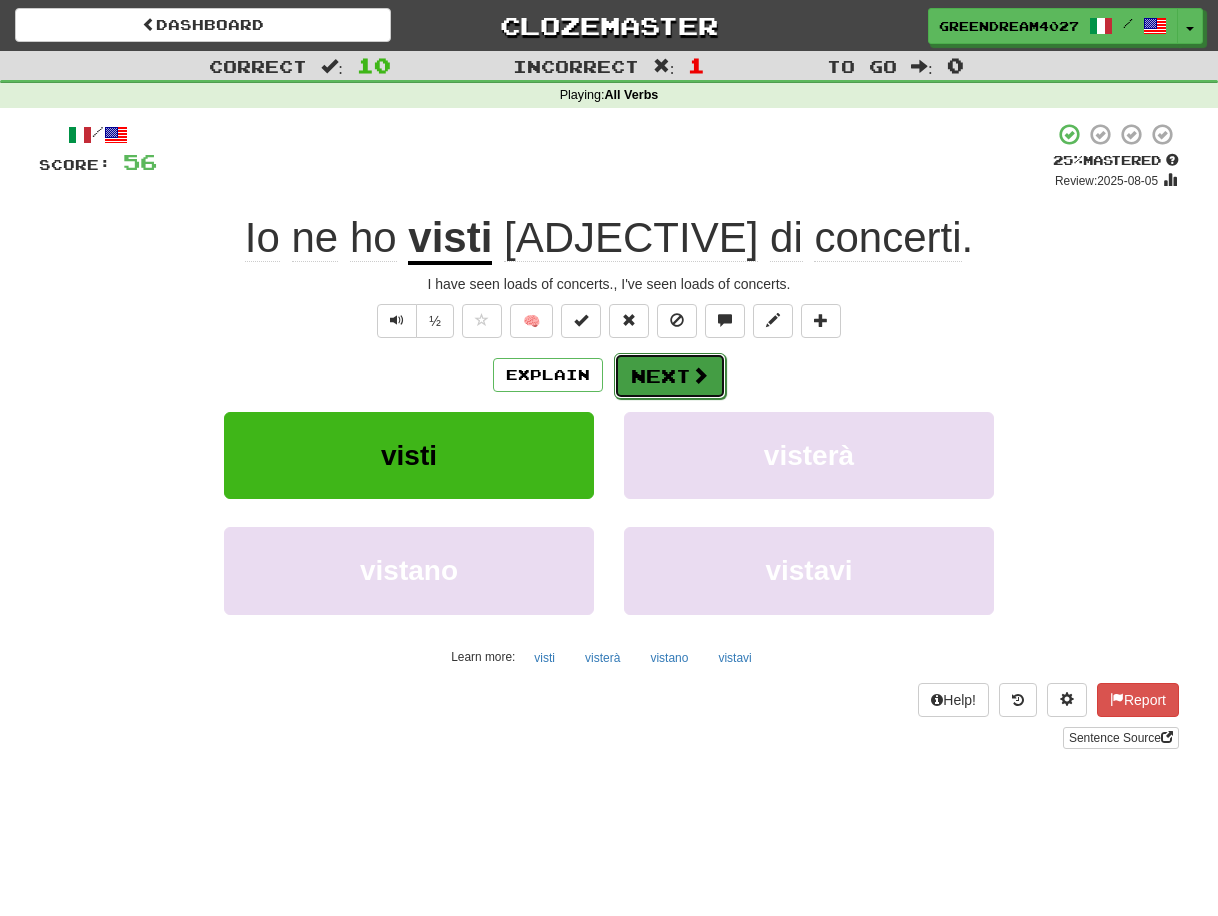 click on "Next" at bounding box center (670, 376) 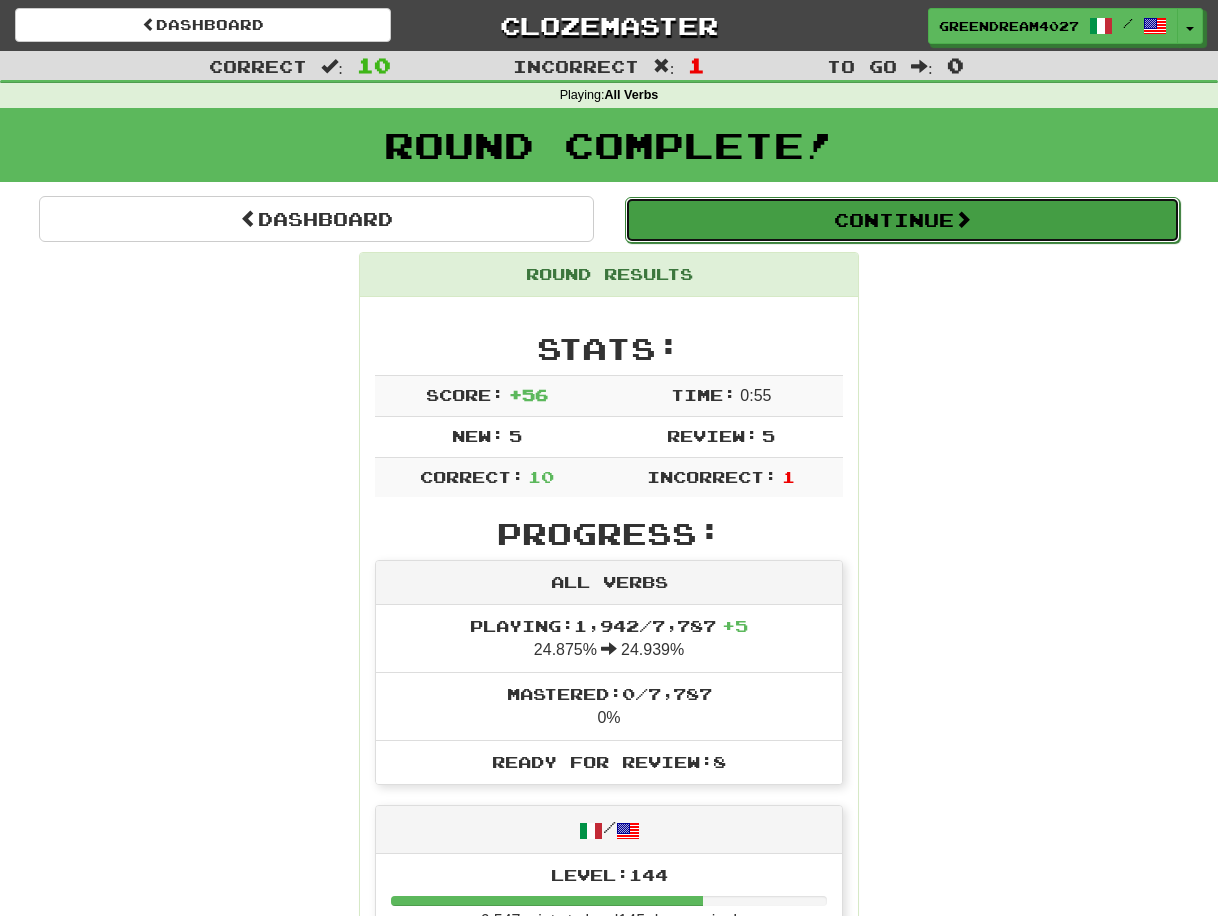 click on "Continue" at bounding box center (902, 220) 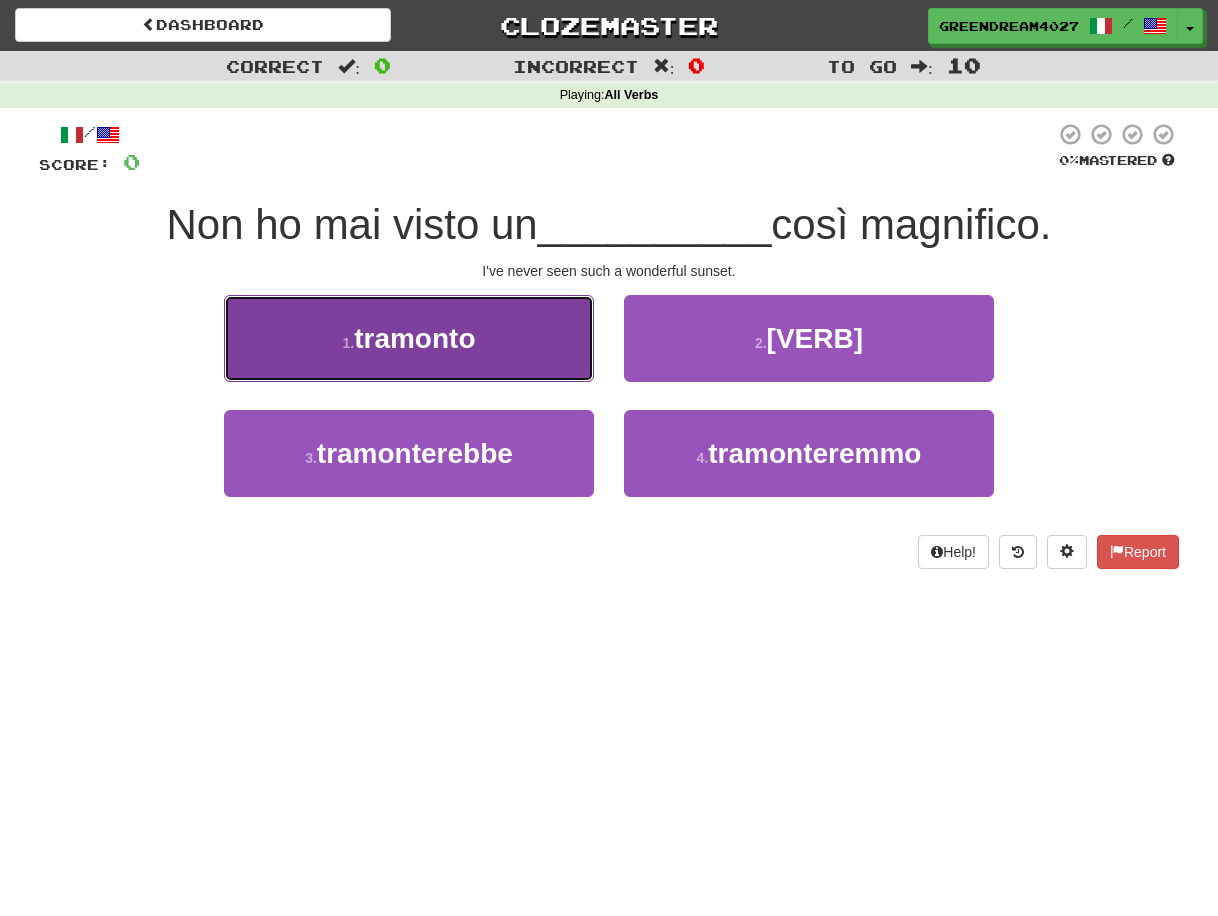click on "tramonto" at bounding box center [414, 338] 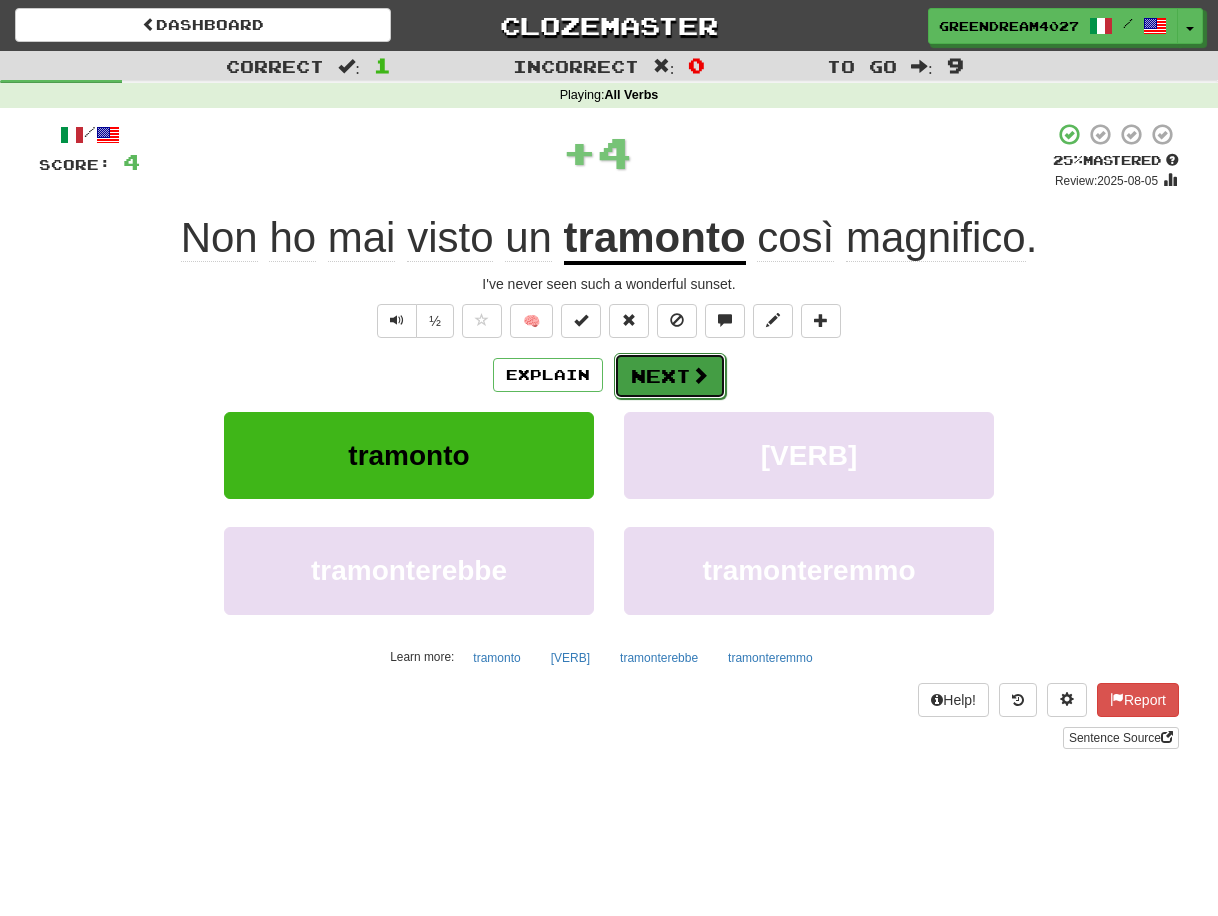 click on "Next" at bounding box center [670, 376] 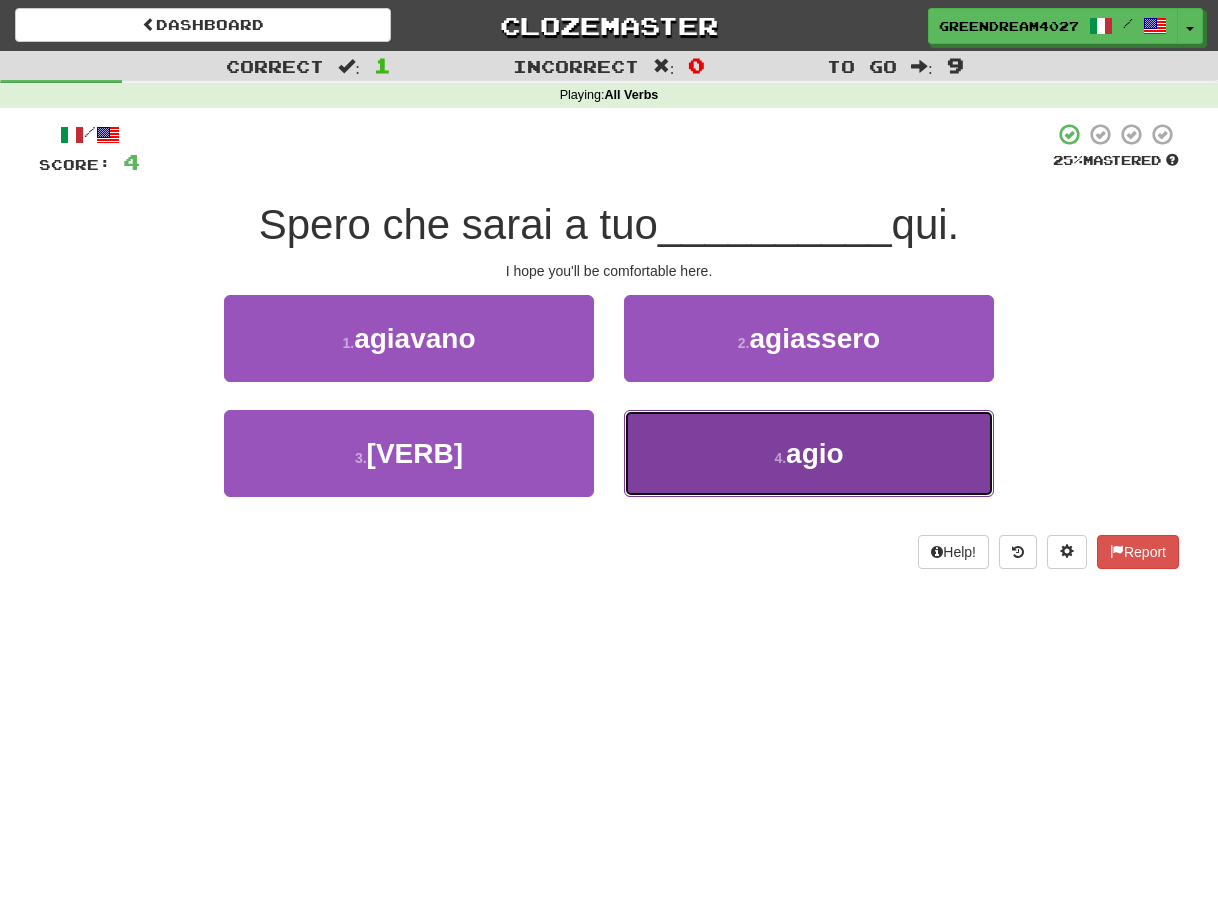 click on "4 .  agio" at bounding box center (809, 453) 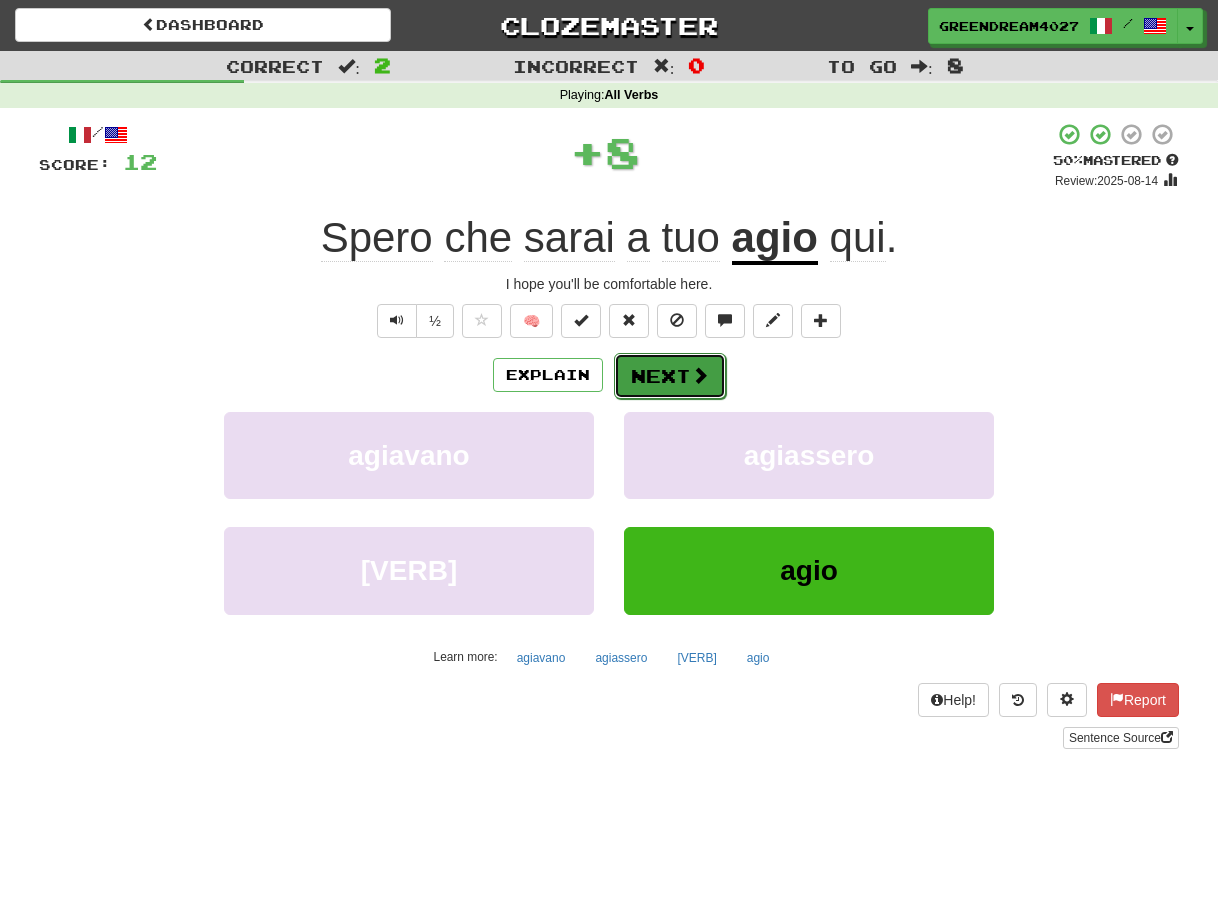 click on "Next" at bounding box center (670, 376) 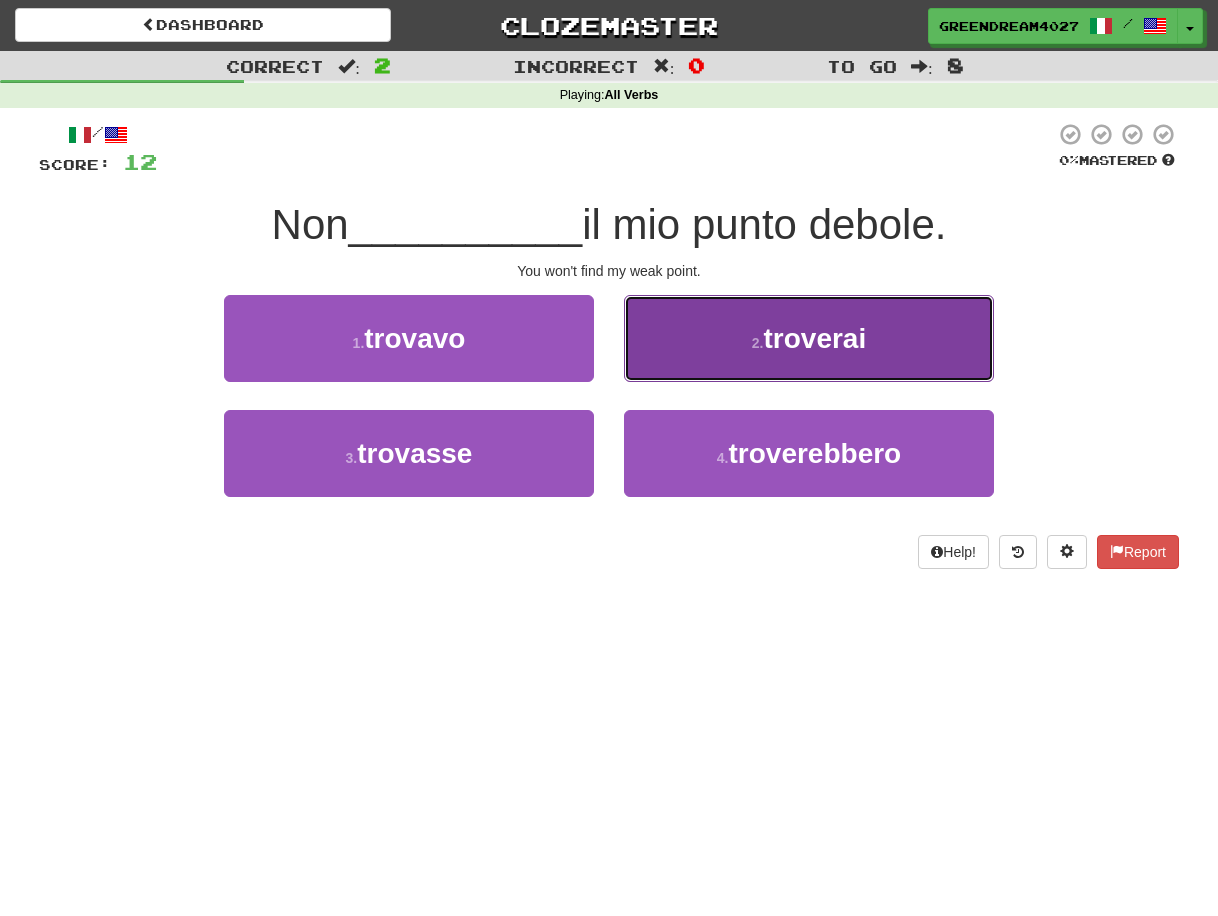 click on "2 .  troverai" at bounding box center (809, 338) 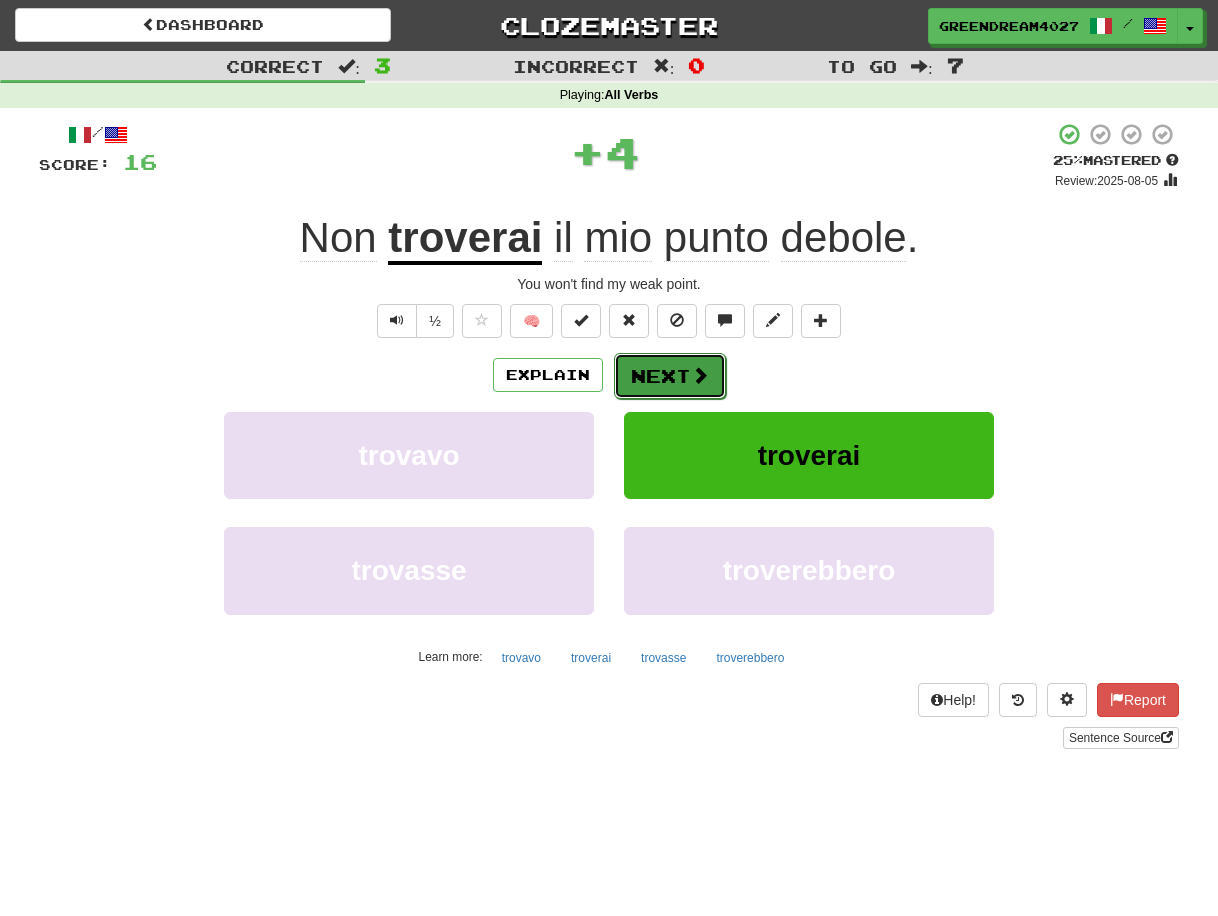 click on "Next" at bounding box center (670, 376) 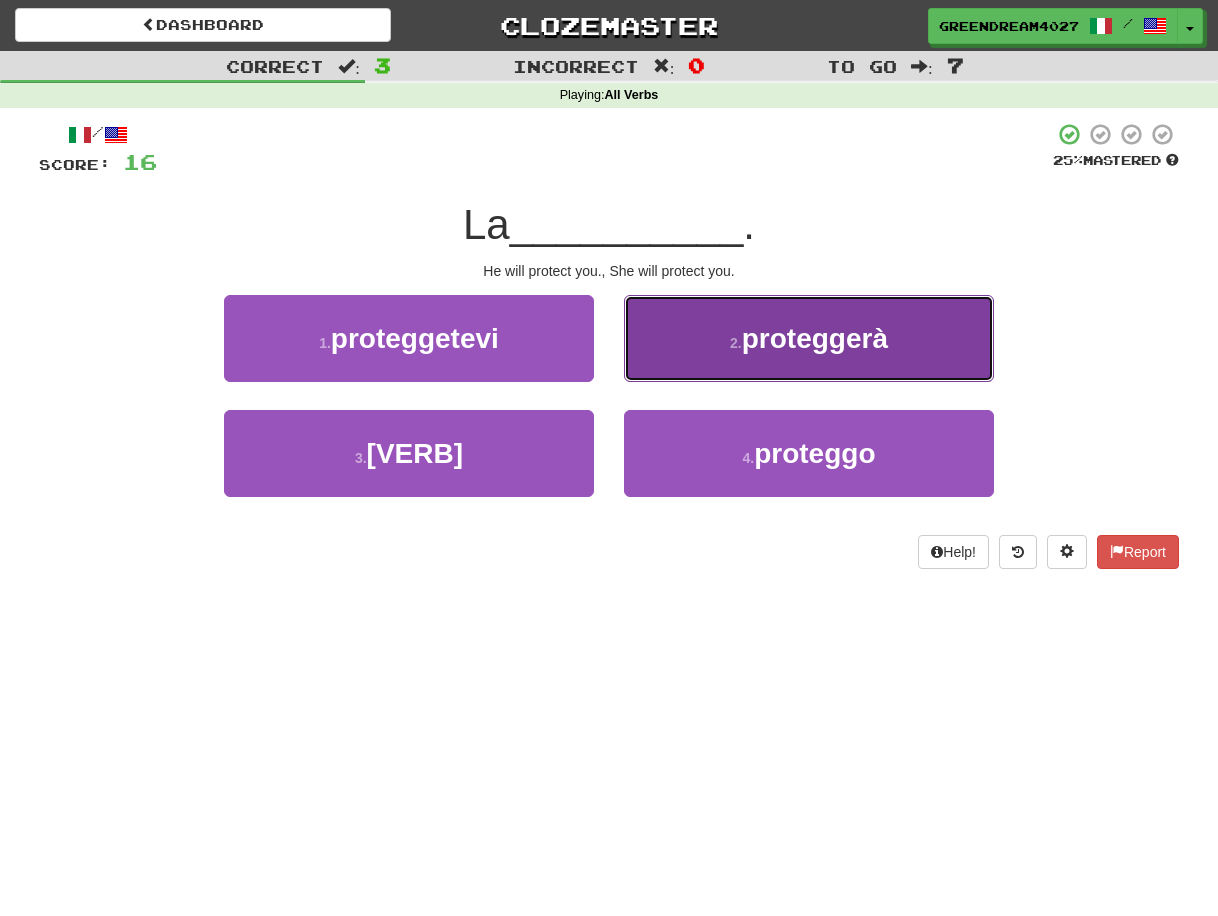 click on "proteggerà" at bounding box center [815, 338] 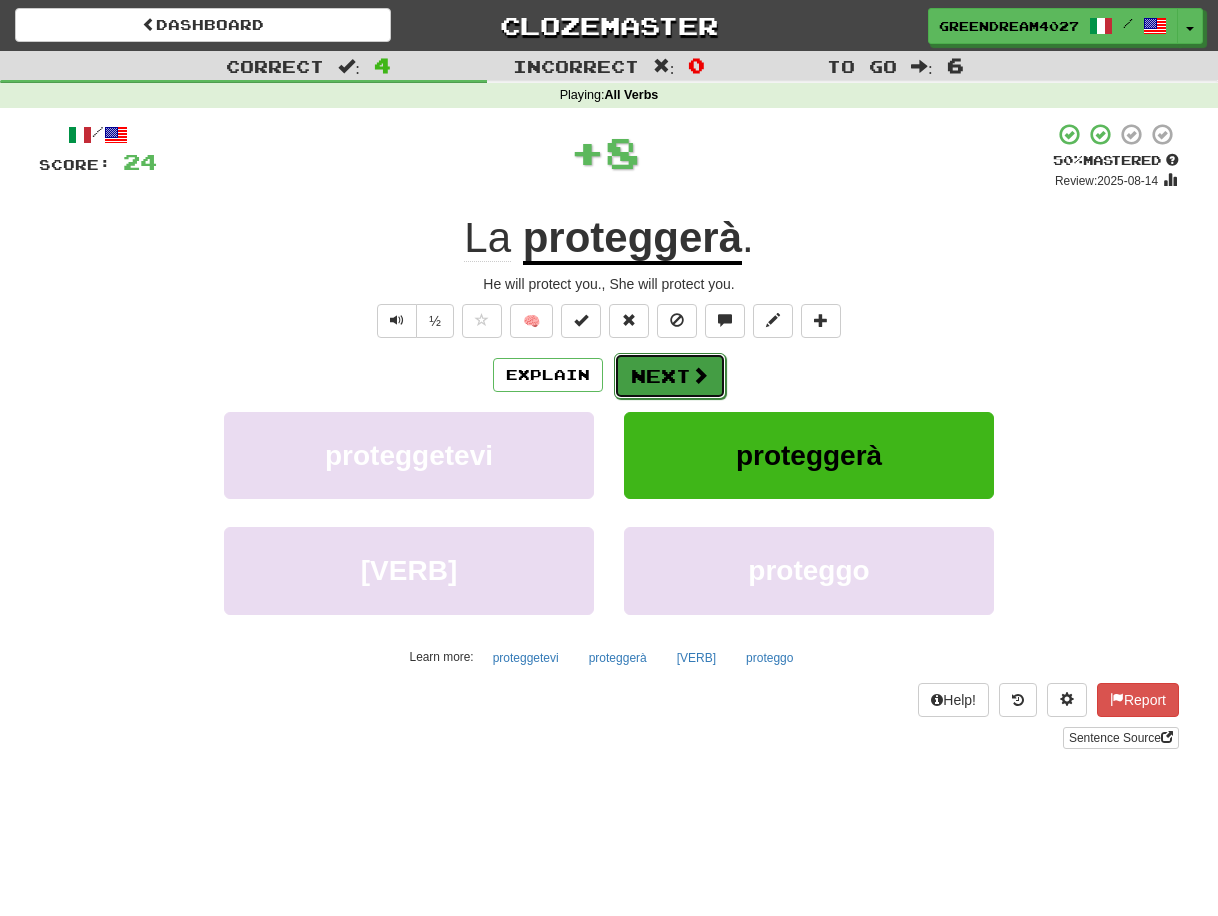 click on "Next" at bounding box center [670, 376] 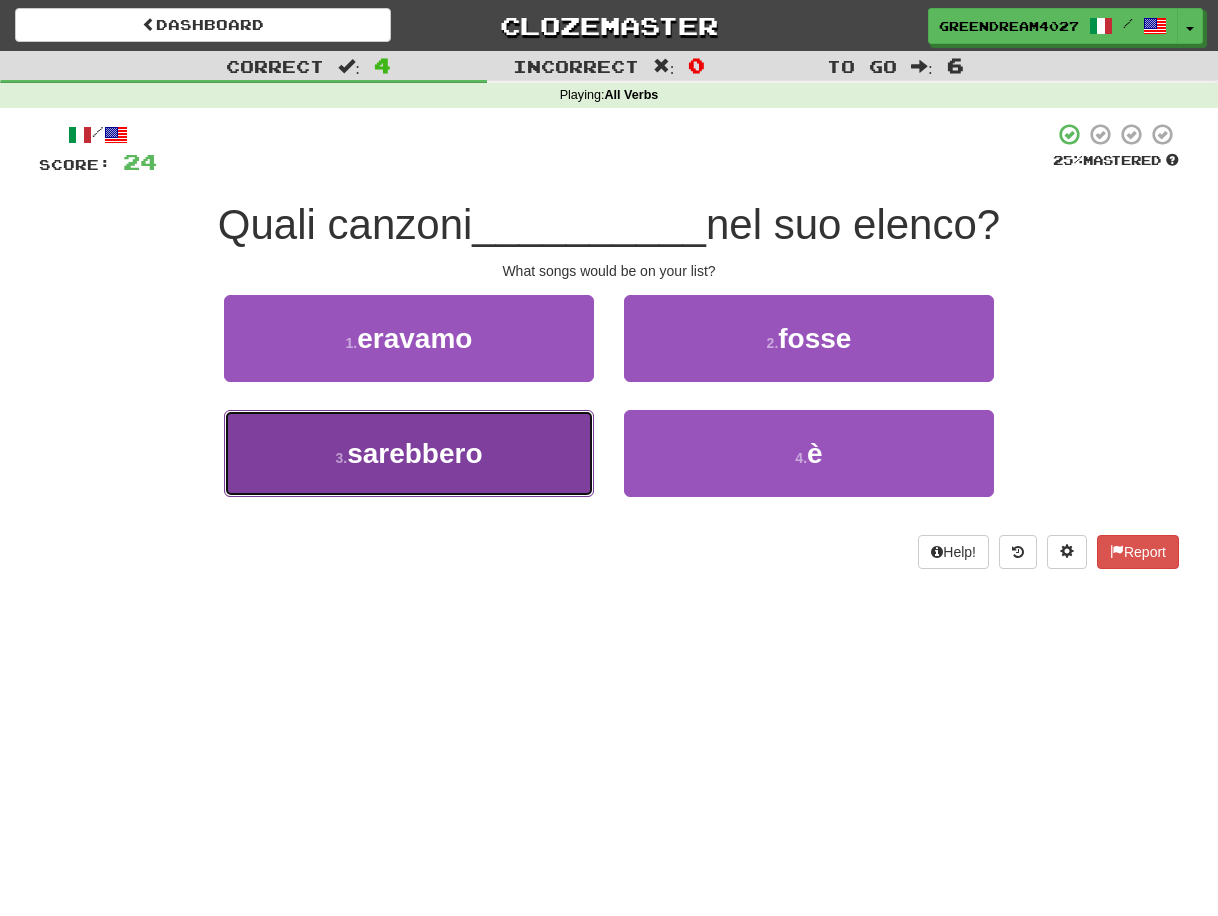 click on "3 .  sarebbero" at bounding box center [409, 453] 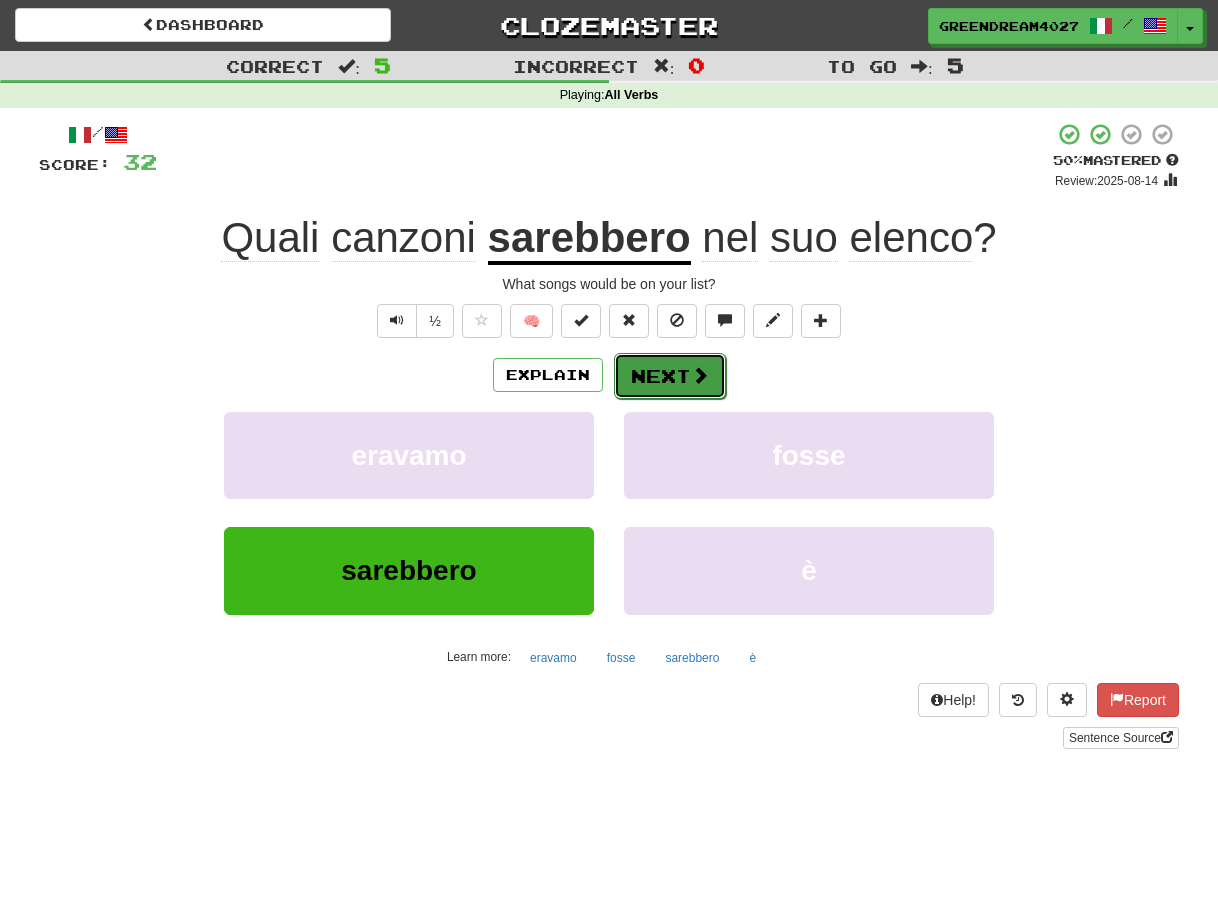 click on "Next" at bounding box center [670, 376] 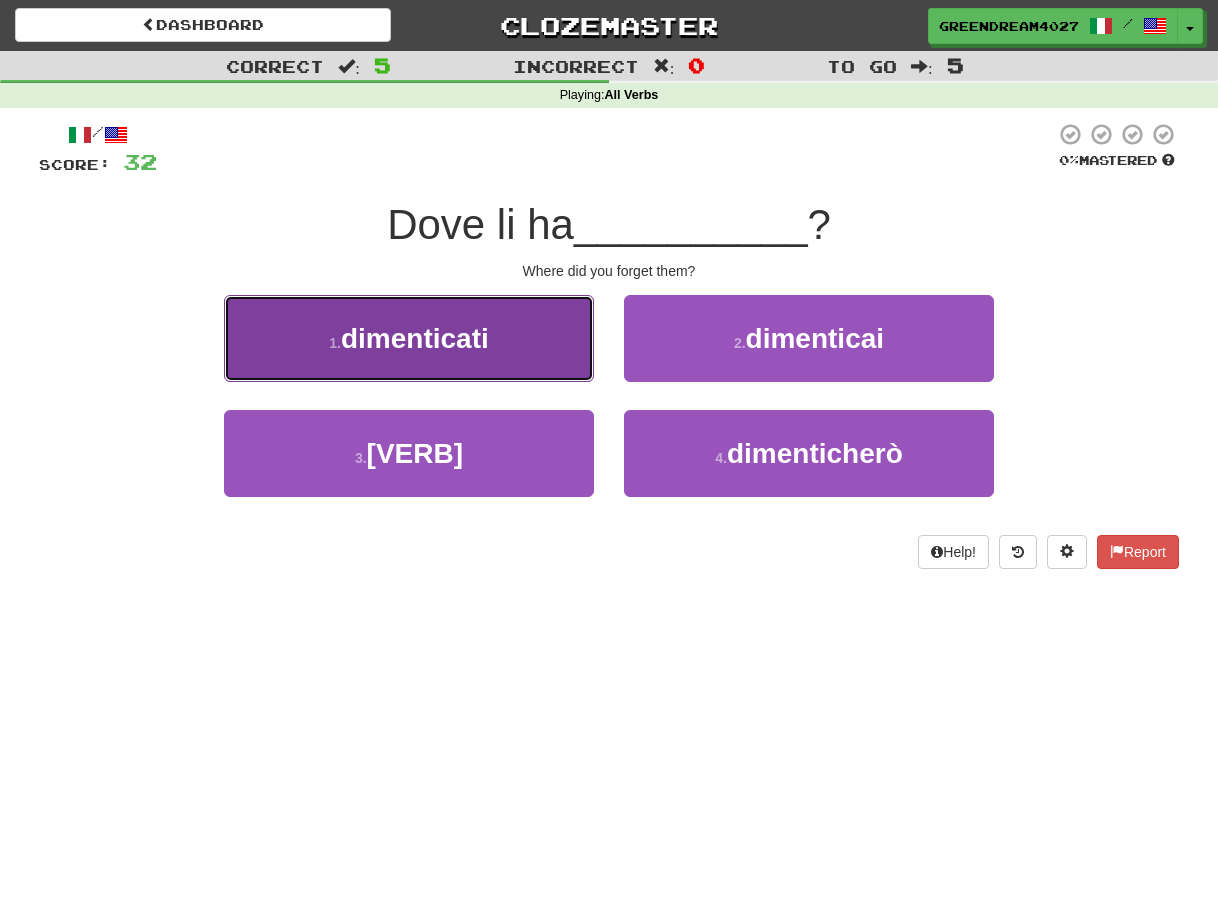click on "1 .  dimenticati" at bounding box center [409, 338] 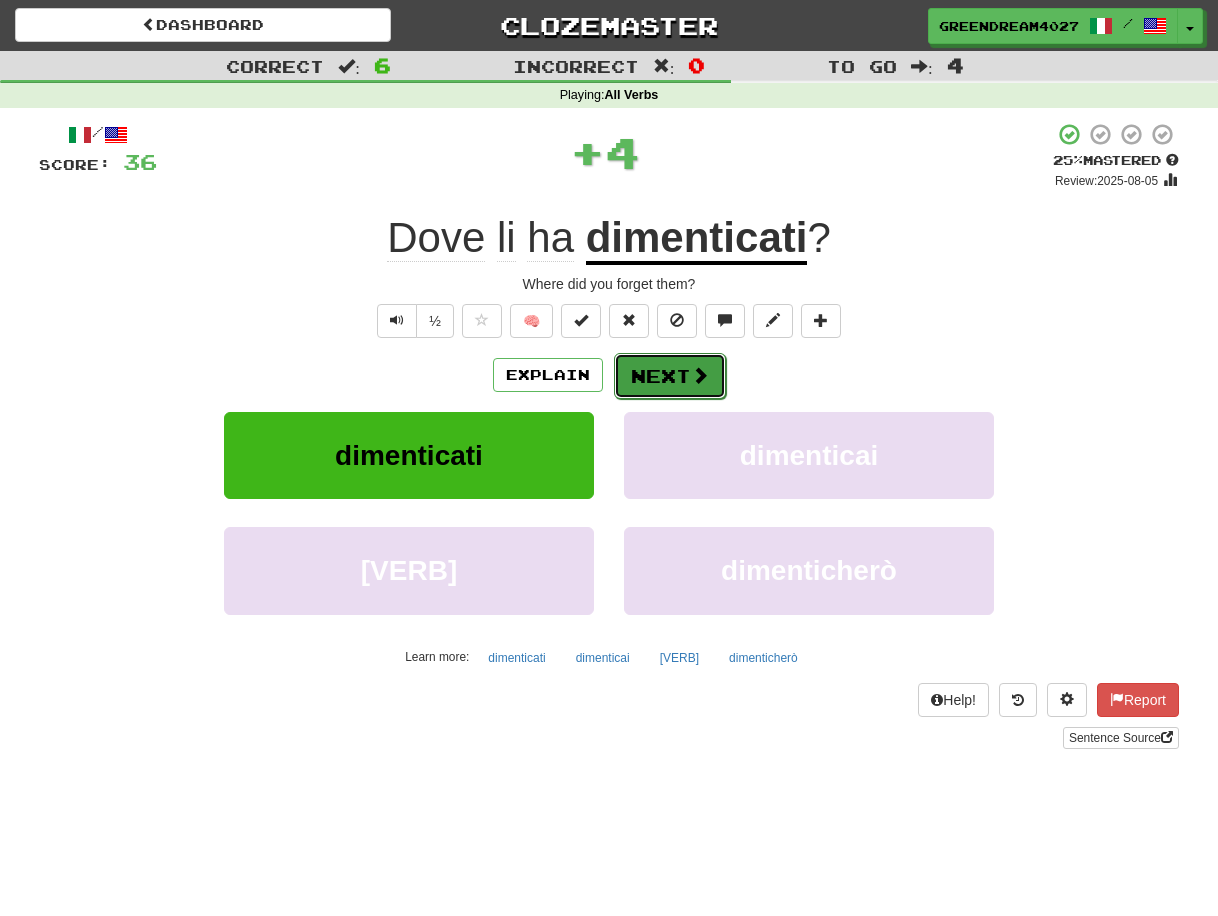 click on "Next" at bounding box center (670, 376) 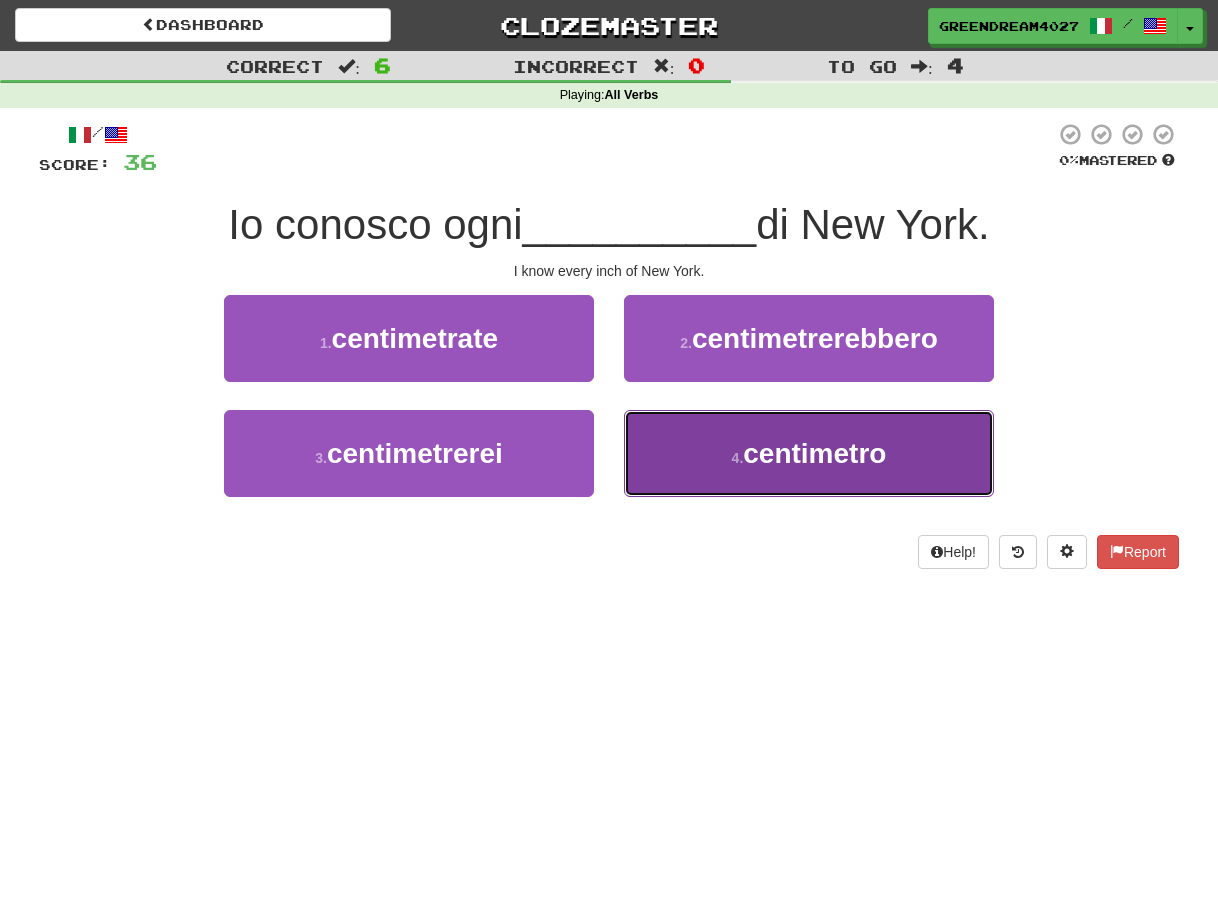 click on "4 .  centimetro" at bounding box center (809, 453) 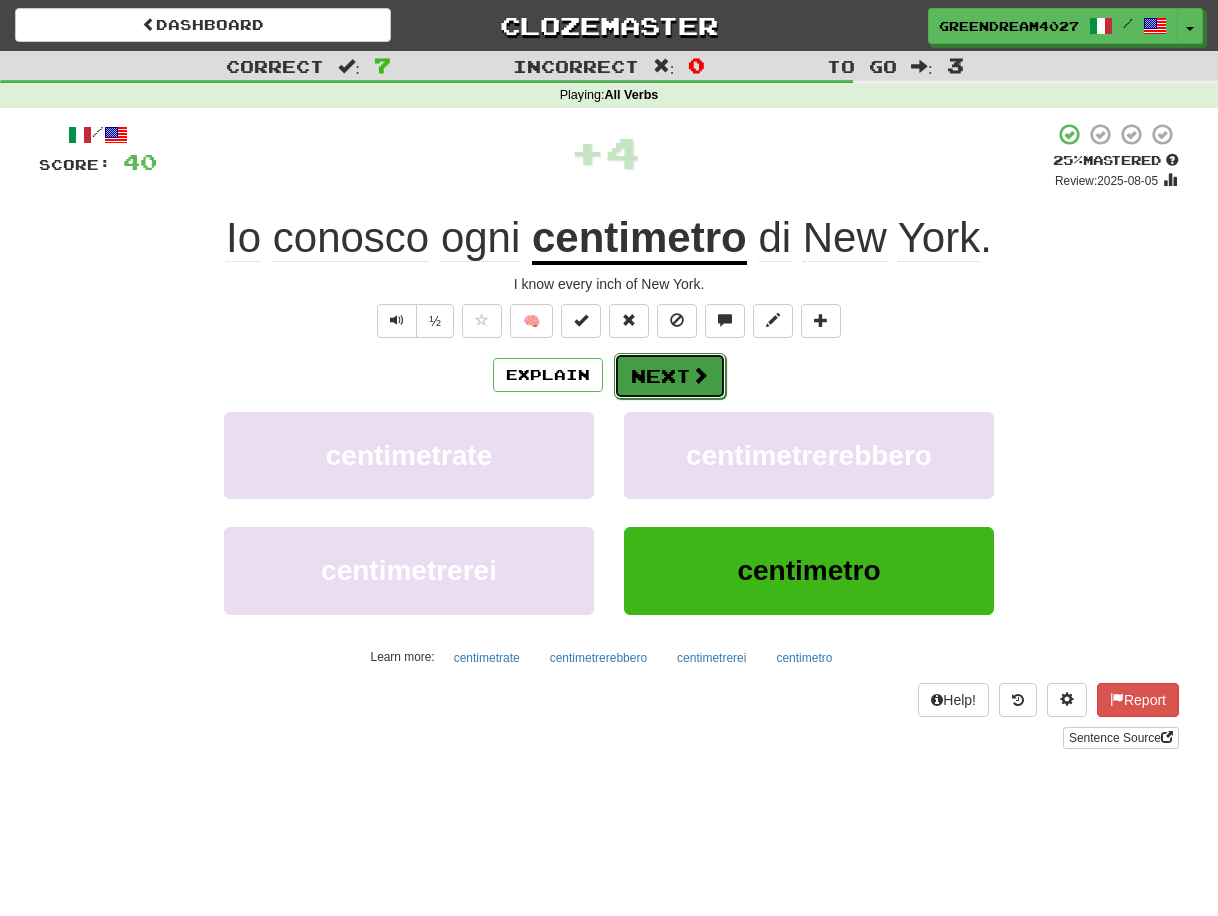 click on "Next" at bounding box center [670, 376] 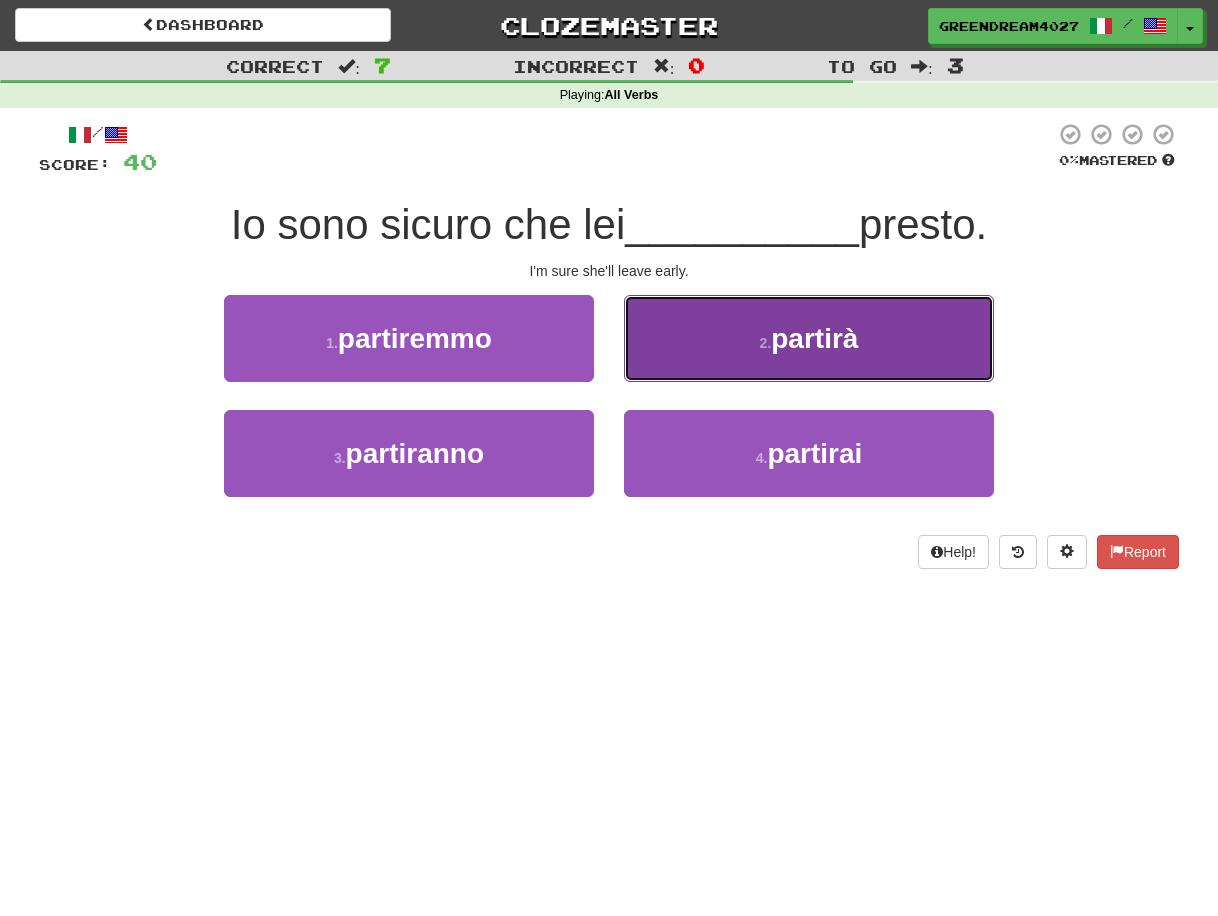 click on "2 .  partirà" at bounding box center [809, 338] 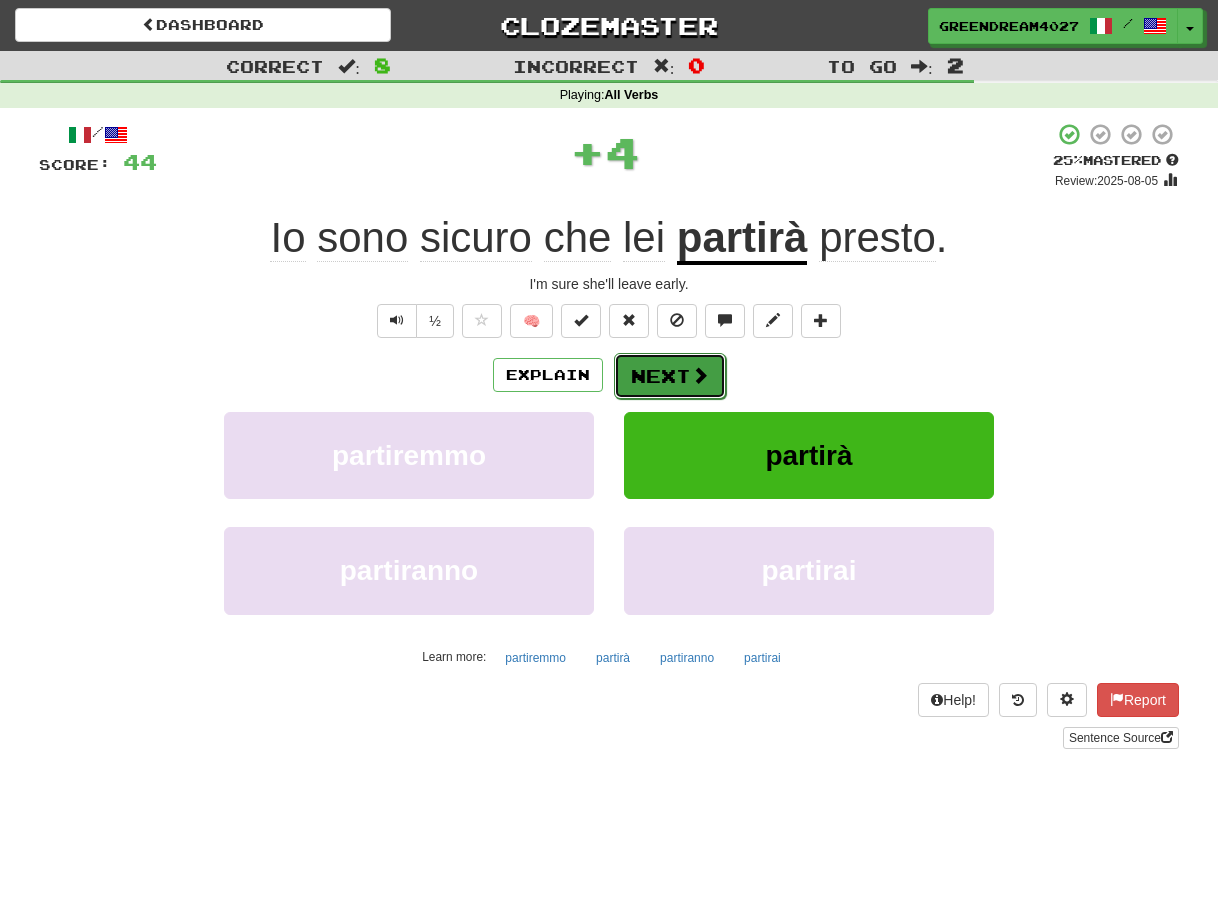 click on "Next" at bounding box center [670, 376] 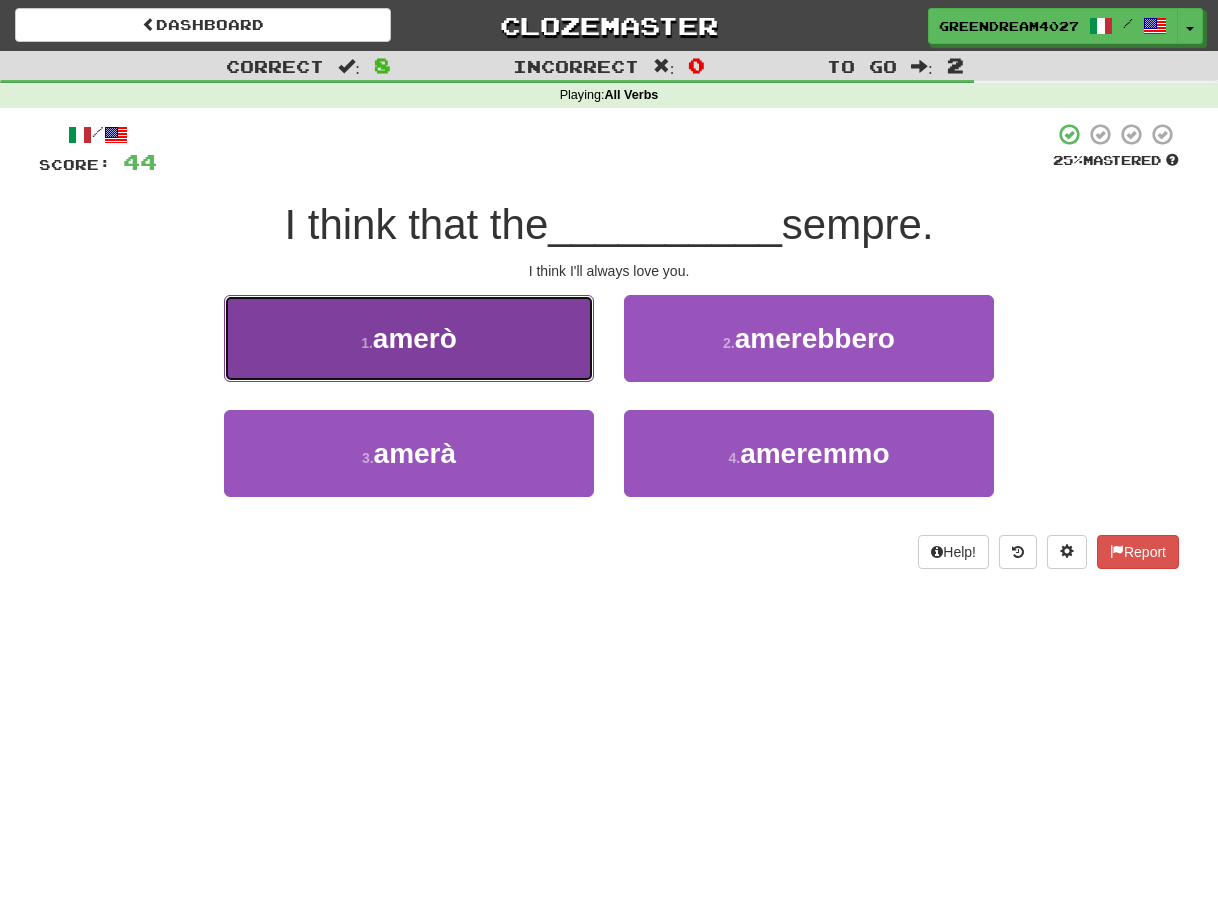 click on "1 .  amerò" at bounding box center [409, 338] 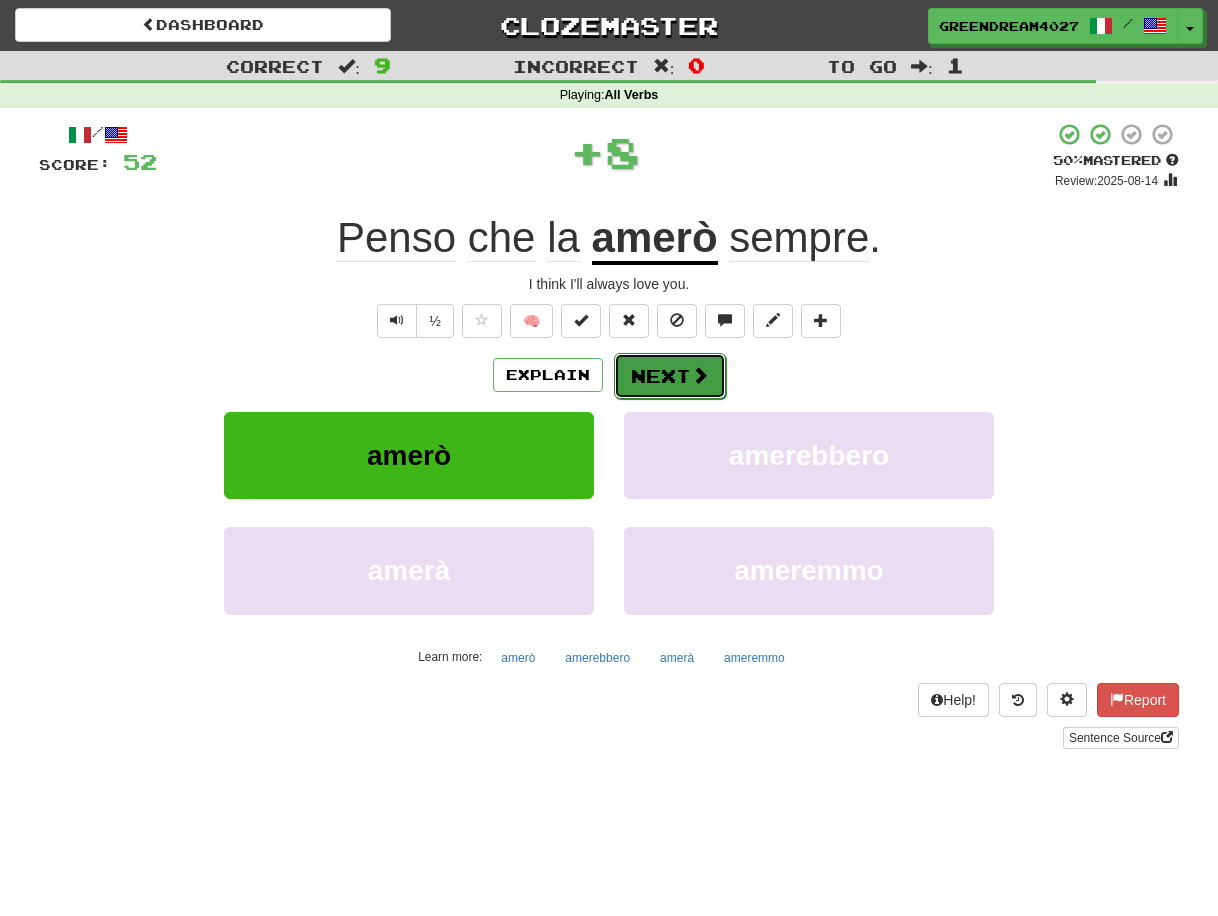 click on "Next" at bounding box center (670, 376) 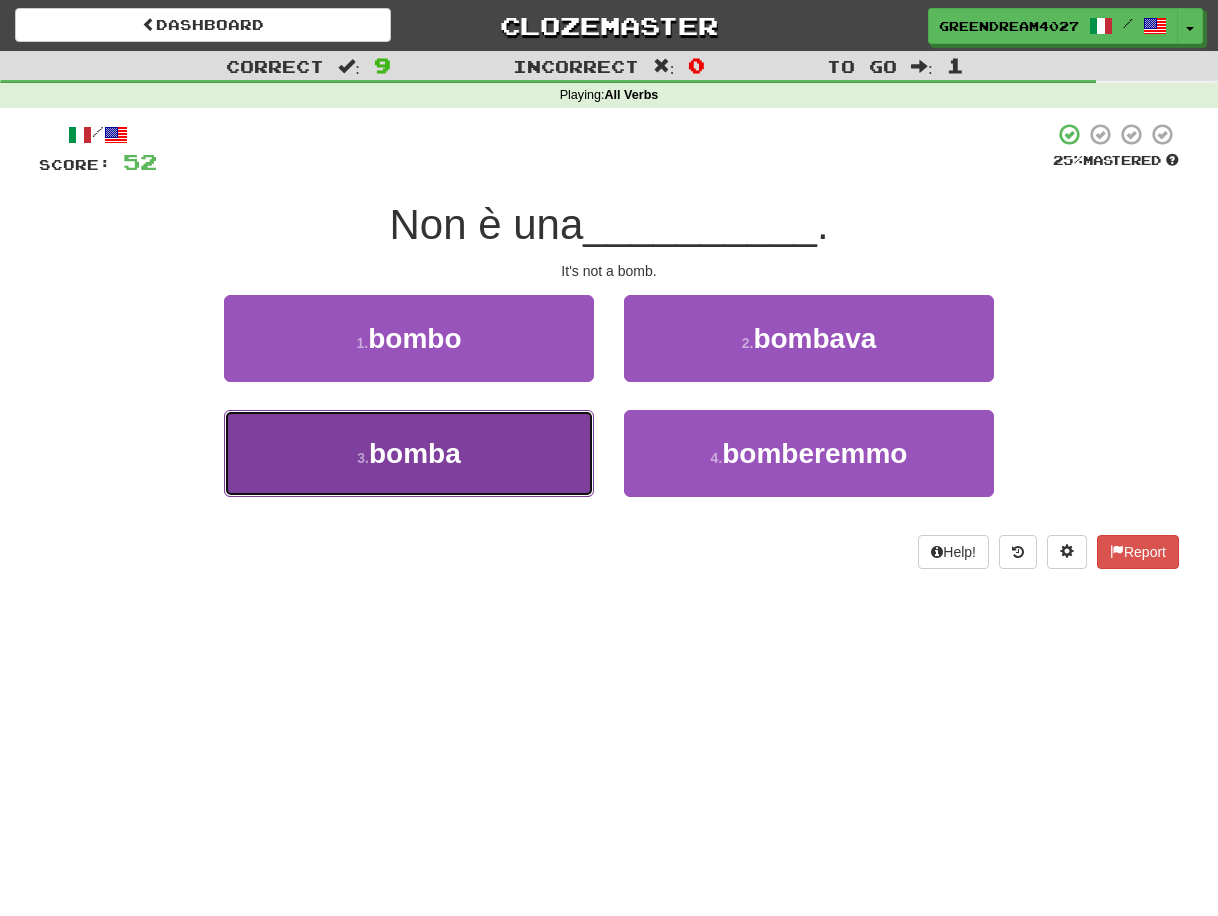 click on "3 .  bomba" at bounding box center (409, 453) 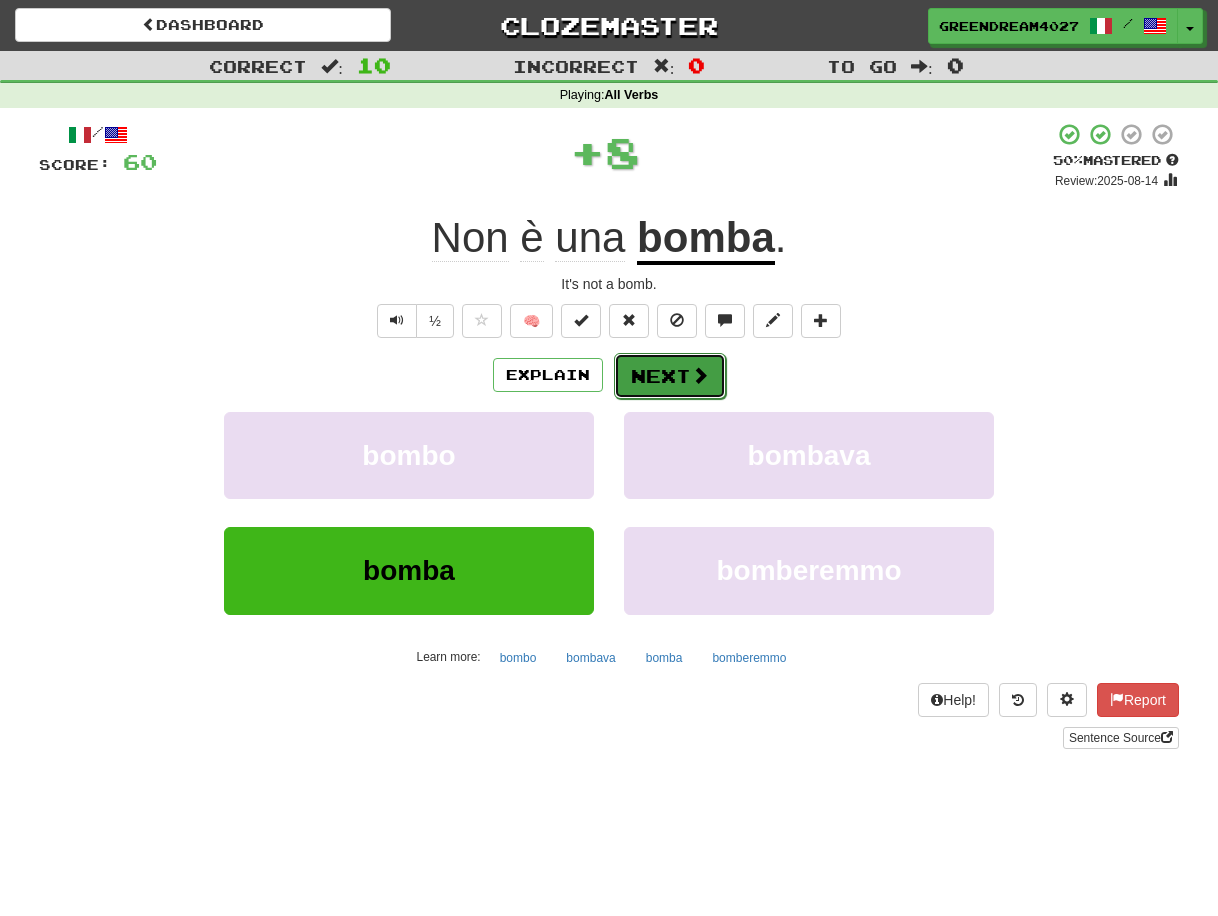 click on "Next" at bounding box center (670, 376) 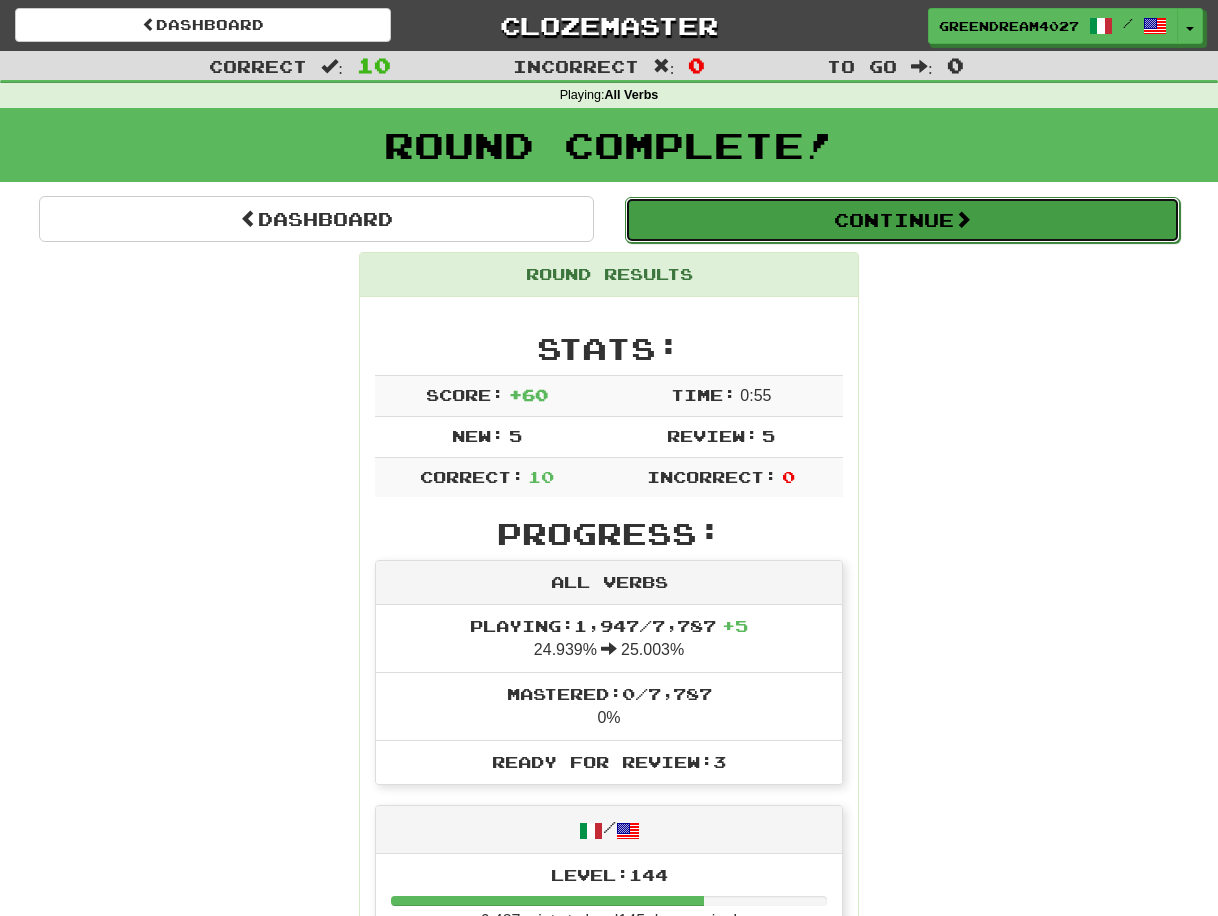 click on "Continue" at bounding box center [902, 220] 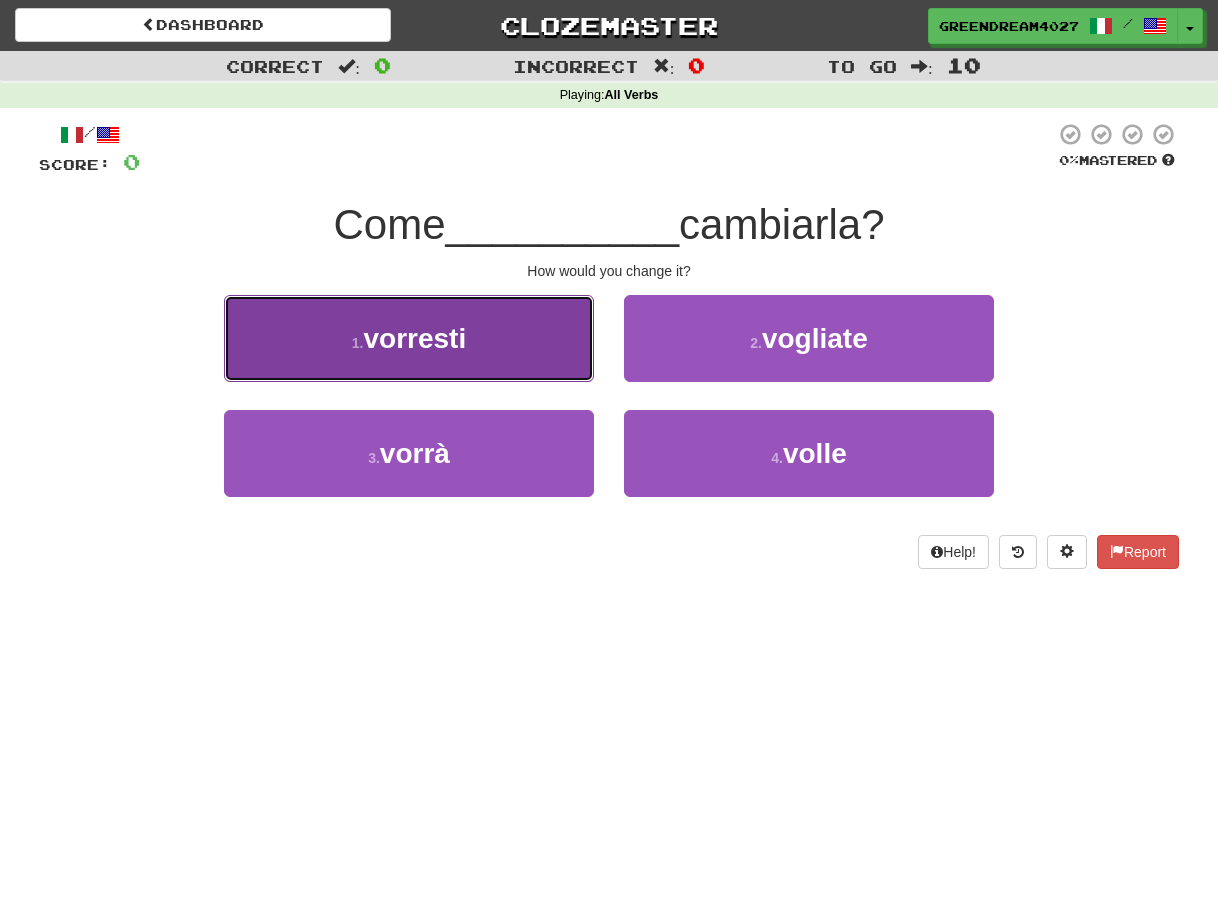 click on "vorresti" at bounding box center [414, 338] 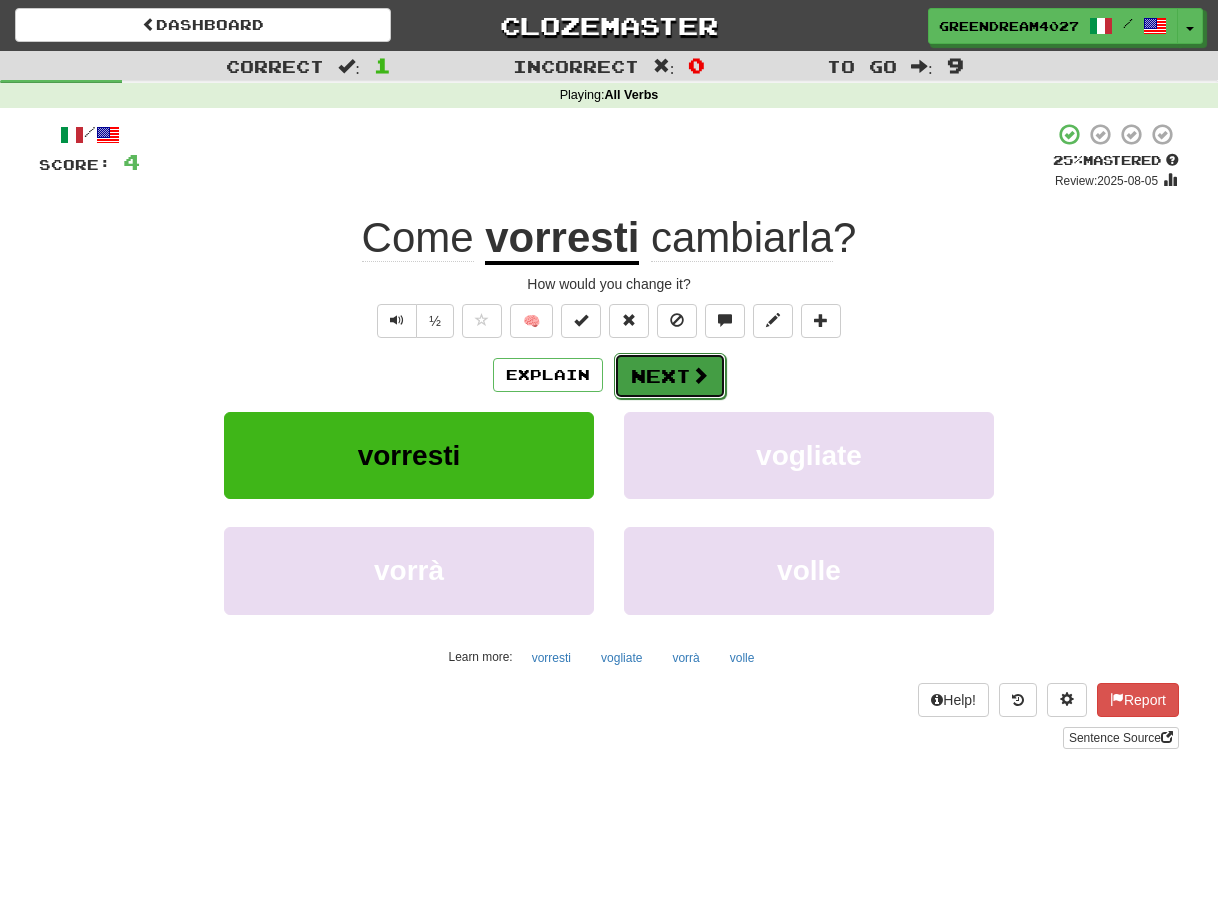 click on "Next" at bounding box center [670, 376] 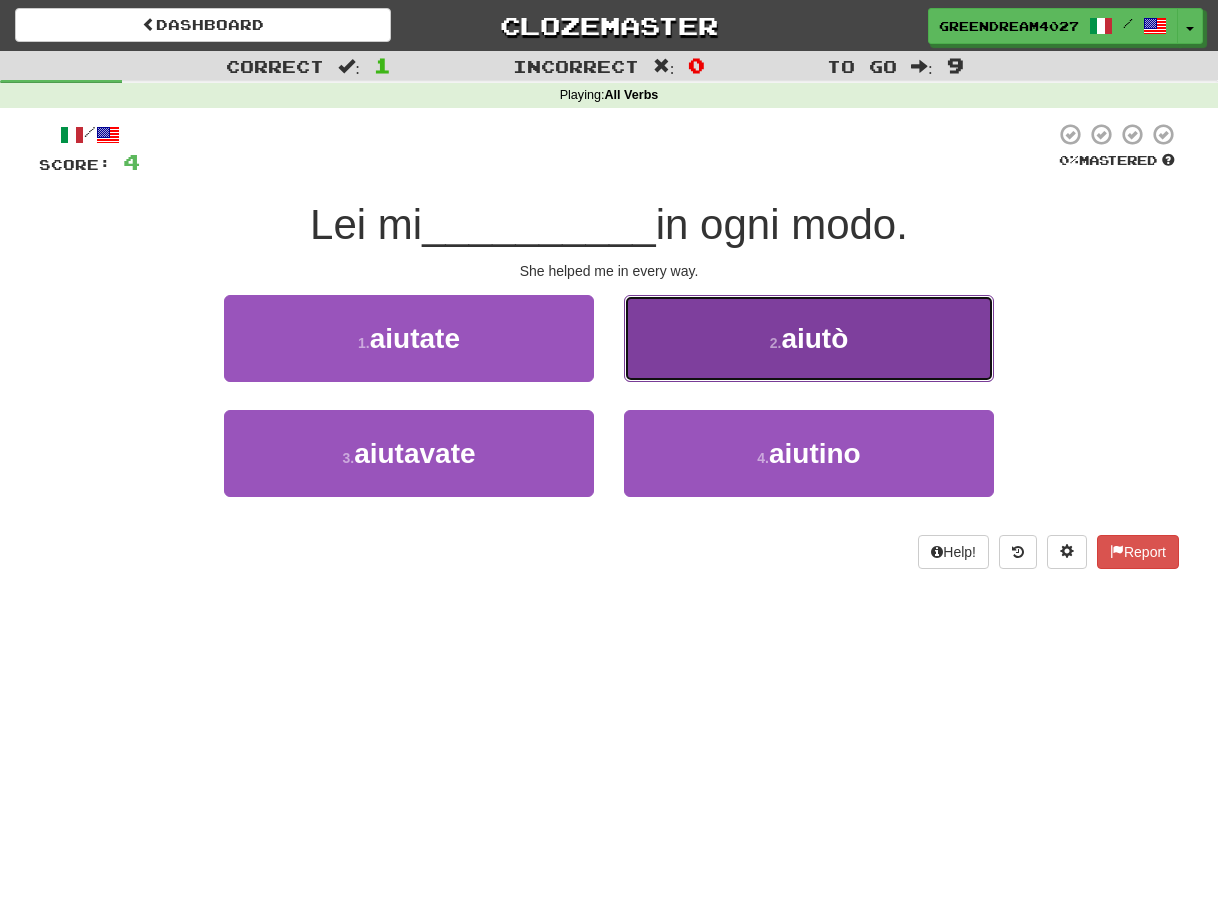 click on "2 .  aiutò" at bounding box center [809, 338] 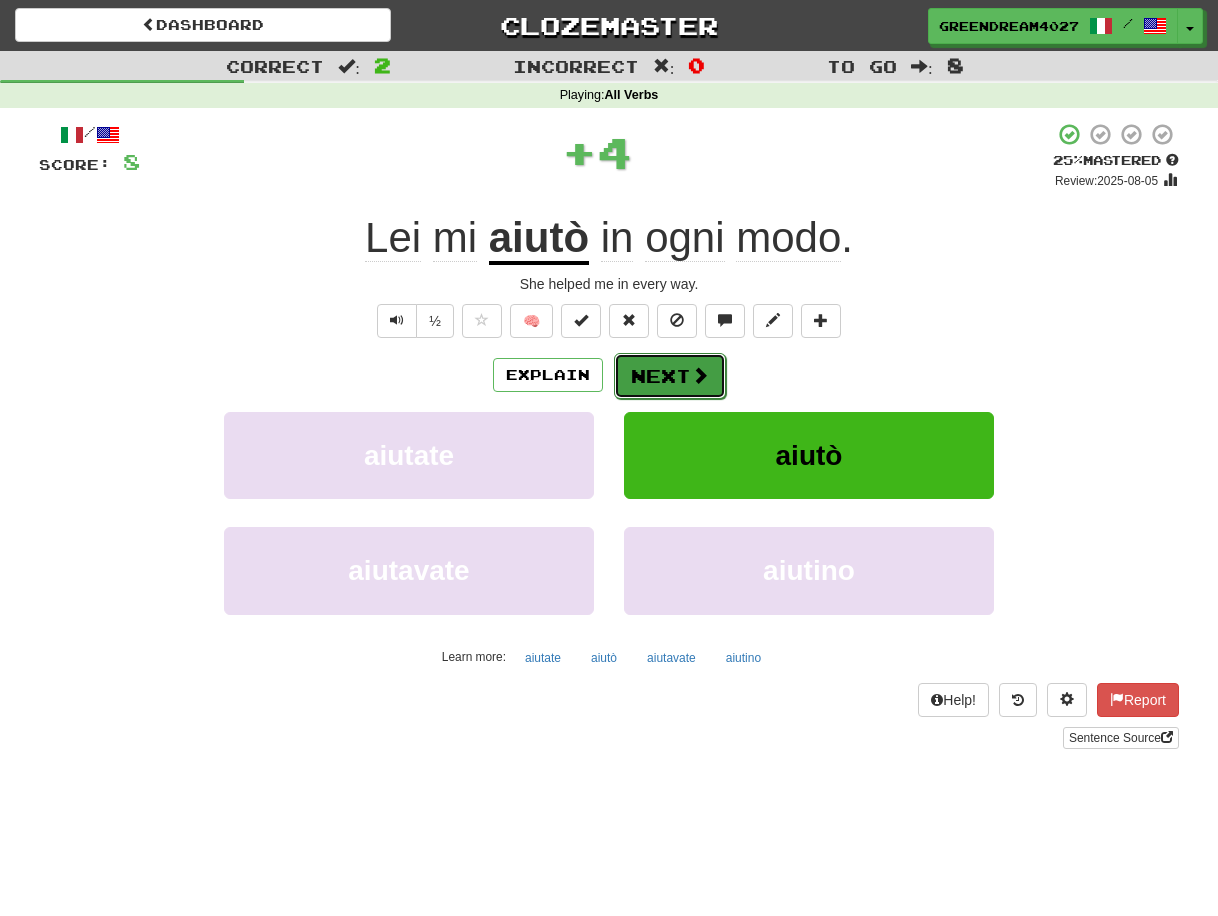 click on "Next" at bounding box center (670, 376) 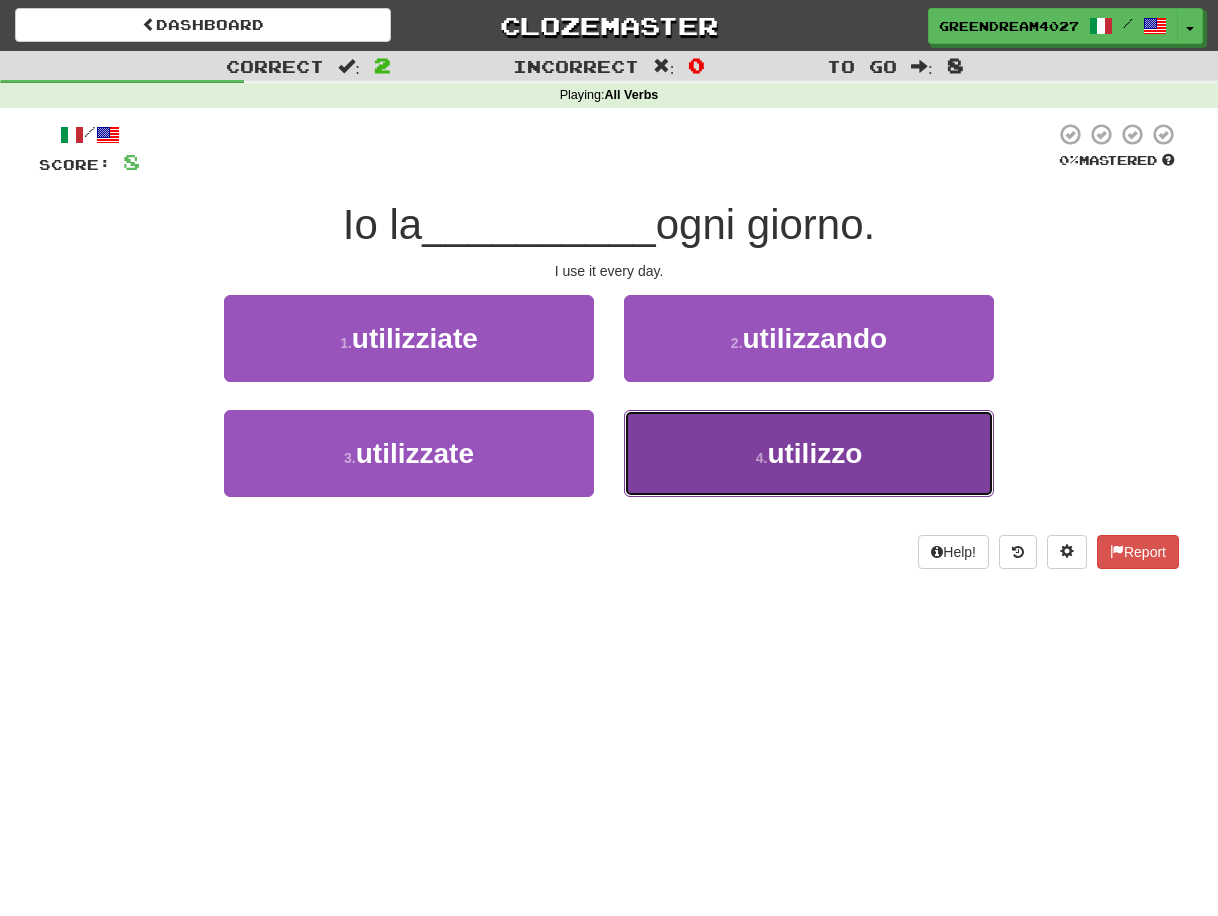 click on "4 .  utilizzo" at bounding box center (809, 453) 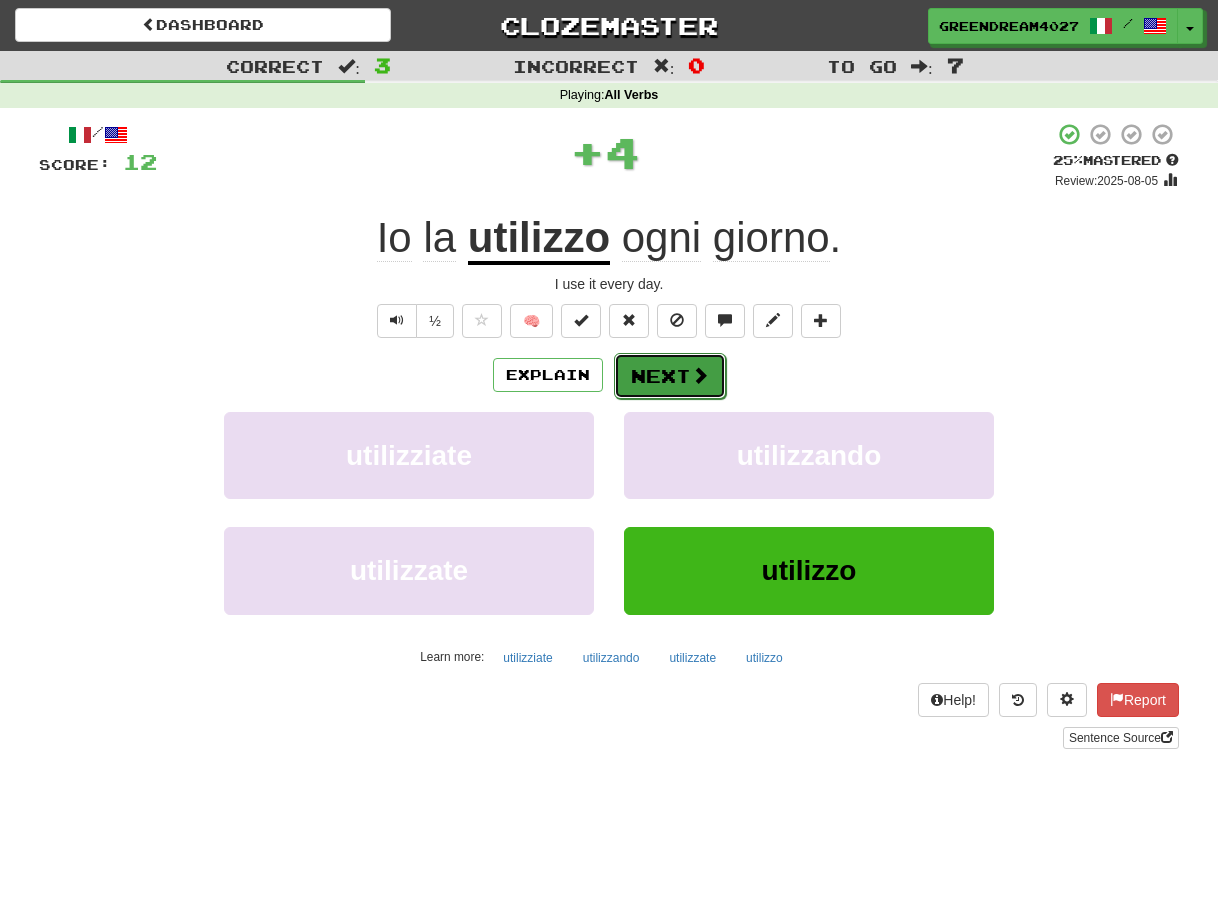 click on "Next" at bounding box center [670, 376] 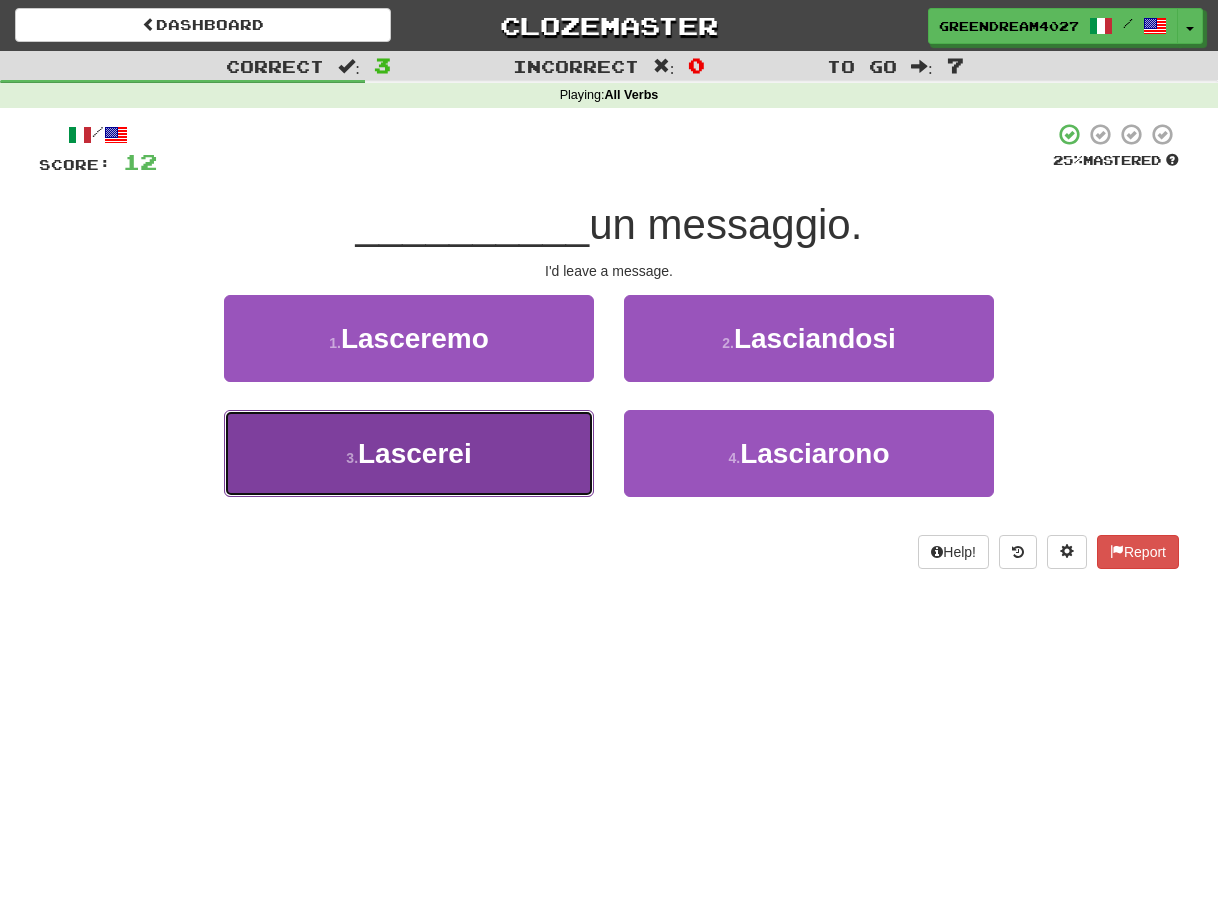 click on "3 .  Lascerei" at bounding box center [409, 453] 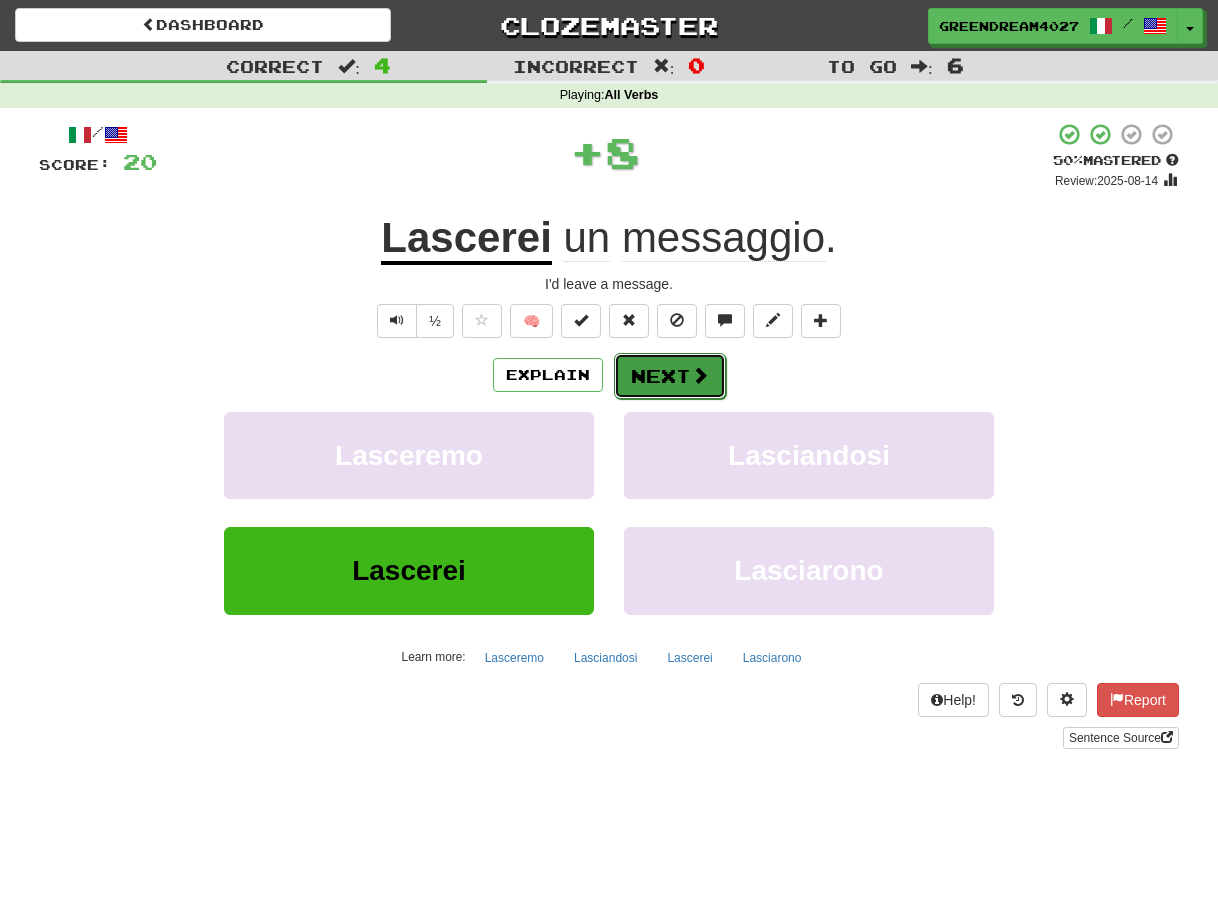 click on "Next" at bounding box center [670, 376] 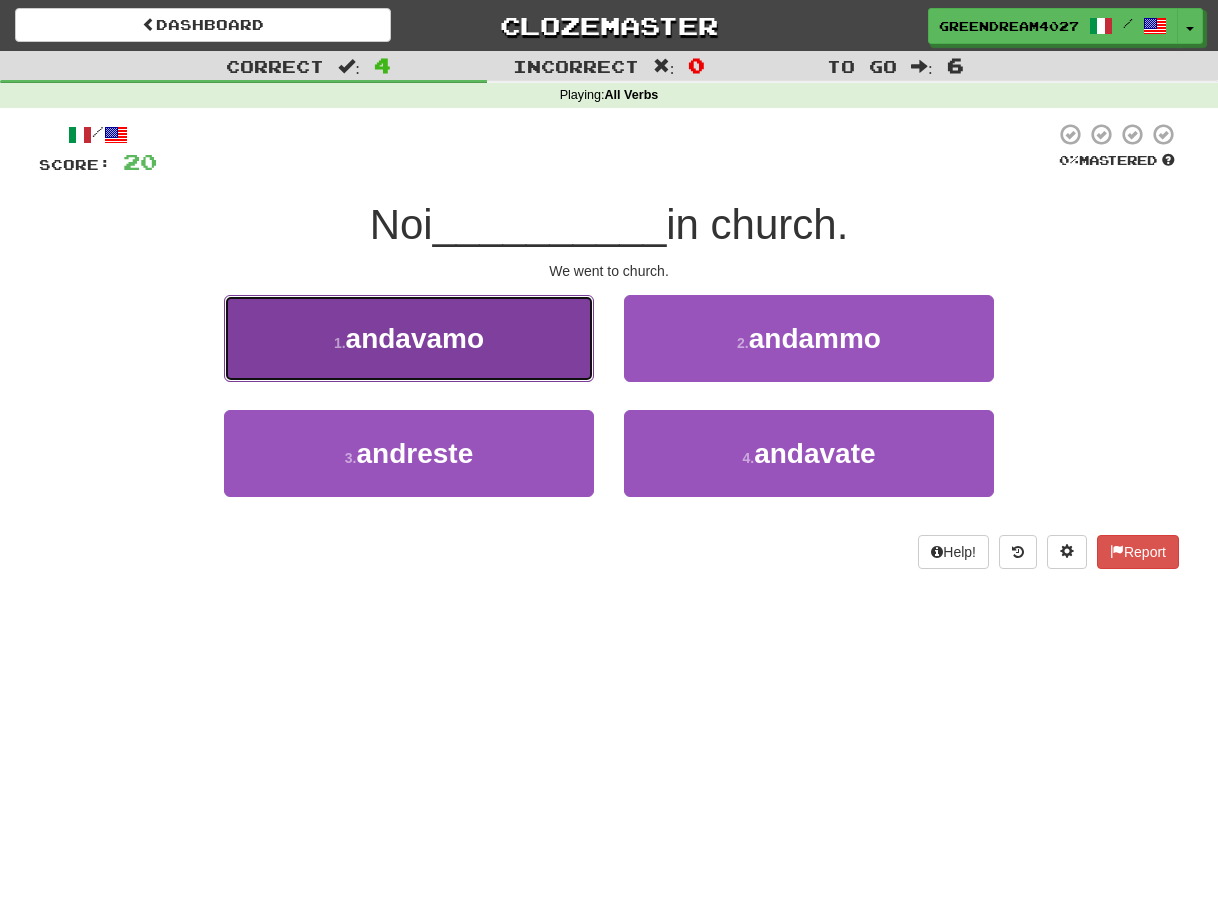 click on "andavamo" at bounding box center [415, 338] 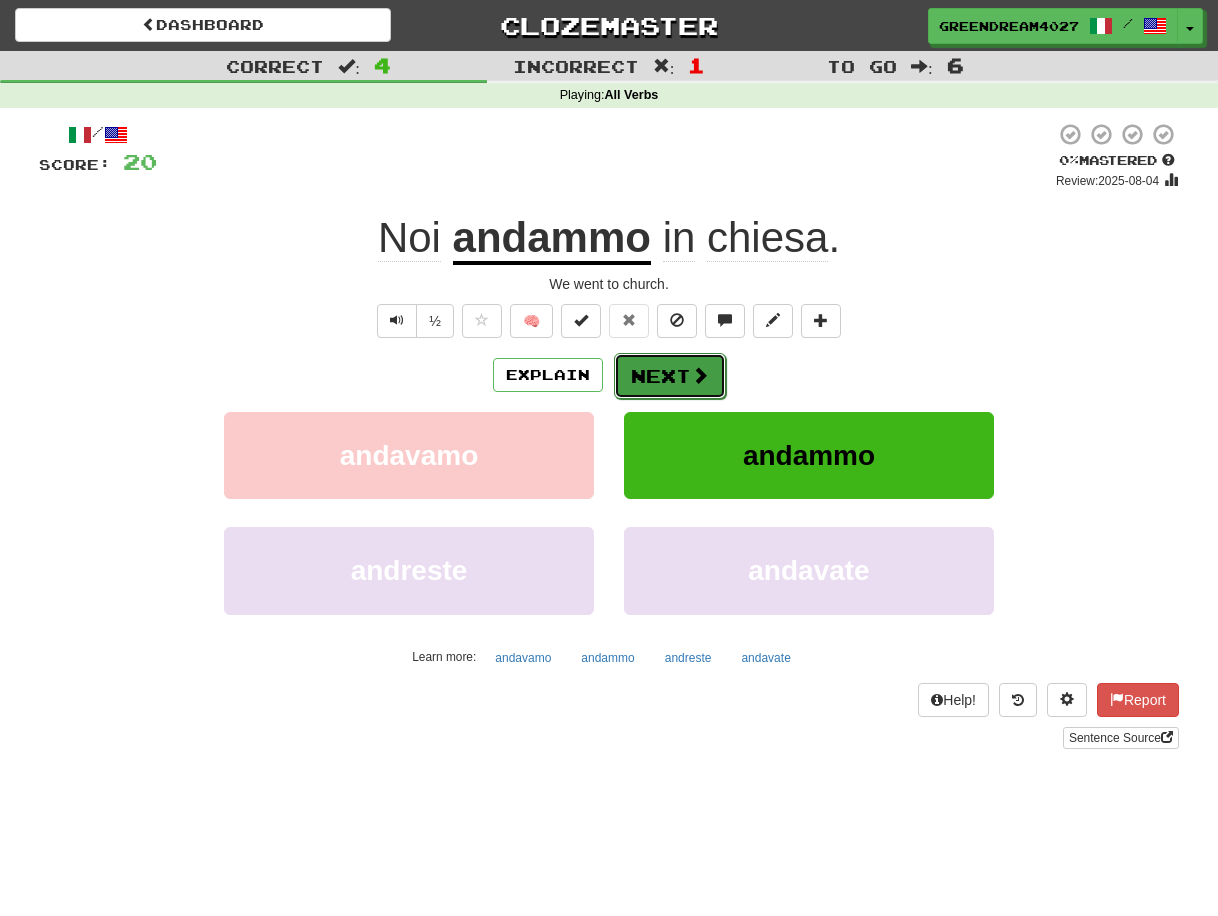 click on "Next" at bounding box center (670, 376) 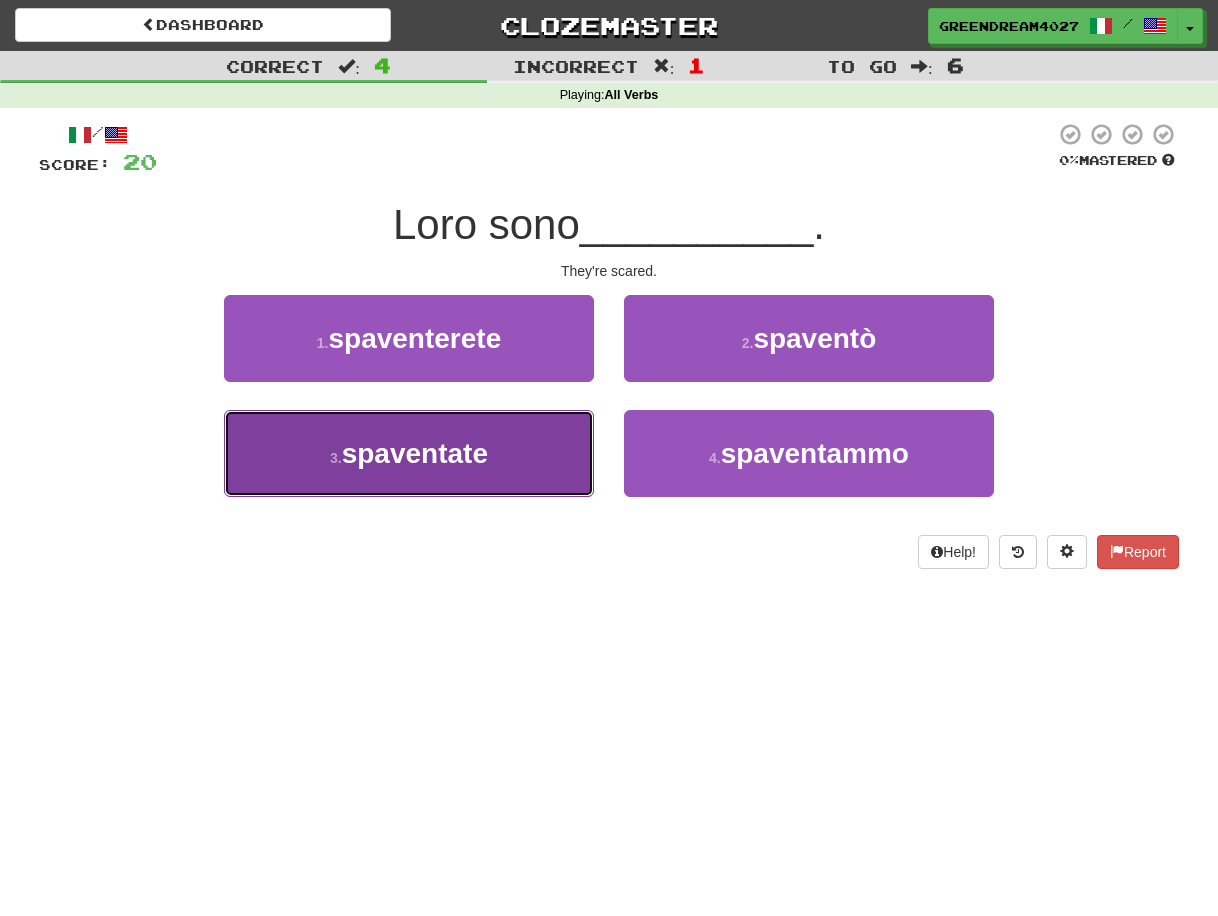 click on "3 .  spaventate" at bounding box center [409, 453] 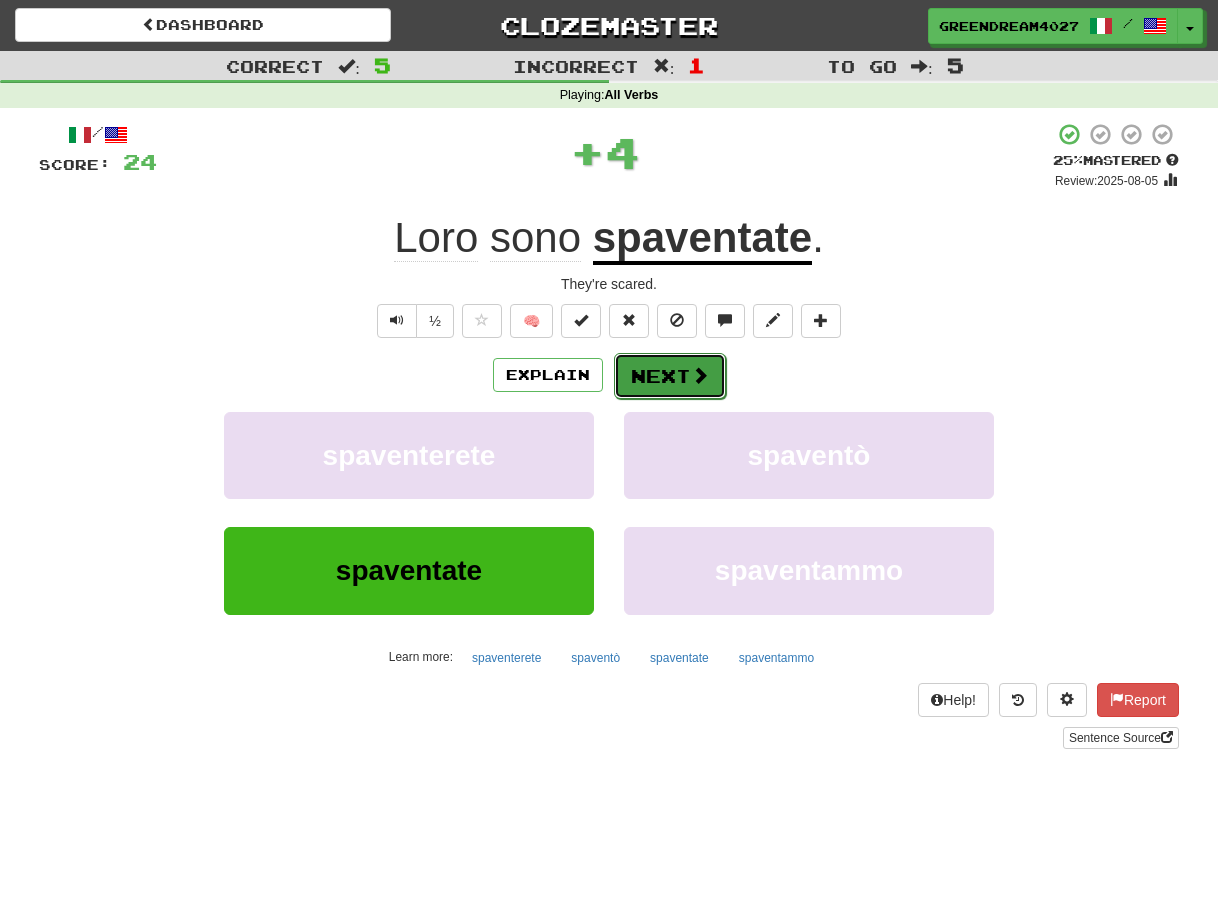 click on "Next" at bounding box center (670, 376) 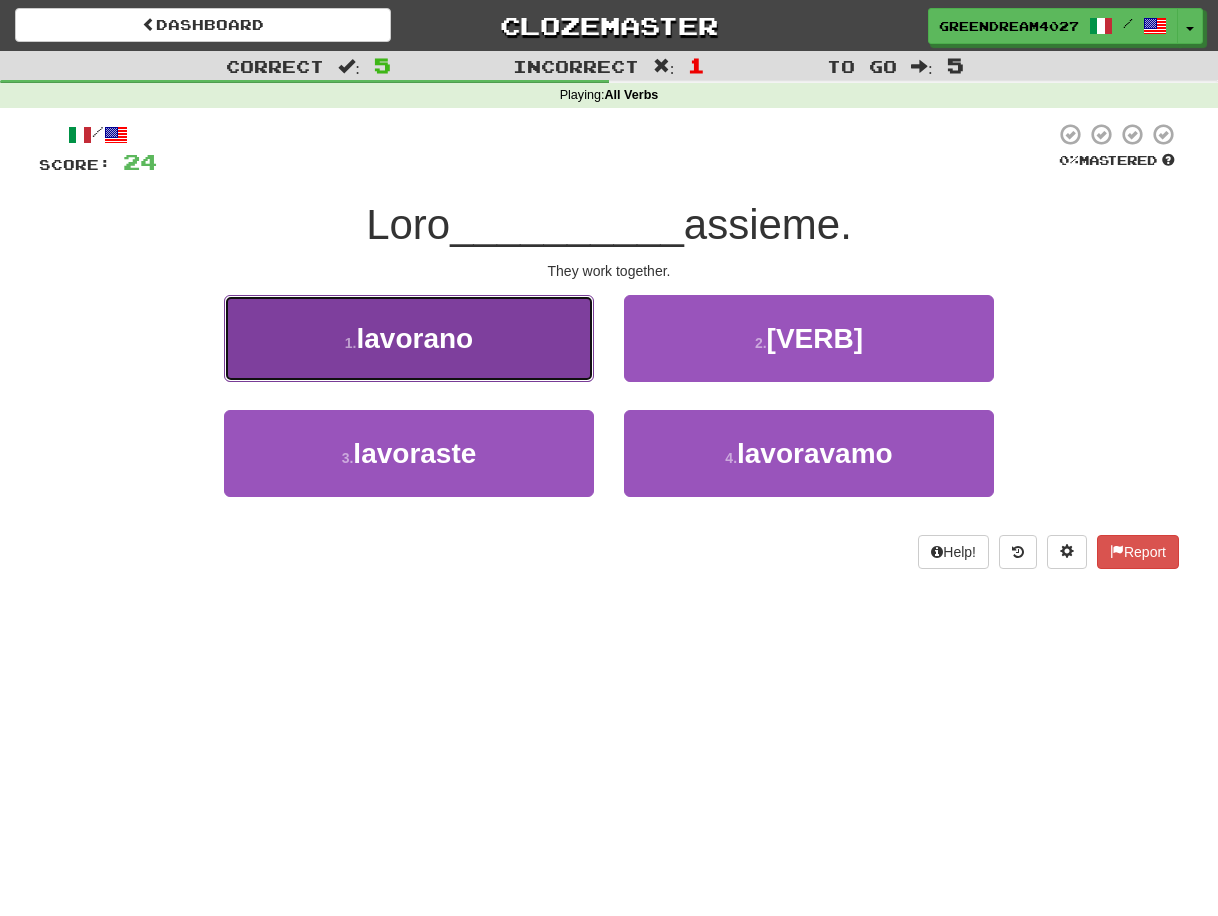 click on "1 .  lavorano" at bounding box center (409, 338) 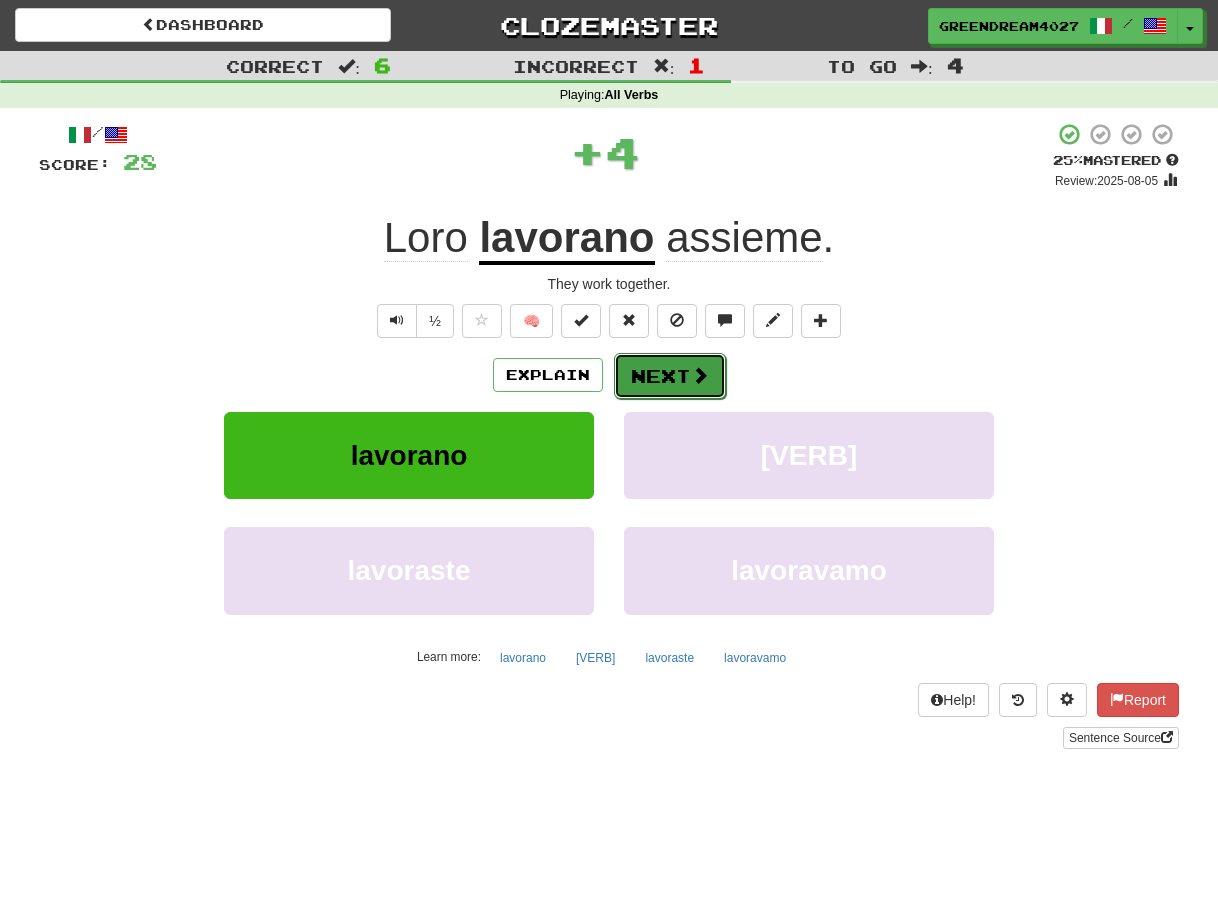 click on "Next" at bounding box center (670, 376) 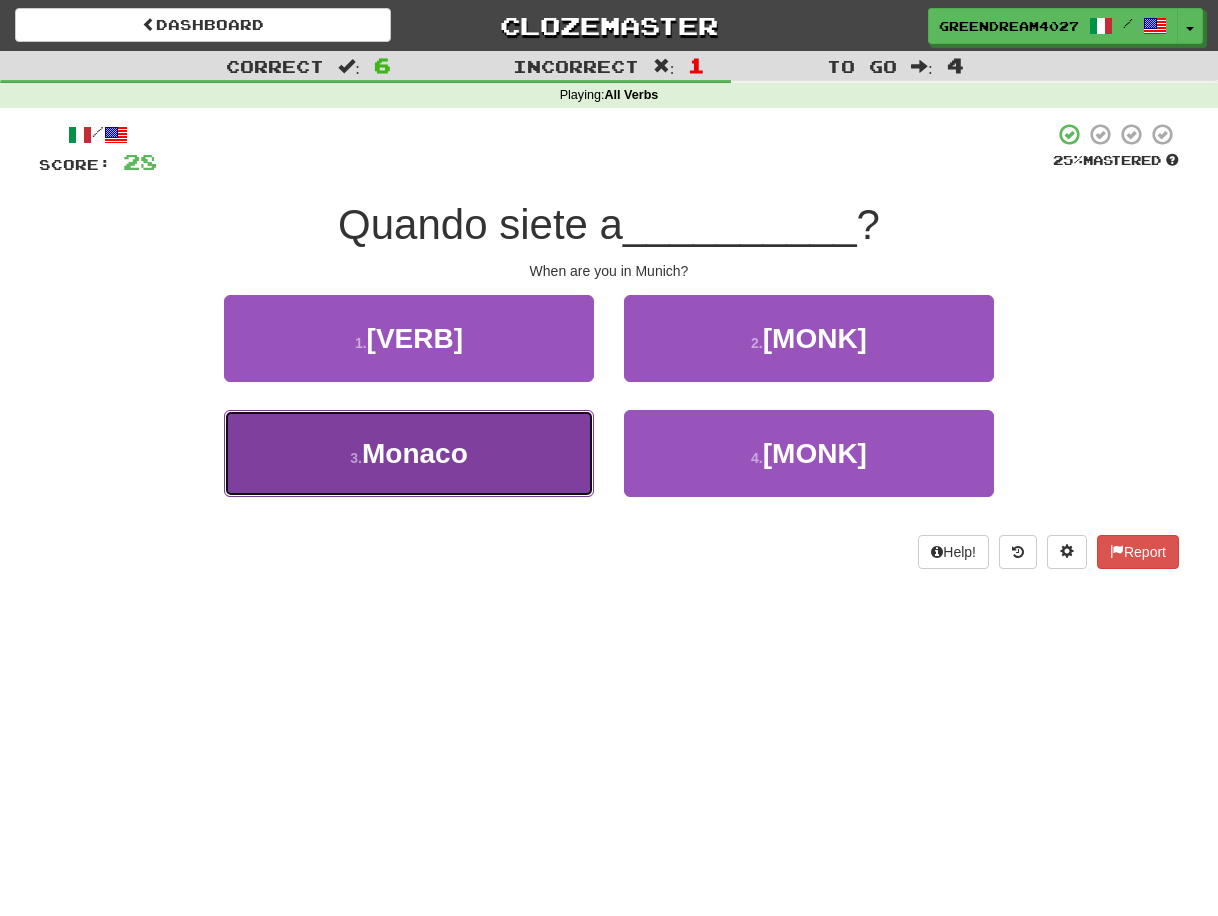click on "3 .  Monaco" at bounding box center (409, 453) 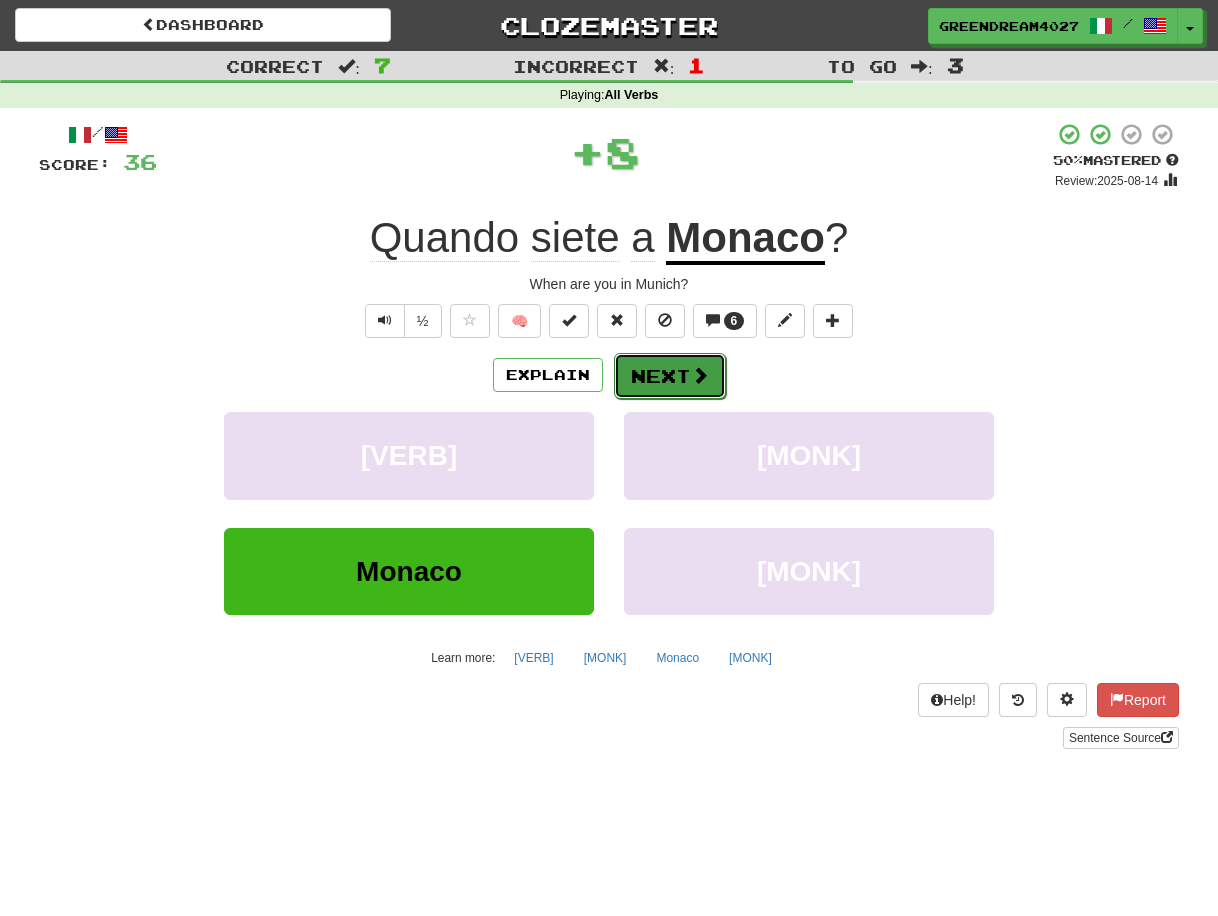 click on "Next" at bounding box center [670, 376] 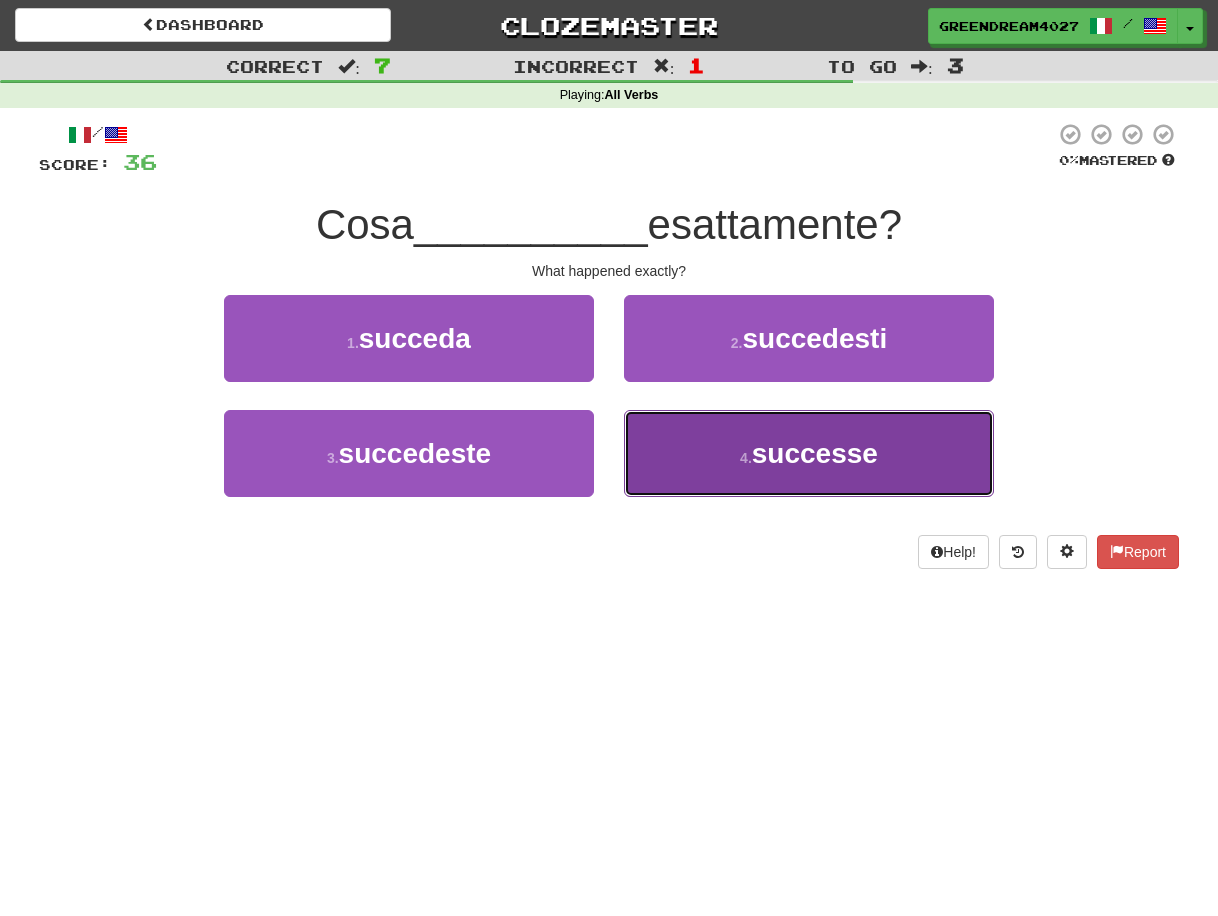 click on "successe" at bounding box center (815, 453) 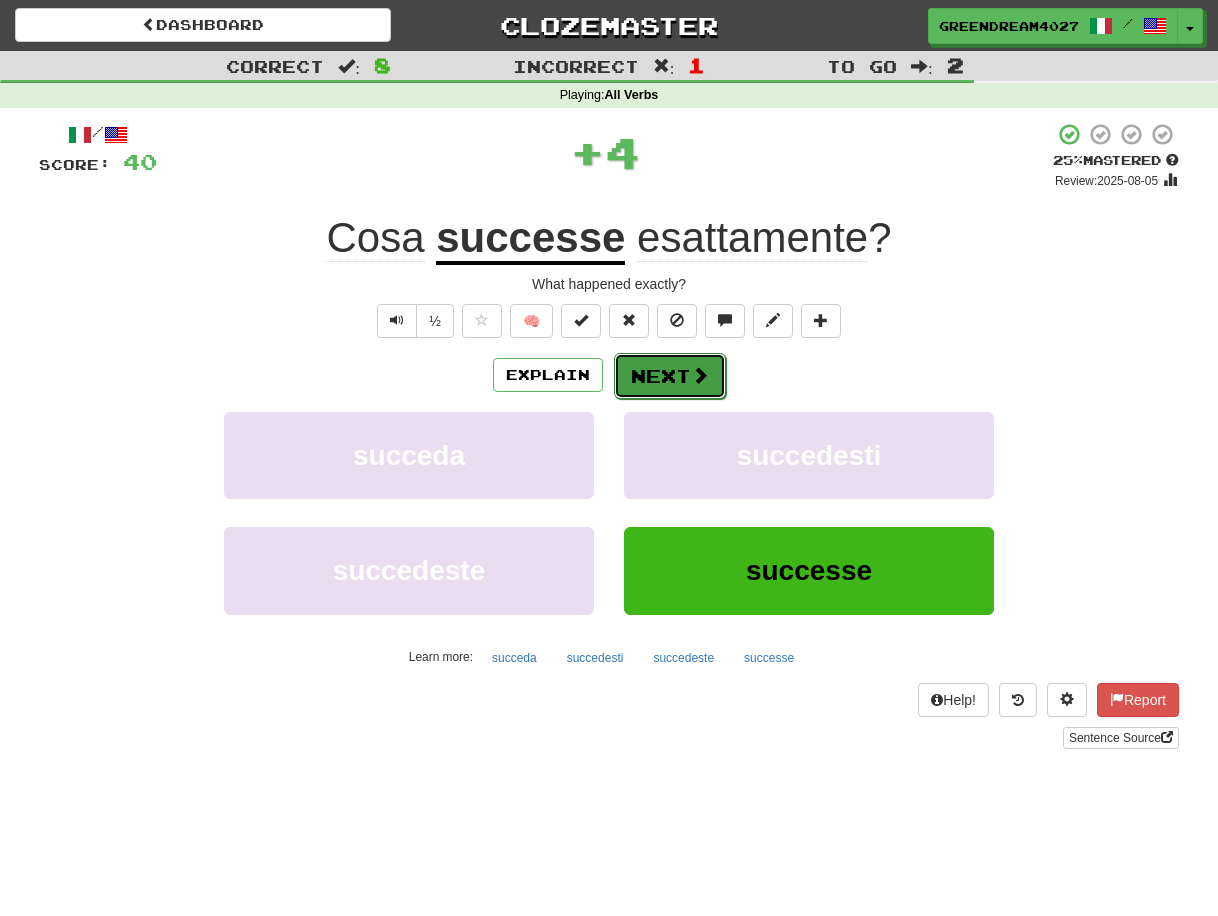 click on "Next" at bounding box center (670, 376) 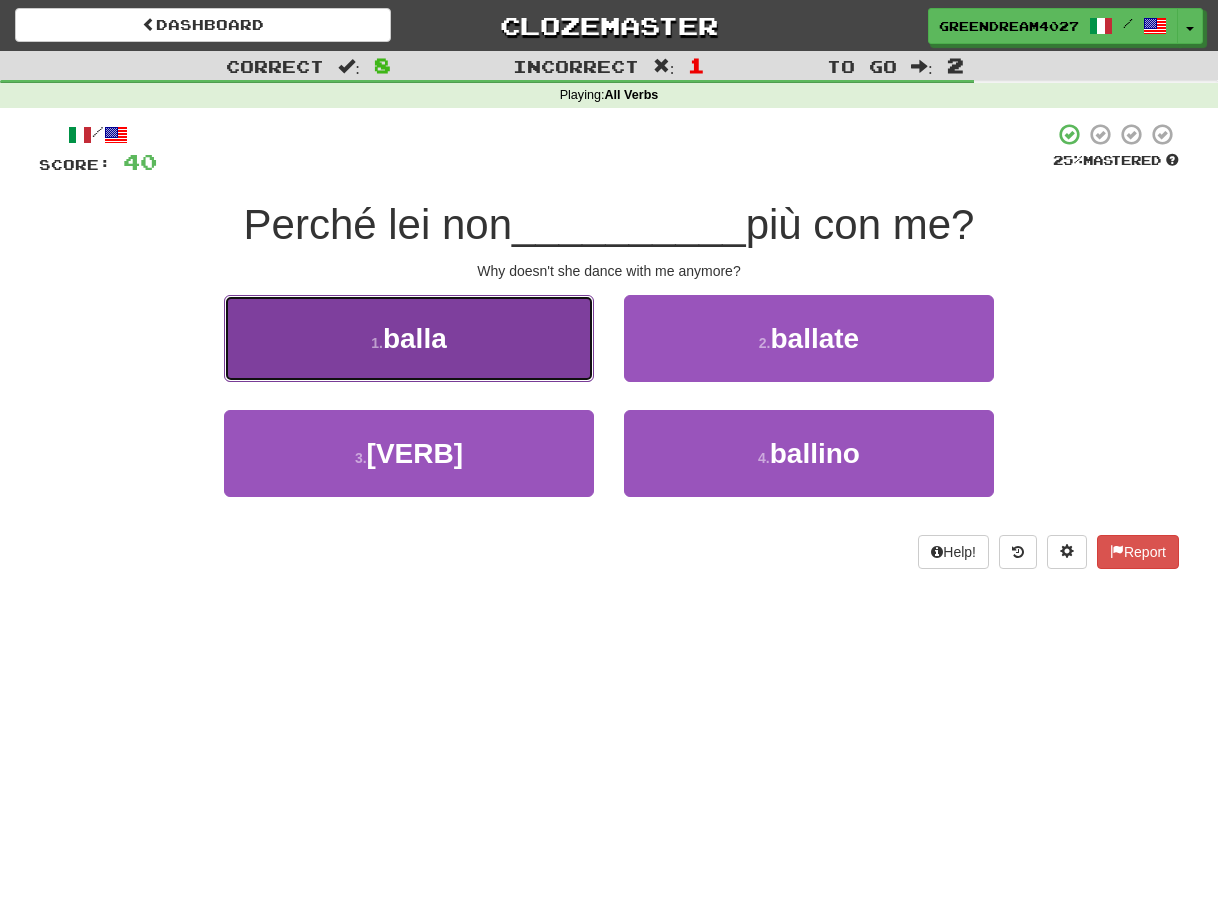 click on "1 .  balla" at bounding box center (409, 338) 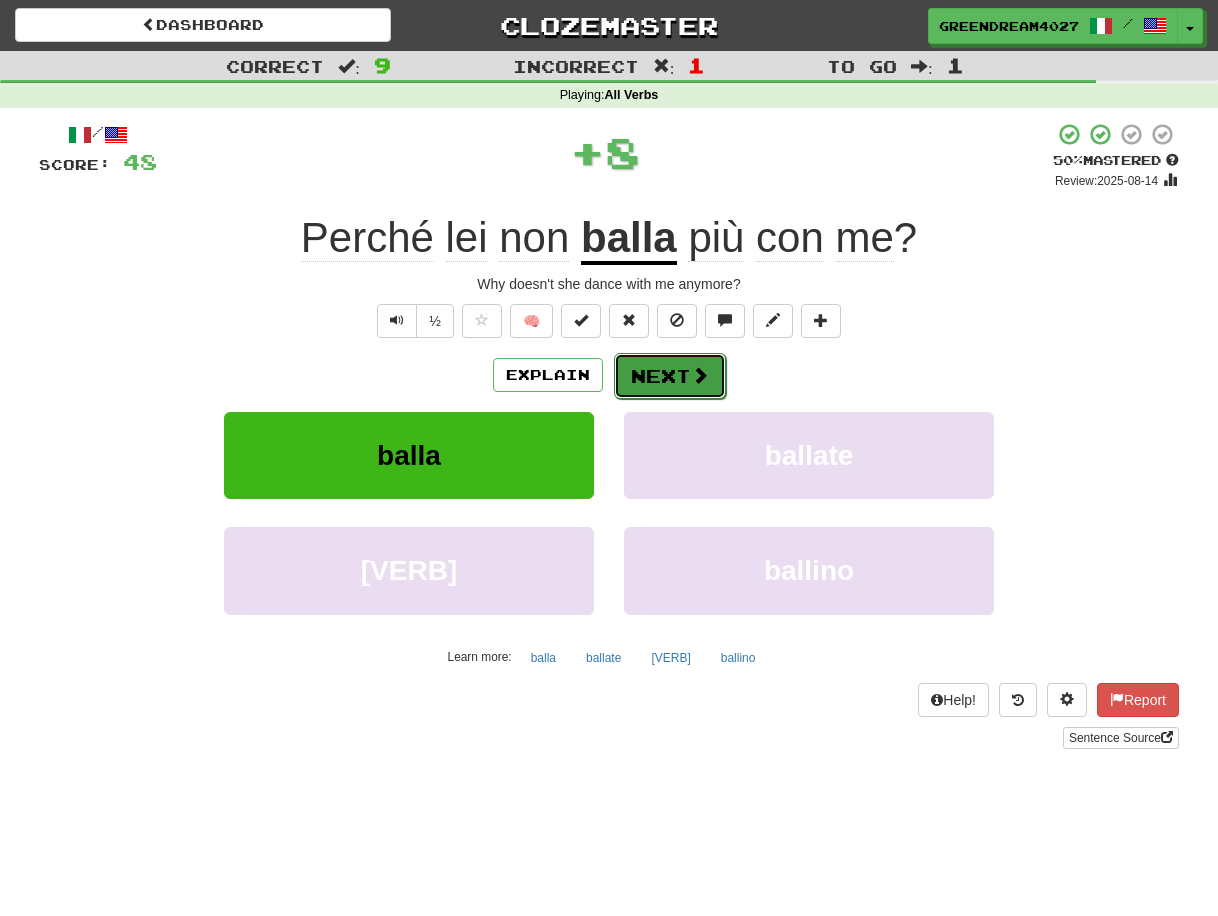 click on "Next" at bounding box center [670, 376] 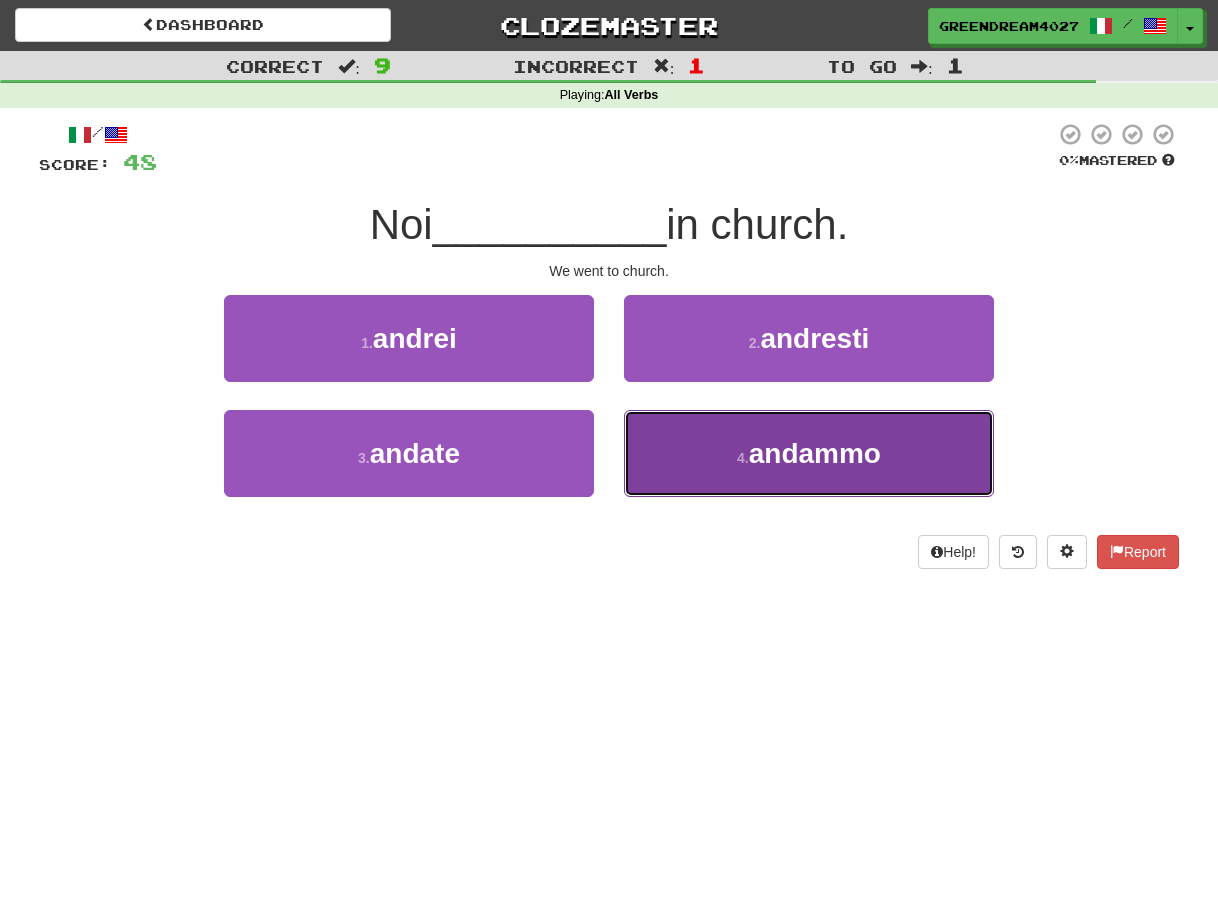 click on "4 .  andammo" at bounding box center (809, 453) 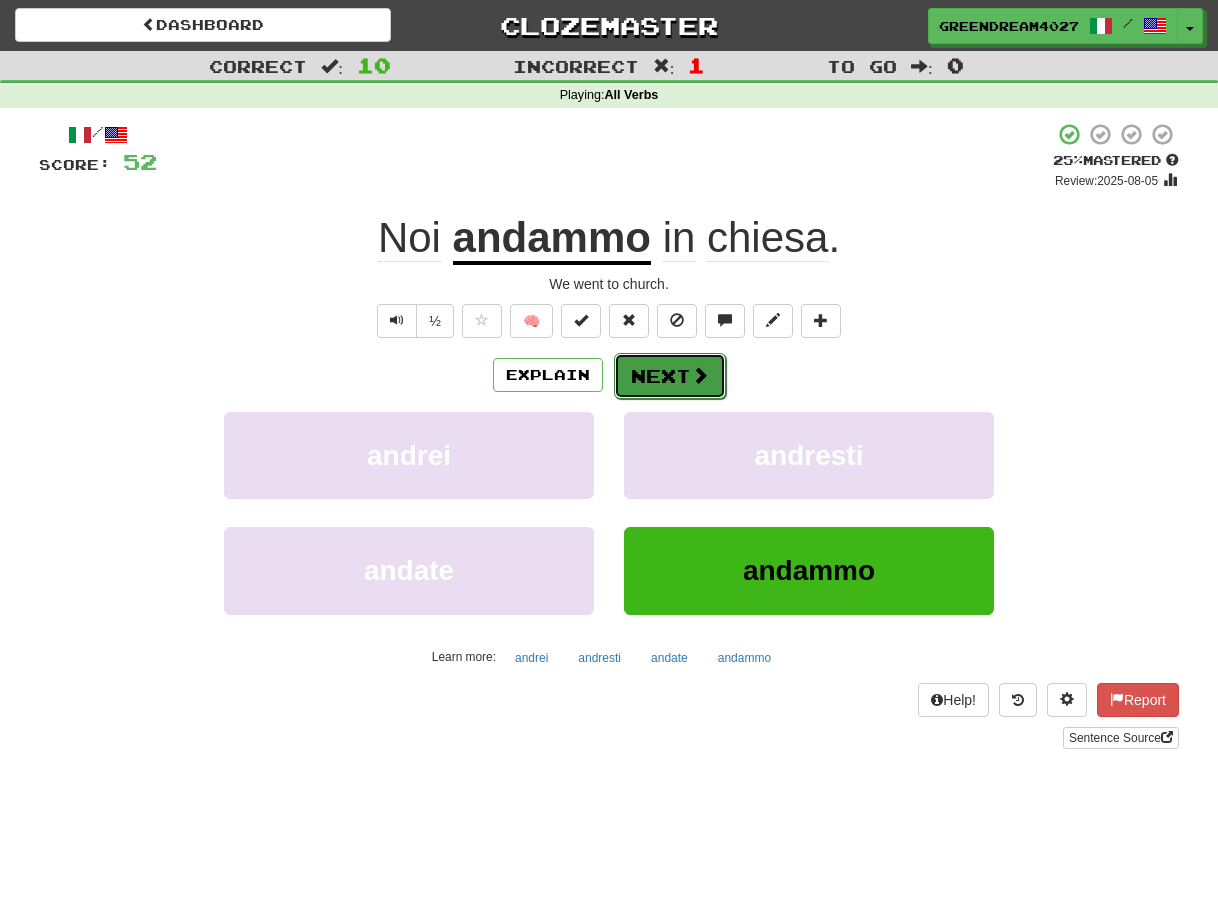 click on "Next" at bounding box center [670, 376] 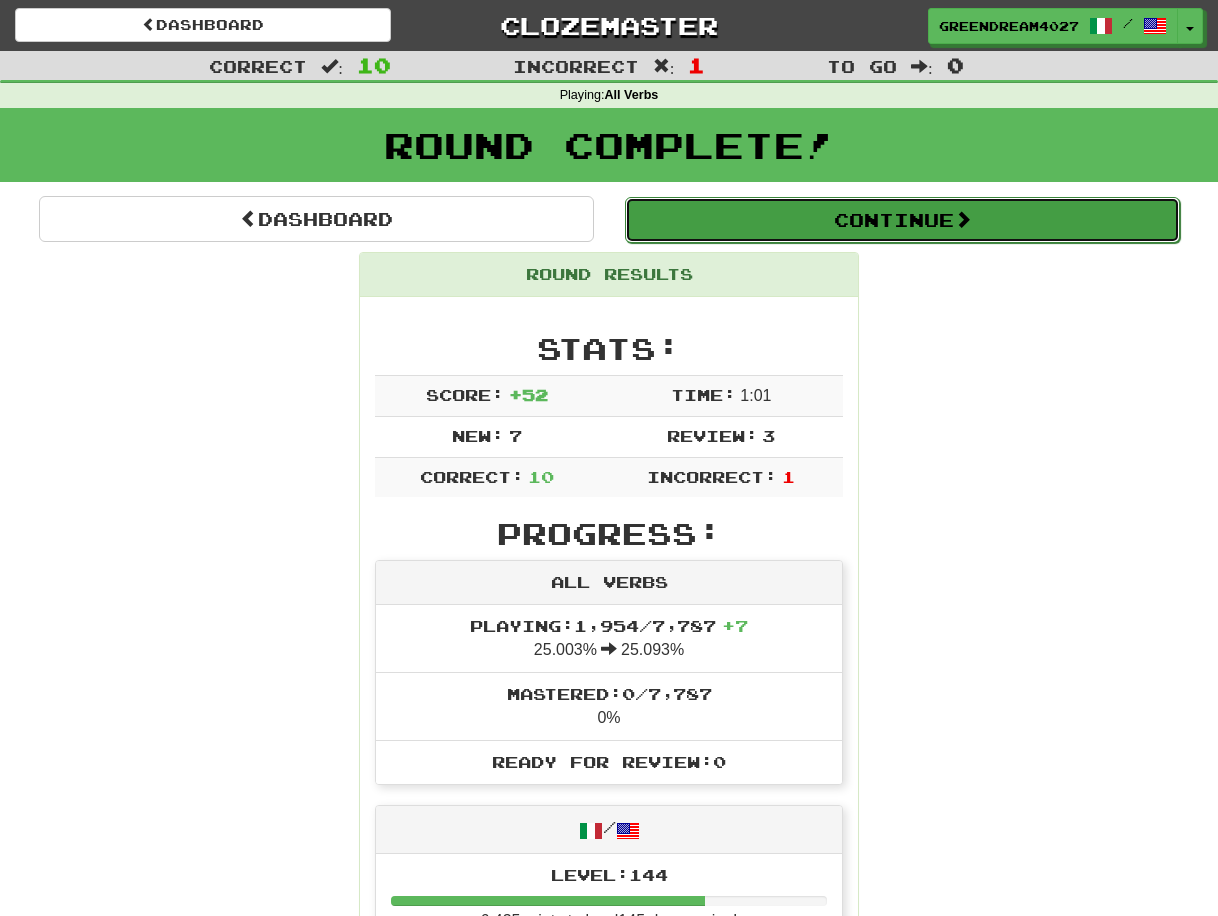 click on "Continue" at bounding box center (902, 220) 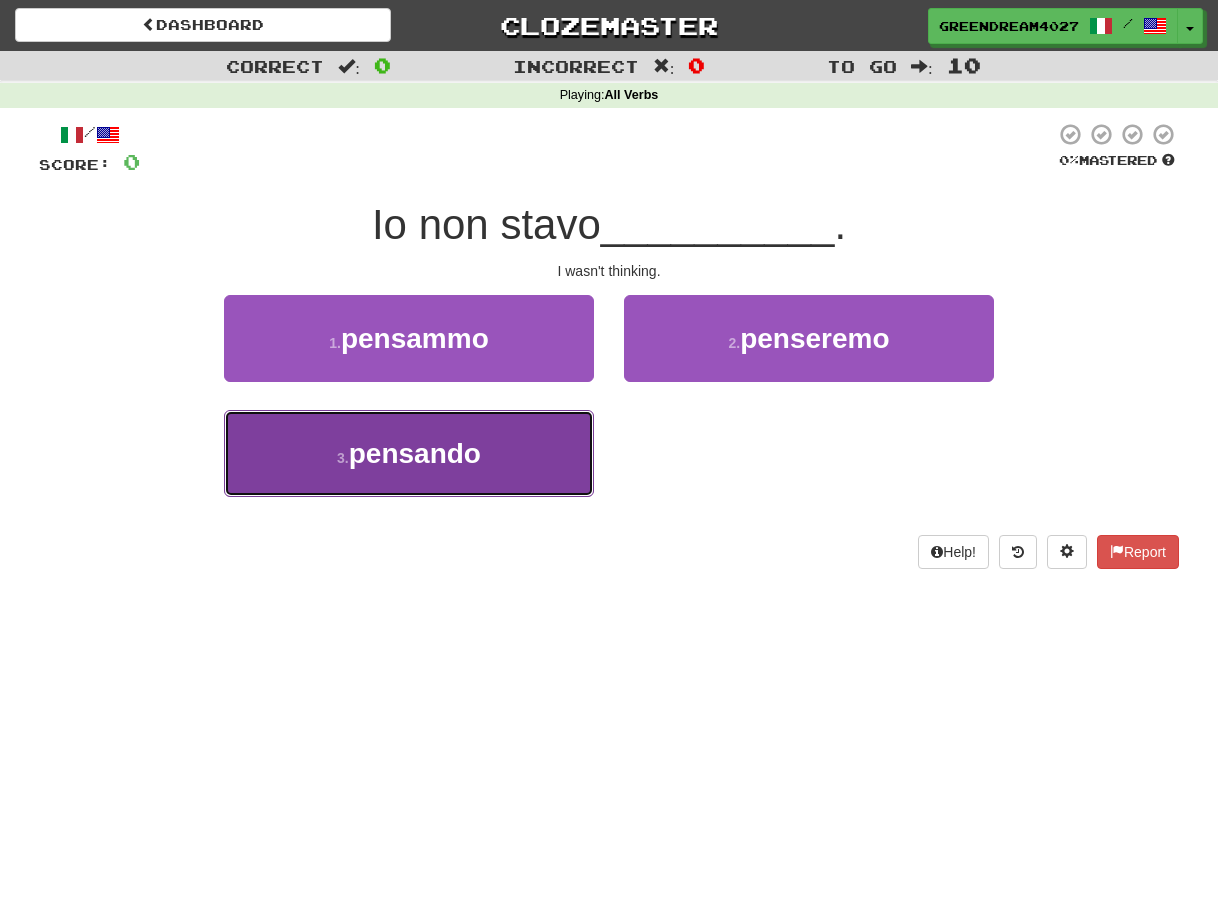 click on "3 .  pensando" at bounding box center [409, 453] 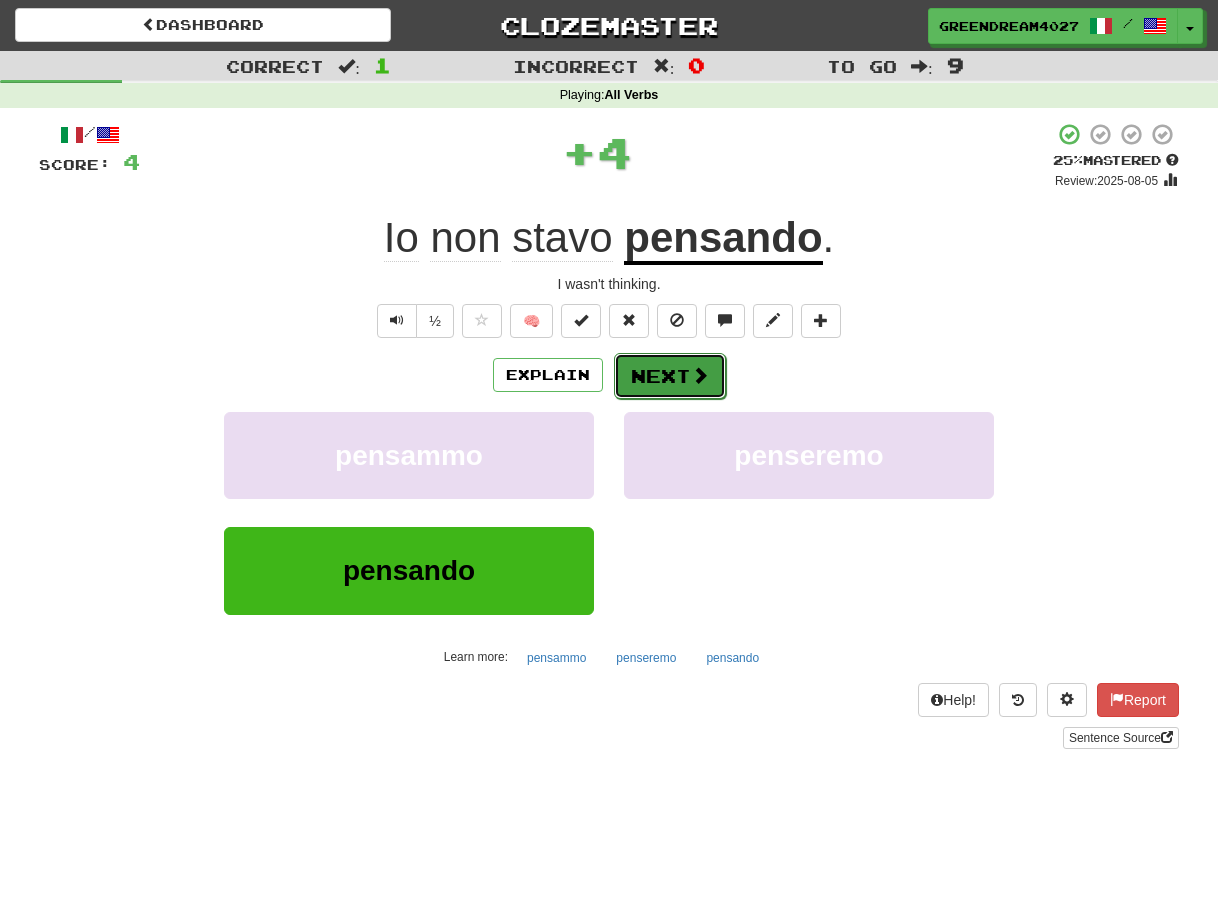 click on "Next" at bounding box center (670, 376) 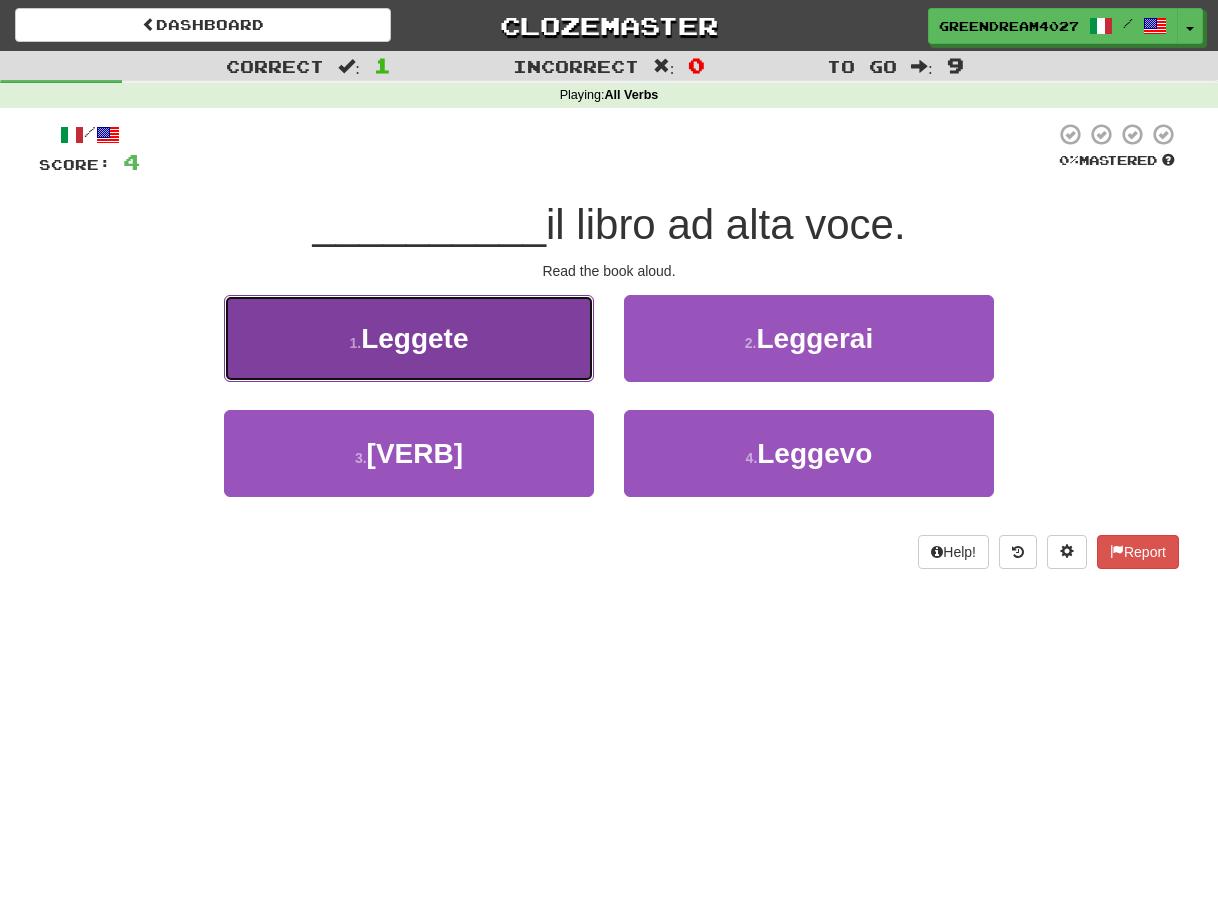 click on "1 .  Leggete" at bounding box center (409, 338) 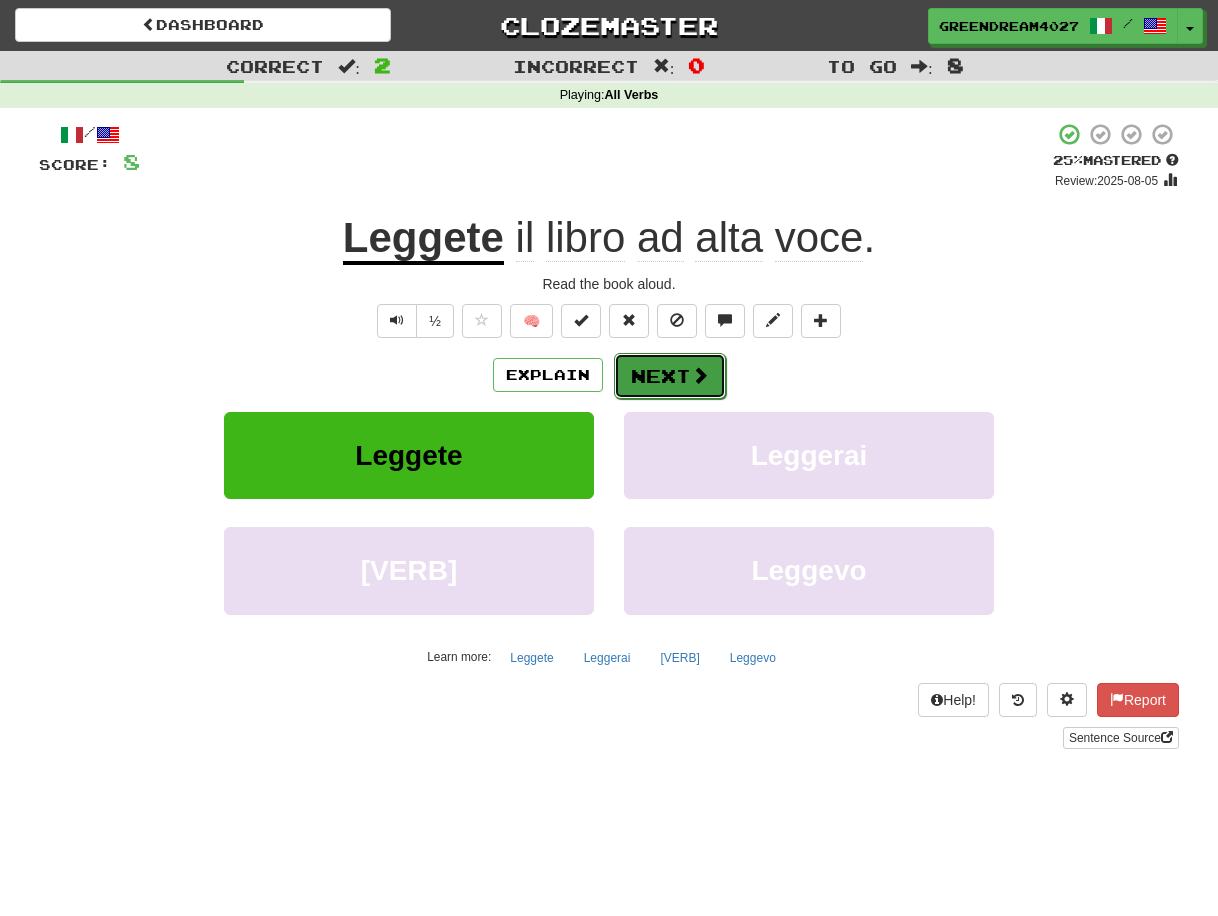 click on "Next" at bounding box center [670, 376] 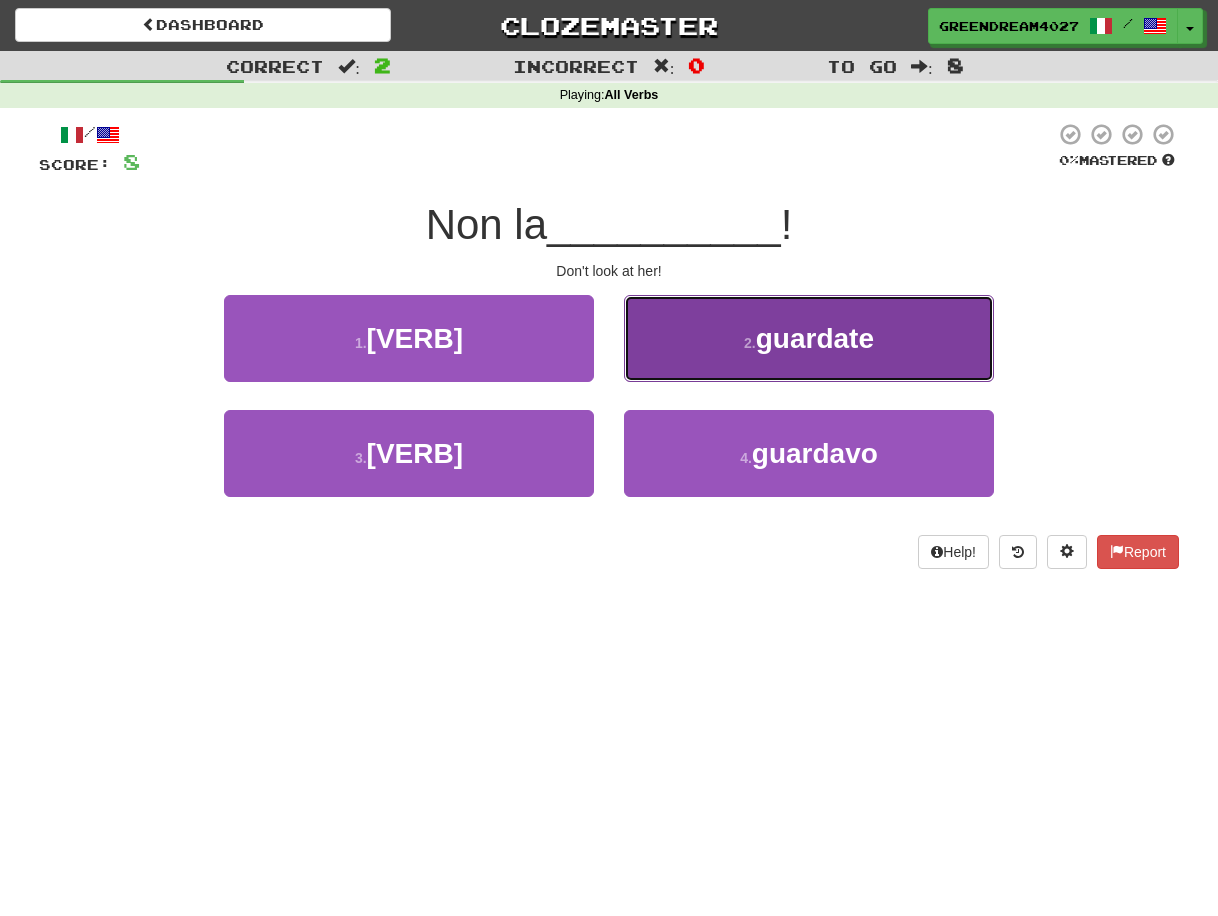 click on "guardate" at bounding box center (815, 338) 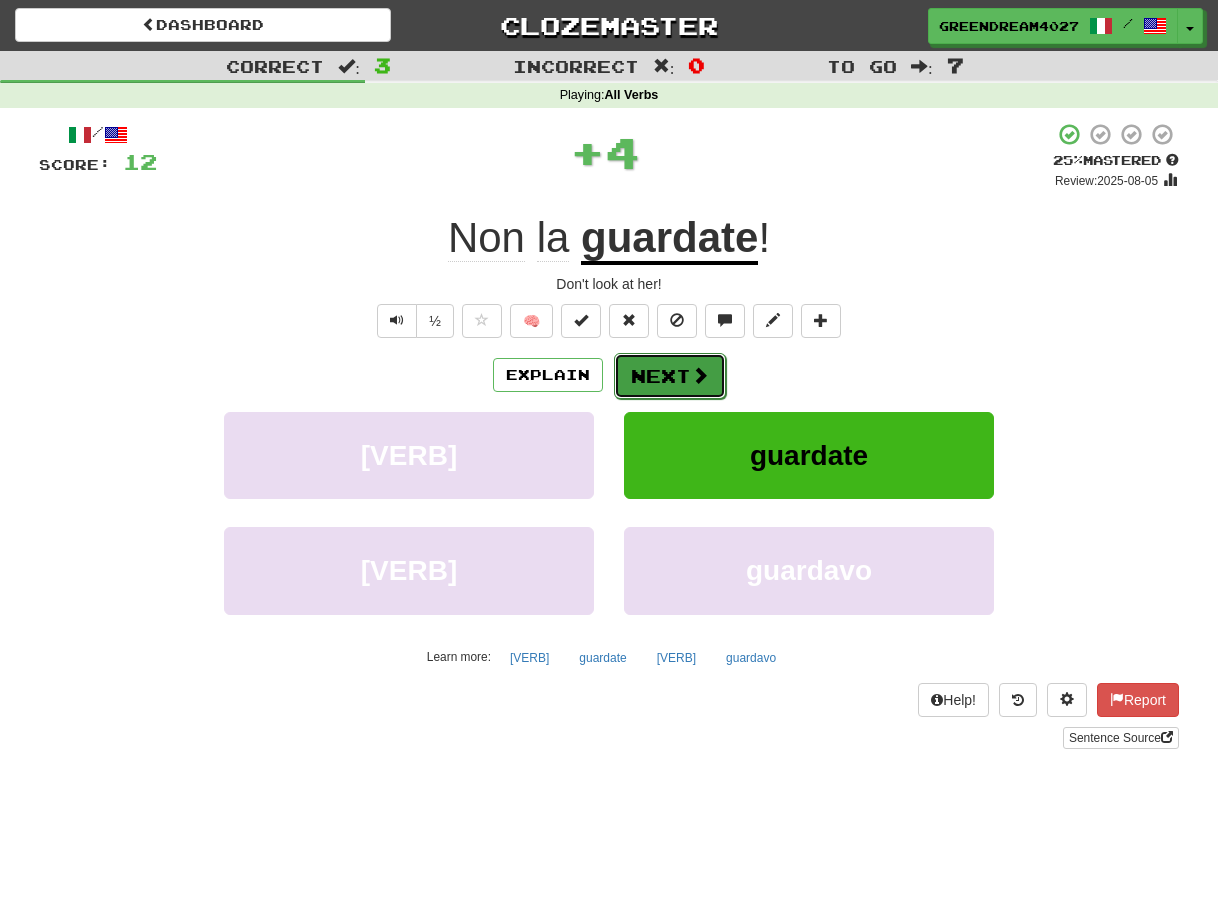 click on "Next" at bounding box center [670, 376] 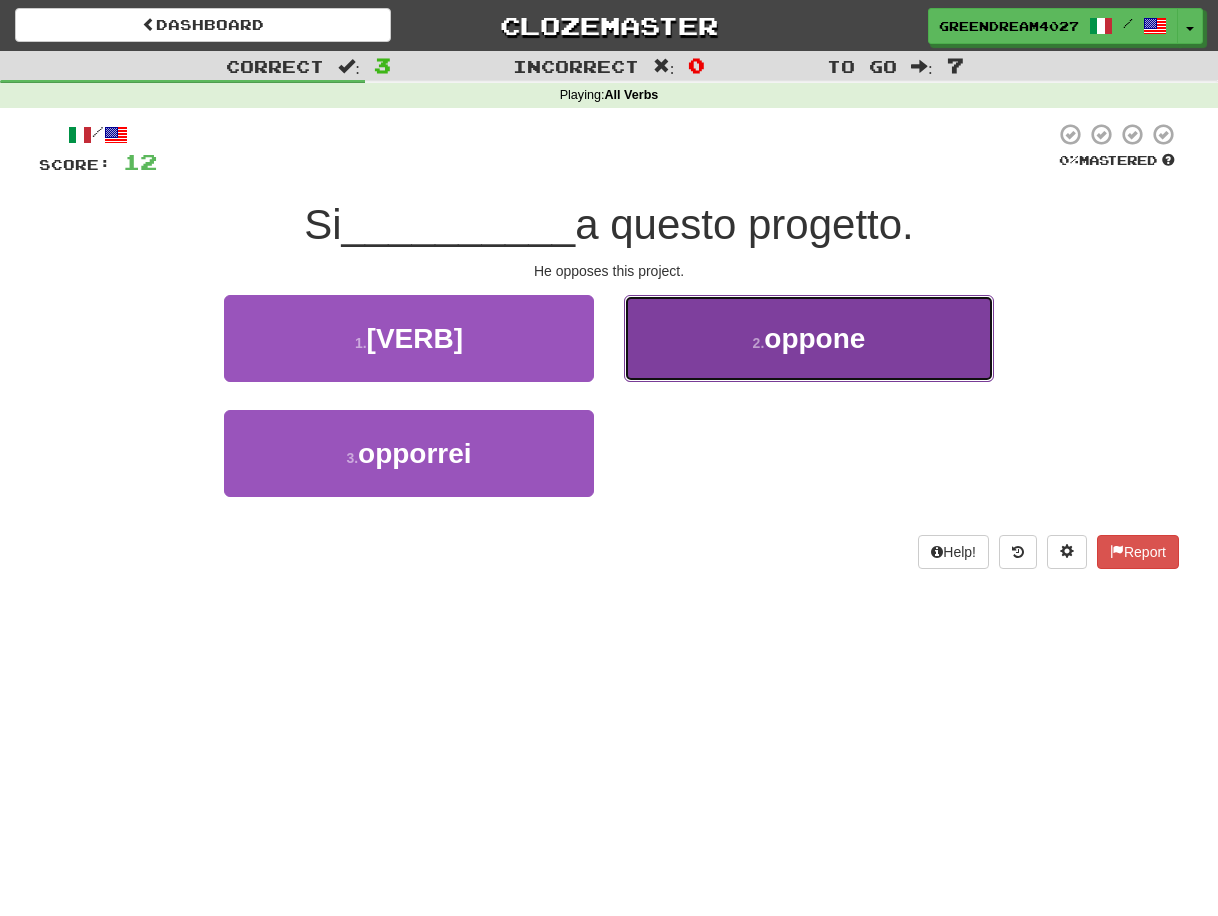 click on "oppone" at bounding box center [814, 338] 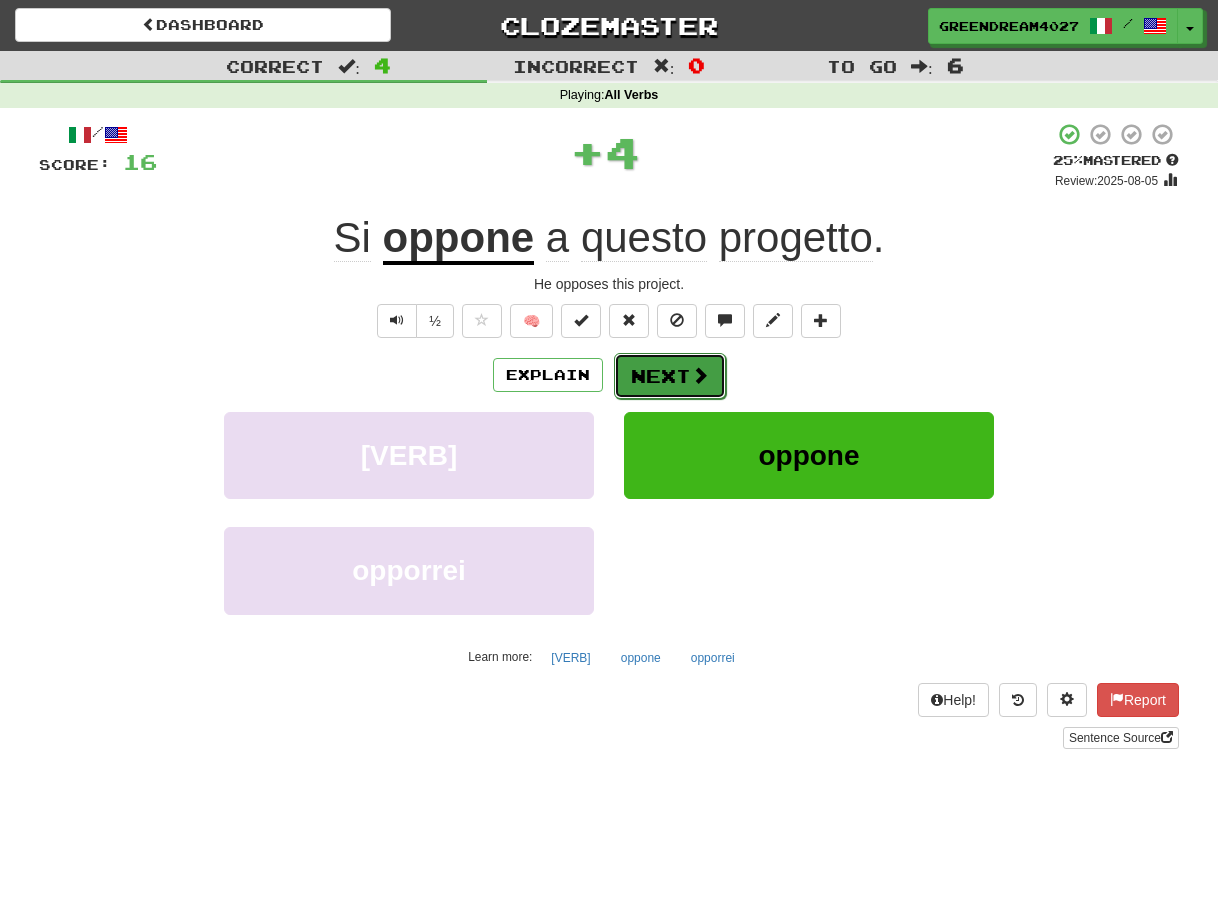 click on "Next" at bounding box center [670, 376] 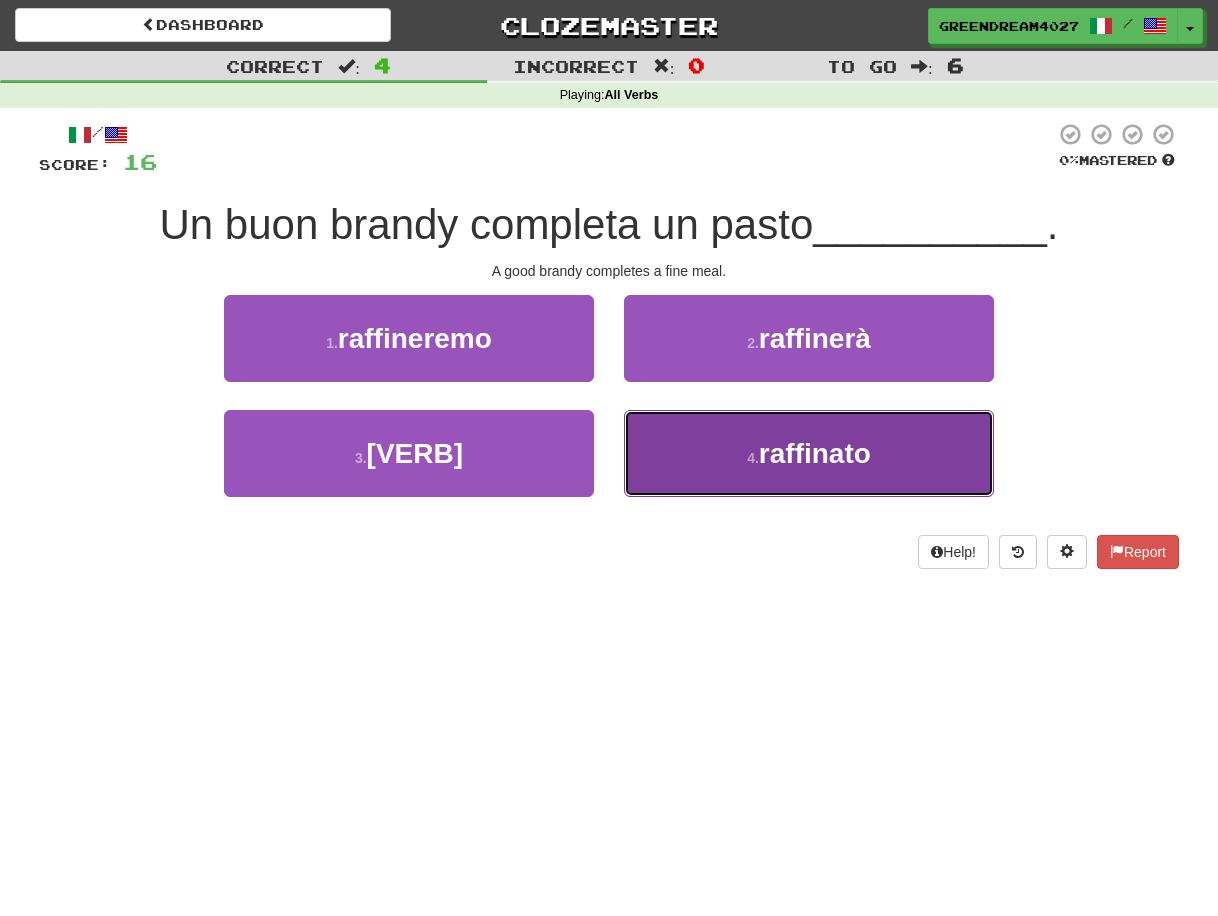 click on "4 ." at bounding box center [753, 458] 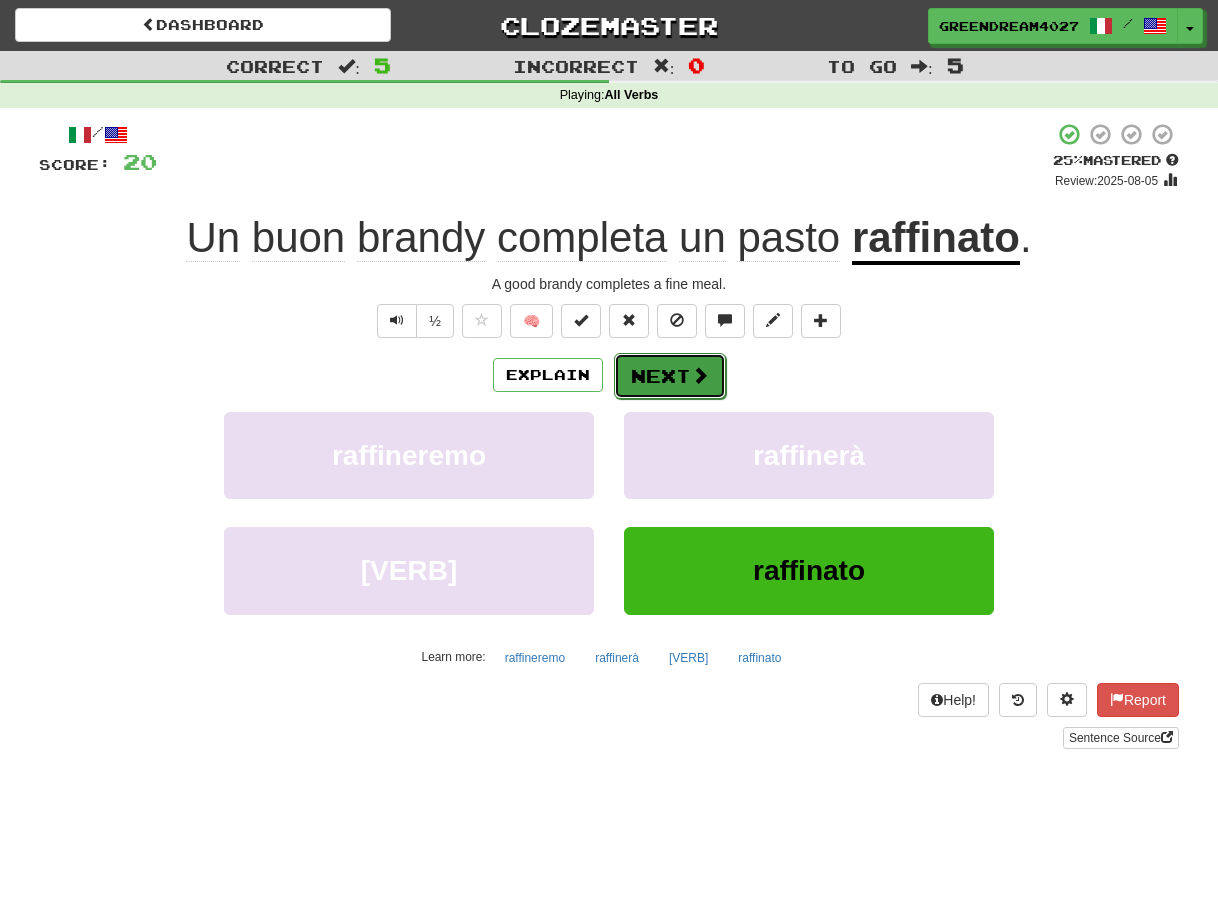 click on "Next" at bounding box center [670, 376] 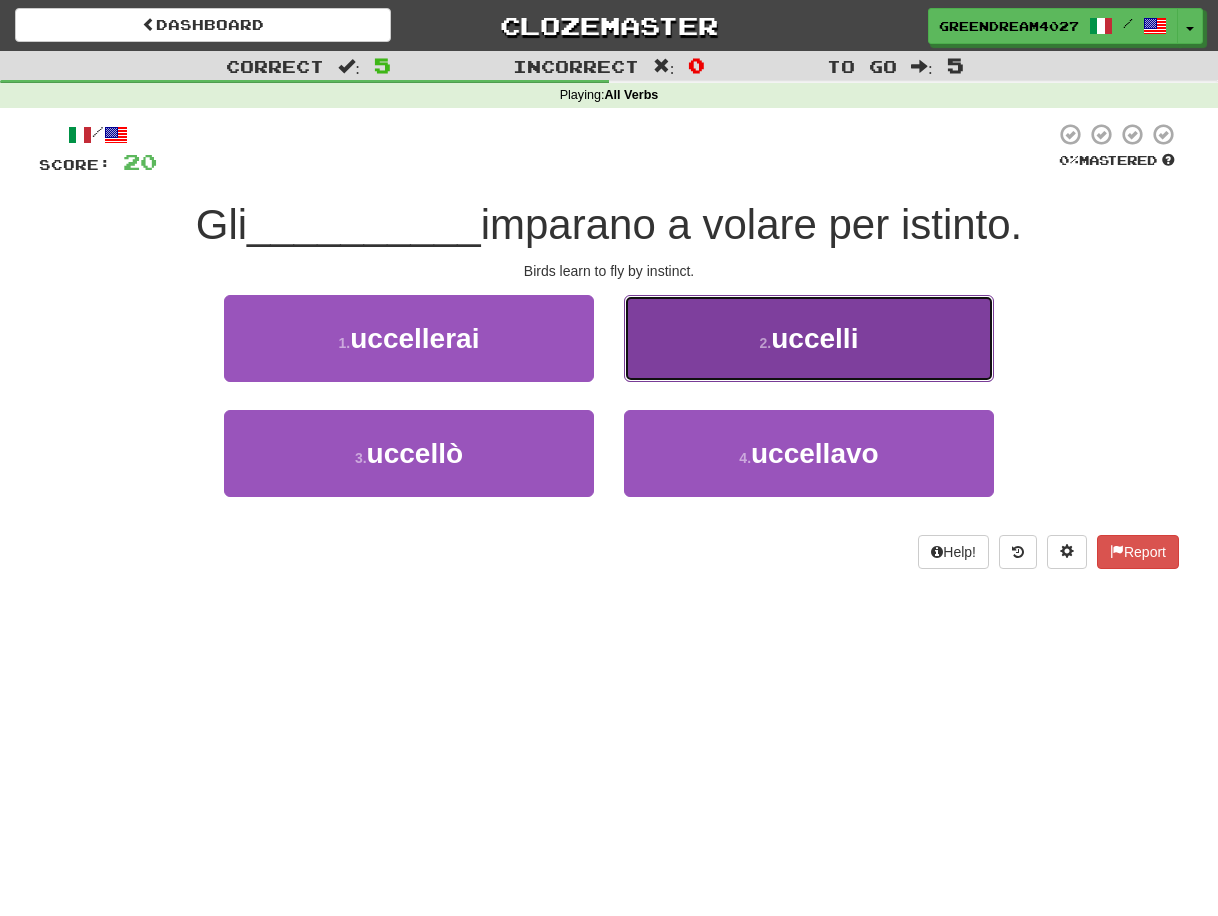 click on "2 .  uccelli" at bounding box center (809, 338) 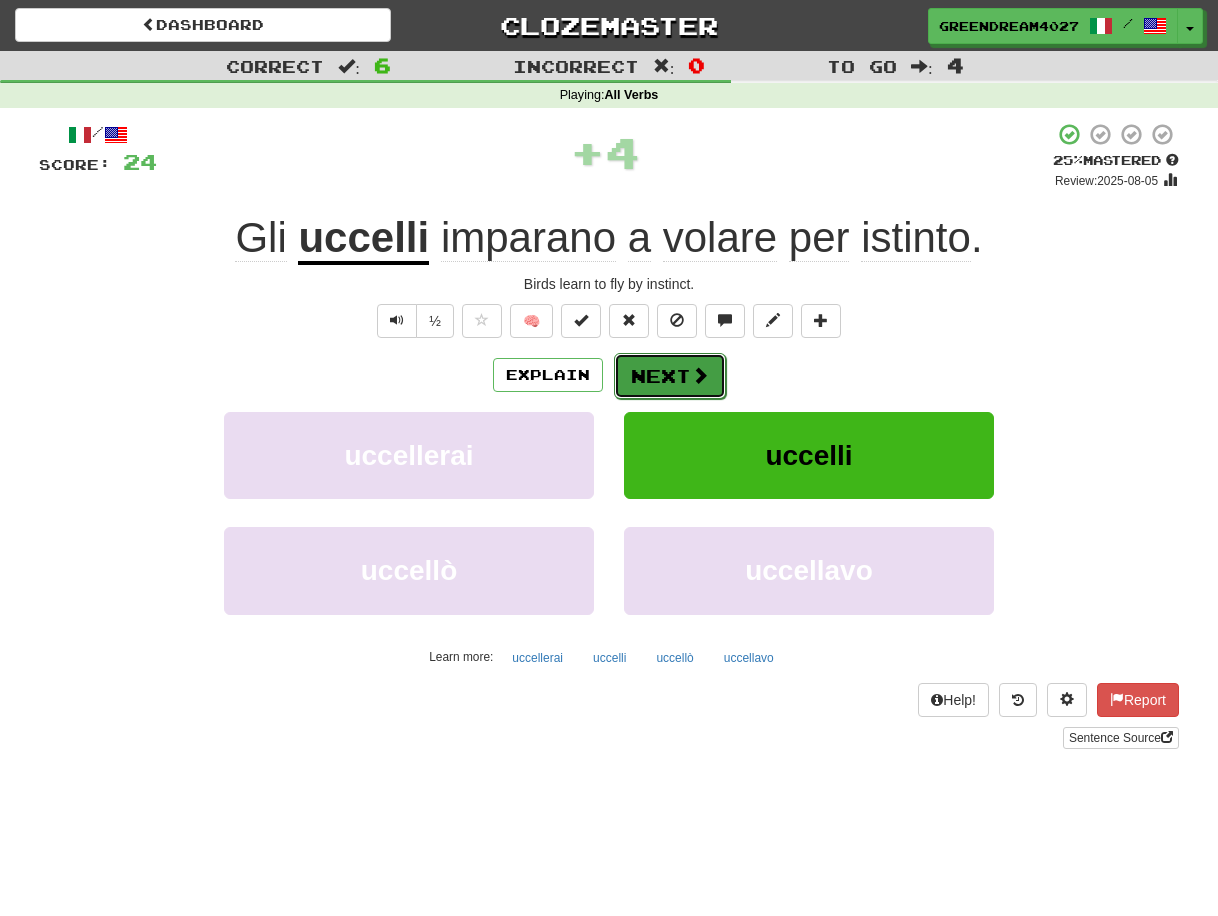click on "Next" at bounding box center (670, 376) 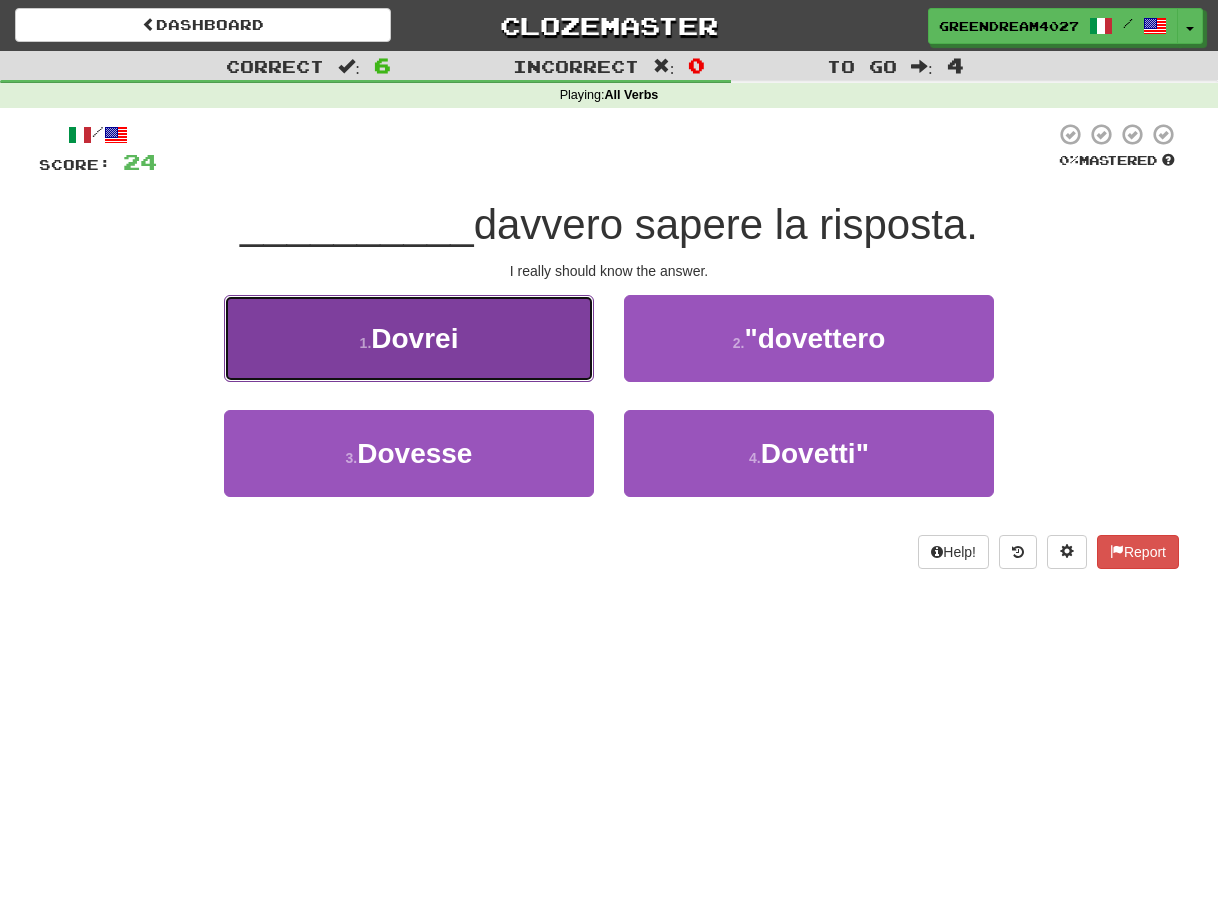click on "1 .  Dovrei" at bounding box center [409, 338] 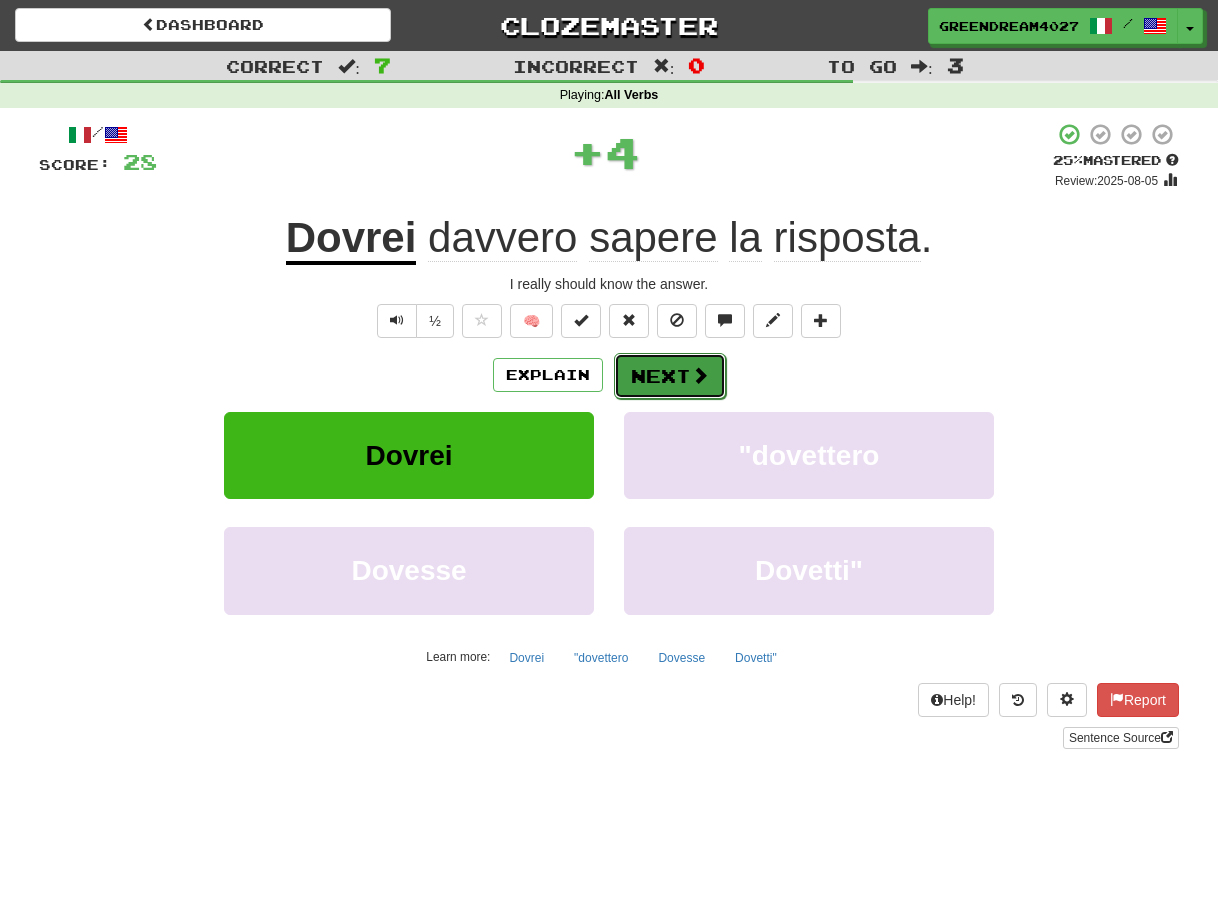 click on "Next" at bounding box center (670, 376) 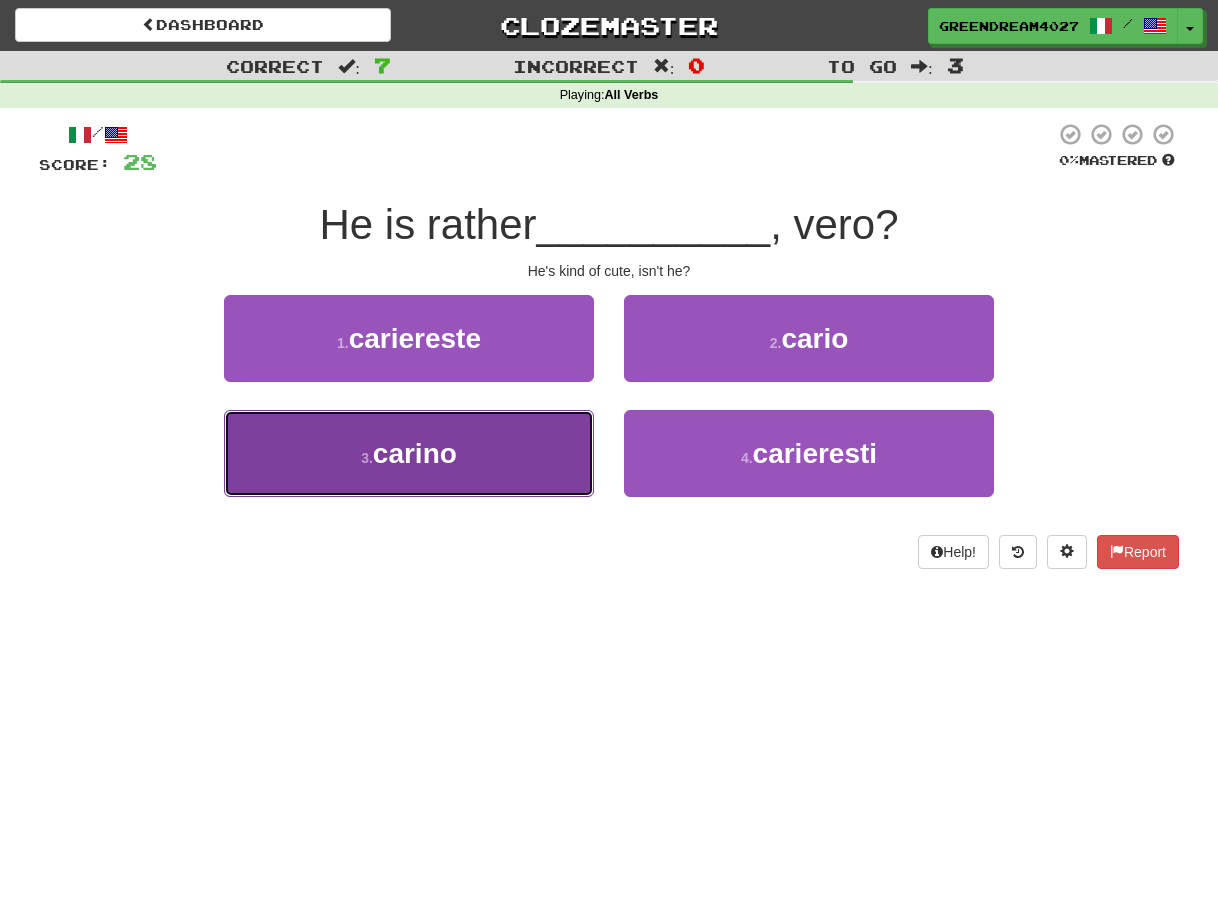 click on "3 .  carino" at bounding box center (409, 453) 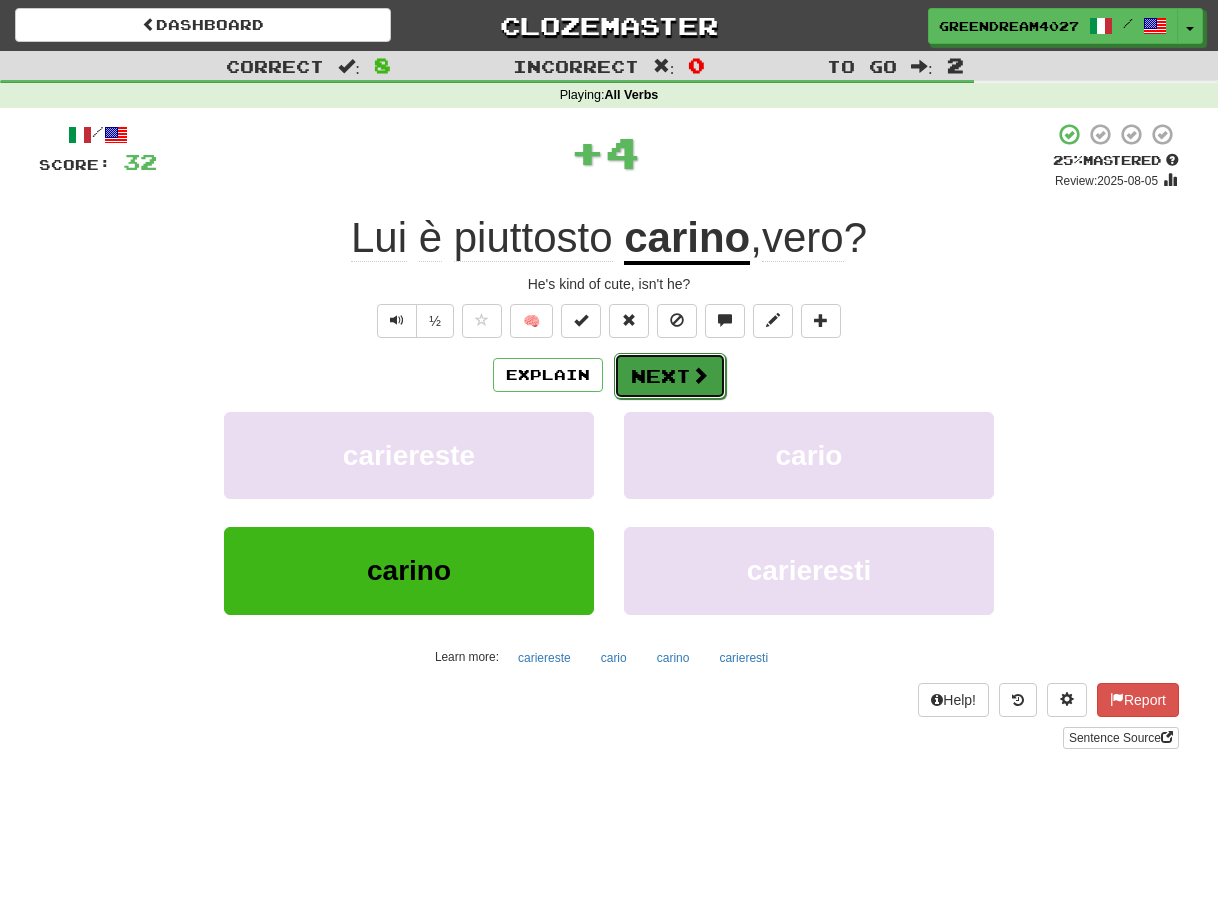 click on "Next" at bounding box center (670, 376) 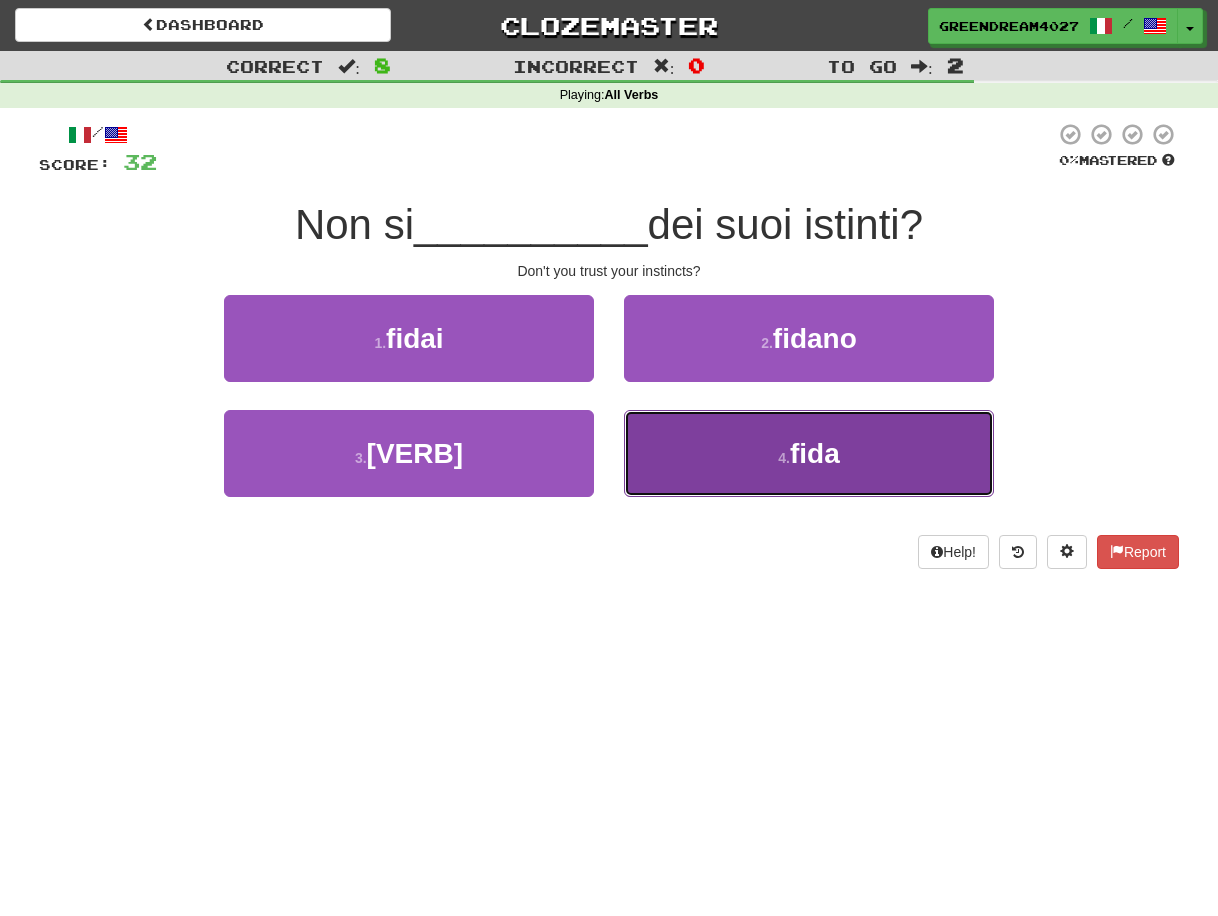 click on "4 .  fida" at bounding box center (809, 453) 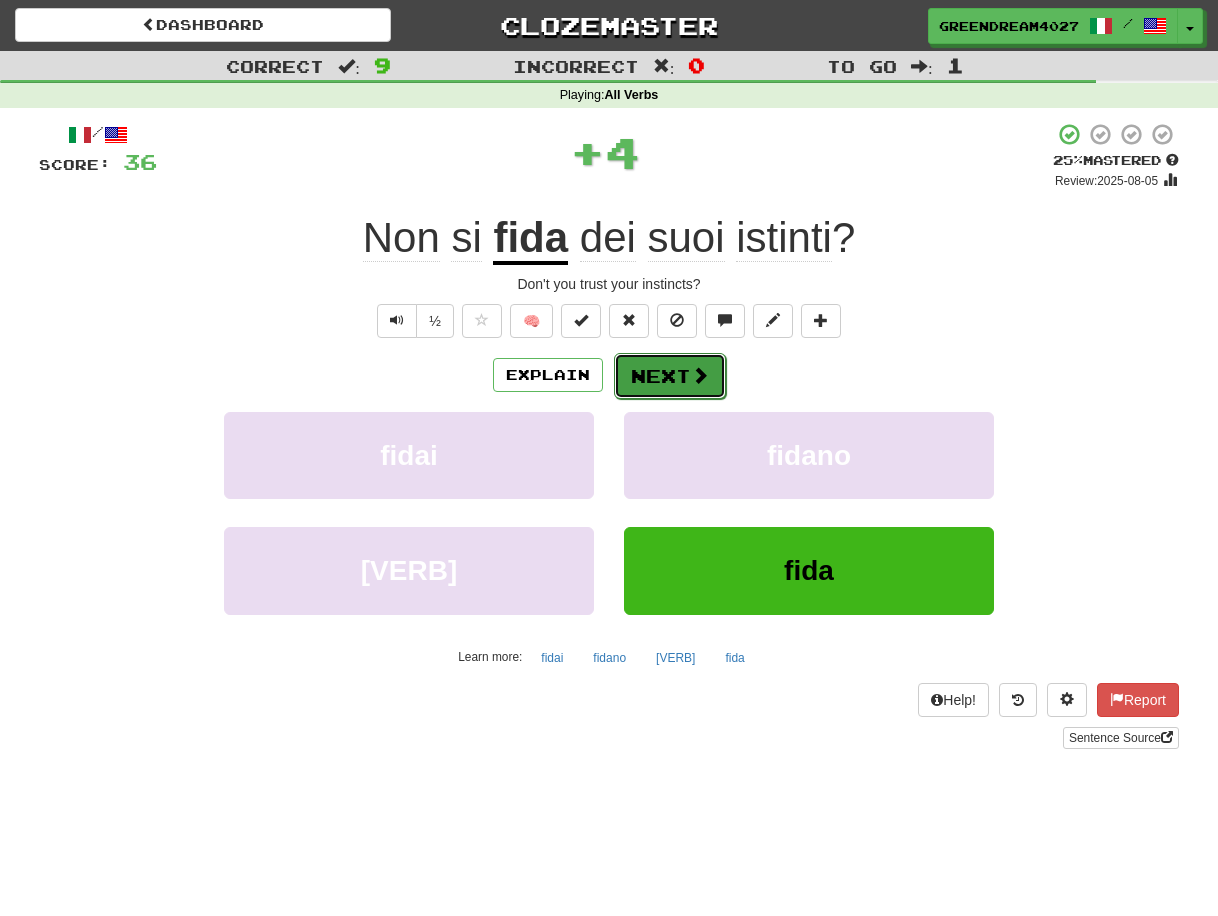 click on "Next" at bounding box center (670, 376) 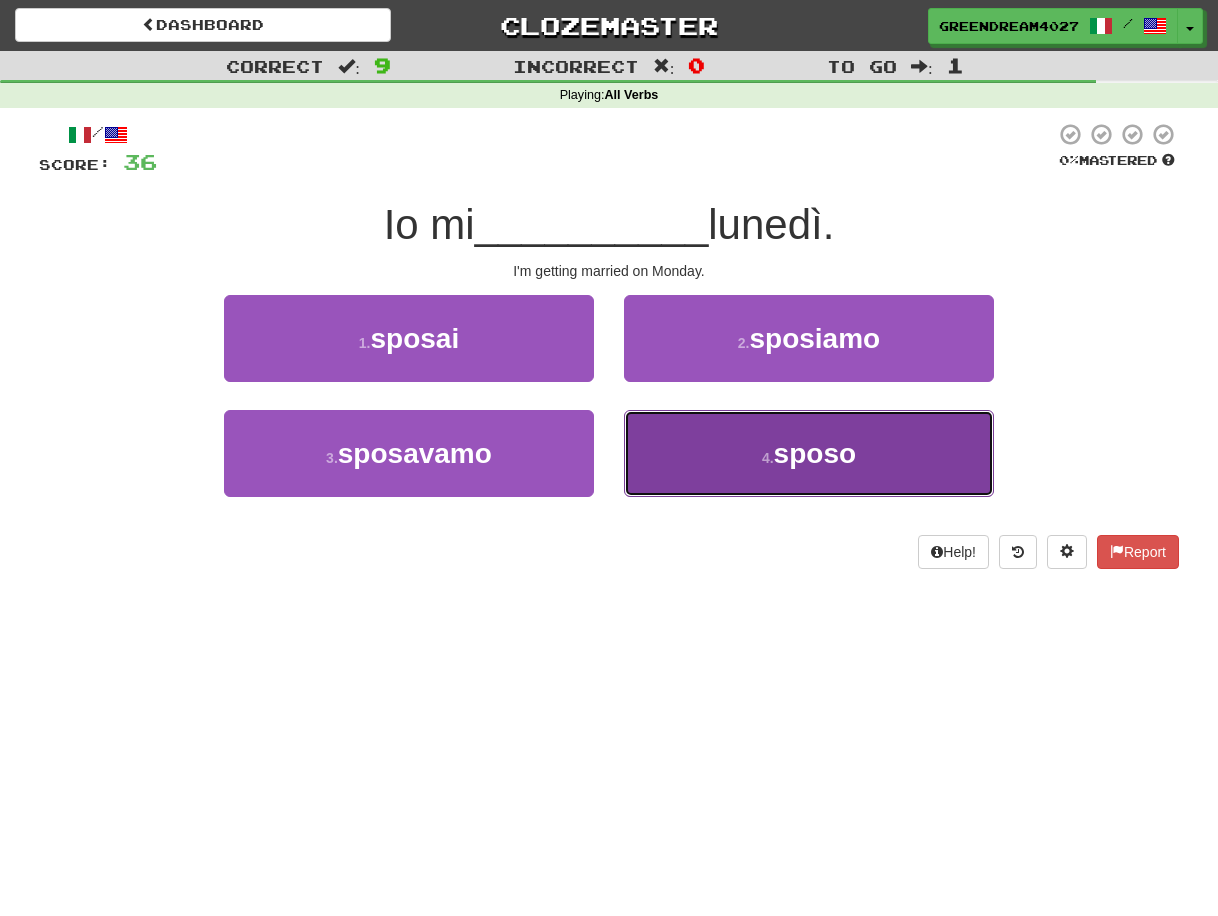 click on "4 .  sposo" at bounding box center [809, 453] 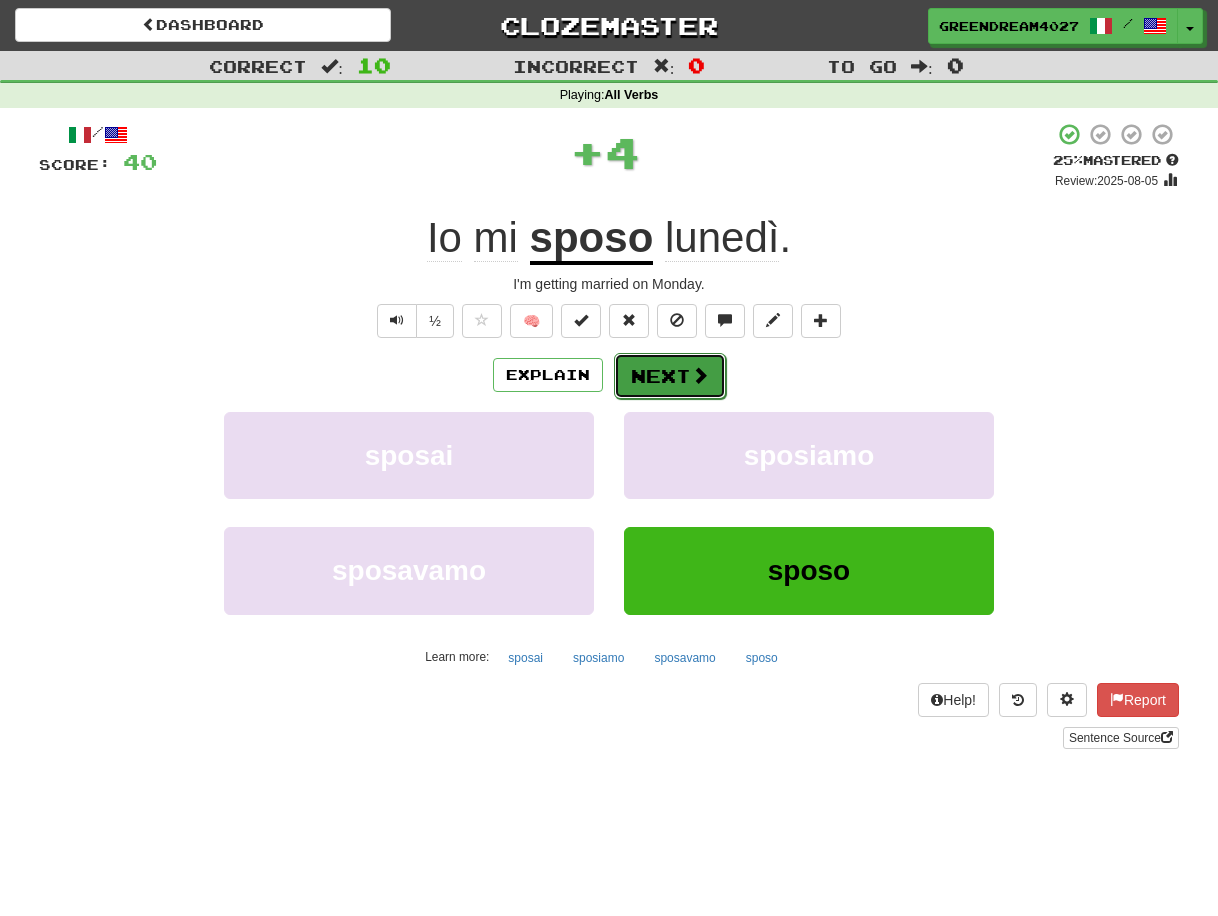 click on "Next" at bounding box center [670, 376] 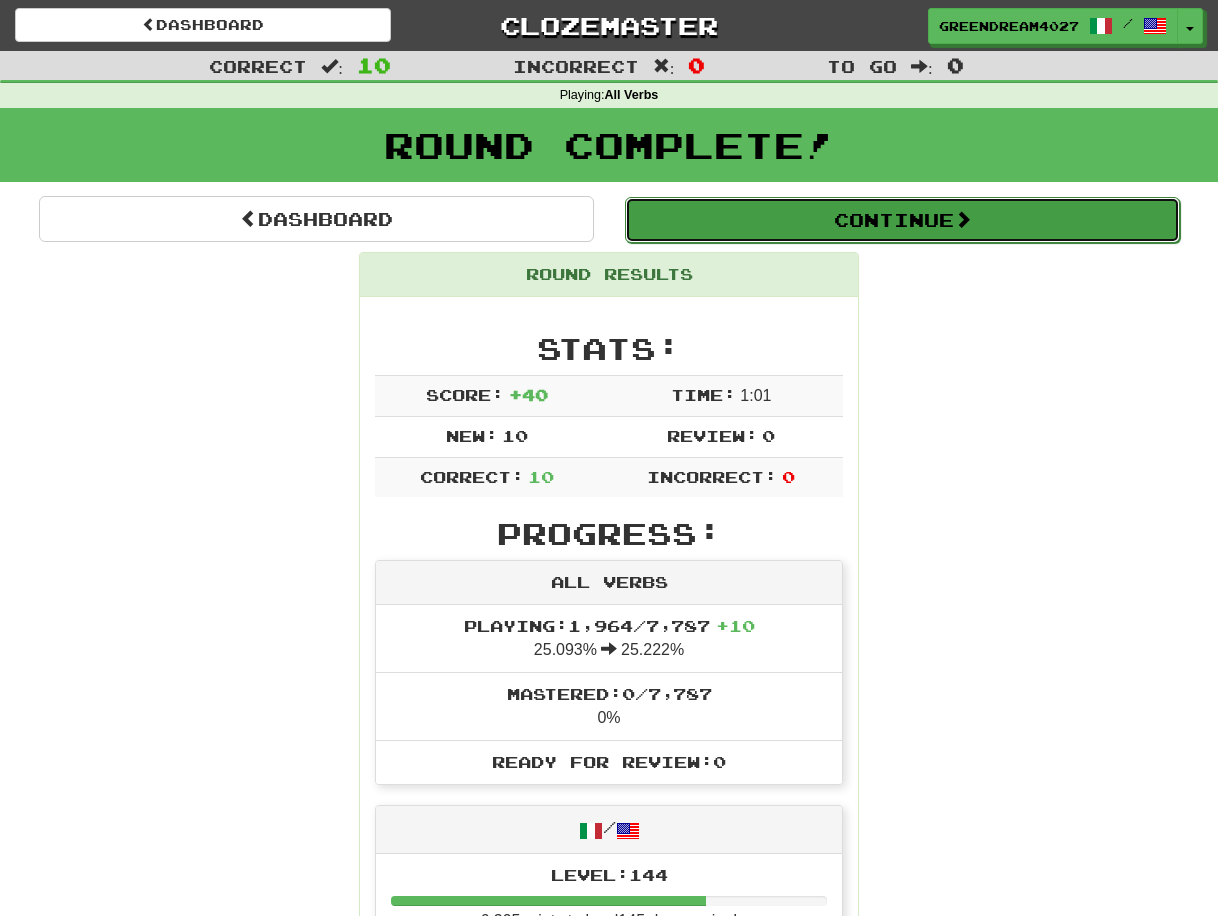 click on "Continue" at bounding box center [902, 220] 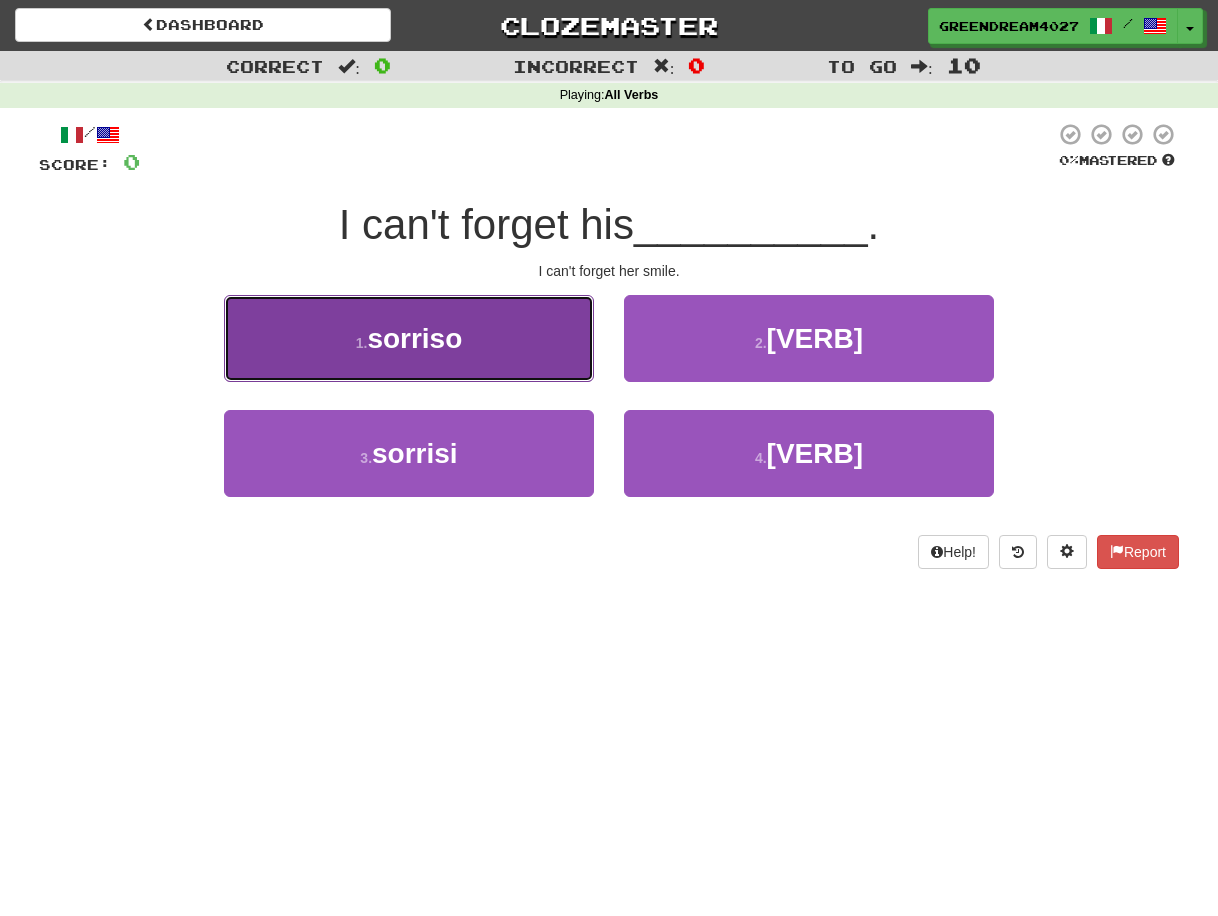 click on "1 .  sorriso" at bounding box center [409, 338] 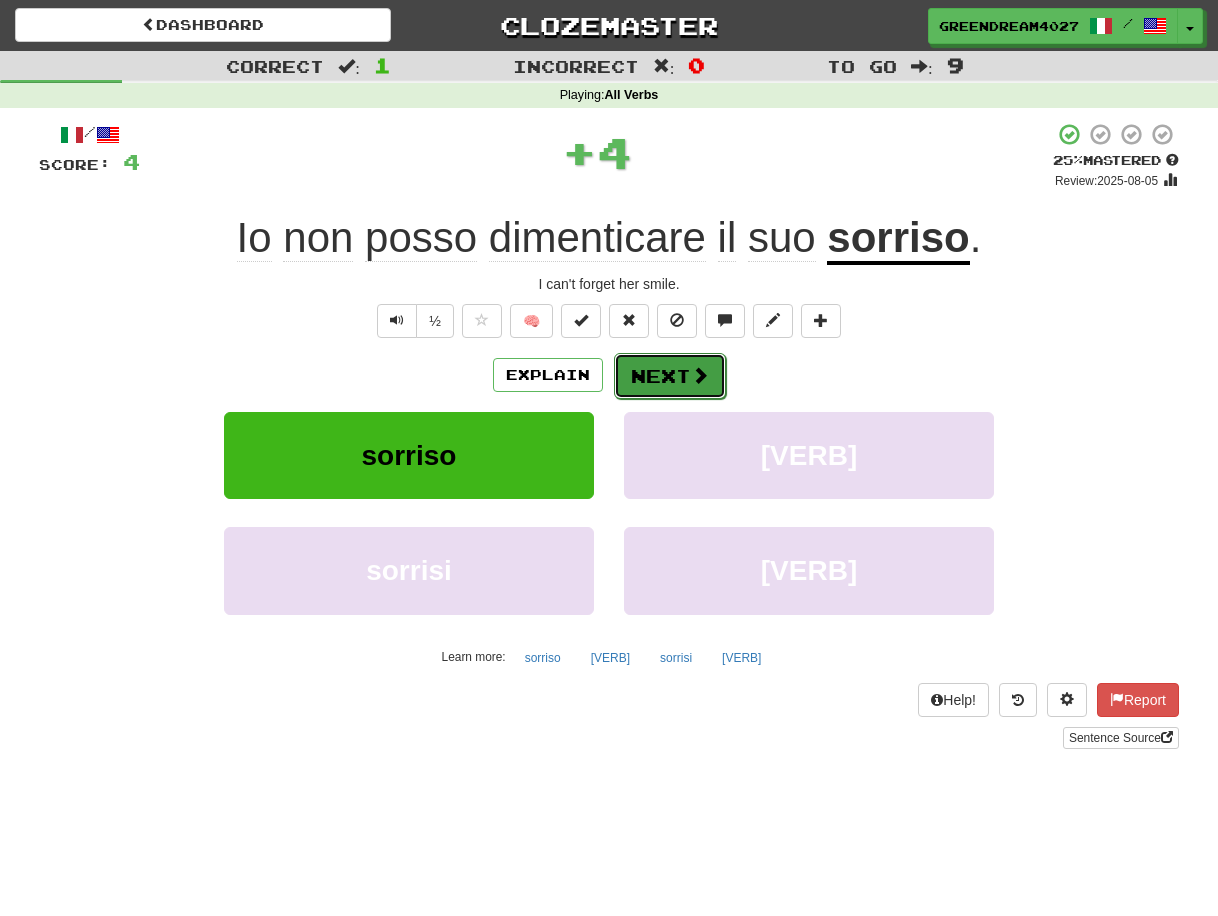 click on "Next" at bounding box center (670, 376) 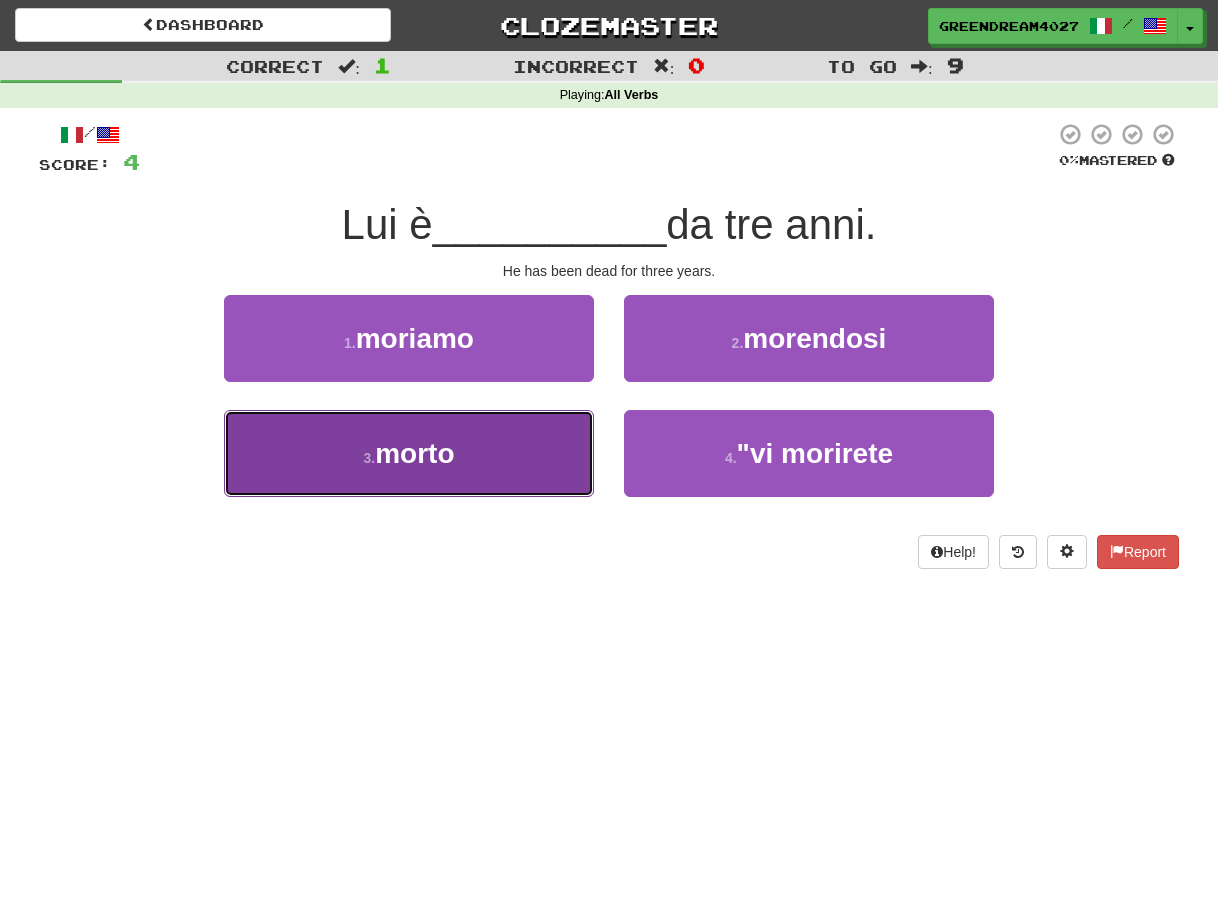 click on "3 .  morto" at bounding box center (409, 453) 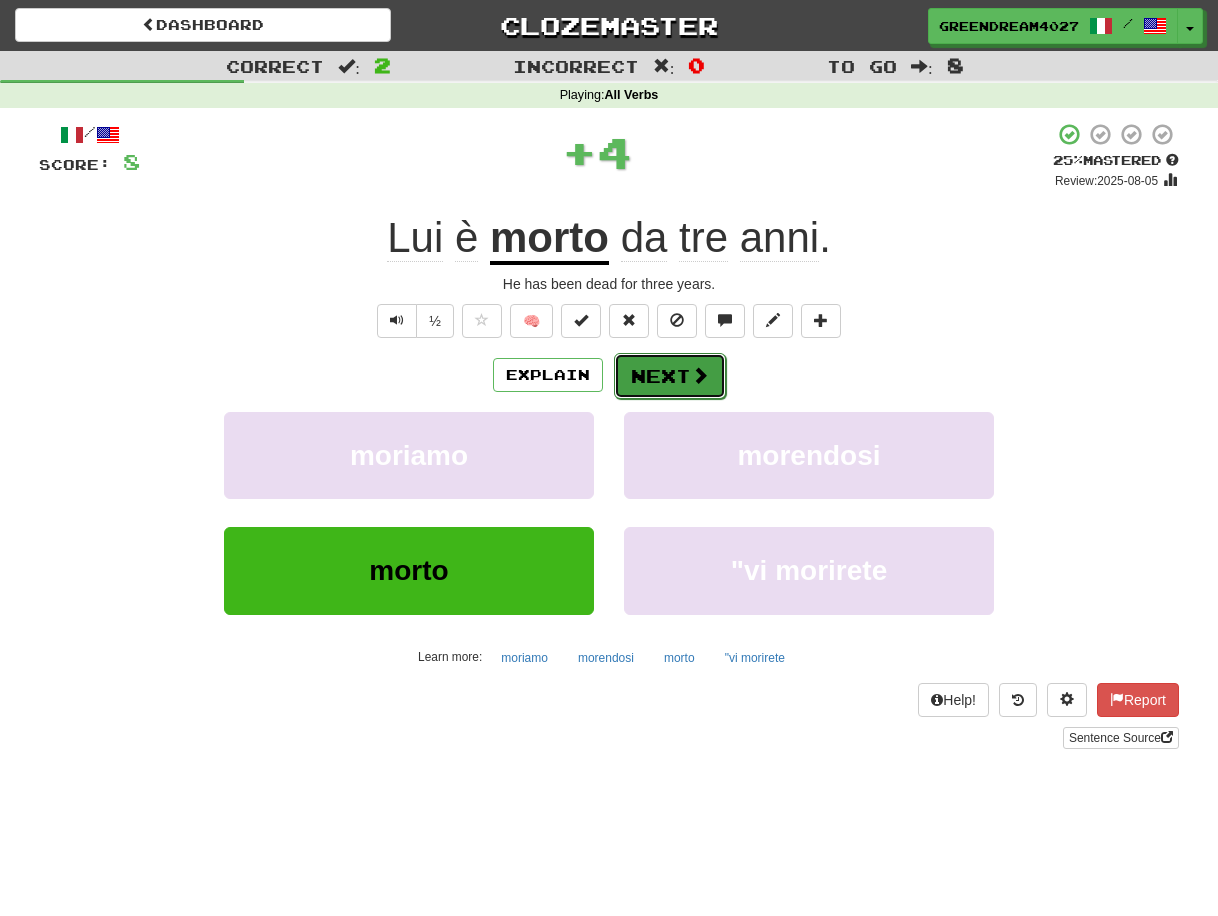 click on "Next" at bounding box center [670, 376] 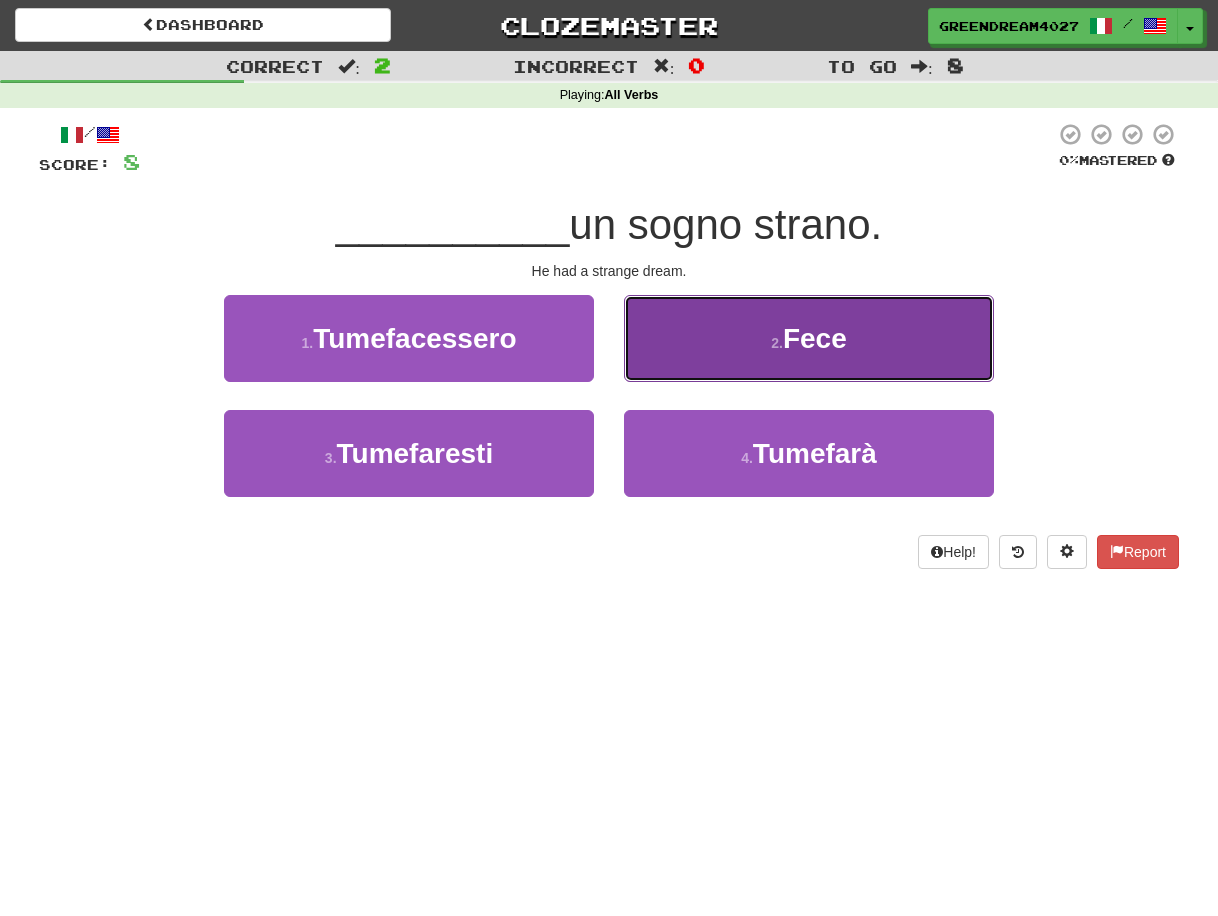 click on "2 .  Fece" at bounding box center (809, 338) 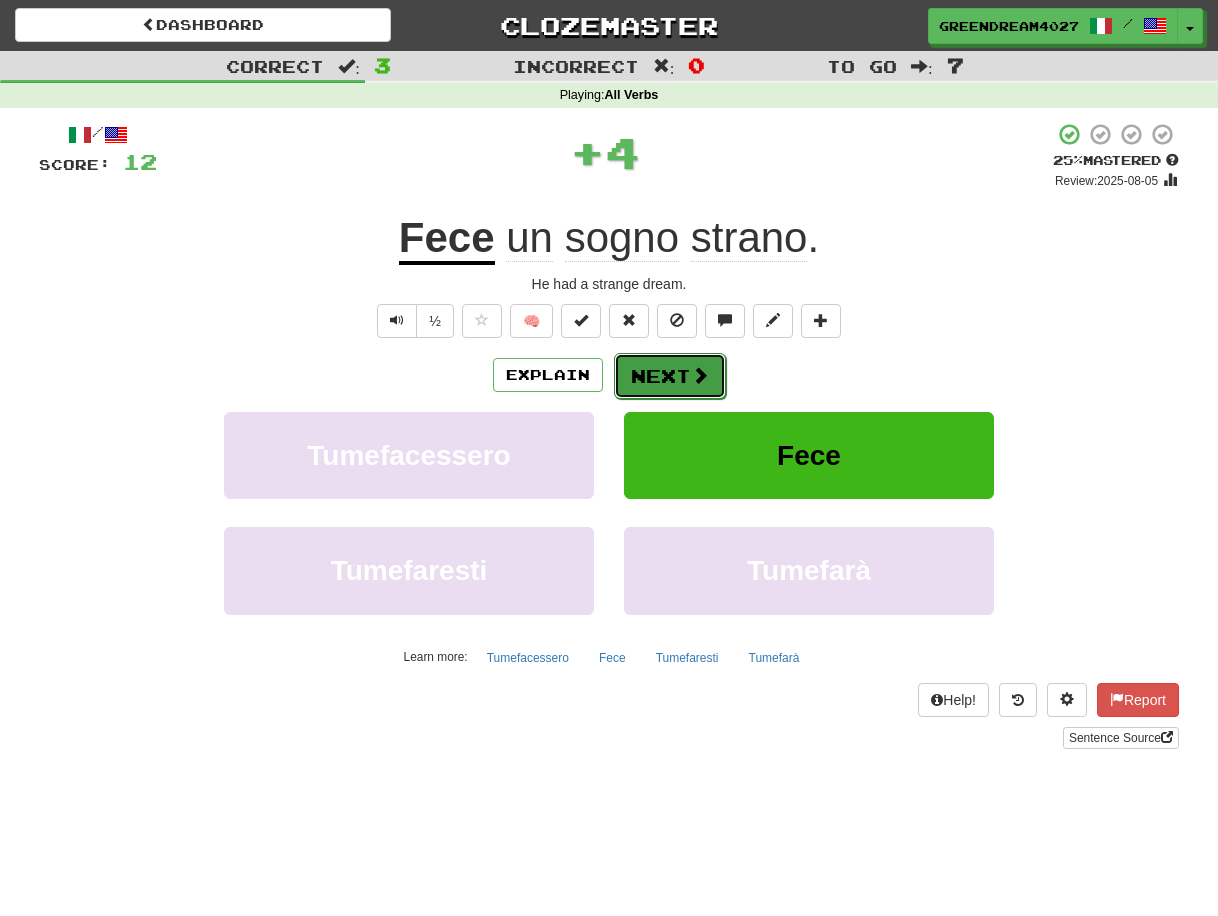 click on "Next" at bounding box center [670, 376] 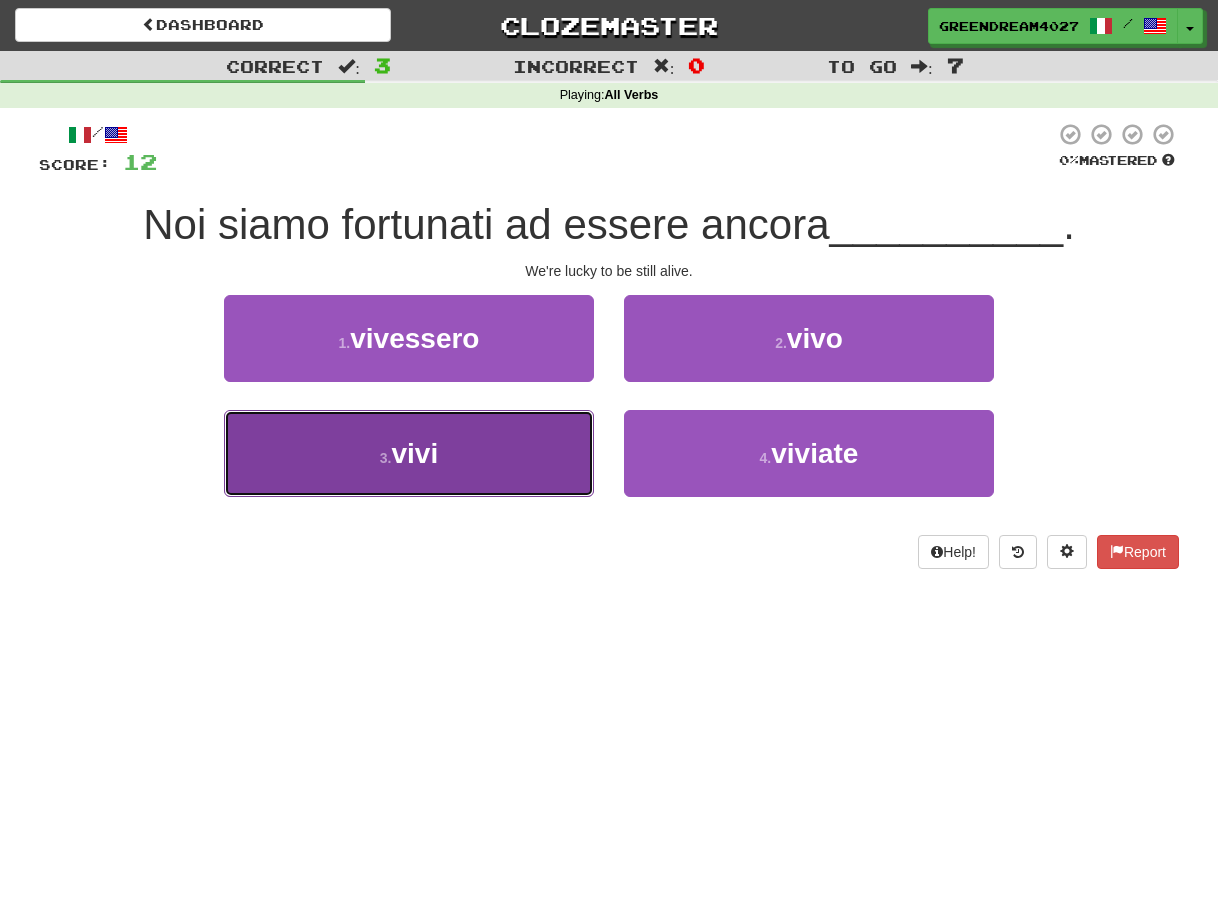 click on "3 .  vivi" at bounding box center (409, 453) 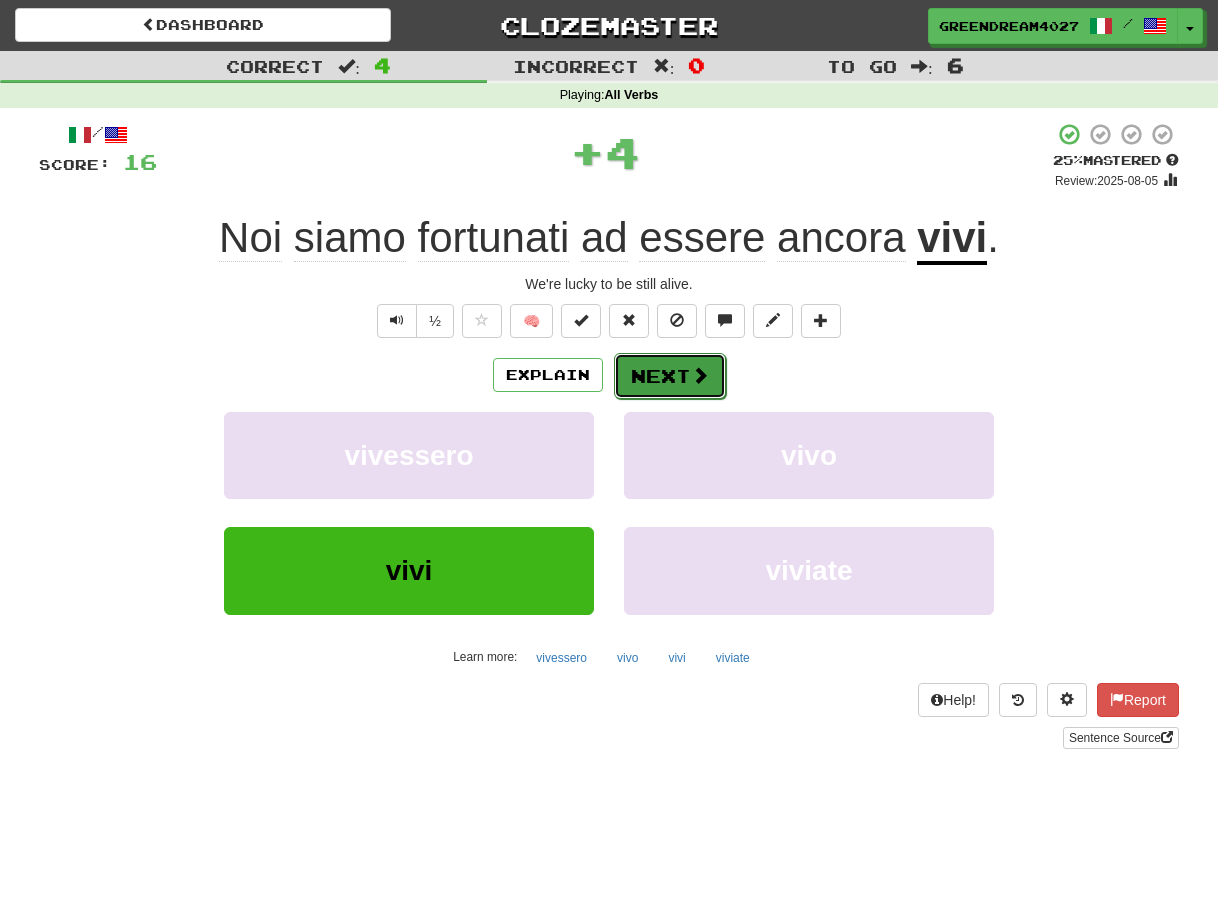 click on "Next" at bounding box center [670, 376] 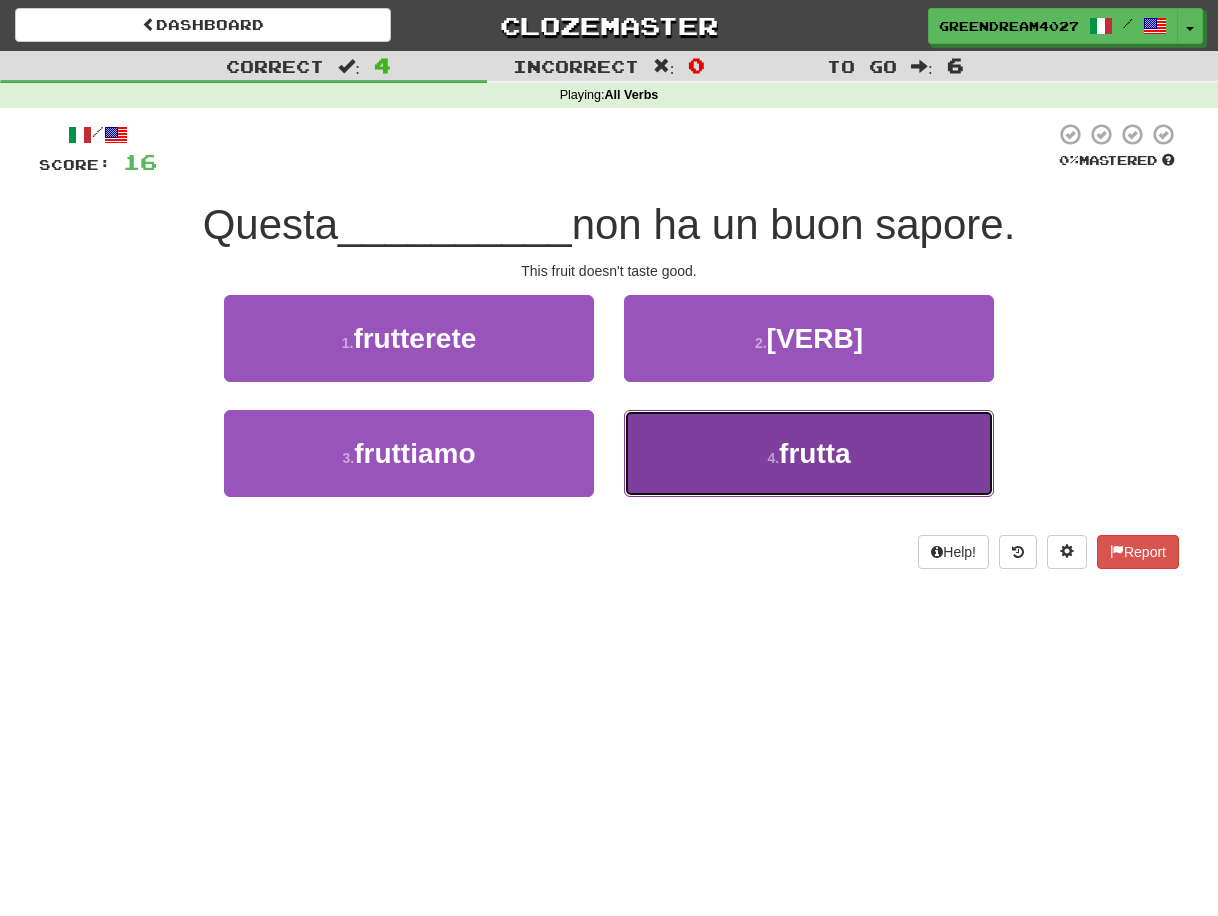 click on "4 .  frutta" at bounding box center (809, 453) 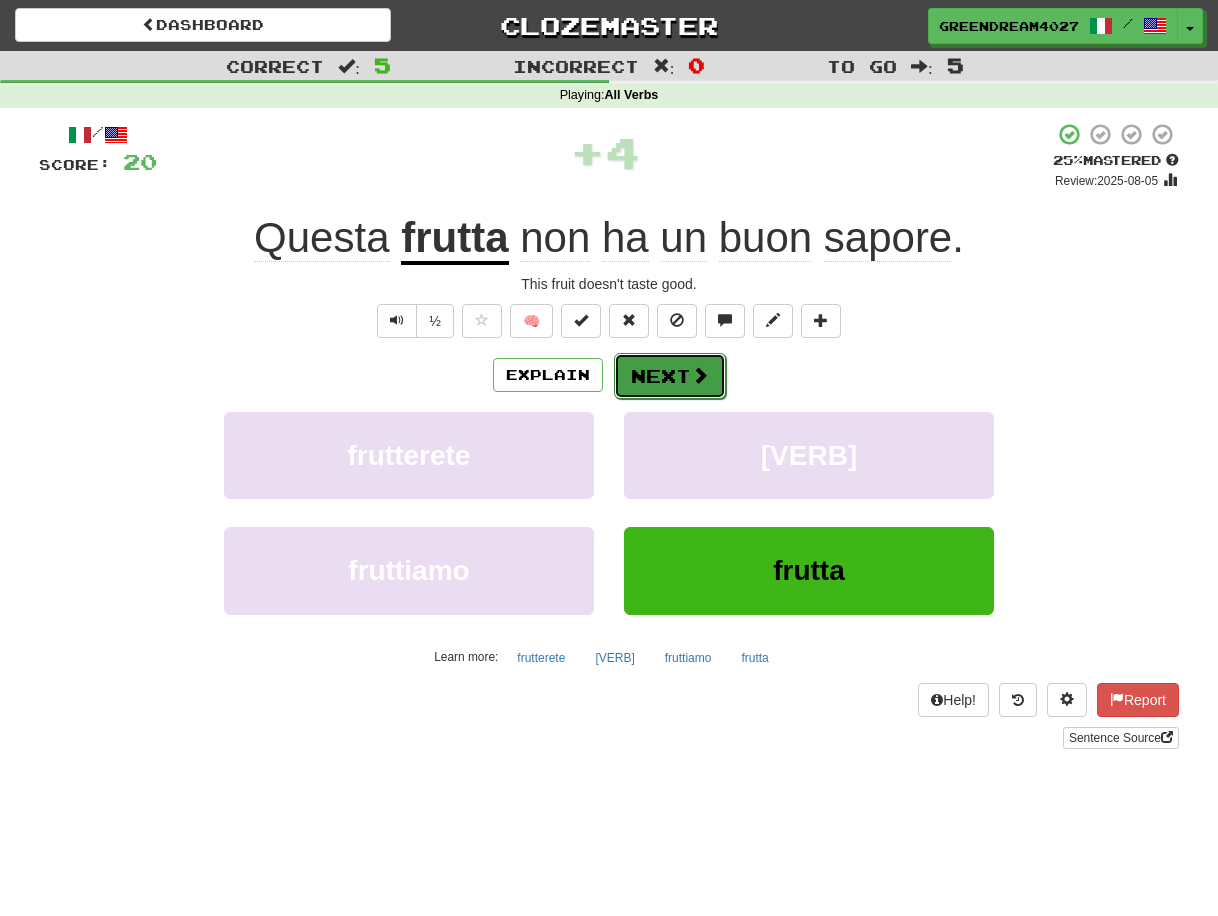 click on "Next" at bounding box center [670, 376] 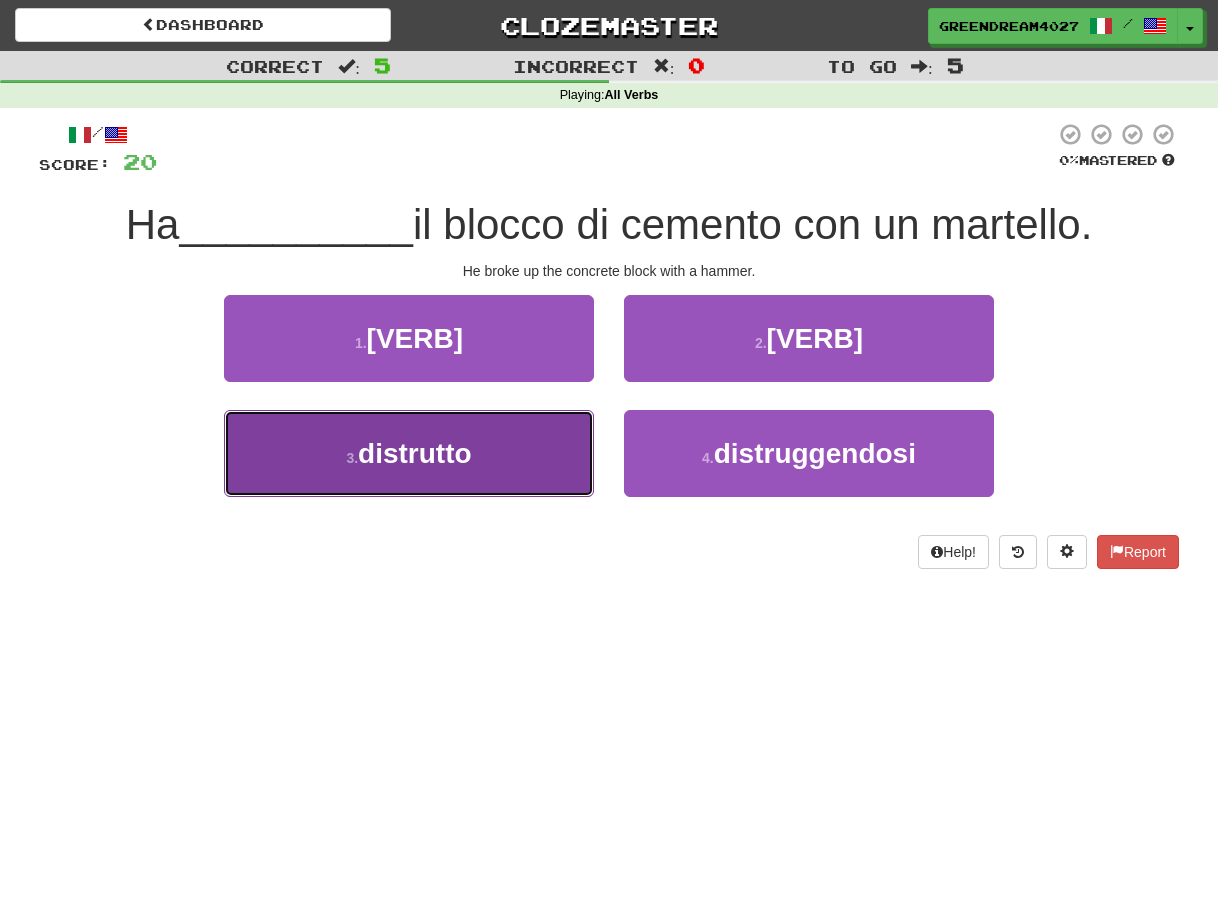 click on "3 .  distrutto" at bounding box center [409, 453] 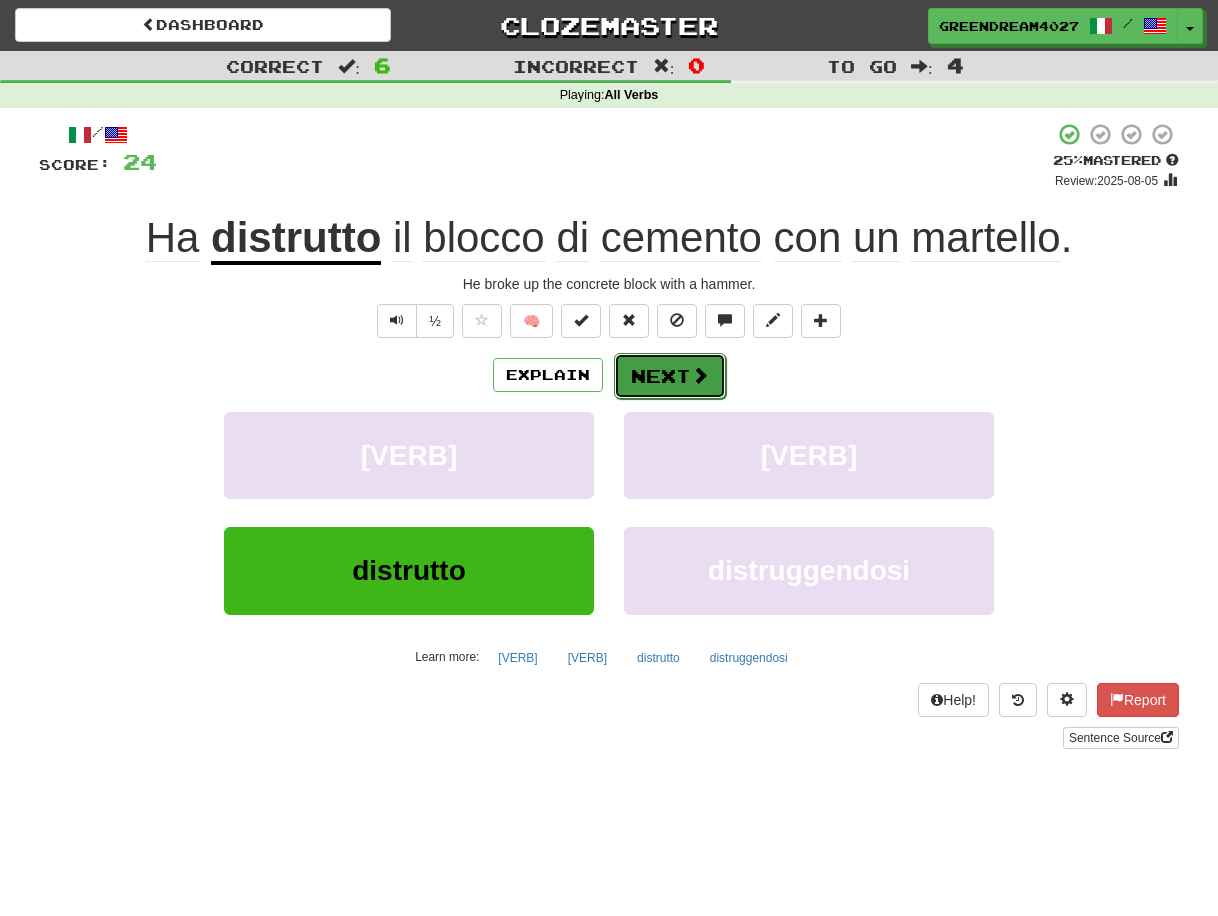 click on "Next" at bounding box center [670, 376] 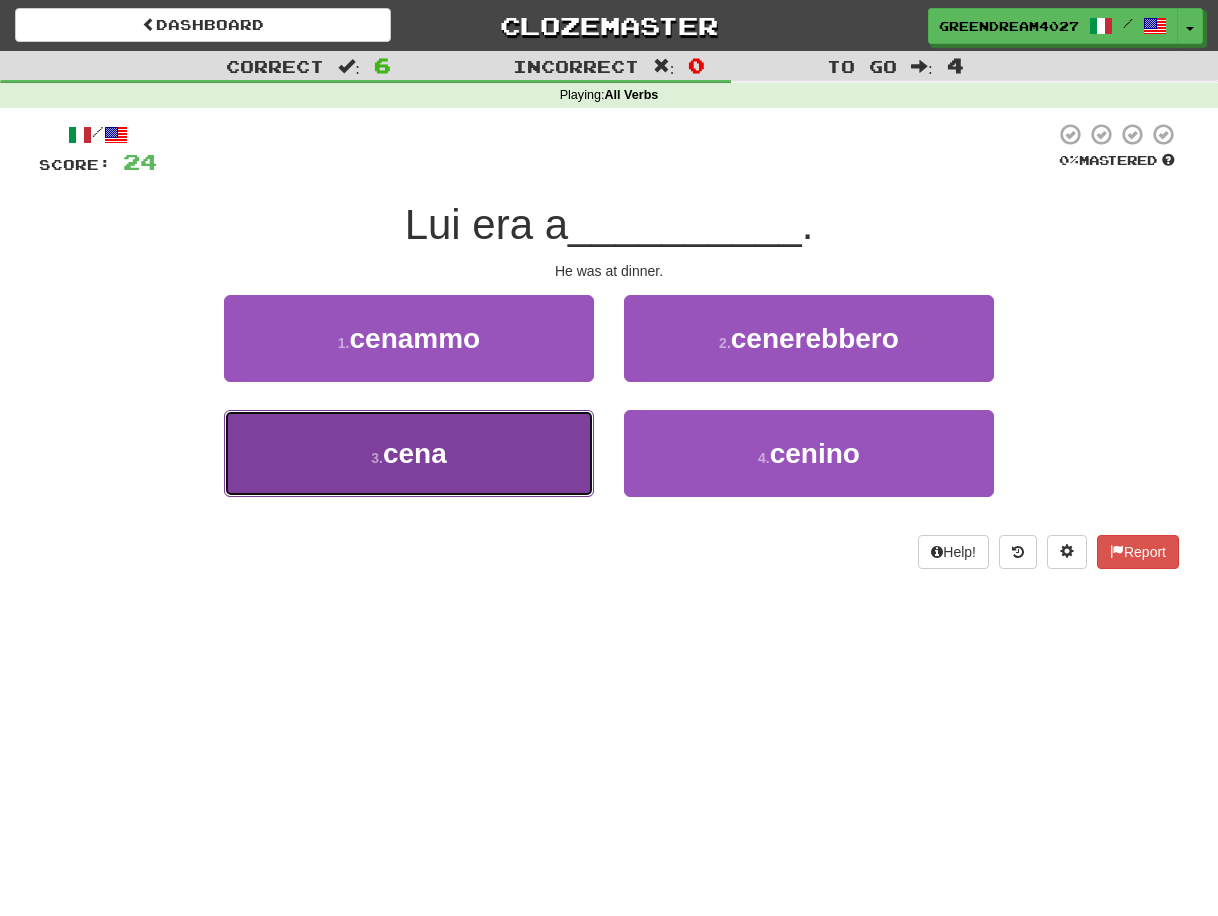 click on "3 .  cena" at bounding box center (409, 453) 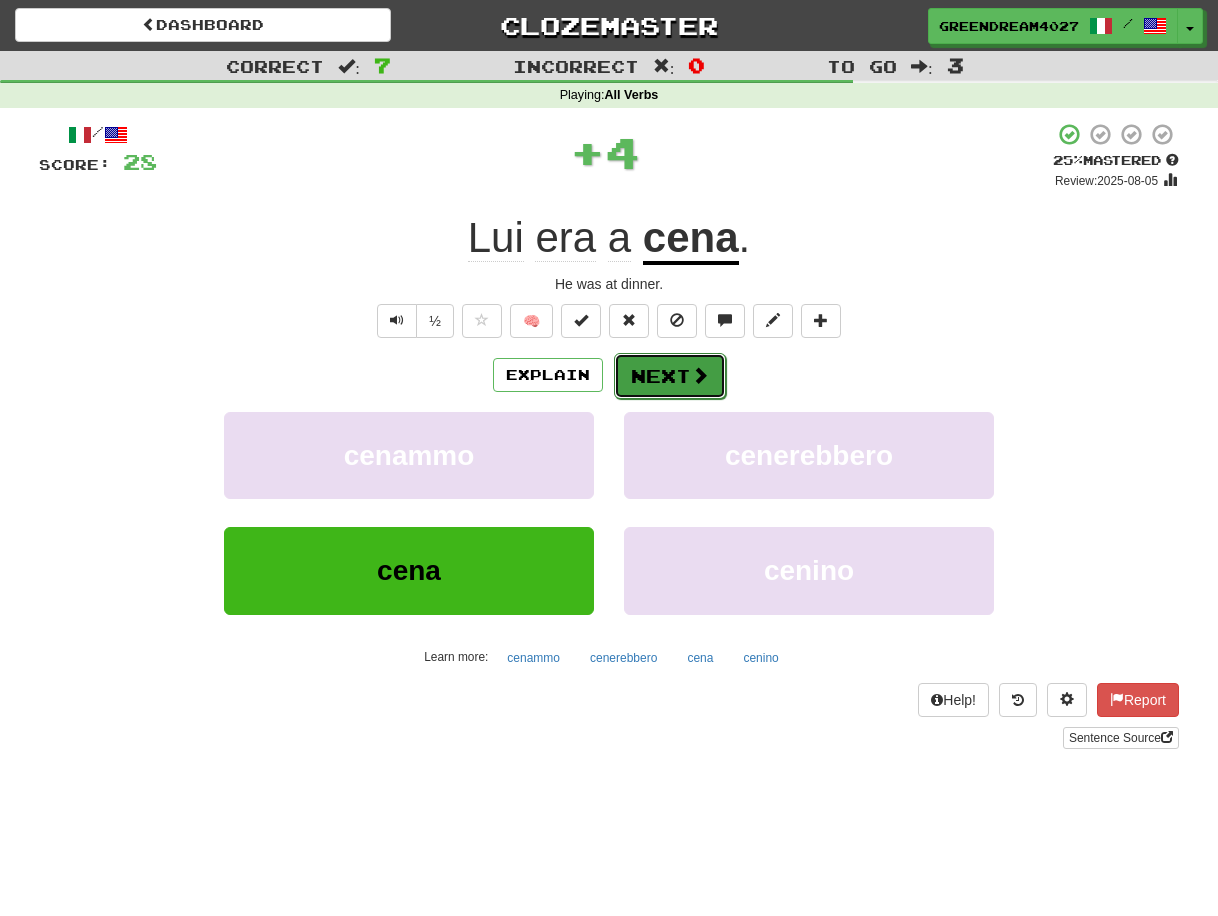 click on "Next" at bounding box center [670, 376] 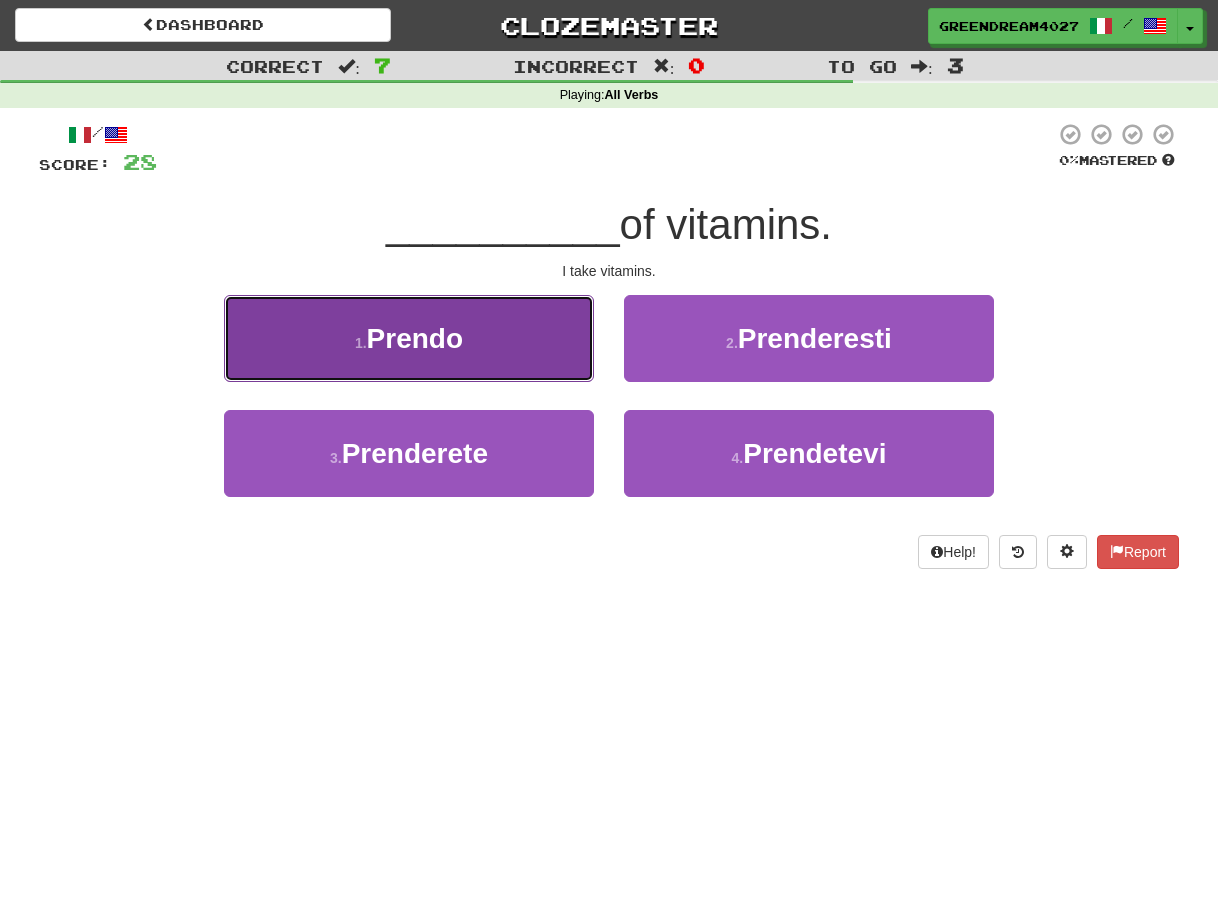 click on "1 .  Prendo" at bounding box center (409, 338) 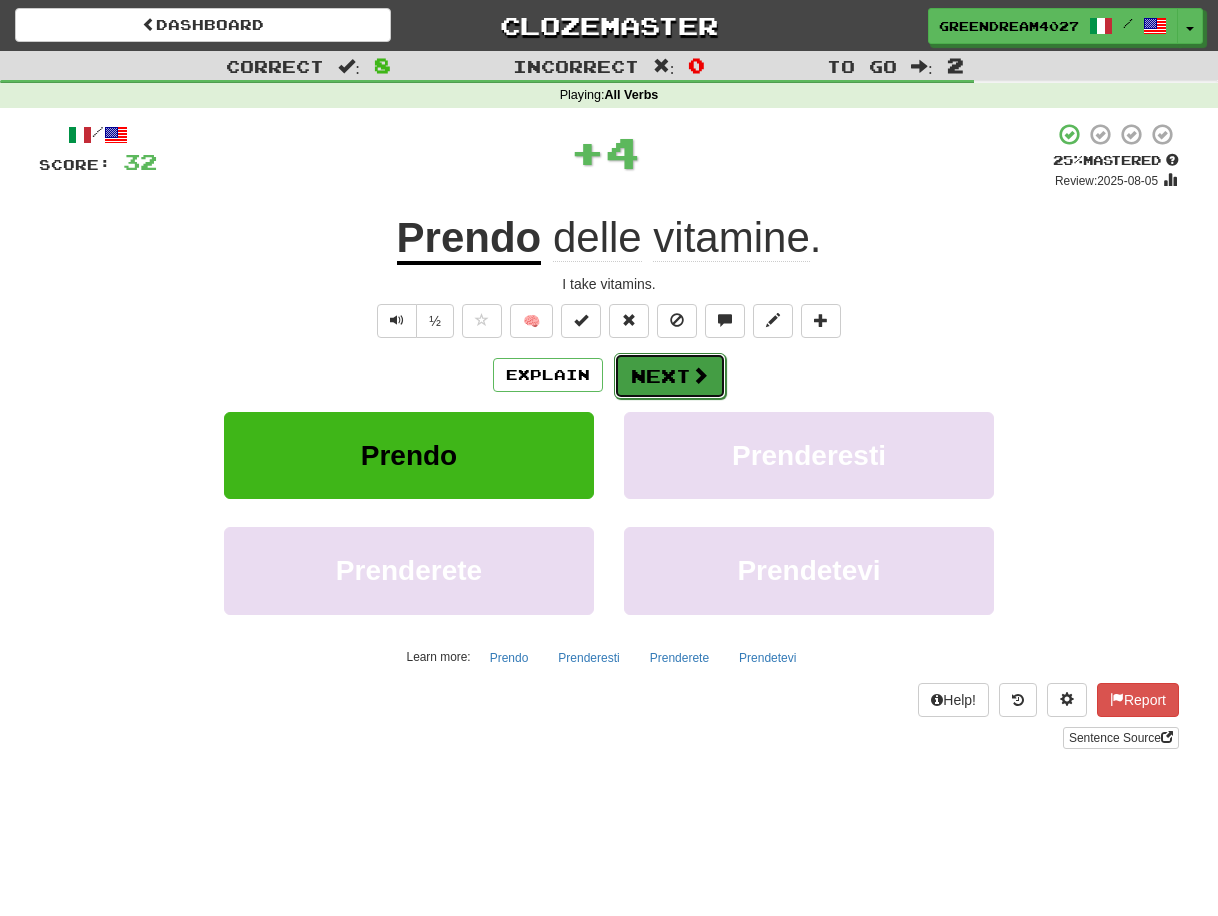 click on "Next" at bounding box center [670, 376] 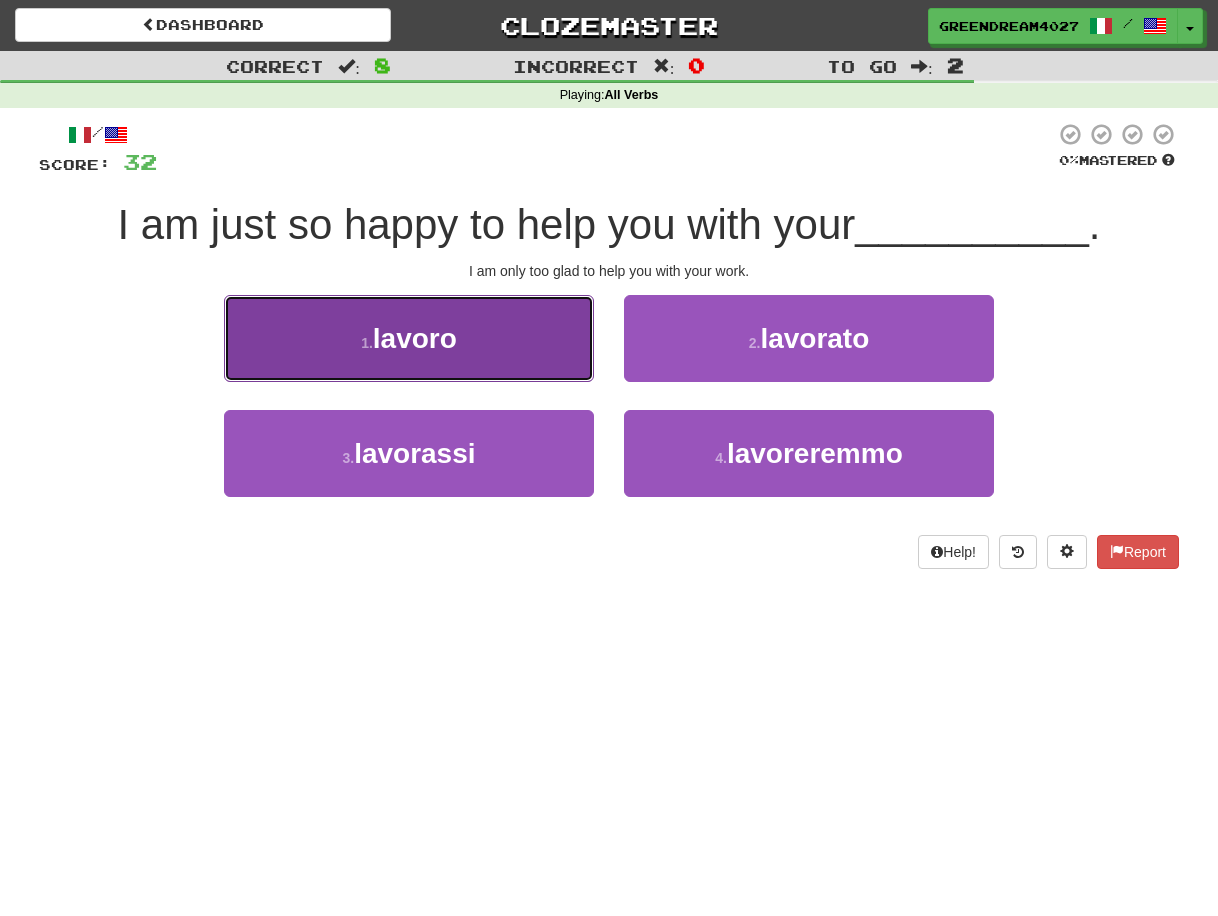 click on "1 .  lavoro" at bounding box center (409, 338) 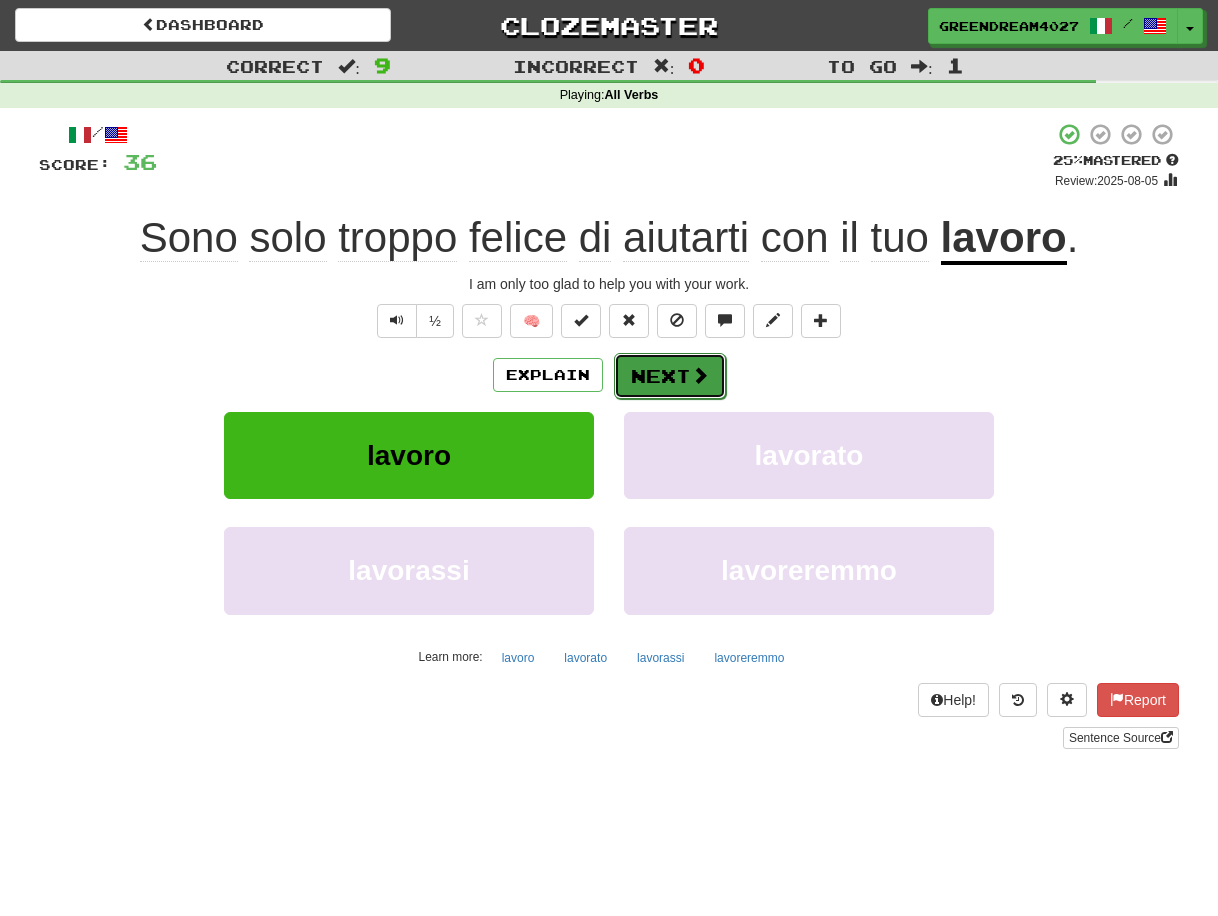 click on "Next" at bounding box center [670, 376] 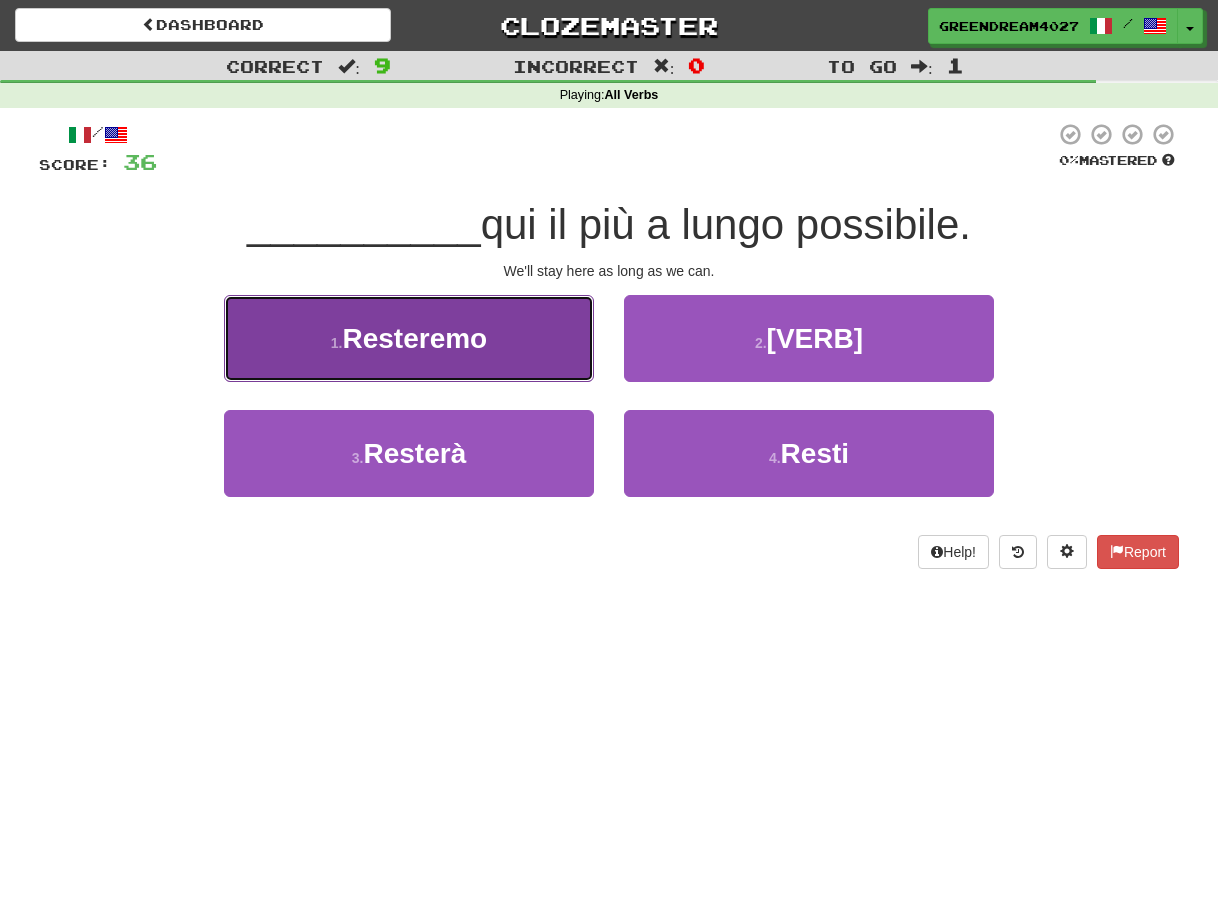 click on "1 .  Resteremo" at bounding box center (409, 338) 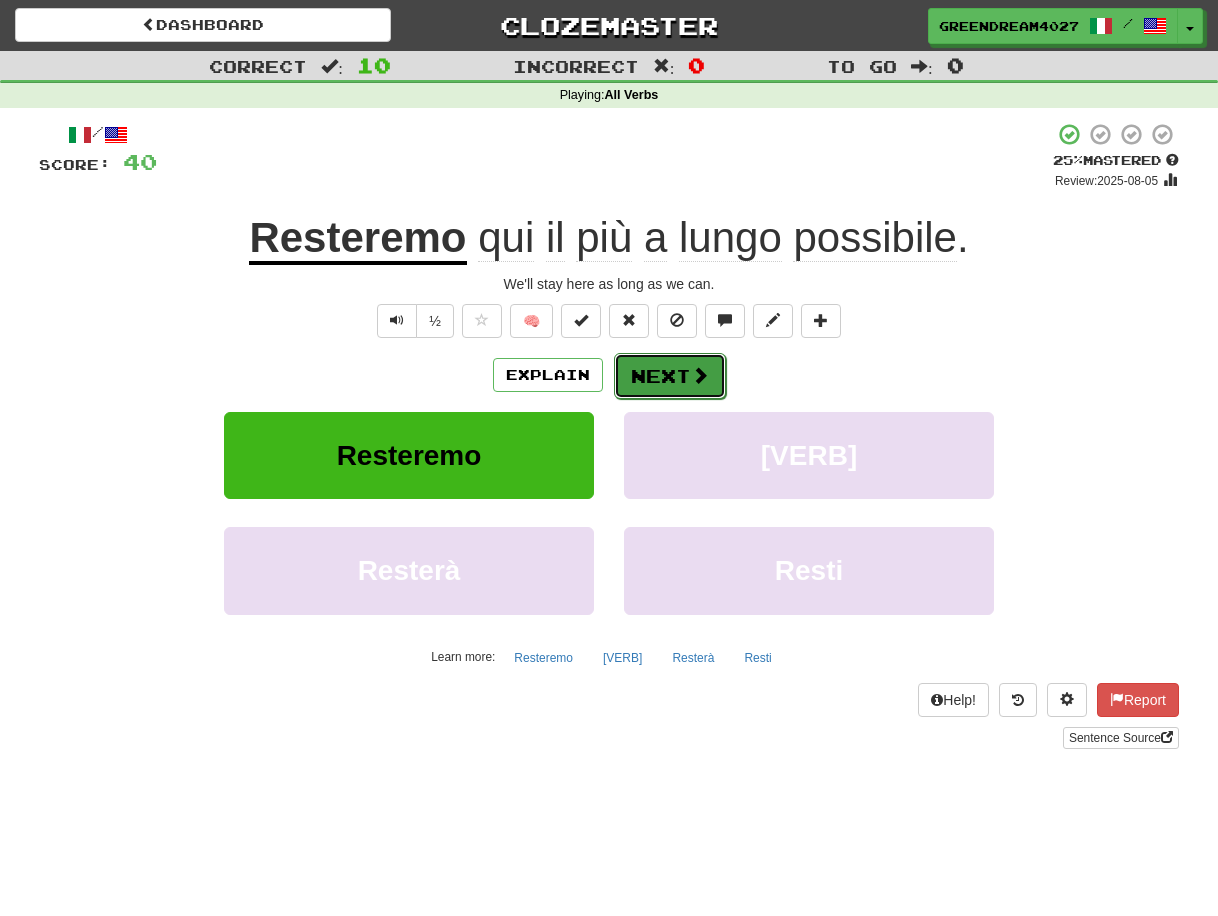 click on "Next" at bounding box center (670, 376) 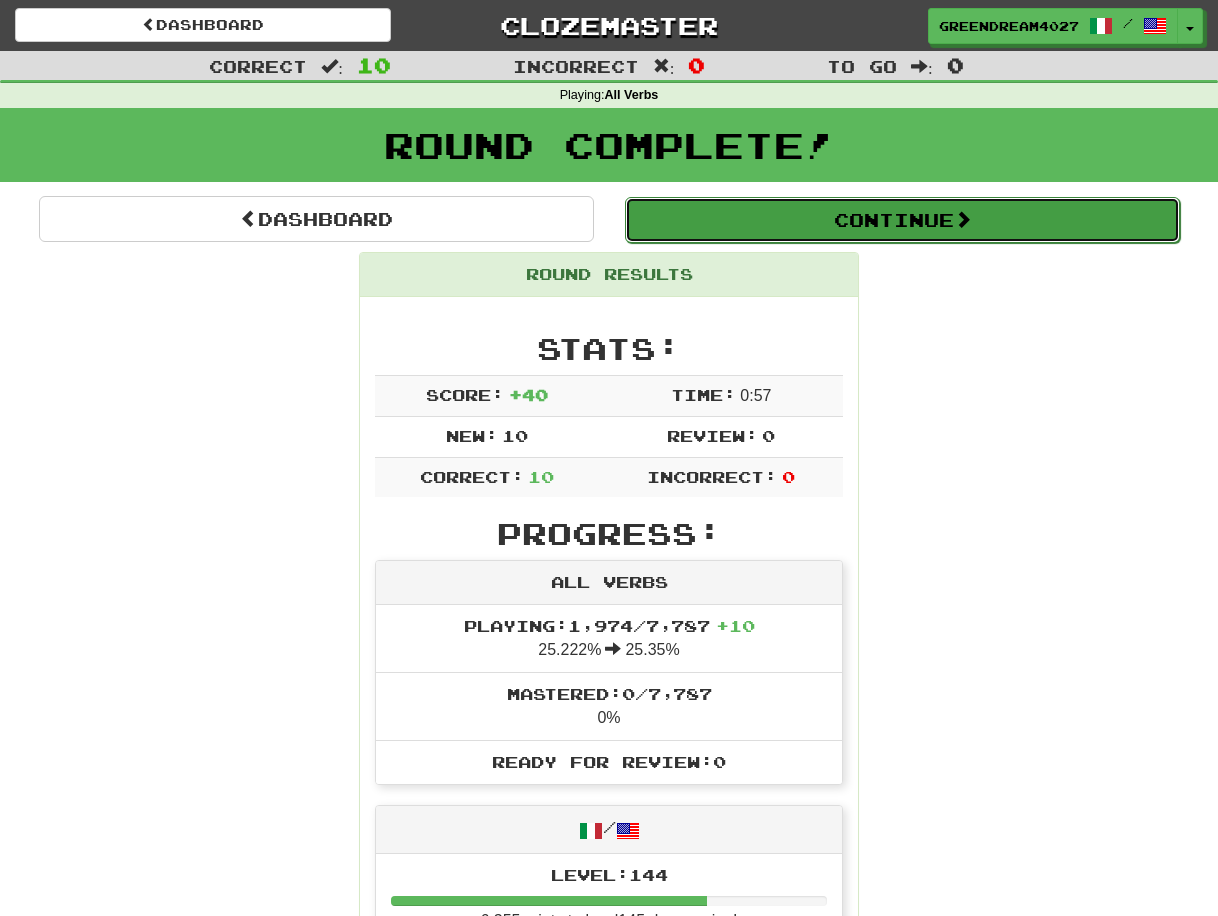 click on "Continue" at bounding box center (902, 220) 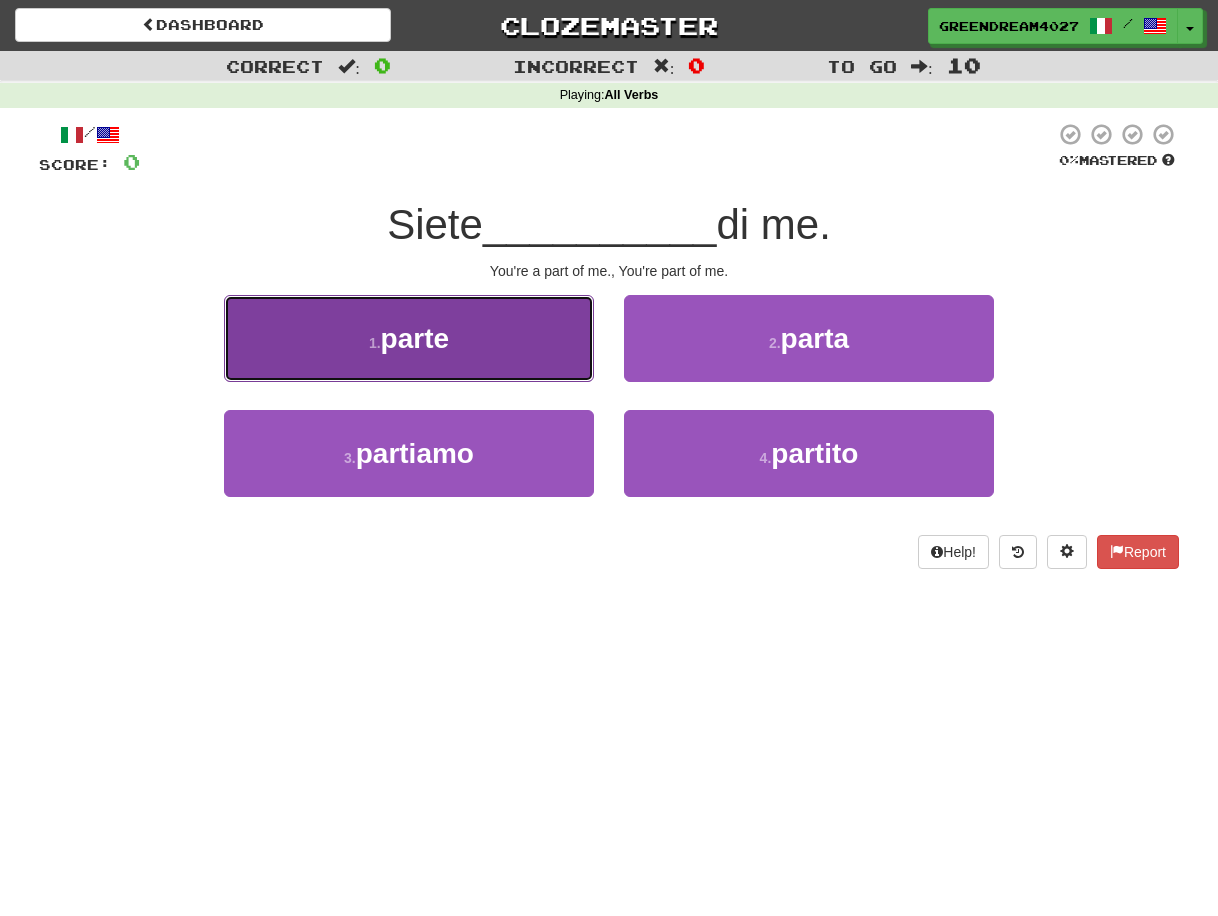 click on "1 .  parte" at bounding box center [409, 338] 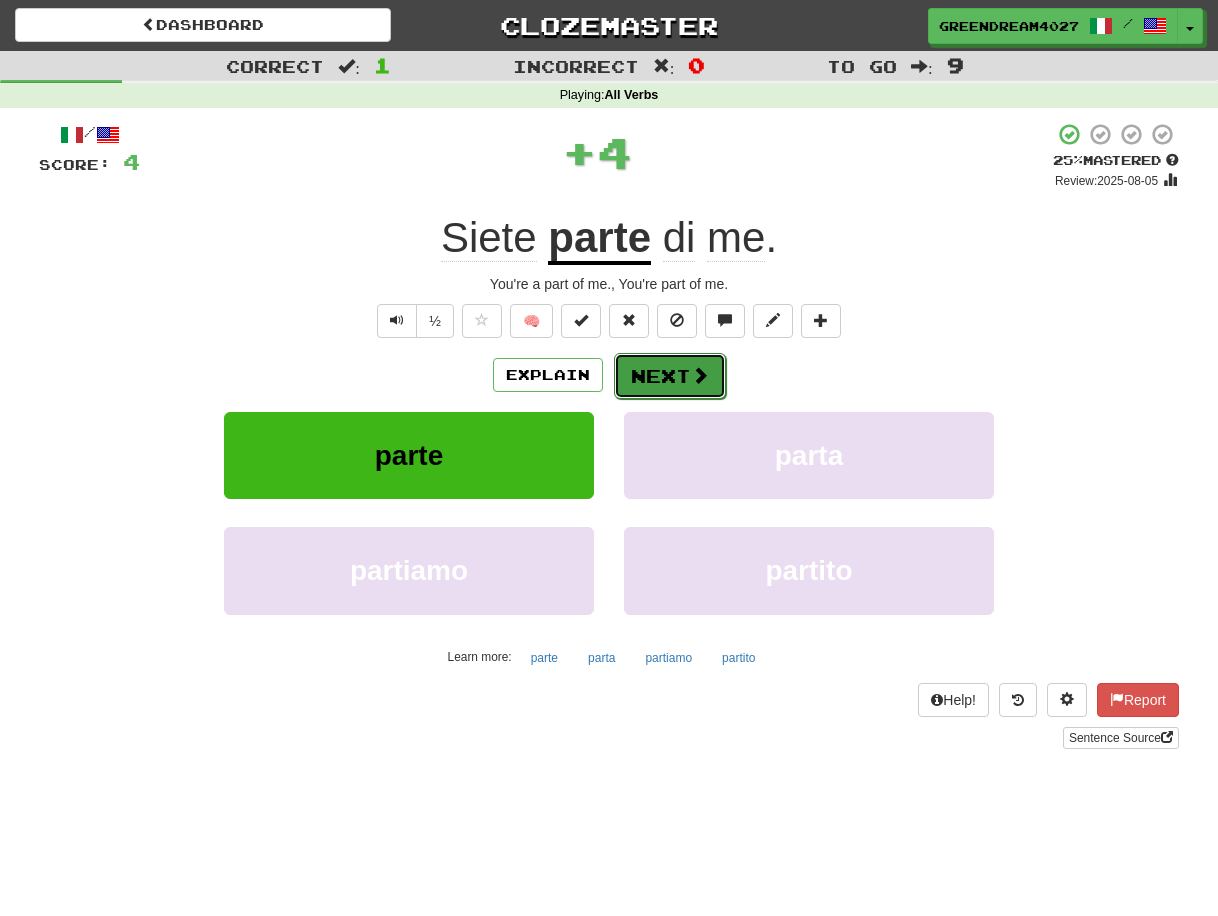click on "Next" at bounding box center (670, 376) 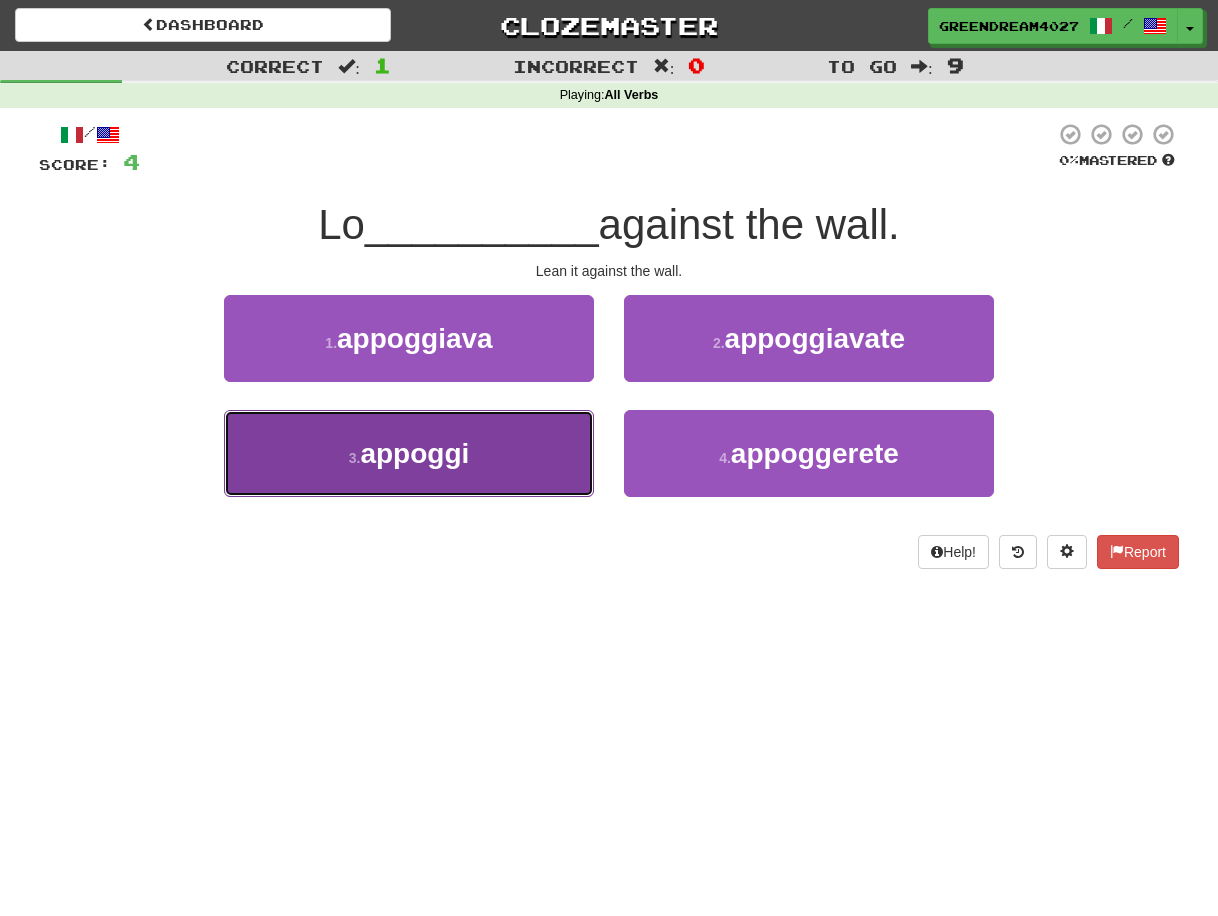 click on "3 .  appoggi" at bounding box center (409, 453) 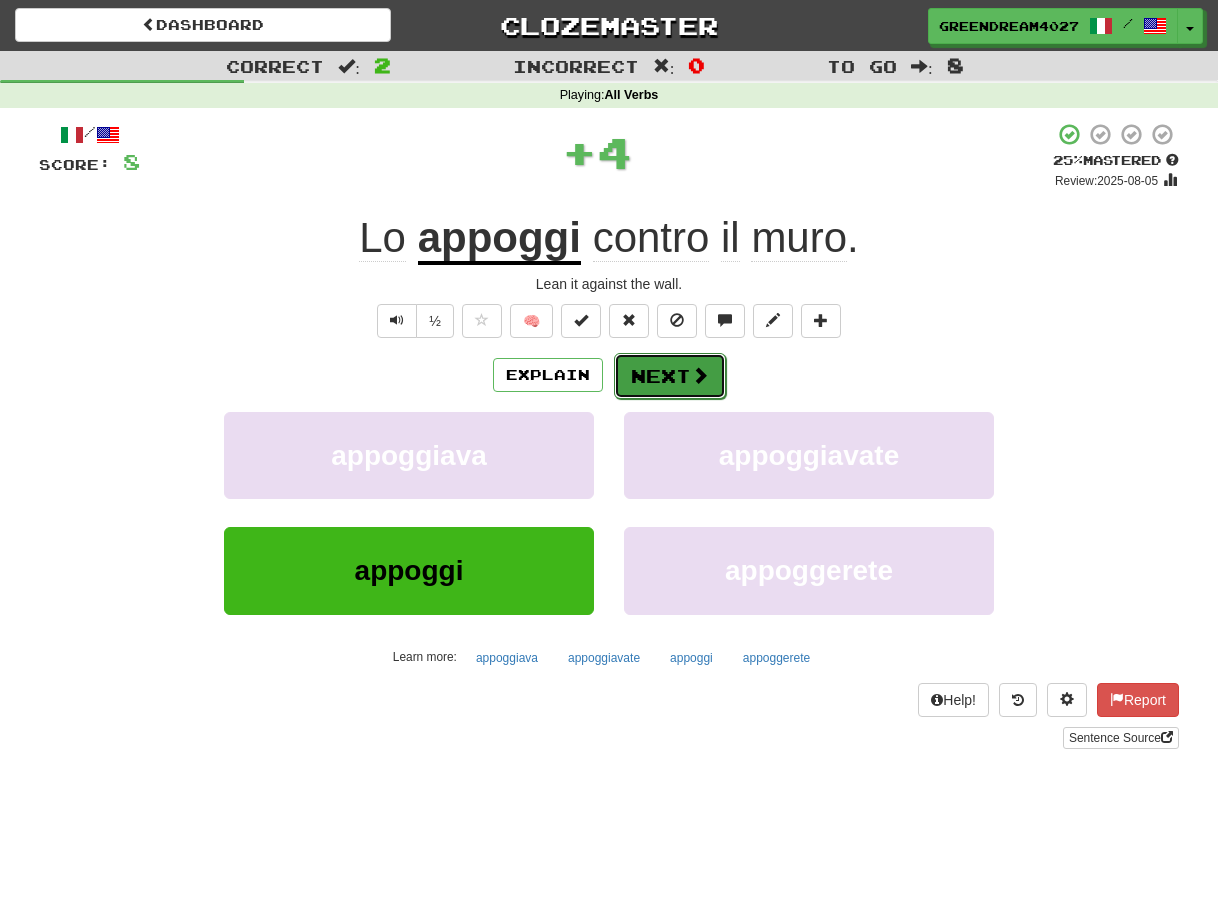 click on "Next" at bounding box center (670, 376) 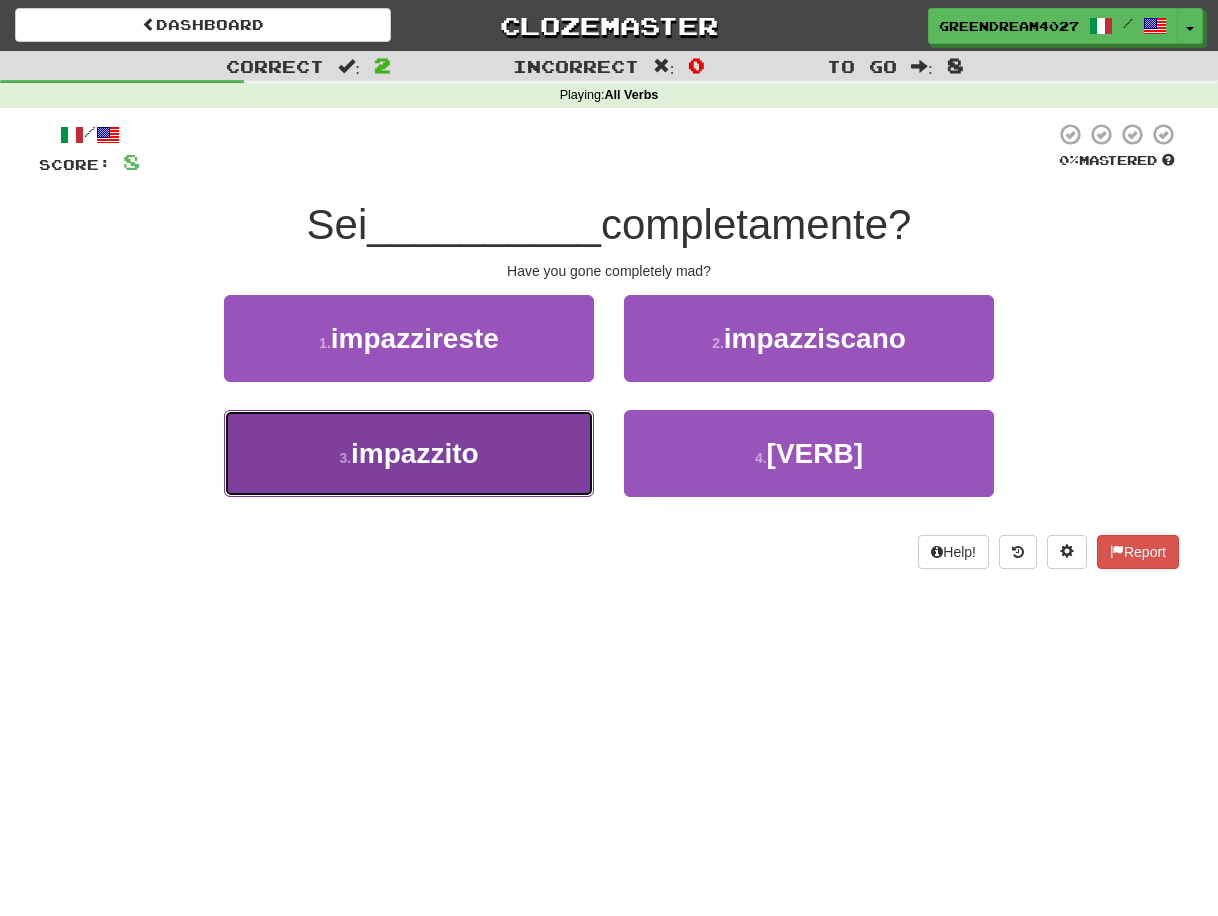 click on "3 .  impazzito" at bounding box center [409, 453] 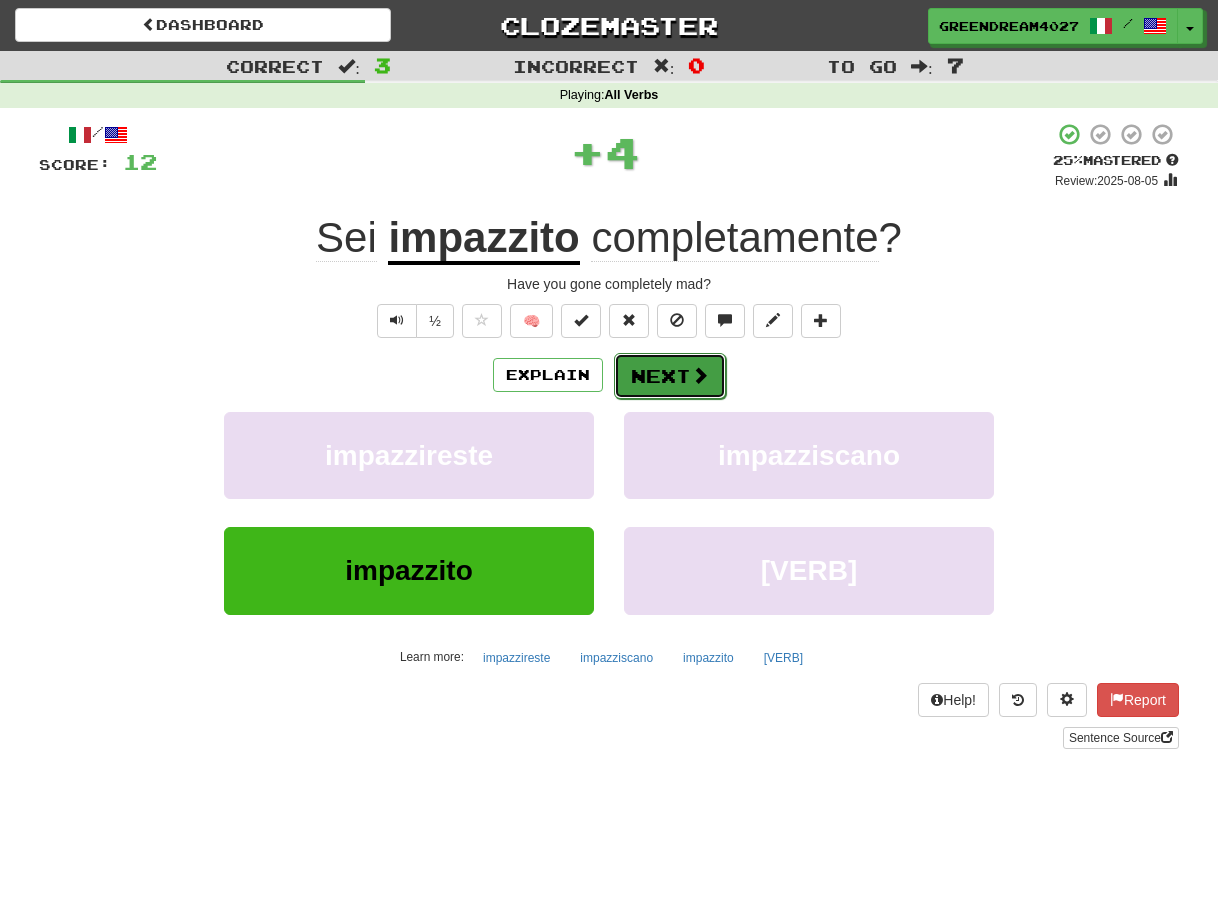 click on "Next" at bounding box center [670, 376] 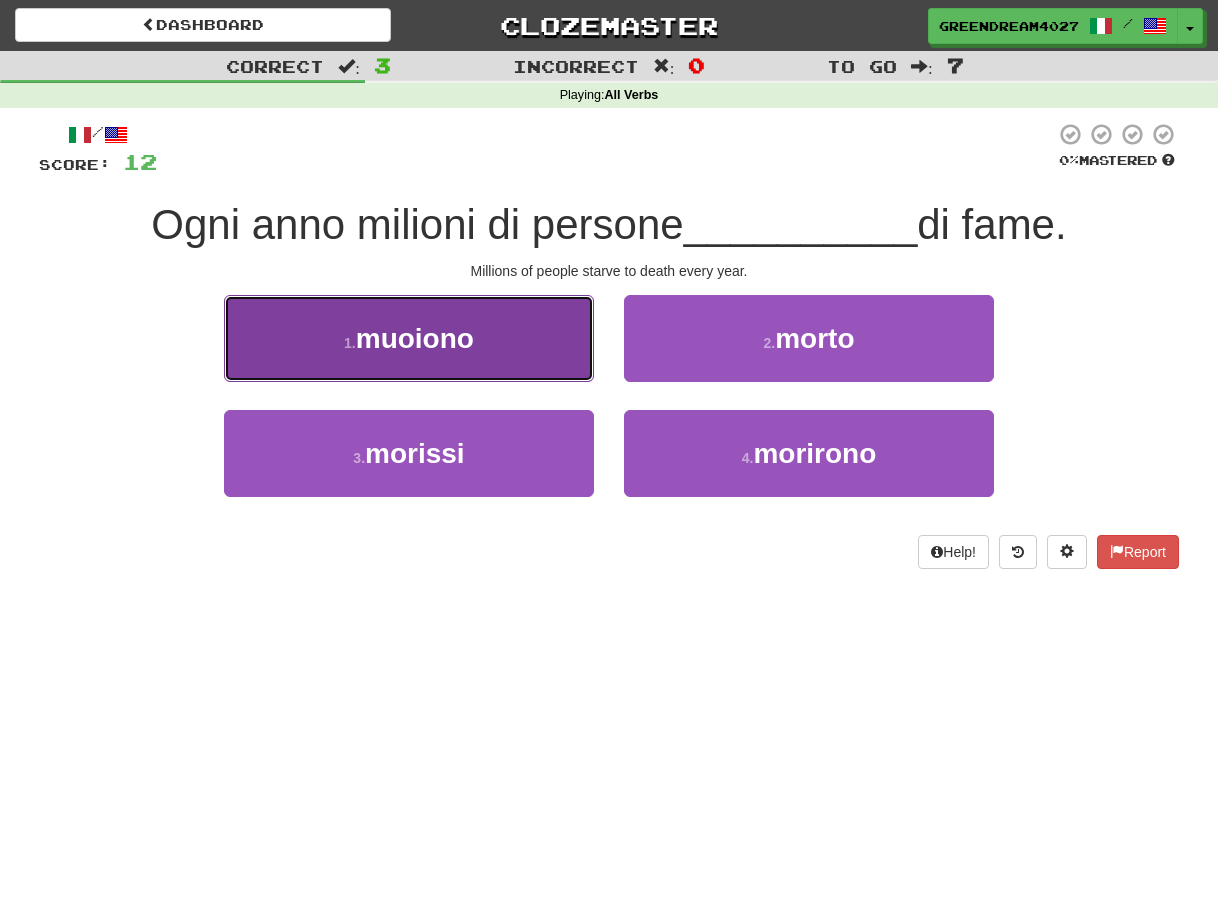 click on "1 .  muoiono" at bounding box center [409, 338] 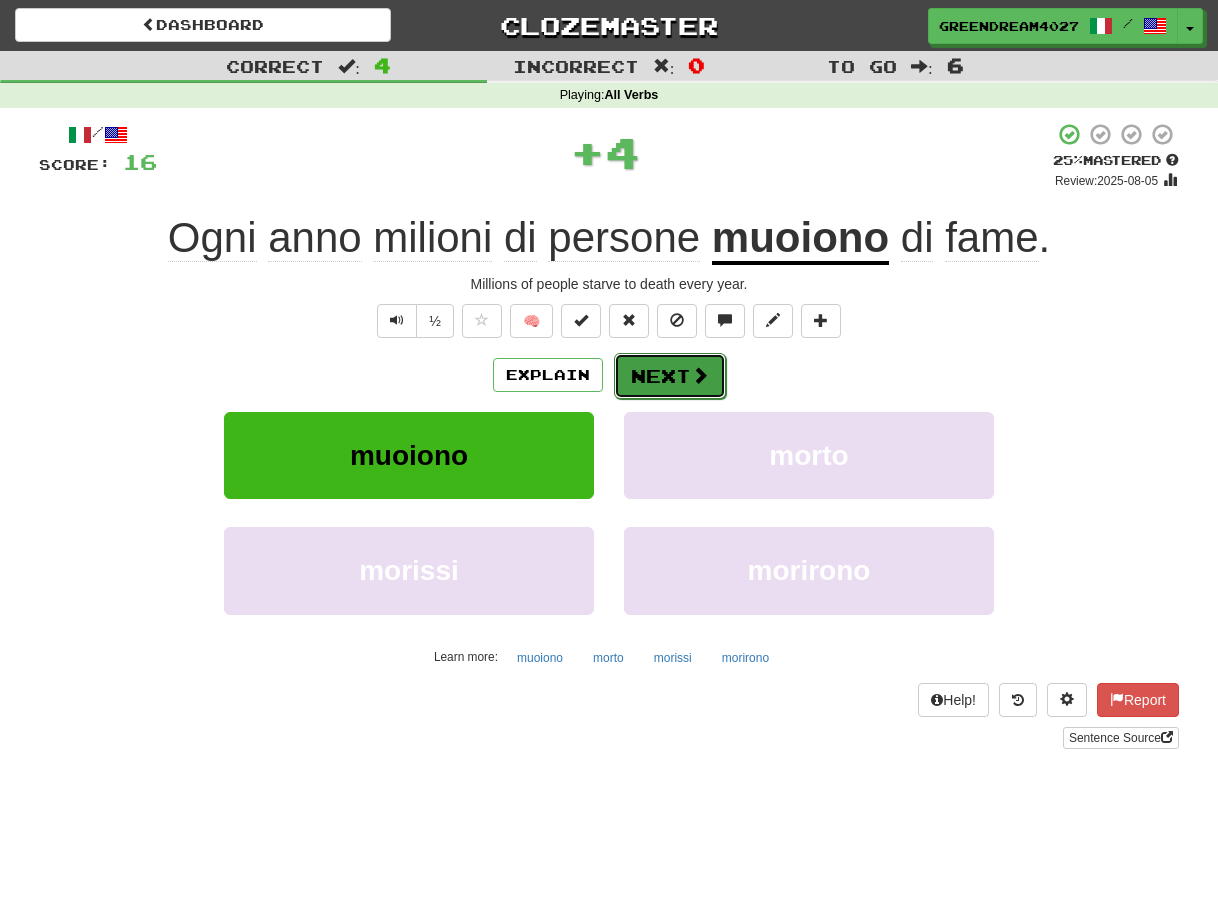 click on "Next" at bounding box center (670, 376) 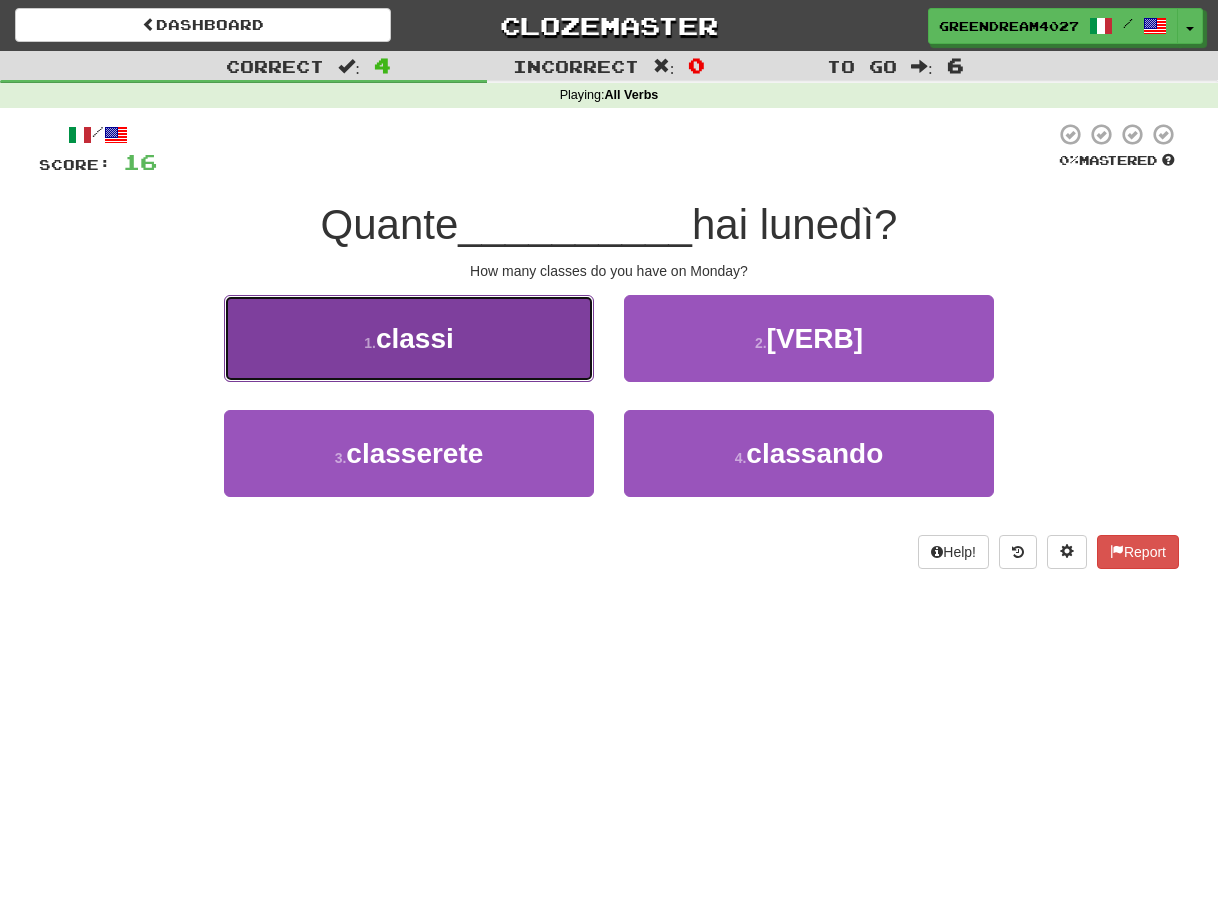 click on "1 .  classi" at bounding box center [409, 338] 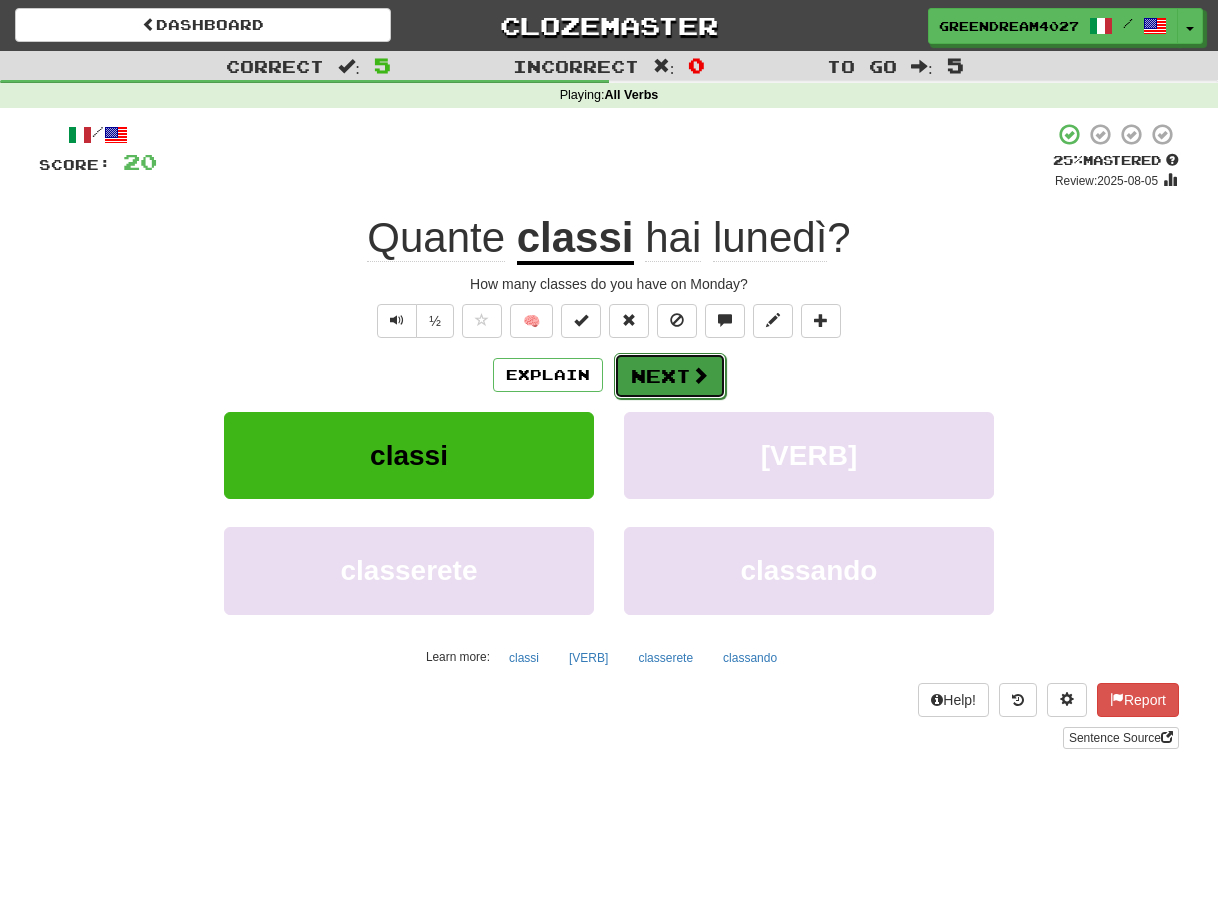 click on "Next" at bounding box center (670, 376) 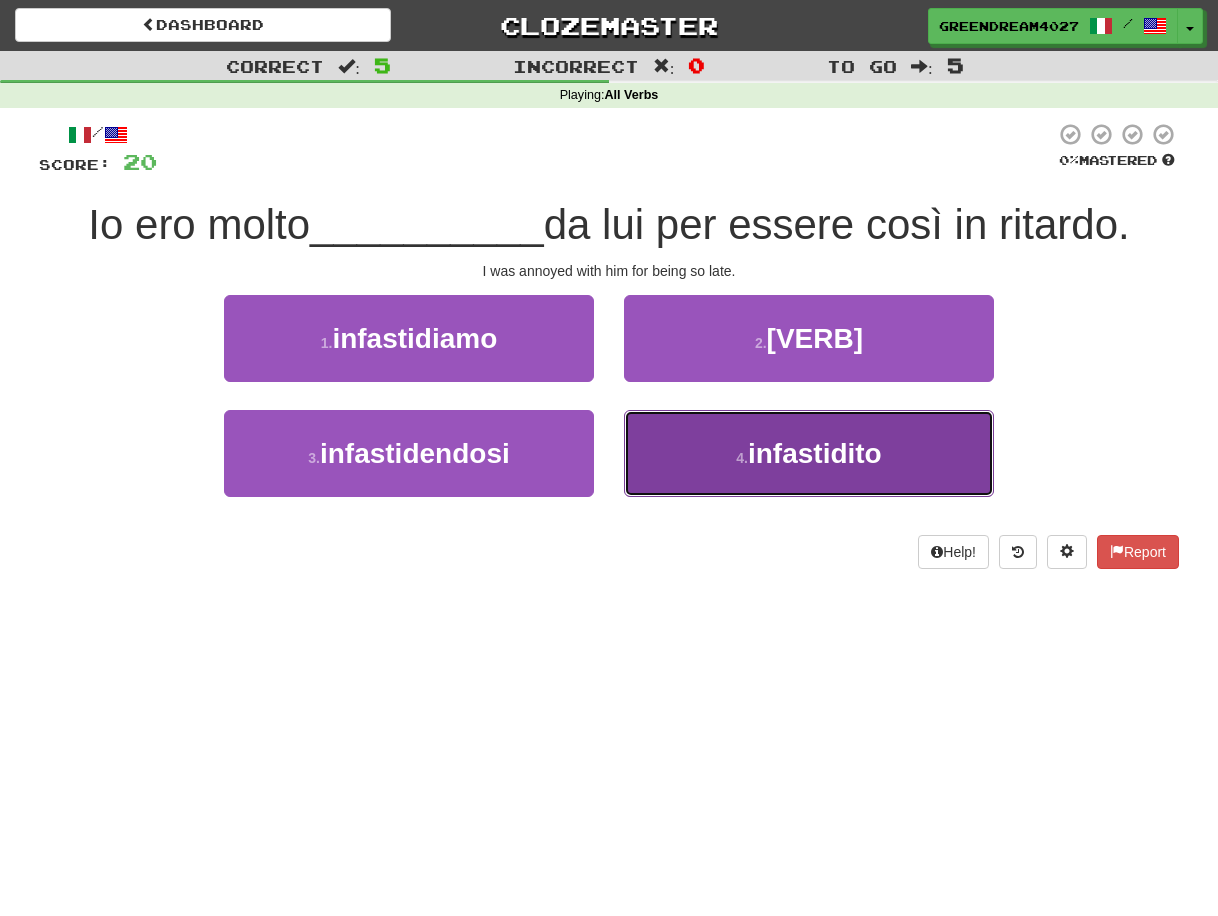 click on "4 .  infastidito" at bounding box center (809, 453) 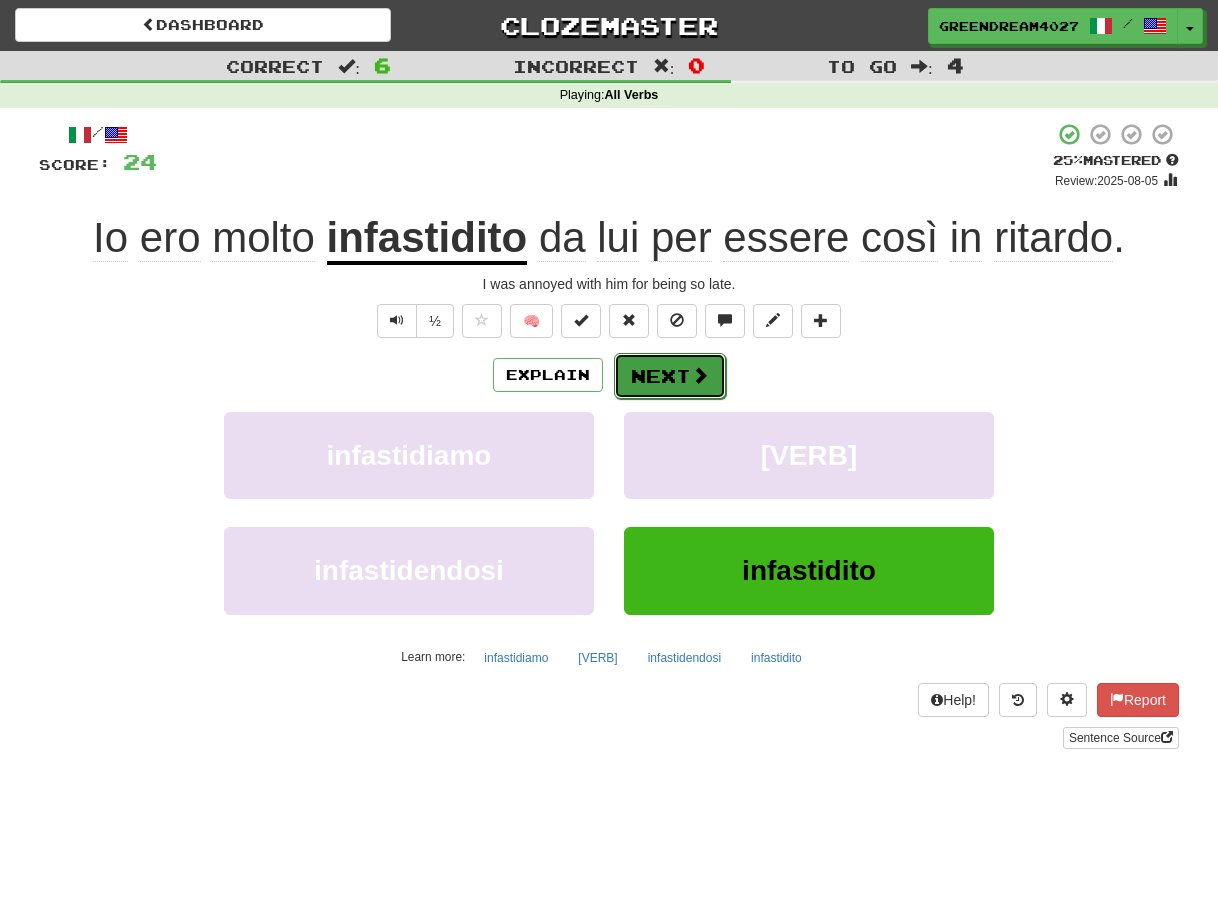 click on "Next" at bounding box center [670, 376] 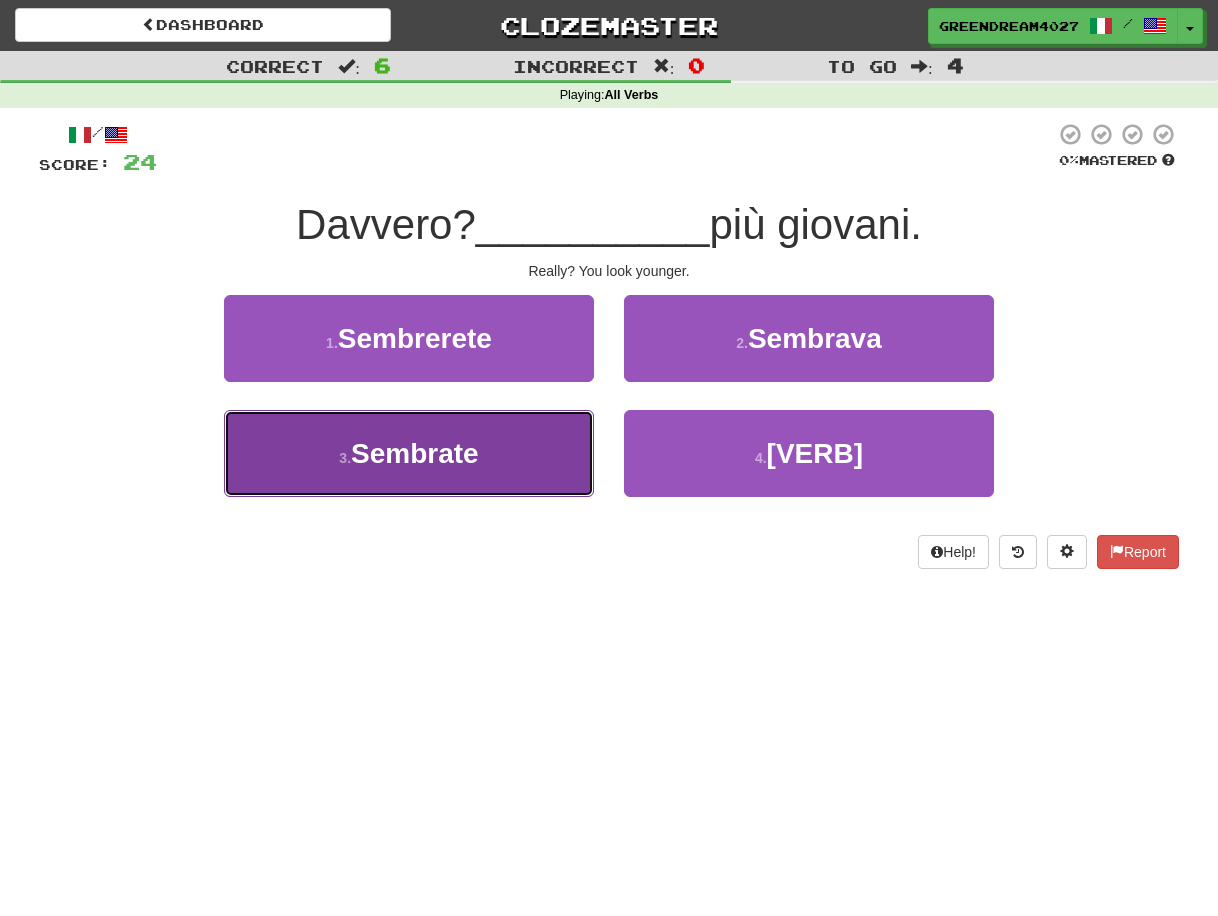 click on "3 .  Sembrate" at bounding box center (409, 453) 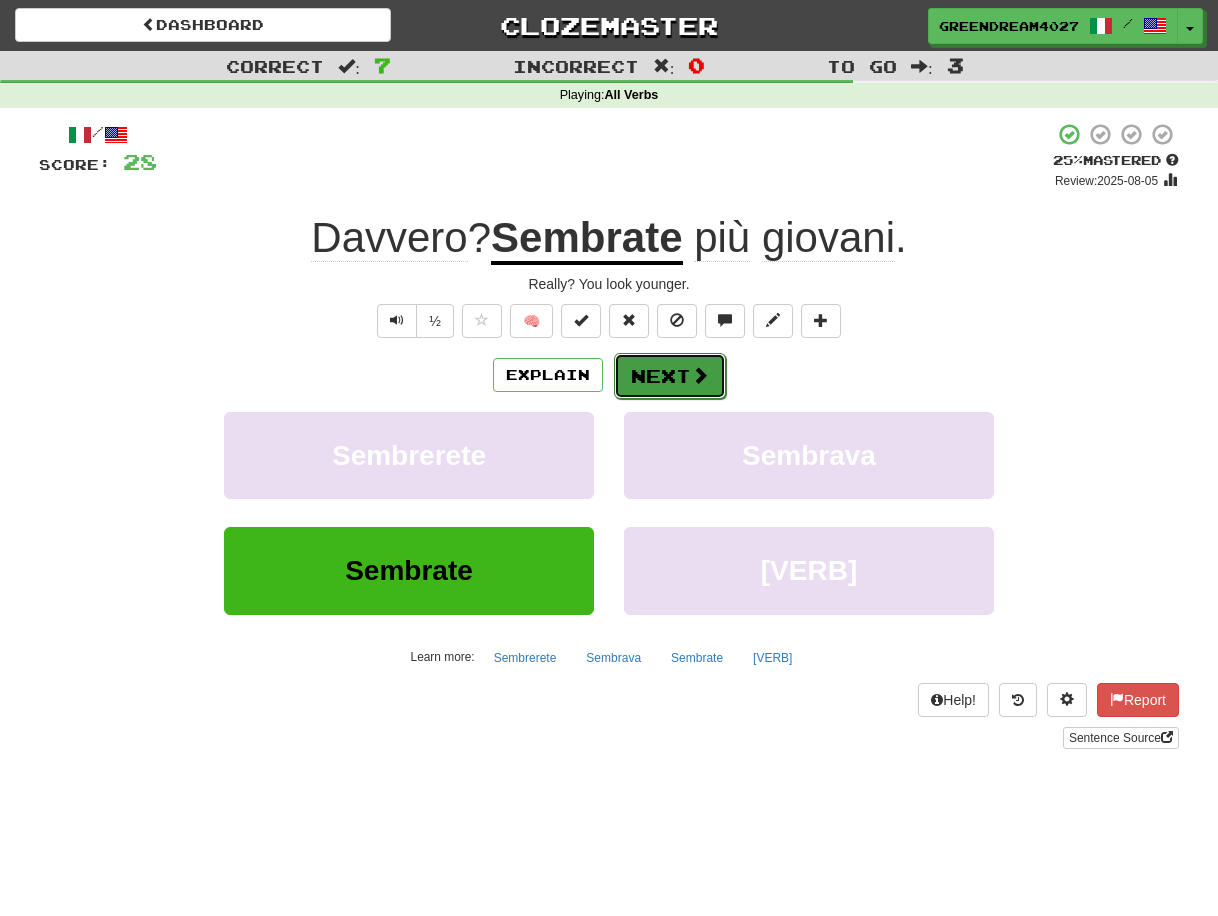 click on "Next" at bounding box center (670, 376) 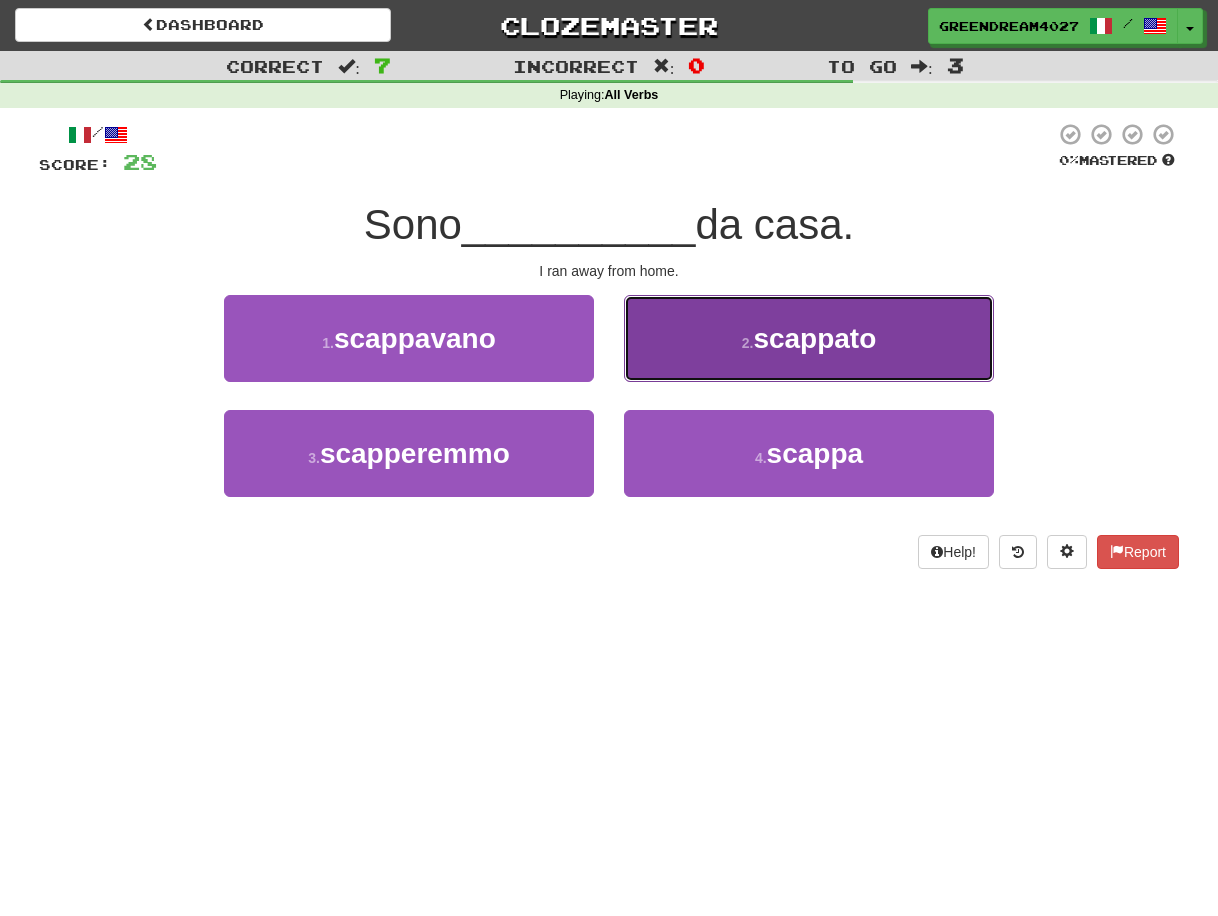 click on "2 ." at bounding box center (748, 343) 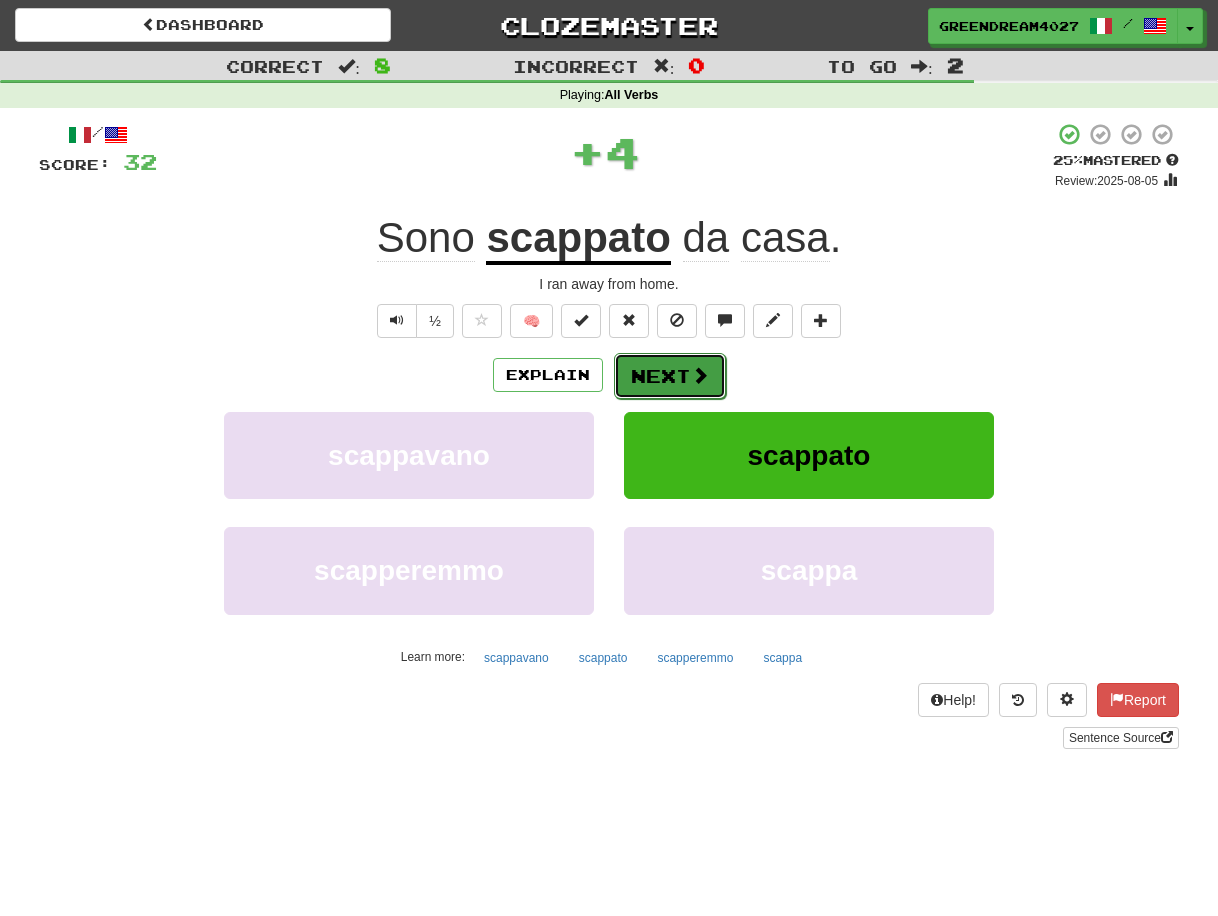 click on "Next" at bounding box center [670, 376] 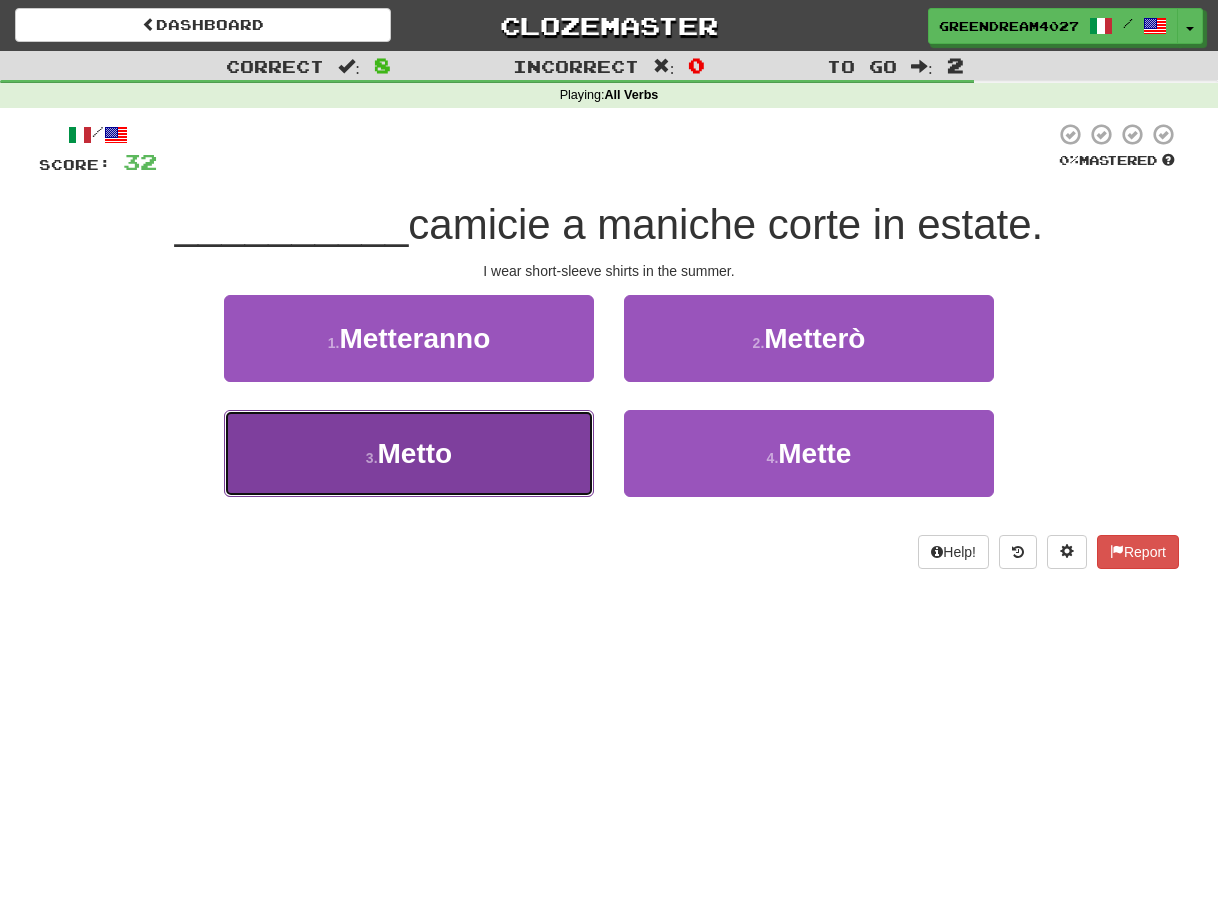 click on "3 .  Metto" at bounding box center [409, 453] 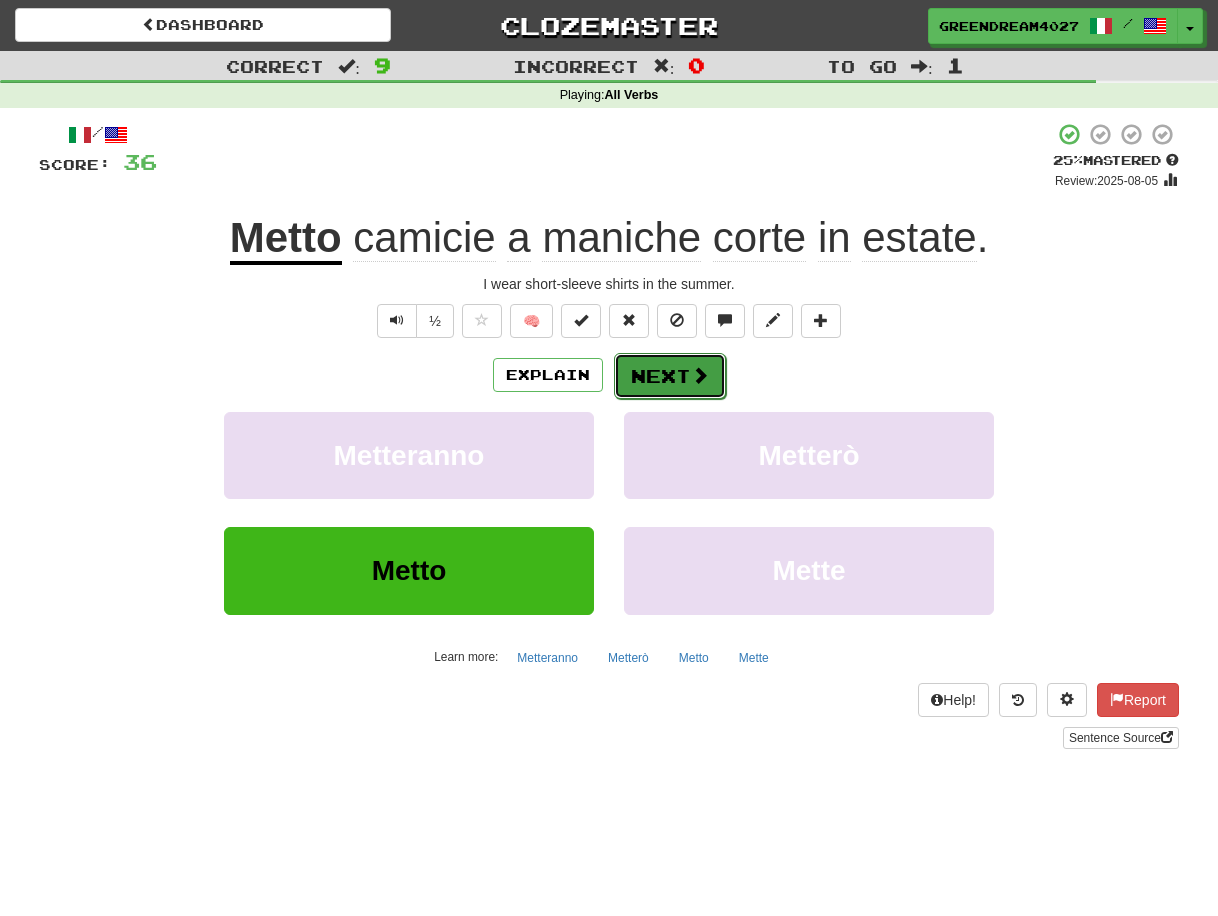 click at bounding box center (700, 375) 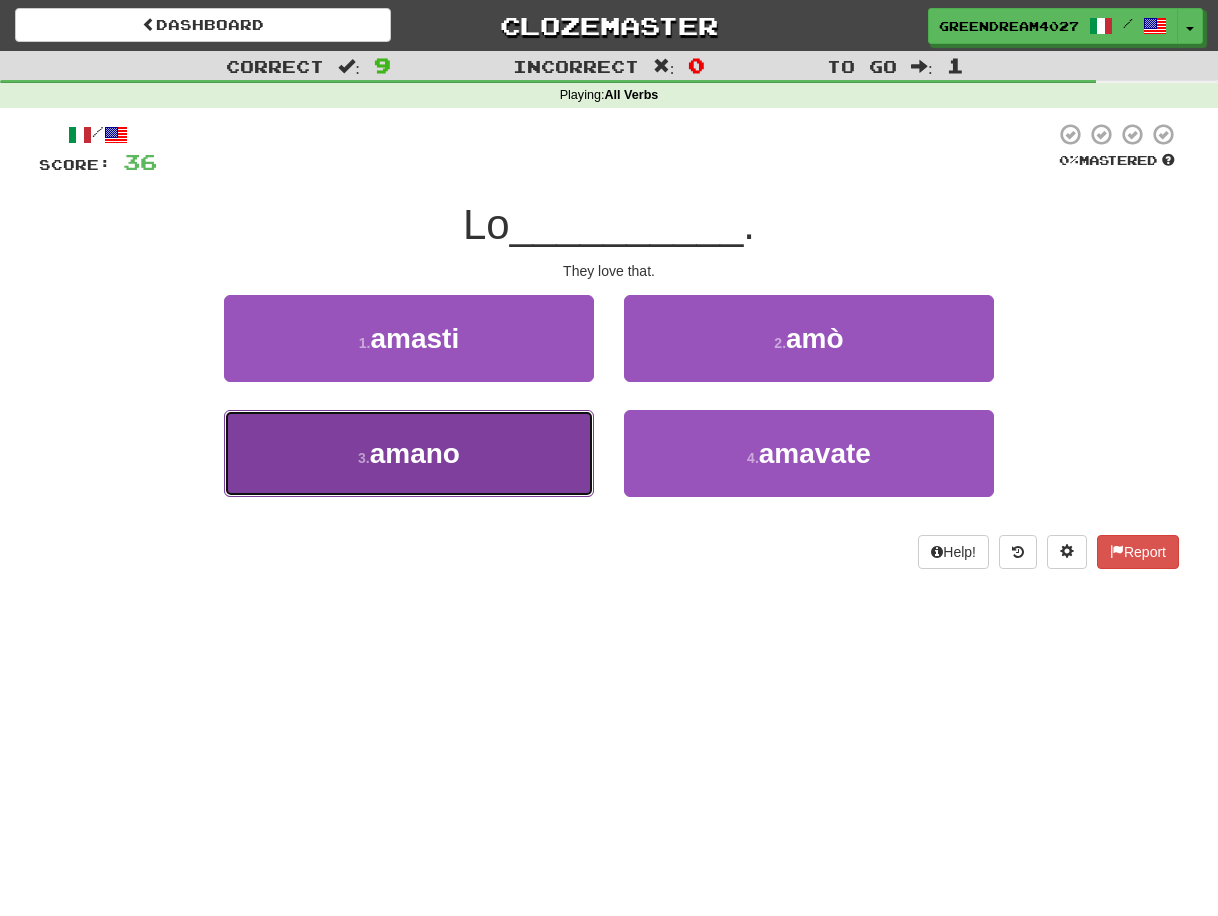 click on "3 .  amano" at bounding box center [409, 453] 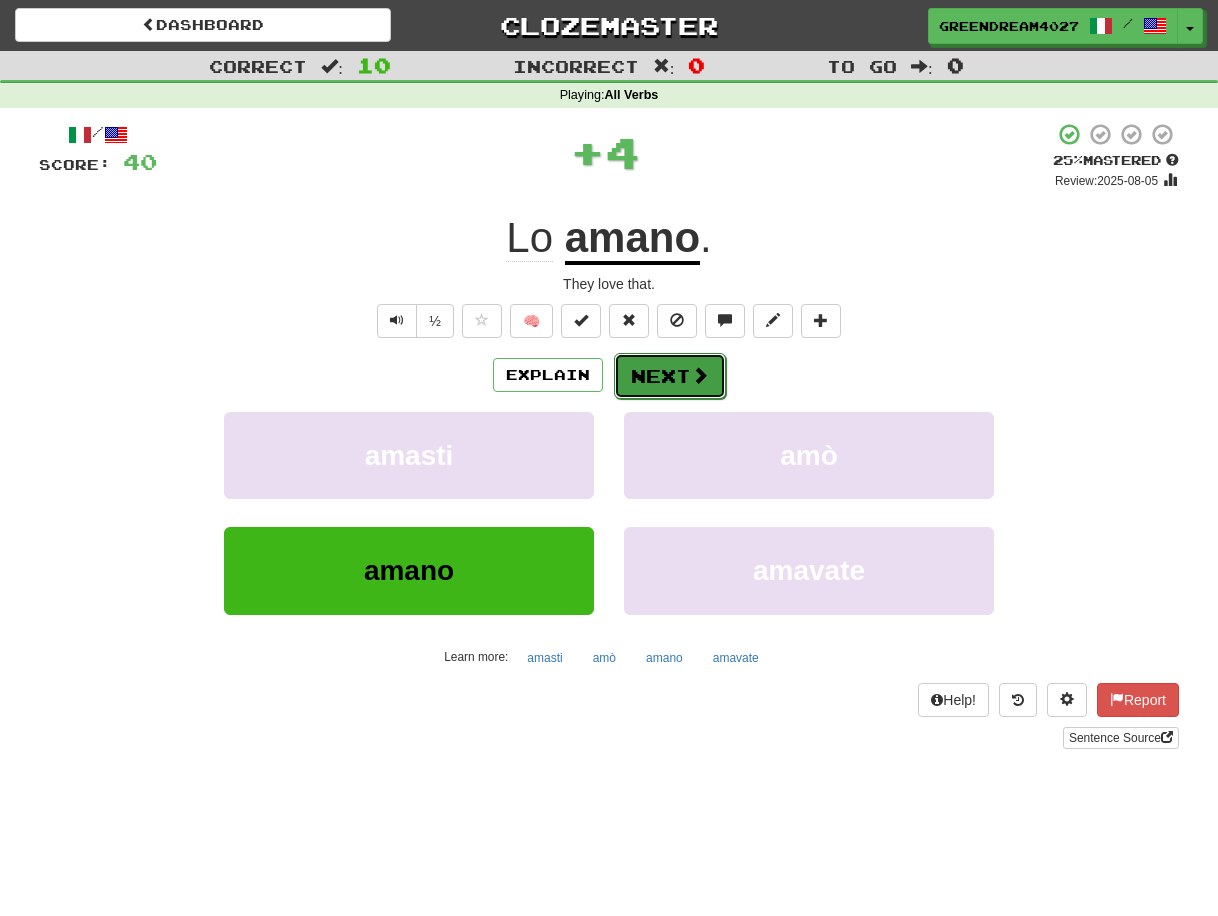 click on "Next" at bounding box center (670, 376) 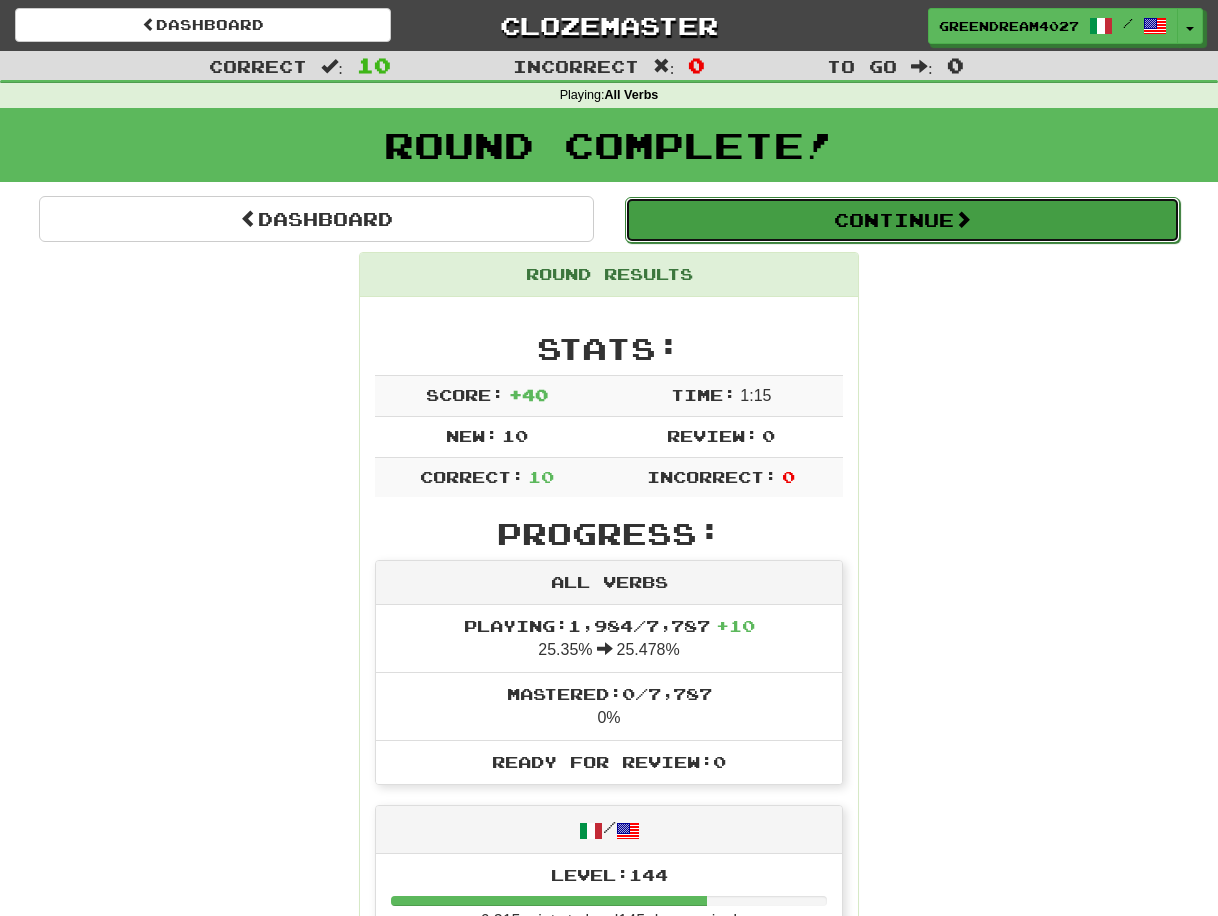 click on "Continue" at bounding box center (902, 220) 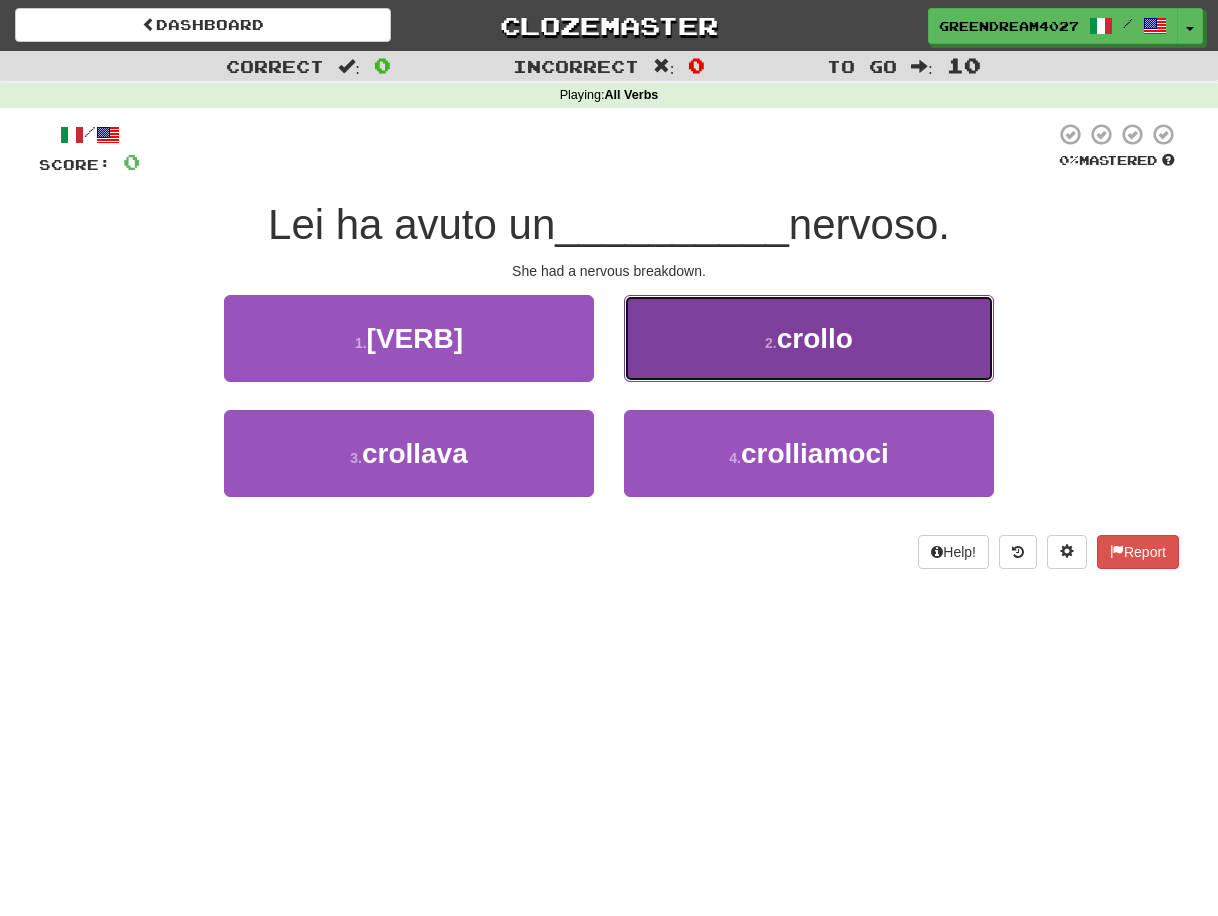 click on "2 ." at bounding box center (771, 343) 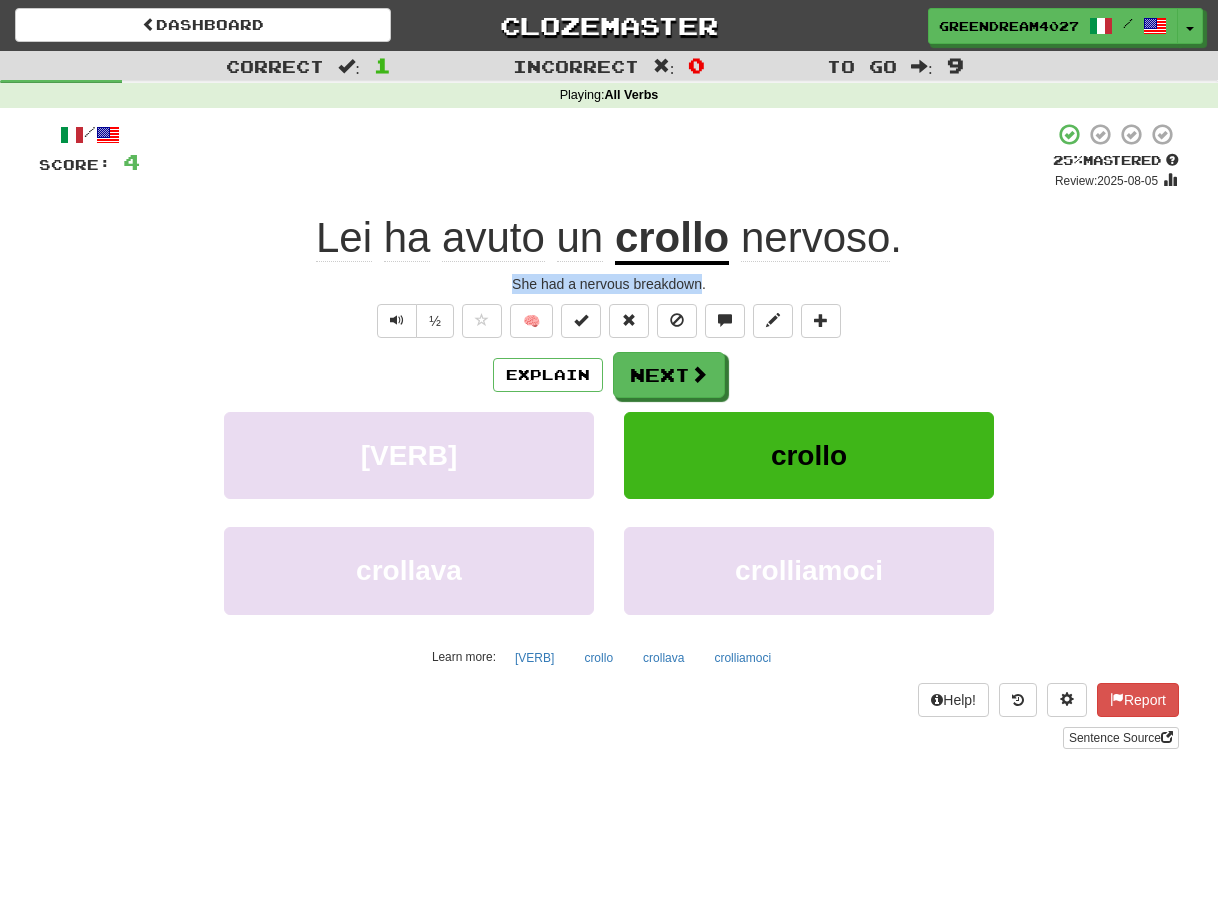 drag, startPoint x: 513, startPoint y: 282, endPoint x: 702, endPoint y: 282, distance: 189 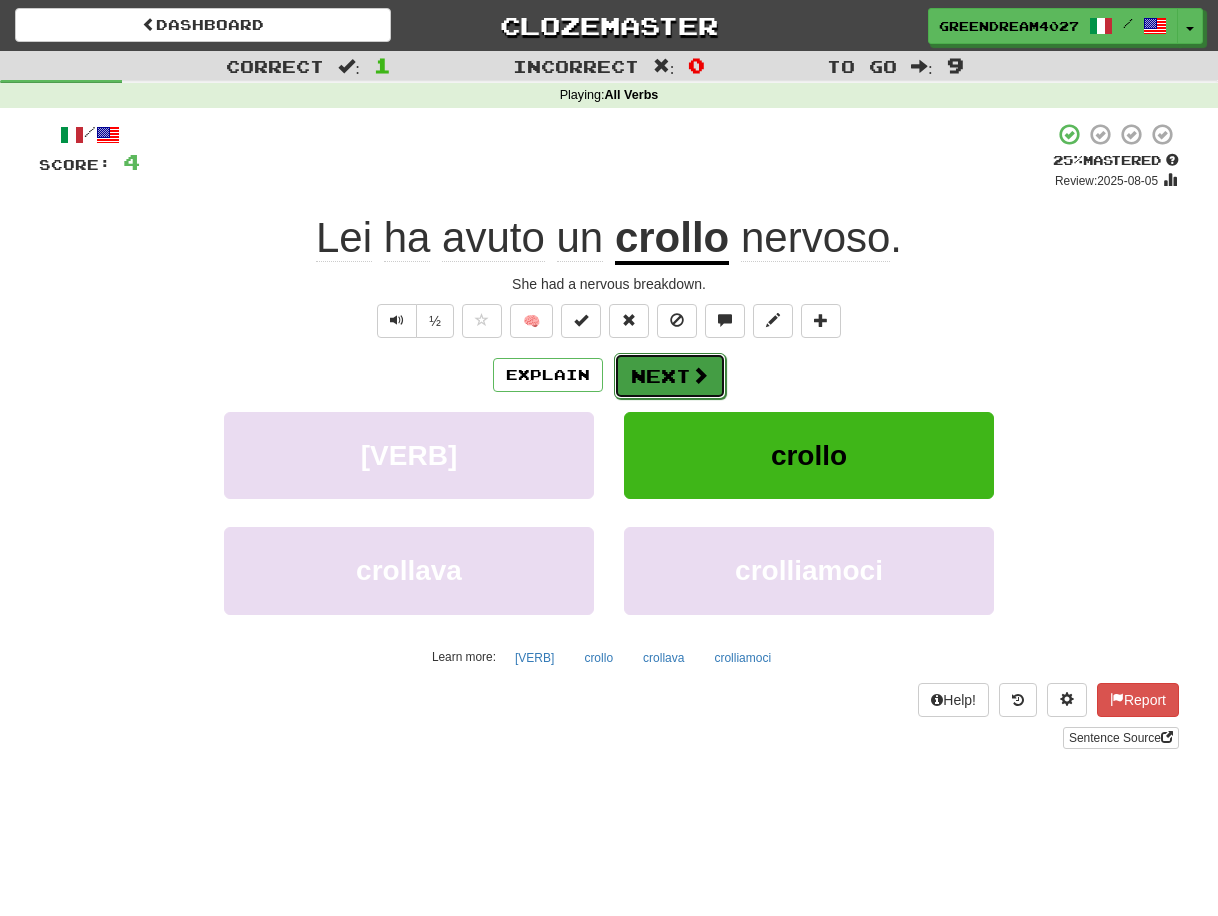 click on "Next" at bounding box center [670, 376] 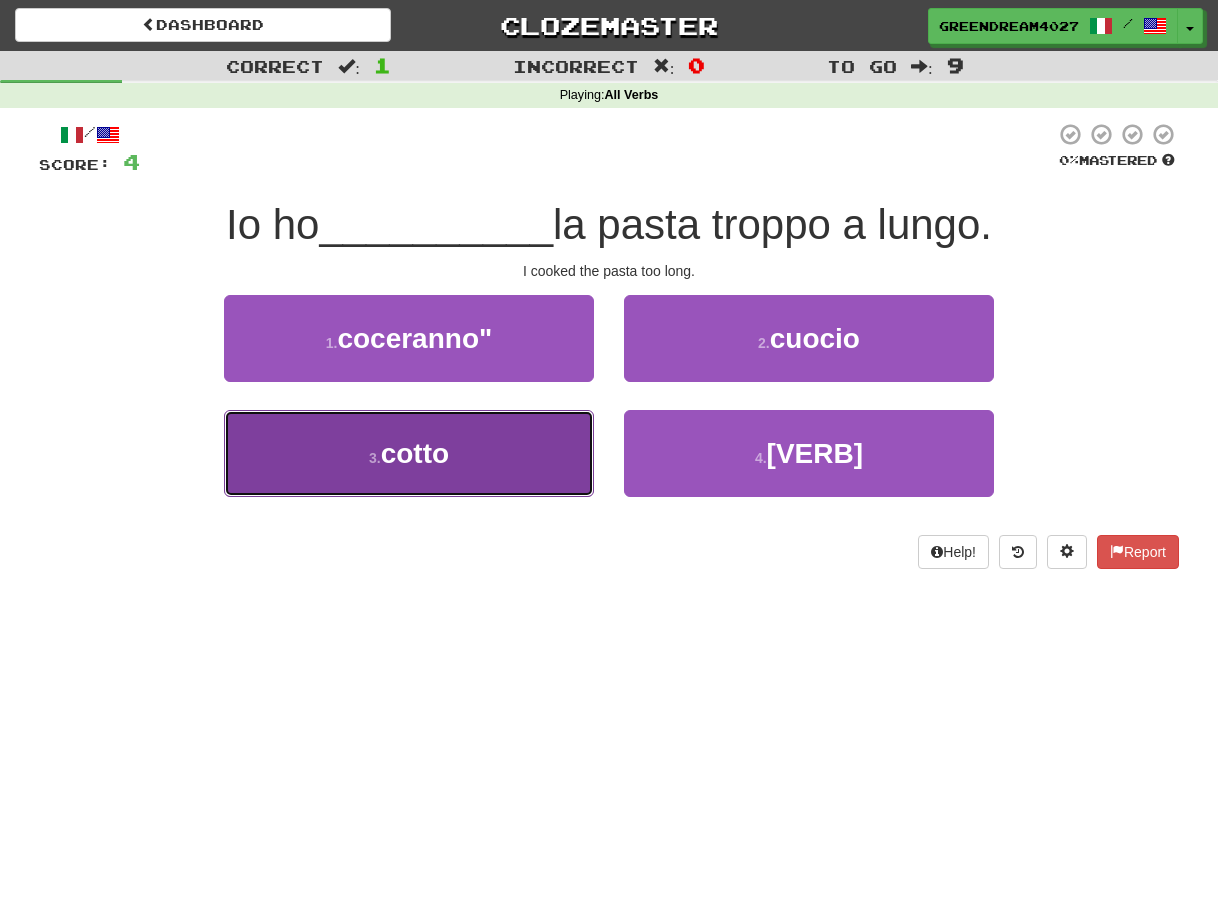 click on "3 .  cotto" at bounding box center [409, 453] 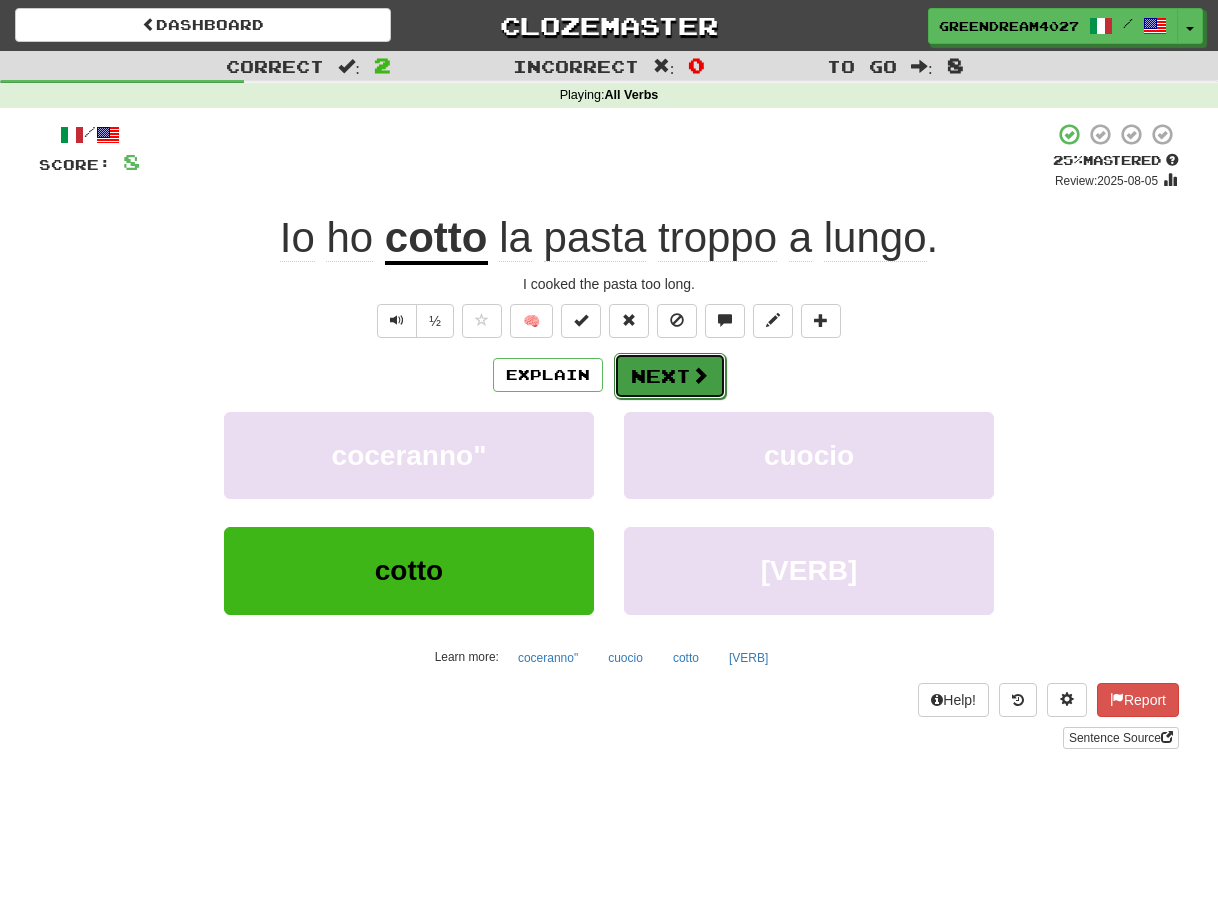 click on "Next" at bounding box center (670, 376) 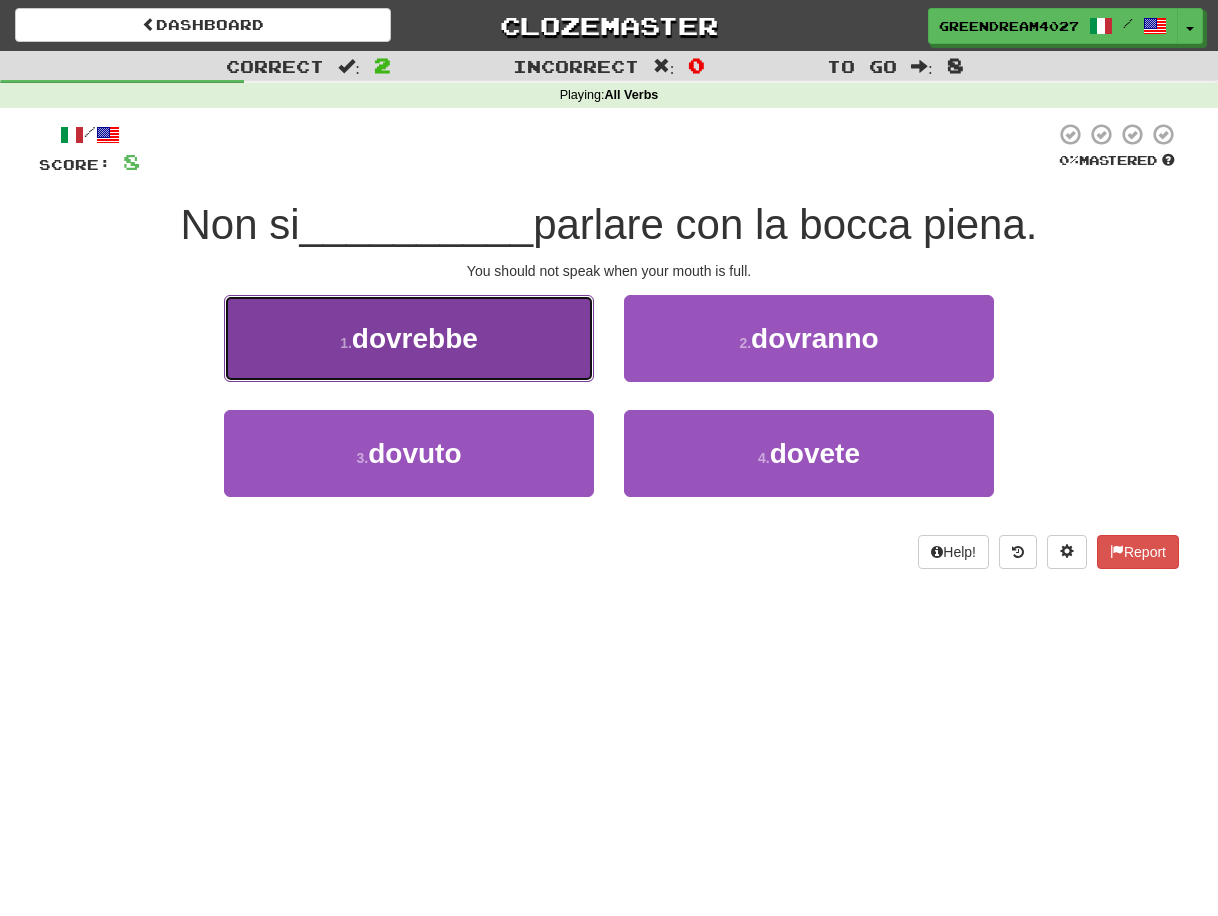 click on "dovrebbe" at bounding box center [415, 338] 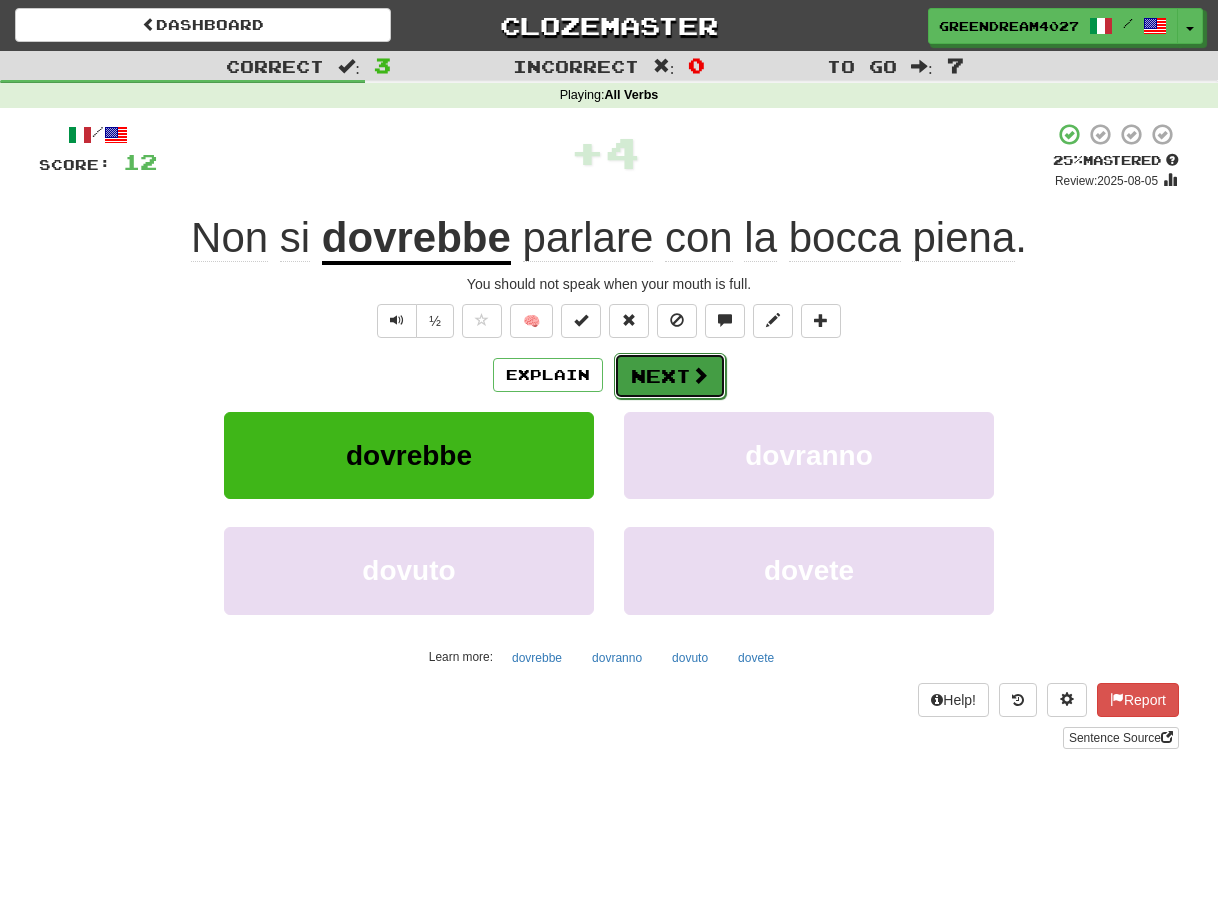 click on "Next" at bounding box center [670, 376] 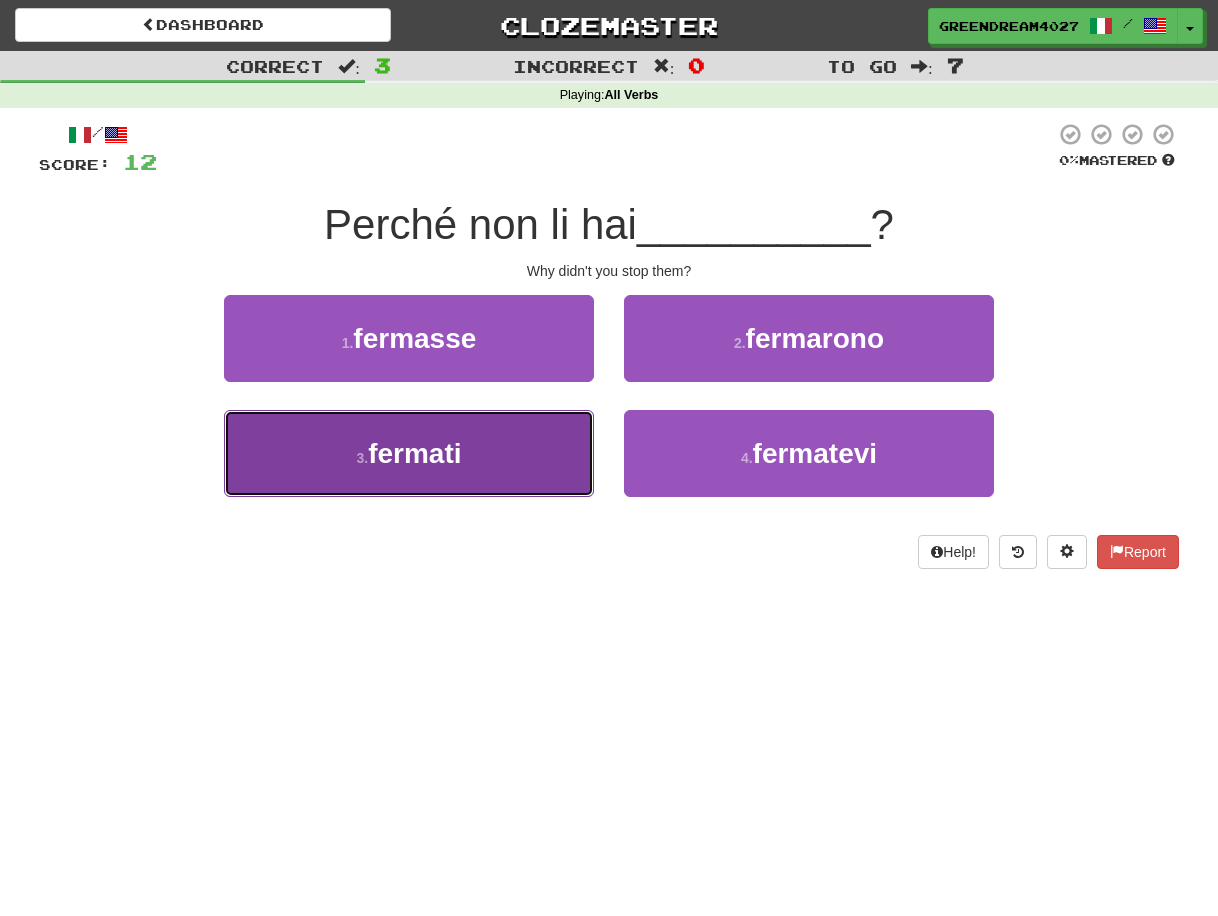 click on "3 .  fermati" at bounding box center [409, 453] 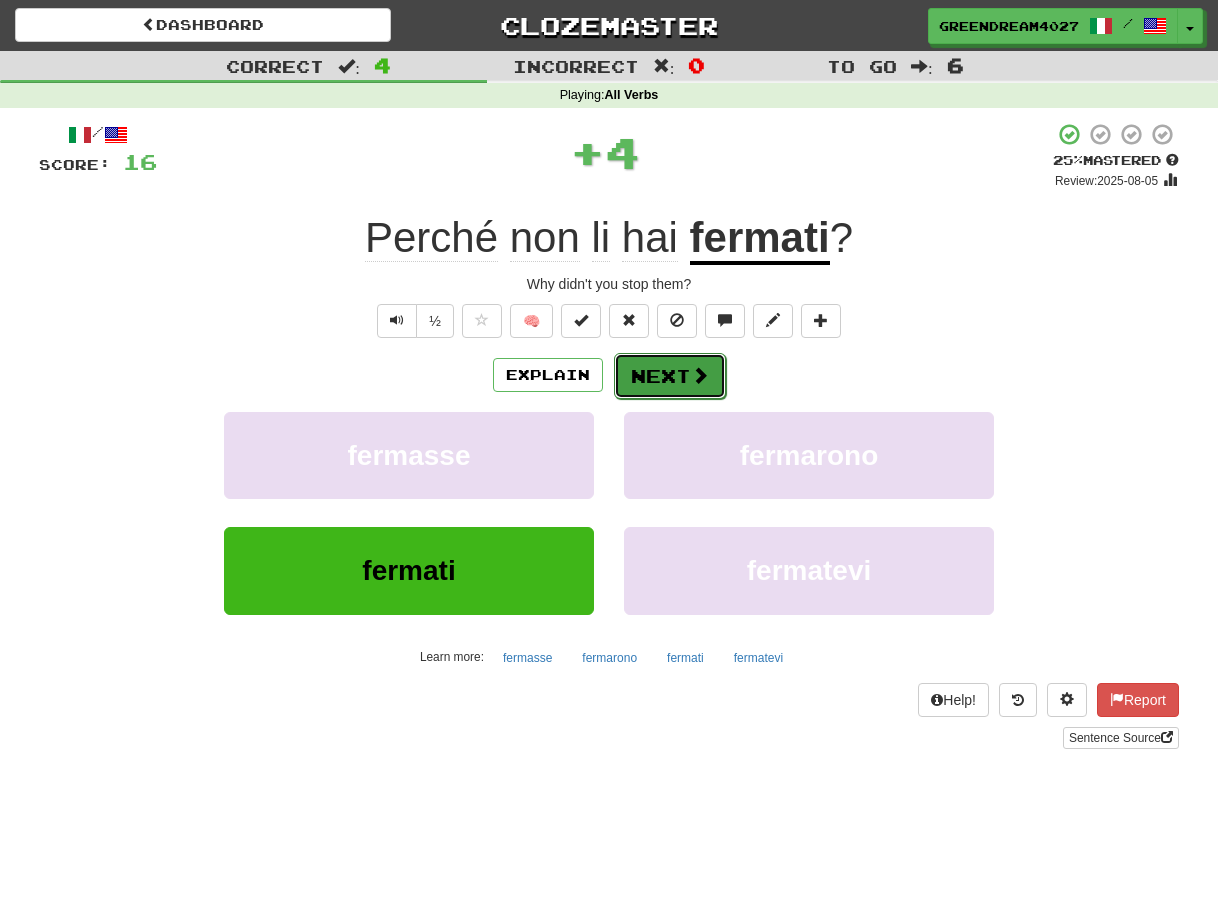 click on "Next" at bounding box center [670, 376] 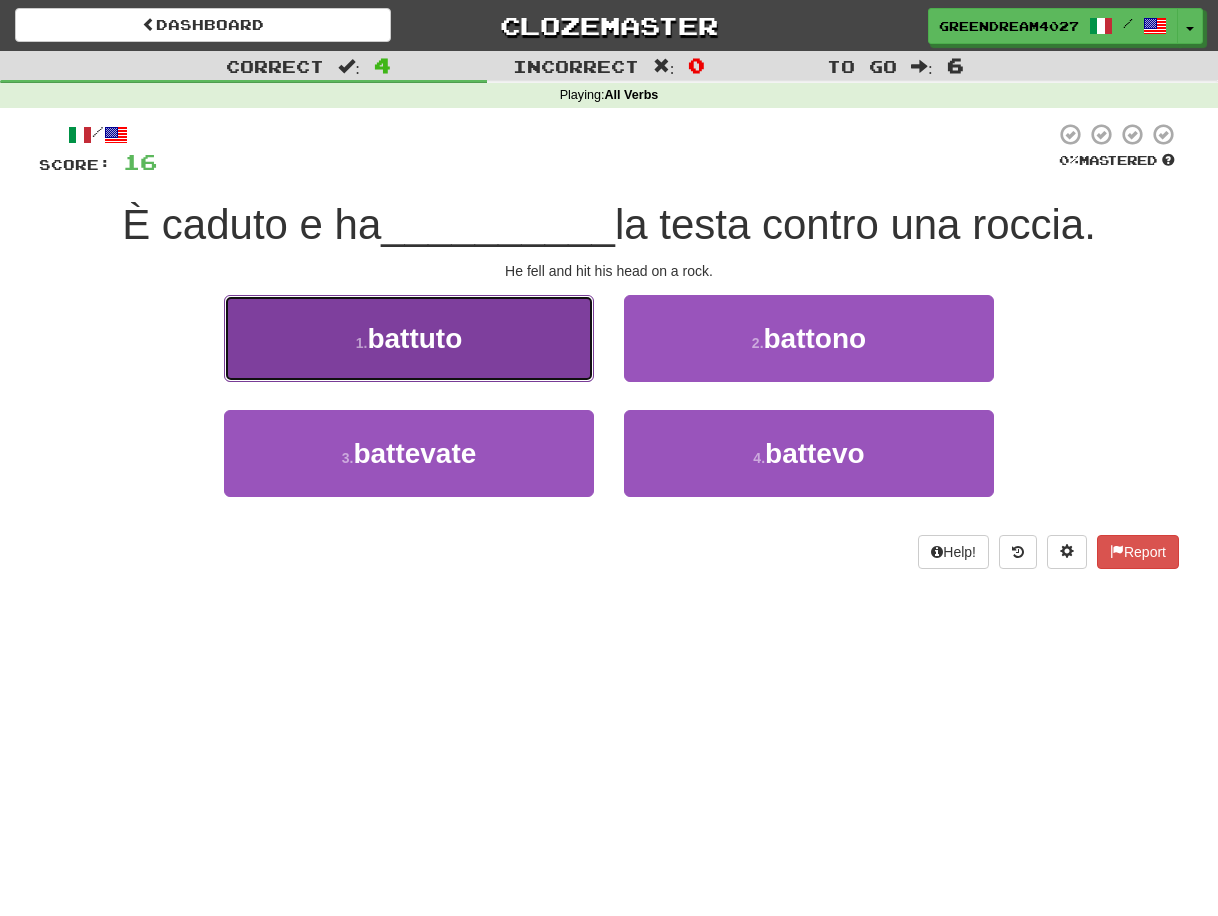 click on "1 .  battuto" at bounding box center [409, 338] 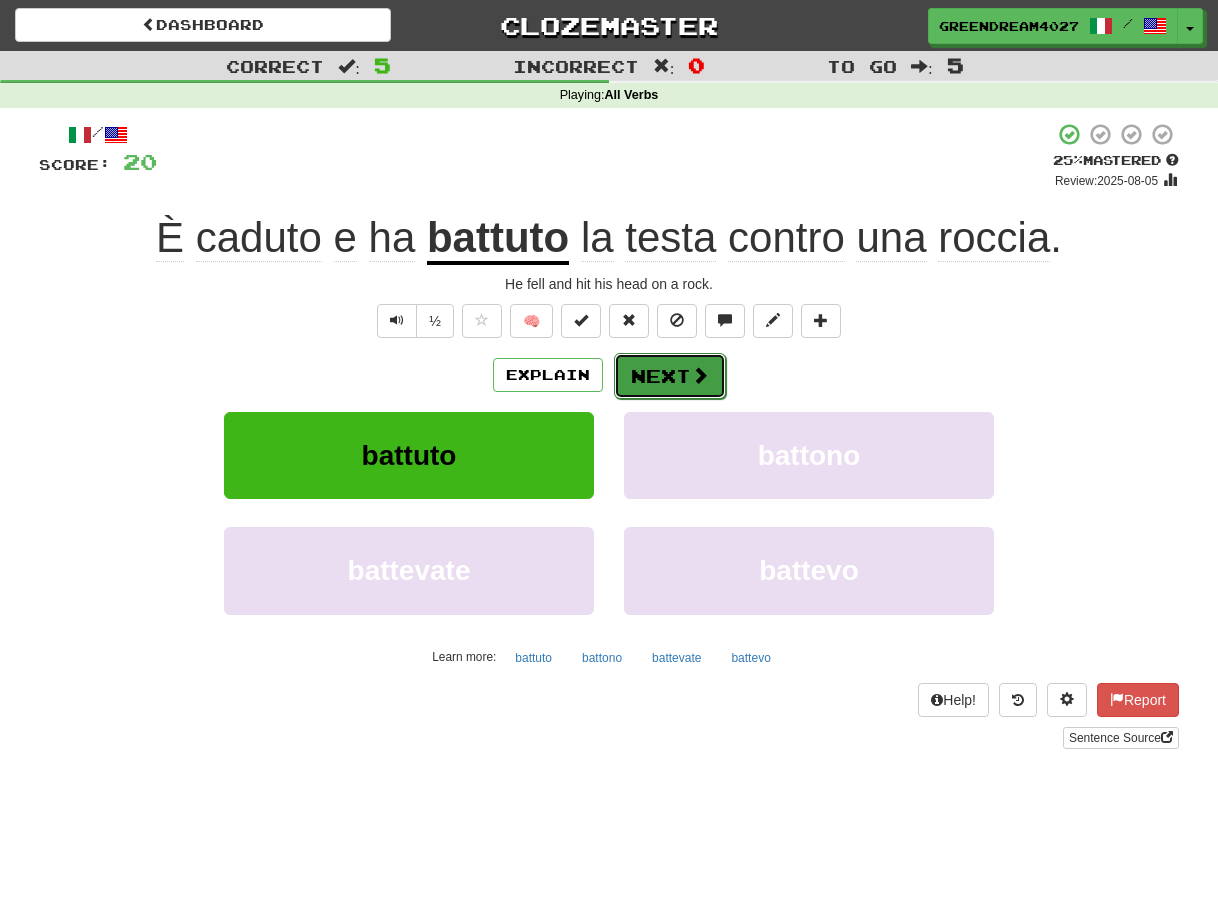 click on "Next" at bounding box center (670, 376) 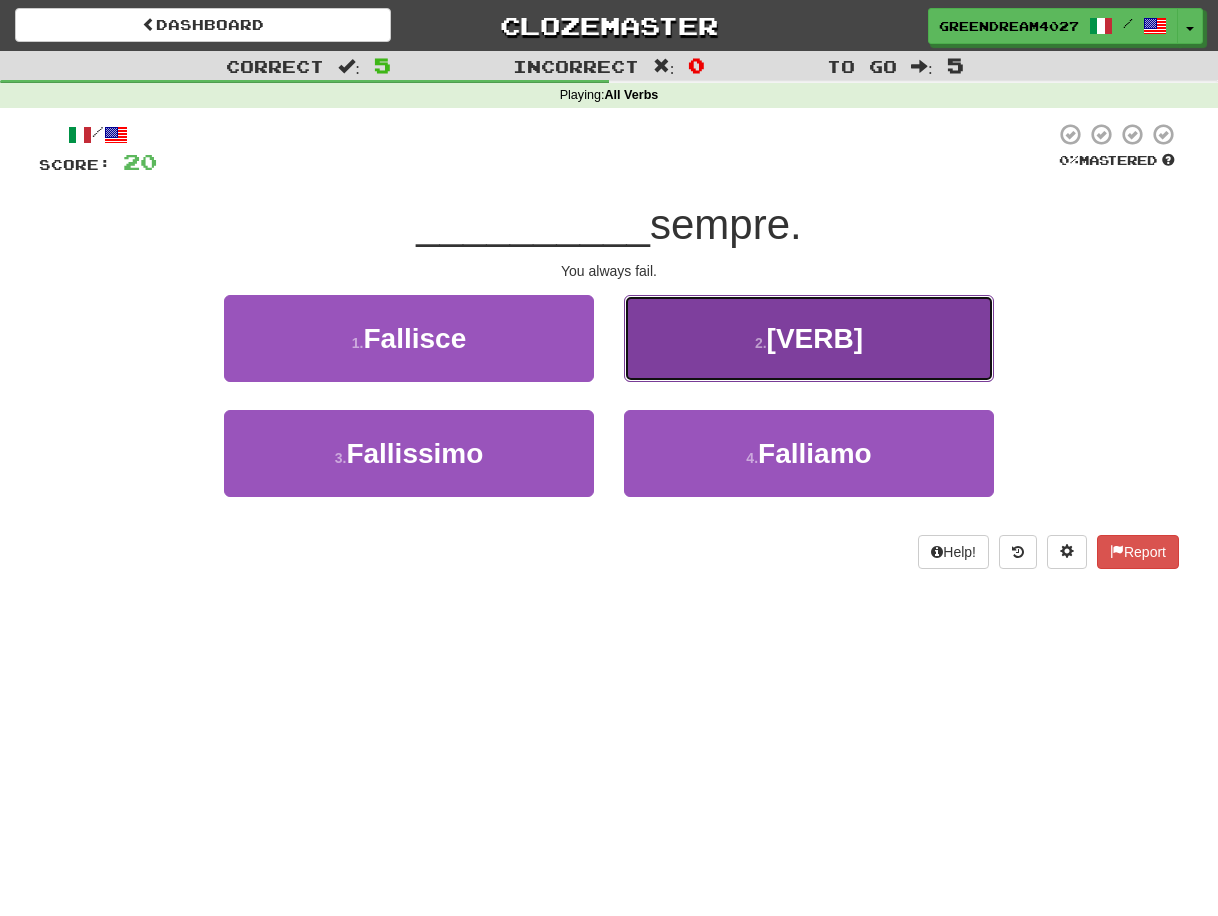 click on "Falliate" at bounding box center [815, 338] 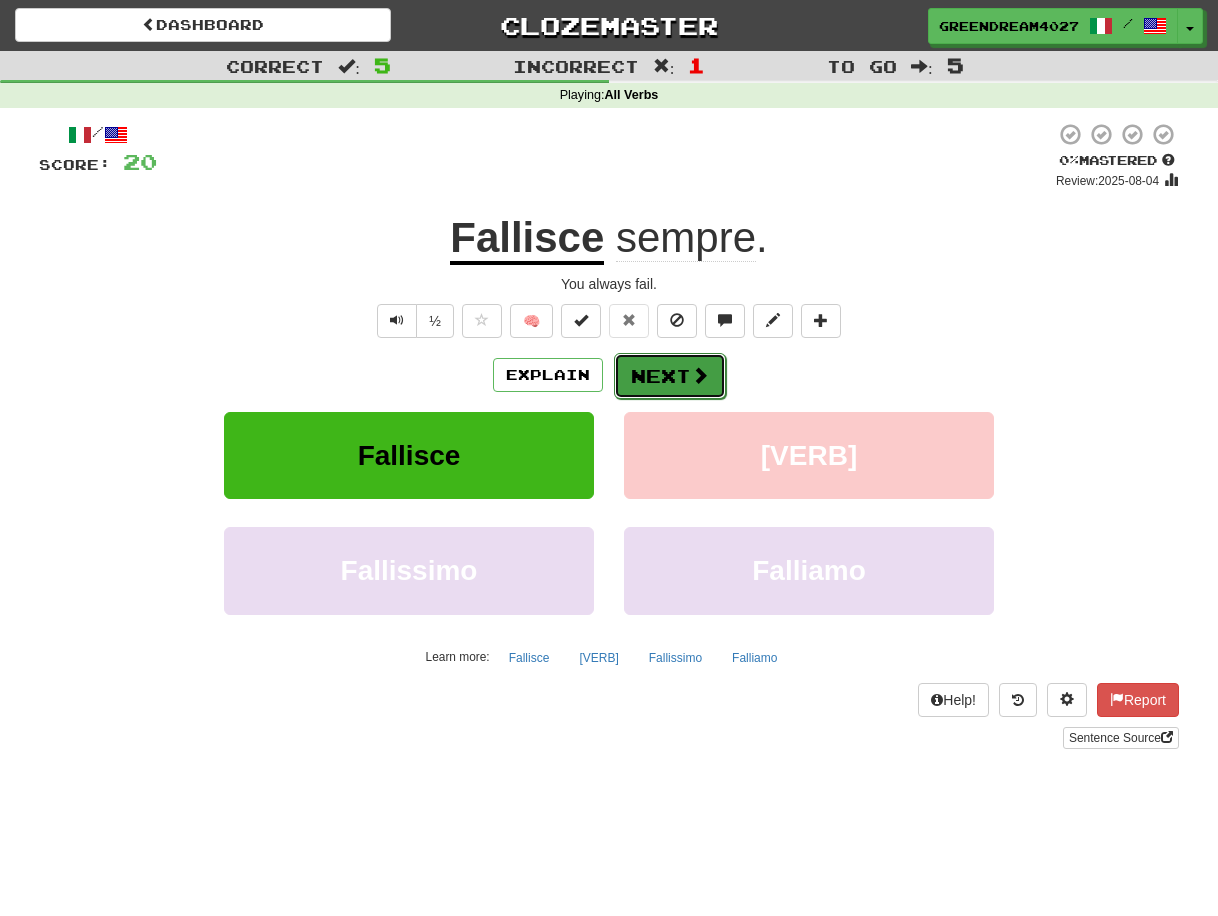 click on "Next" at bounding box center [670, 376] 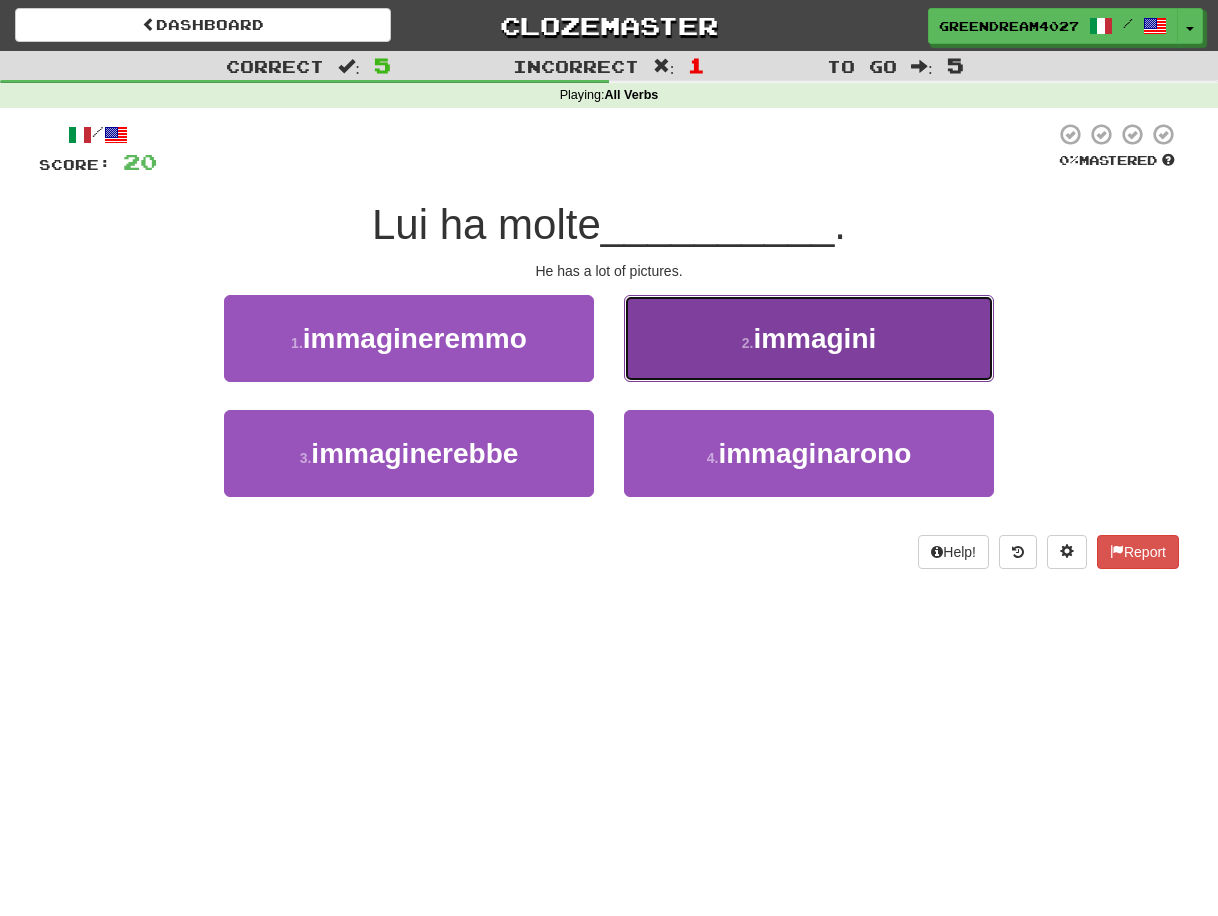 click on "2 ." at bounding box center (748, 343) 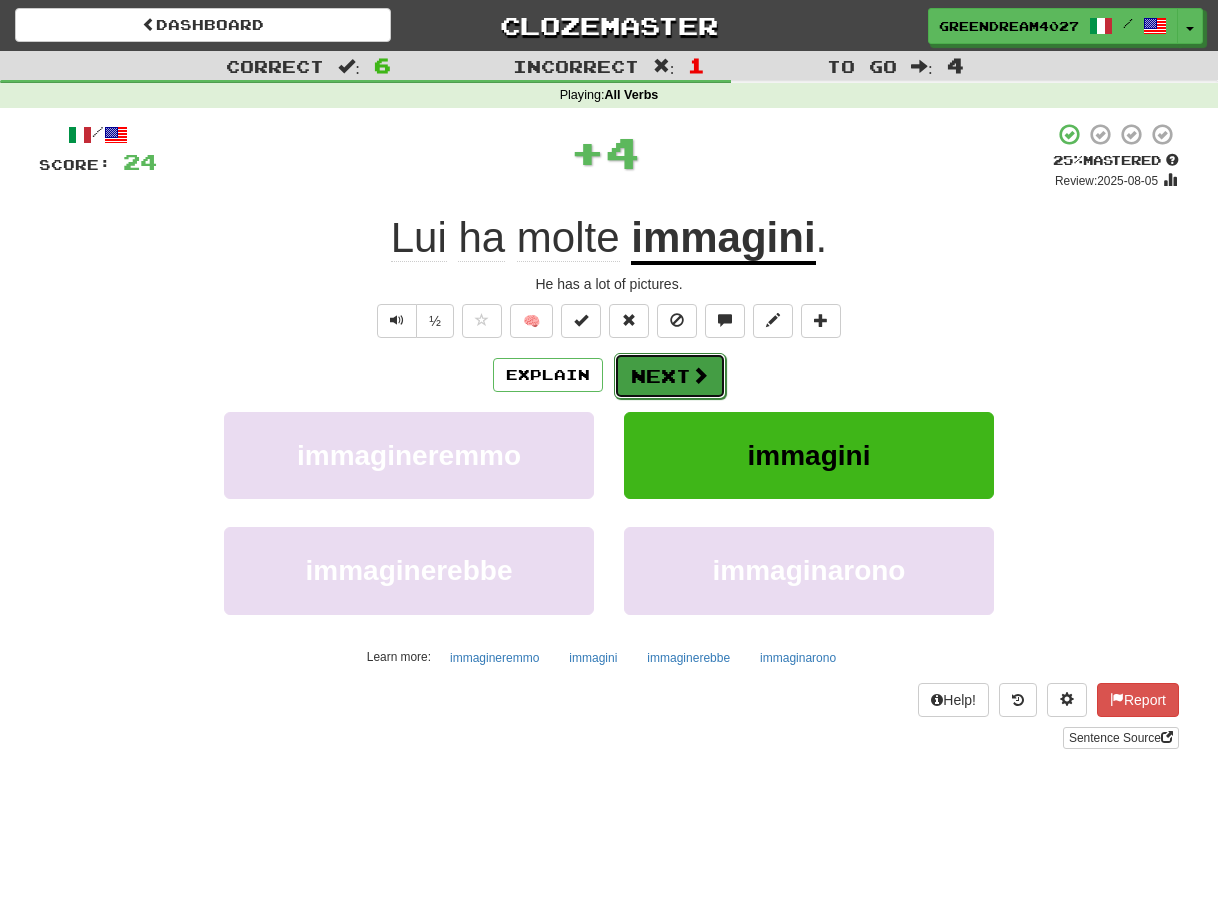 click on "Next" at bounding box center (670, 376) 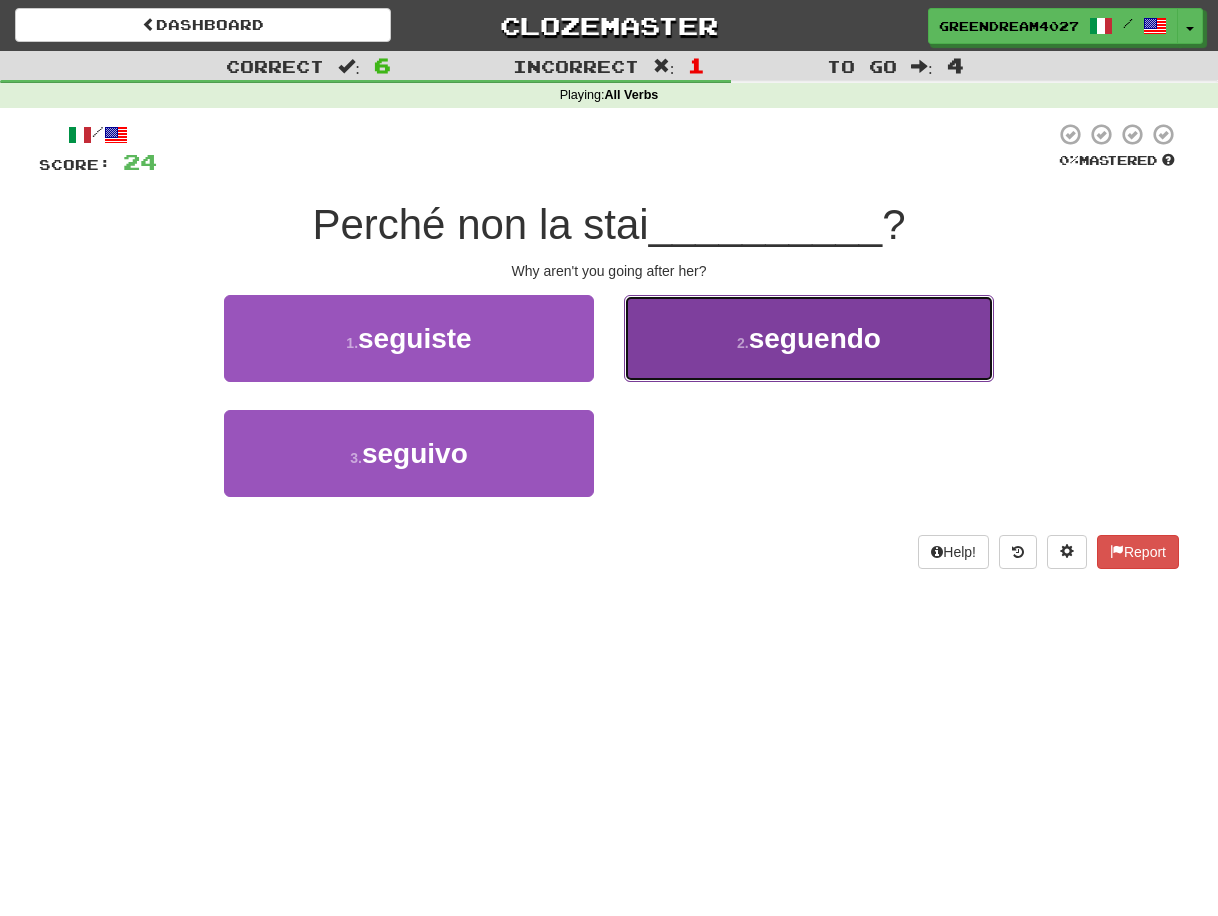 click on "2 .  seguendo" at bounding box center (809, 338) 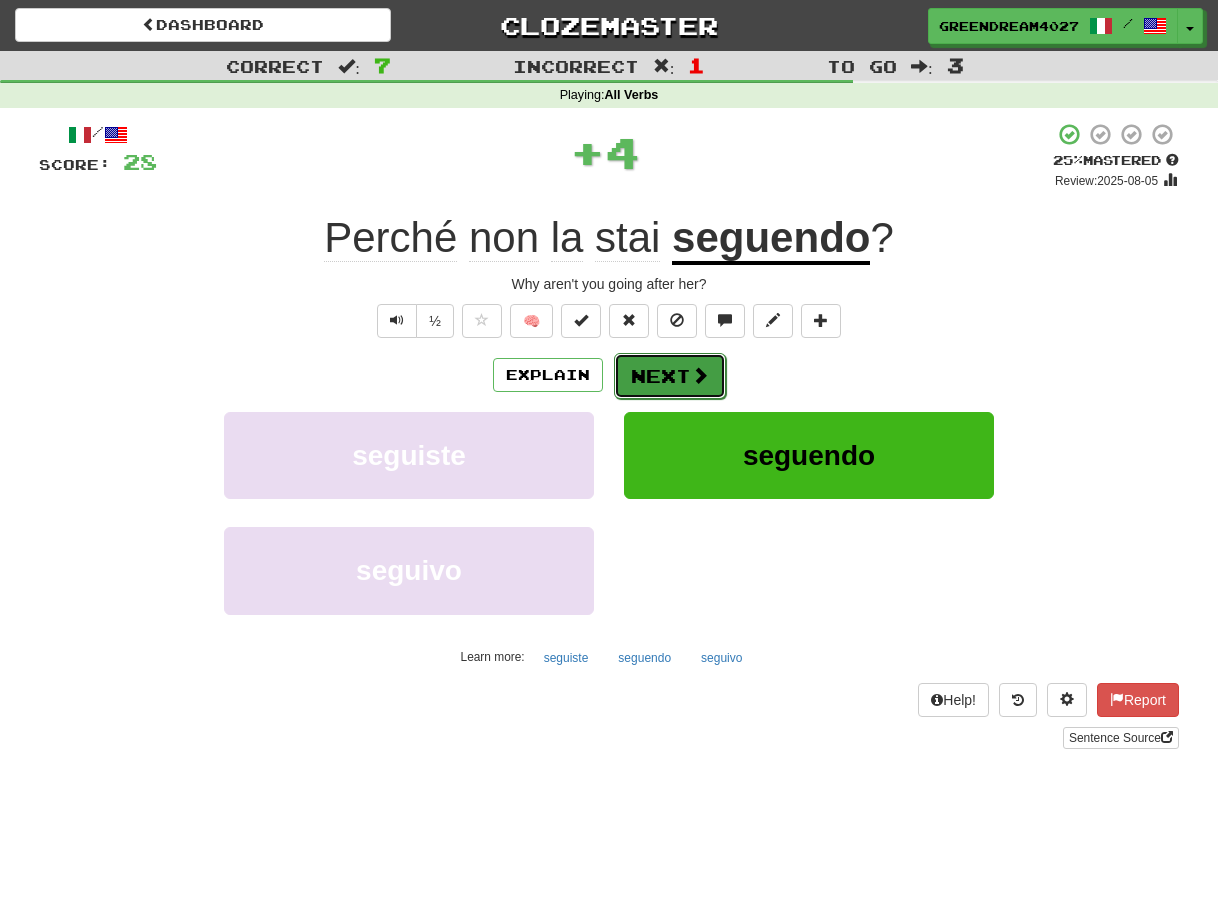 click on "Next" at bounding box center [670, 376] 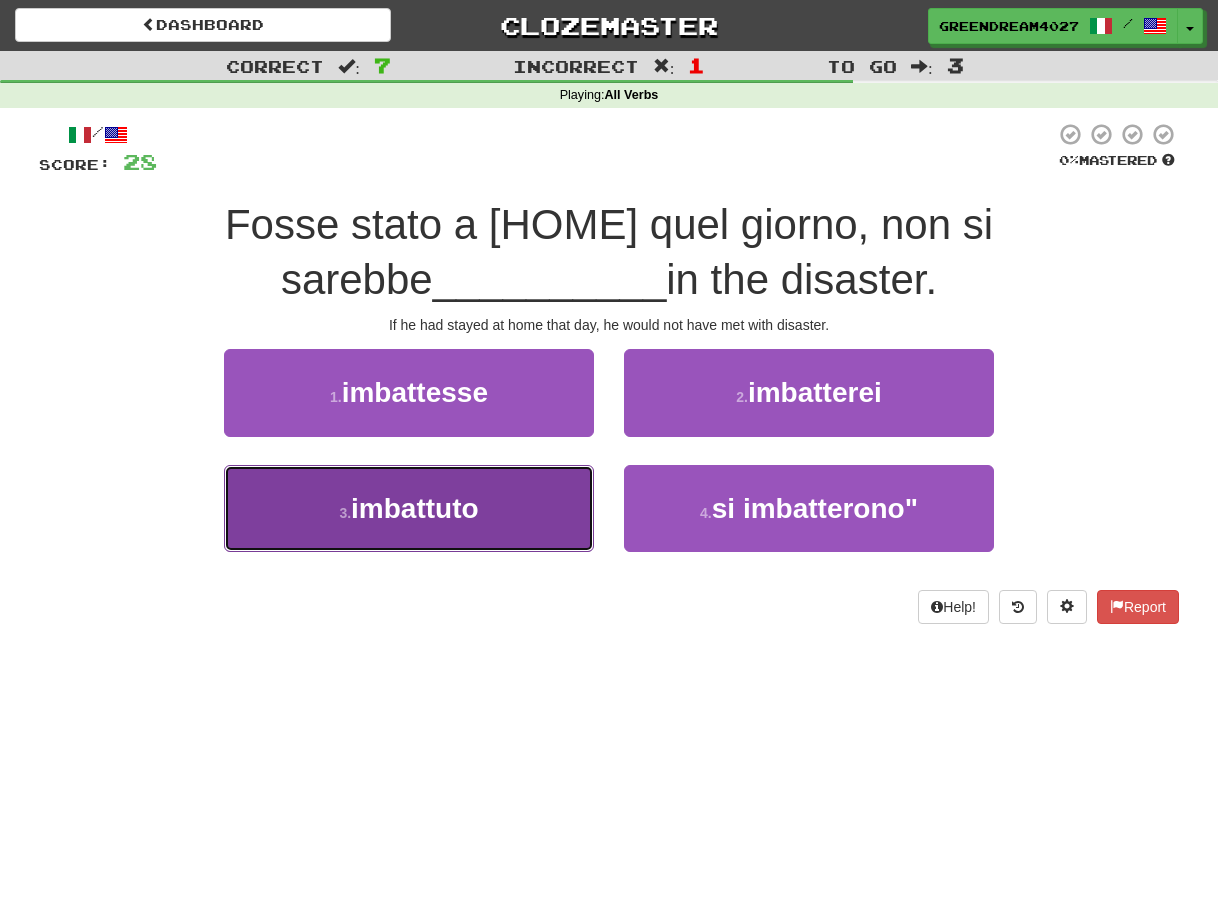 click on "3 .  imbattuto" at bounding box center [409, 508] 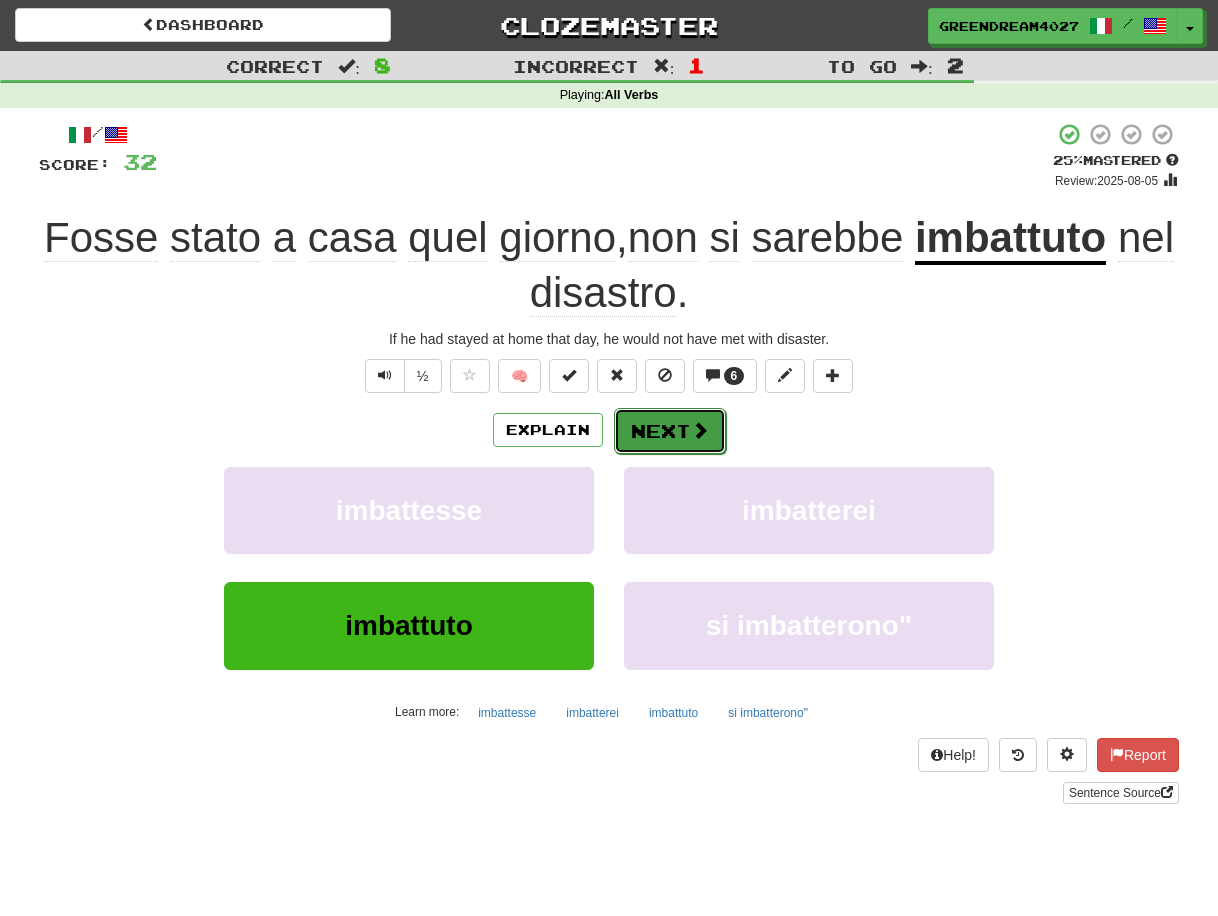 click on "Next" at bounding box center [670, 431] 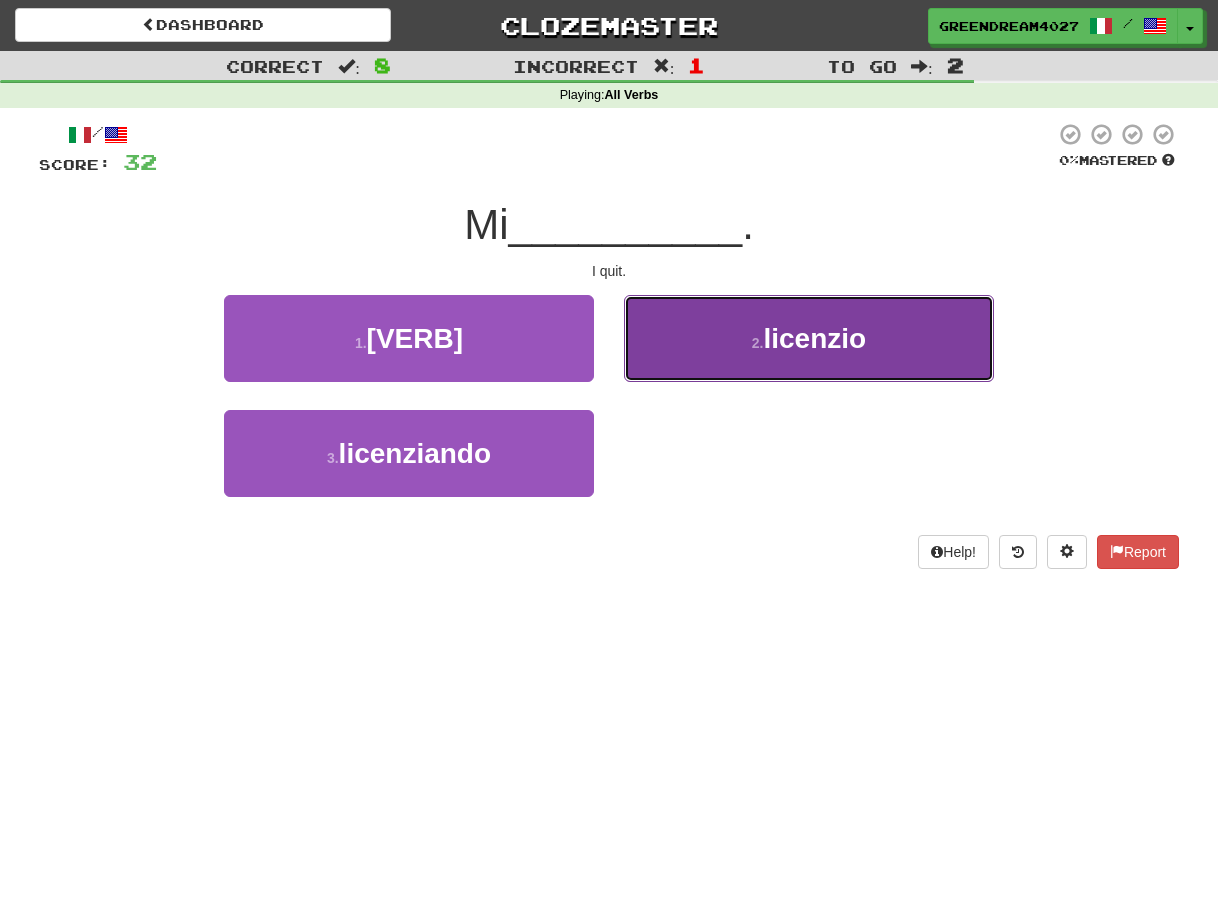 click on "licenzio" at bounding box center [814, 338] 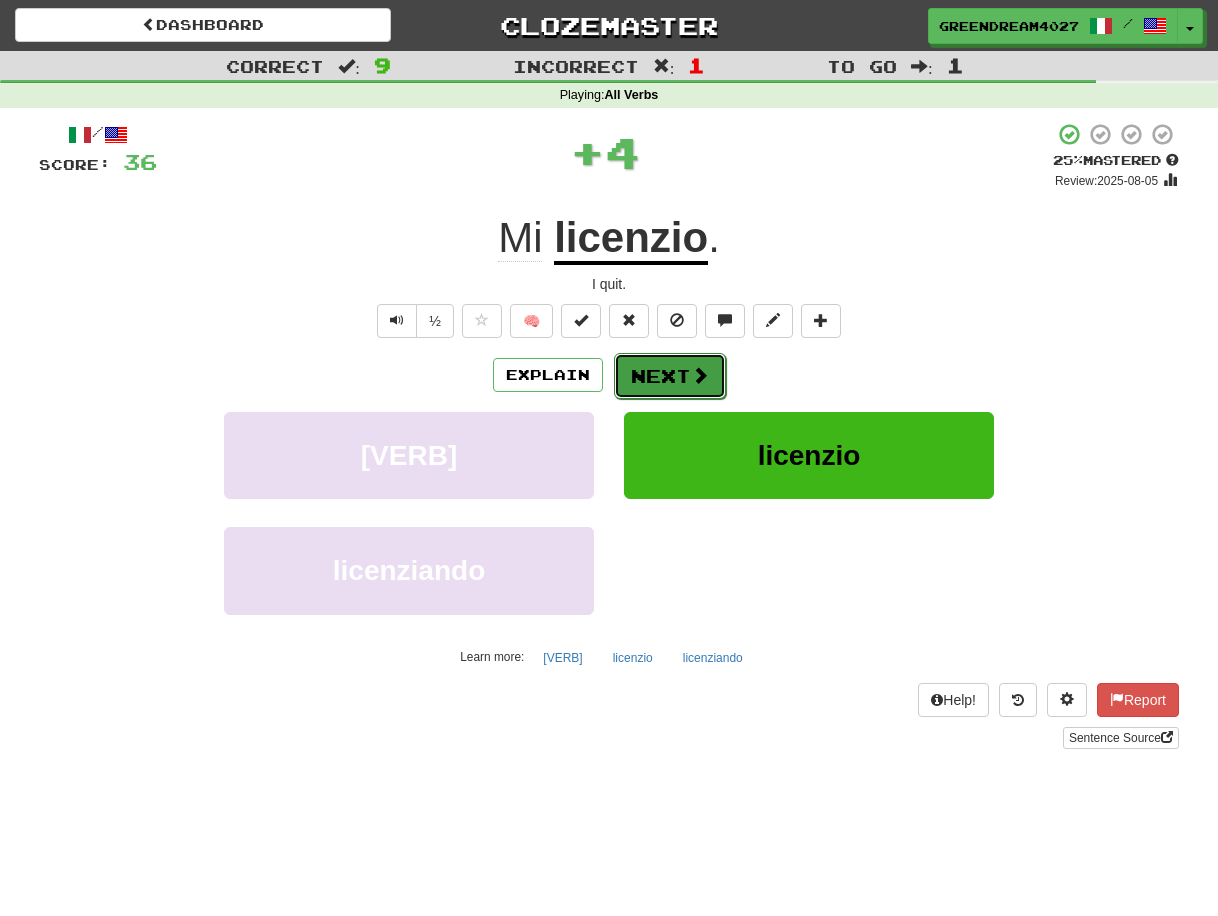 click on "Next" at bounding box center (670, 376) 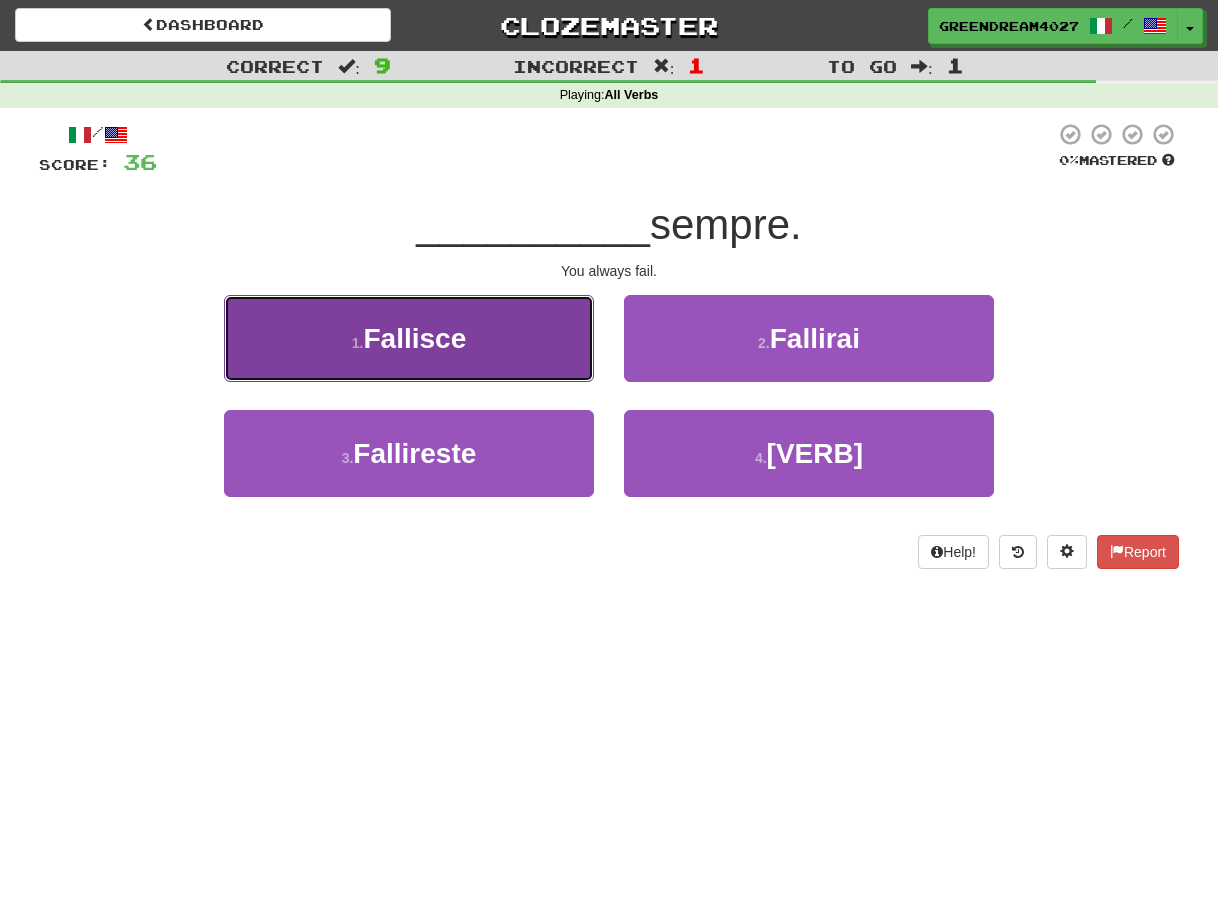 click on "1 .  Fallisce" at bounding box center [409, 338] 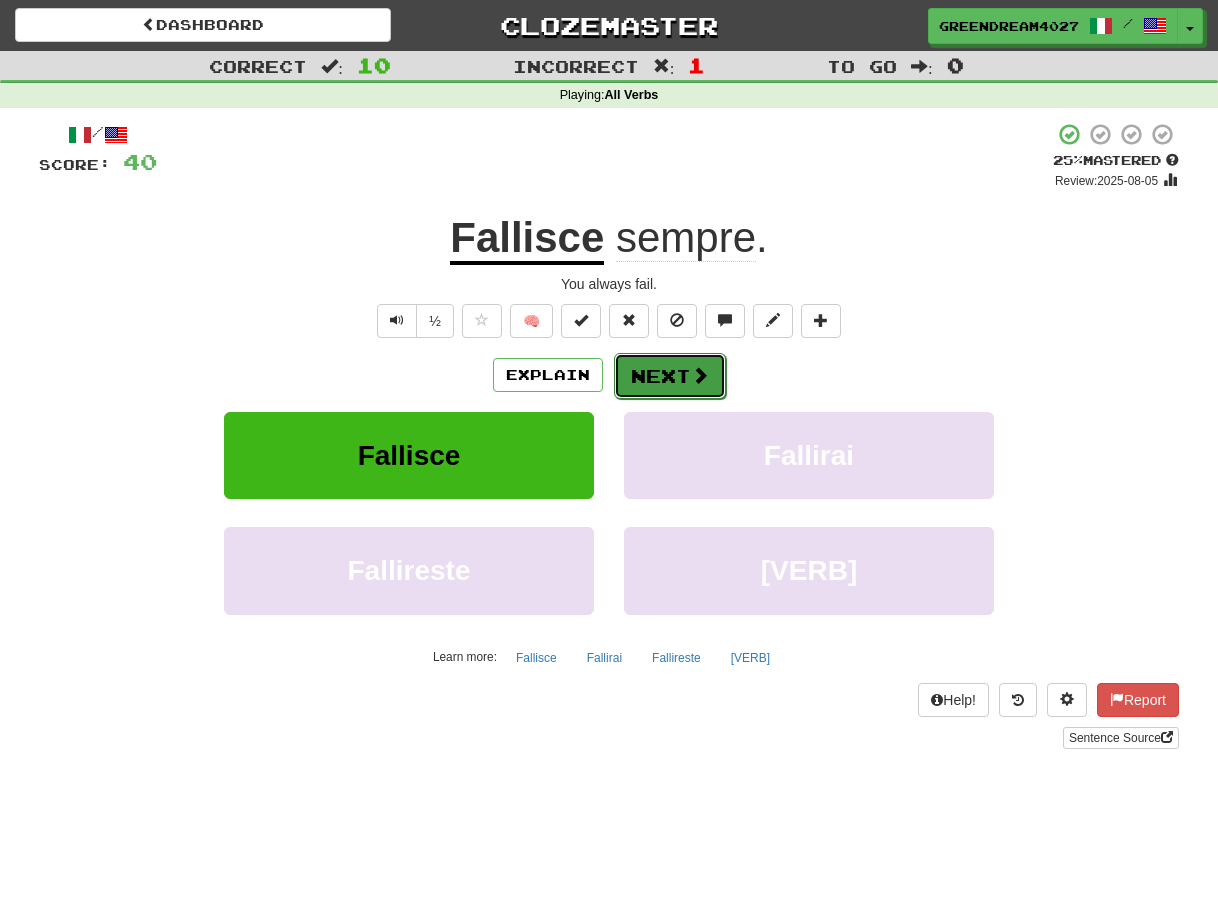 click on "Next" at bounding box center (670, 376) 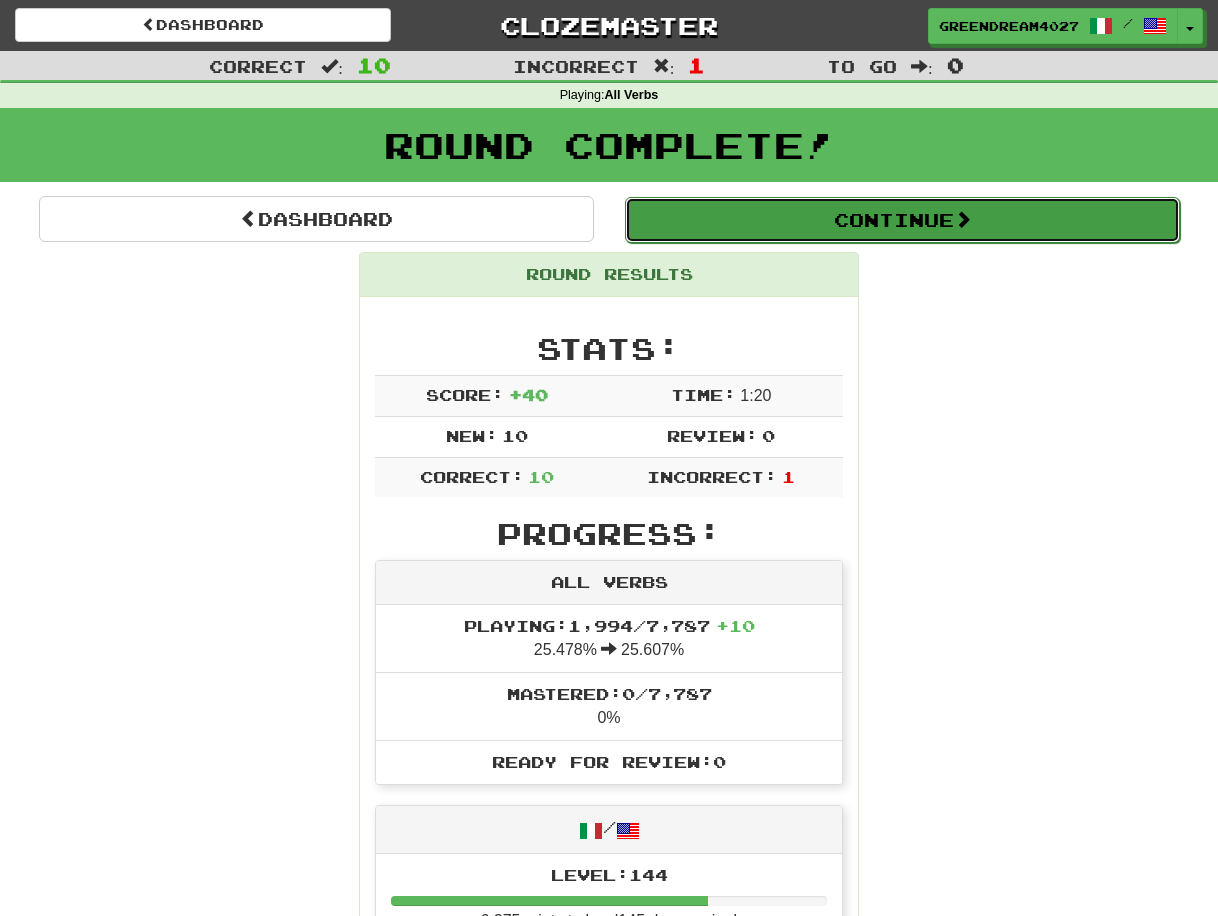 click on "Continue" at bounding box center [902, 220] 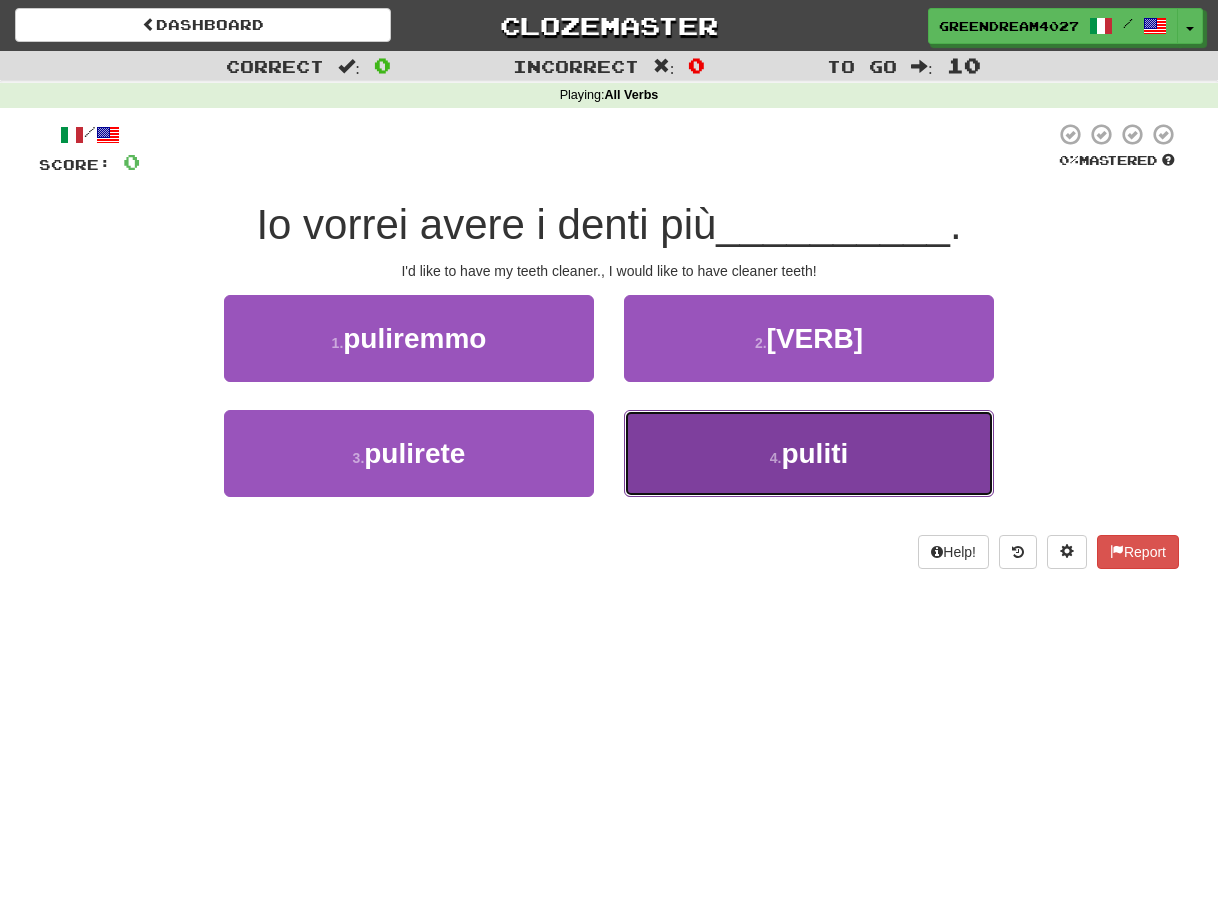 click on "4 .  puliti" at bounding box center (809, 453) 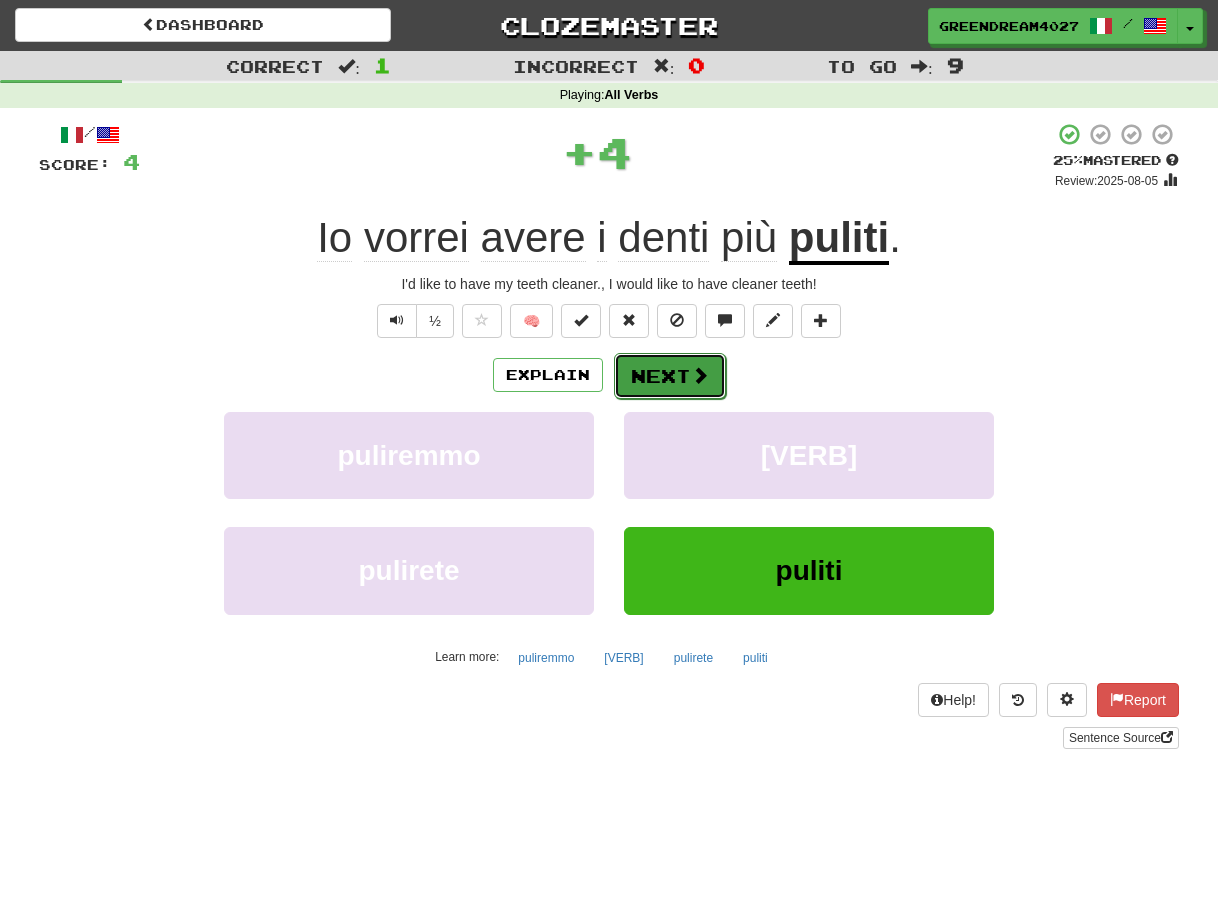 click on "Next" at bounding box center (670, 376) 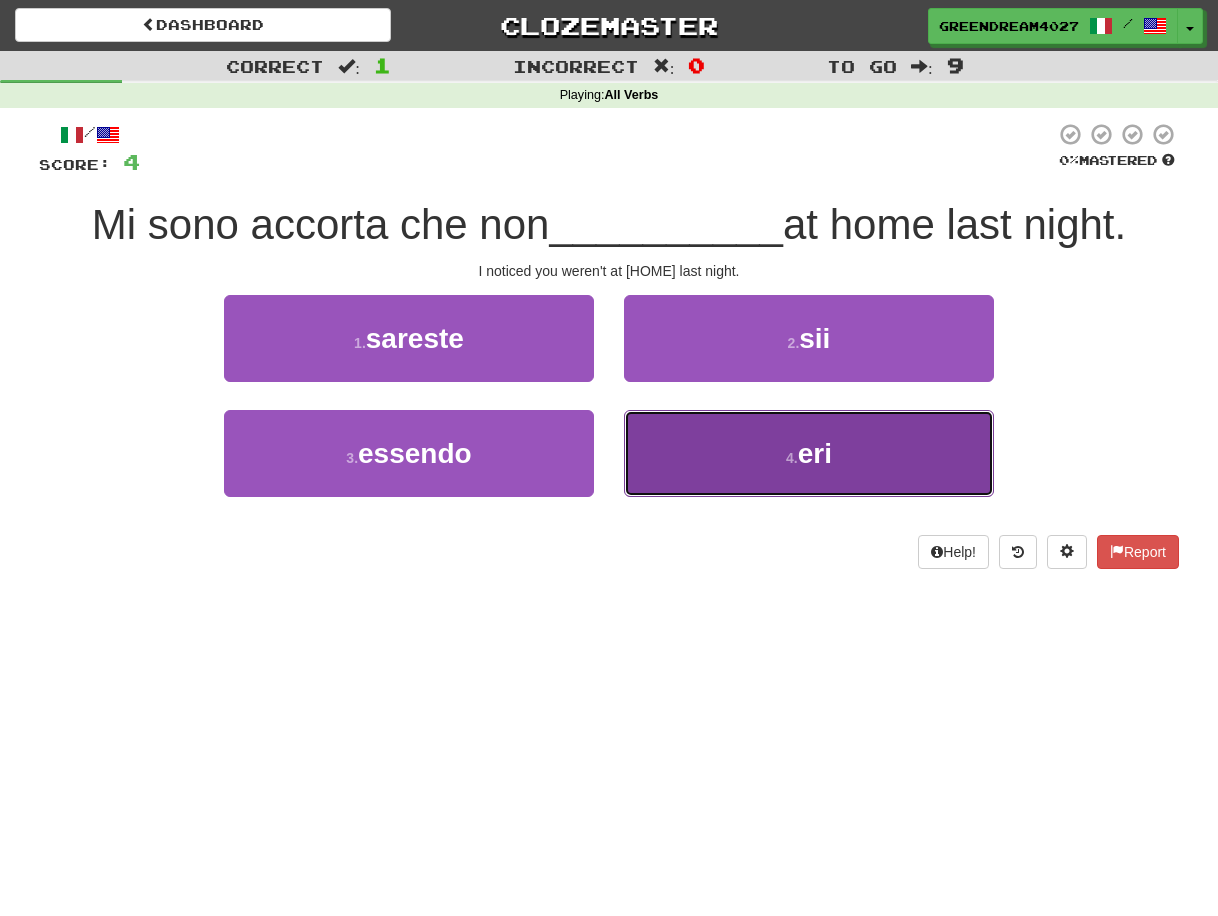 click on "4 .  eri" at bounding box center (809, 453) 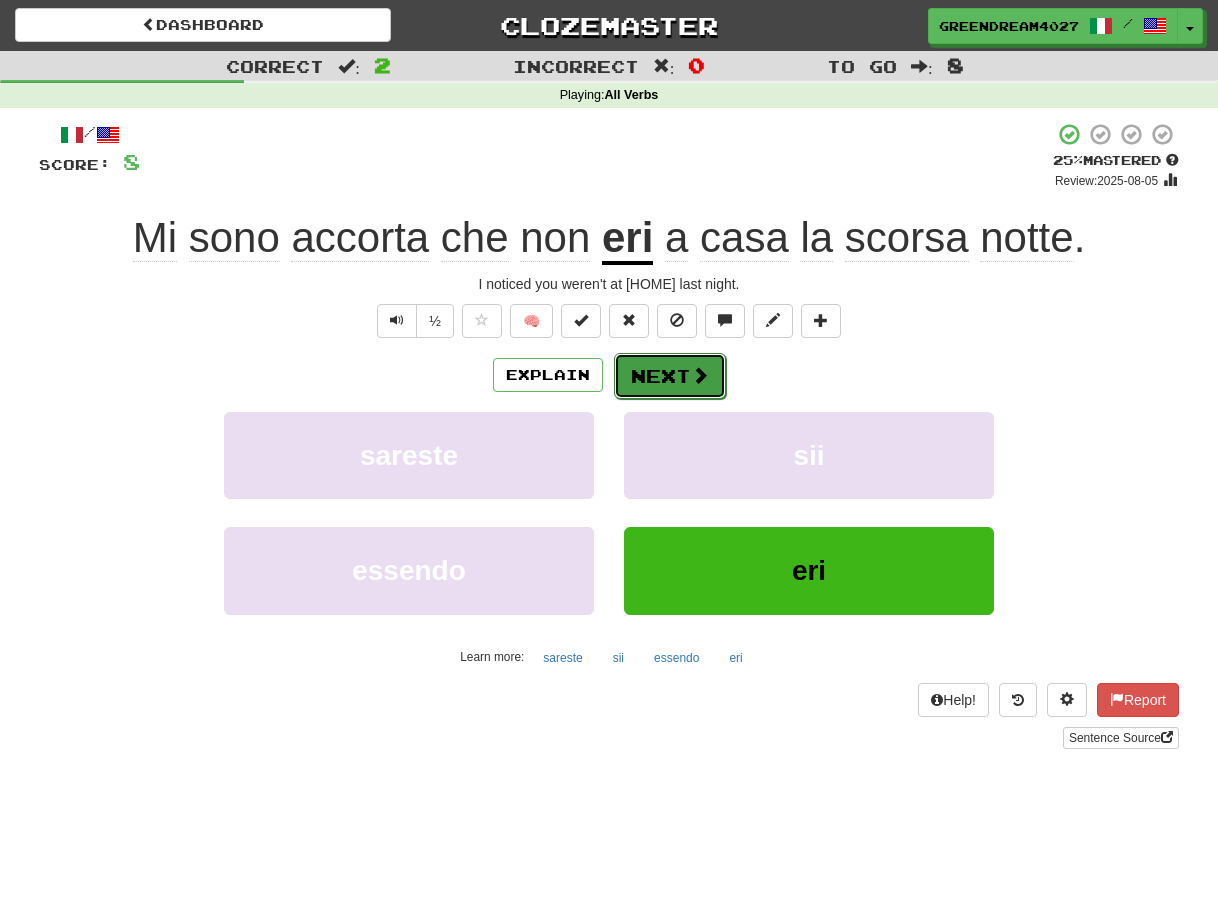 click on "Next" at bounding box center (670, 376) 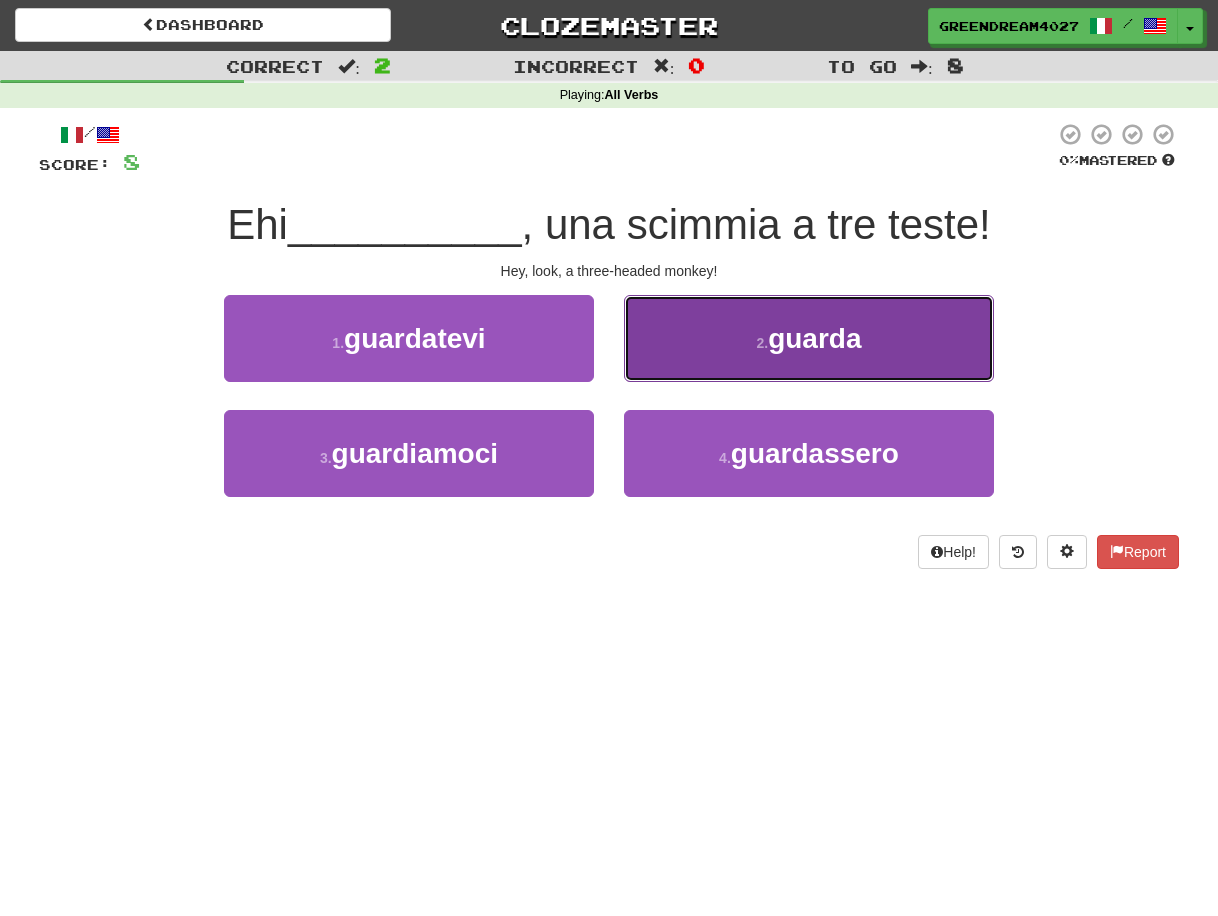 click on "2 .  guarda" at bounding box center (809, 338) 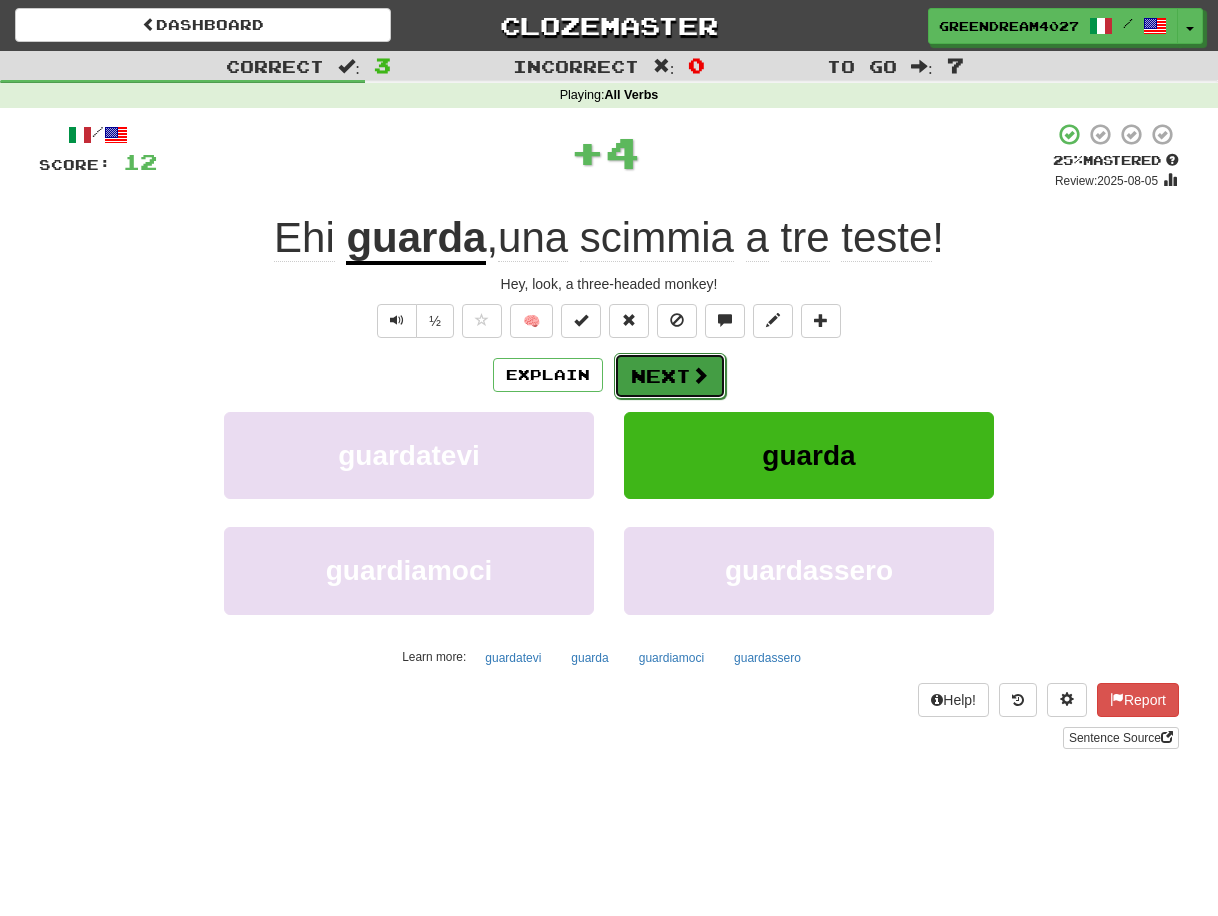 click on "Next" at bounding box center (670, 376) 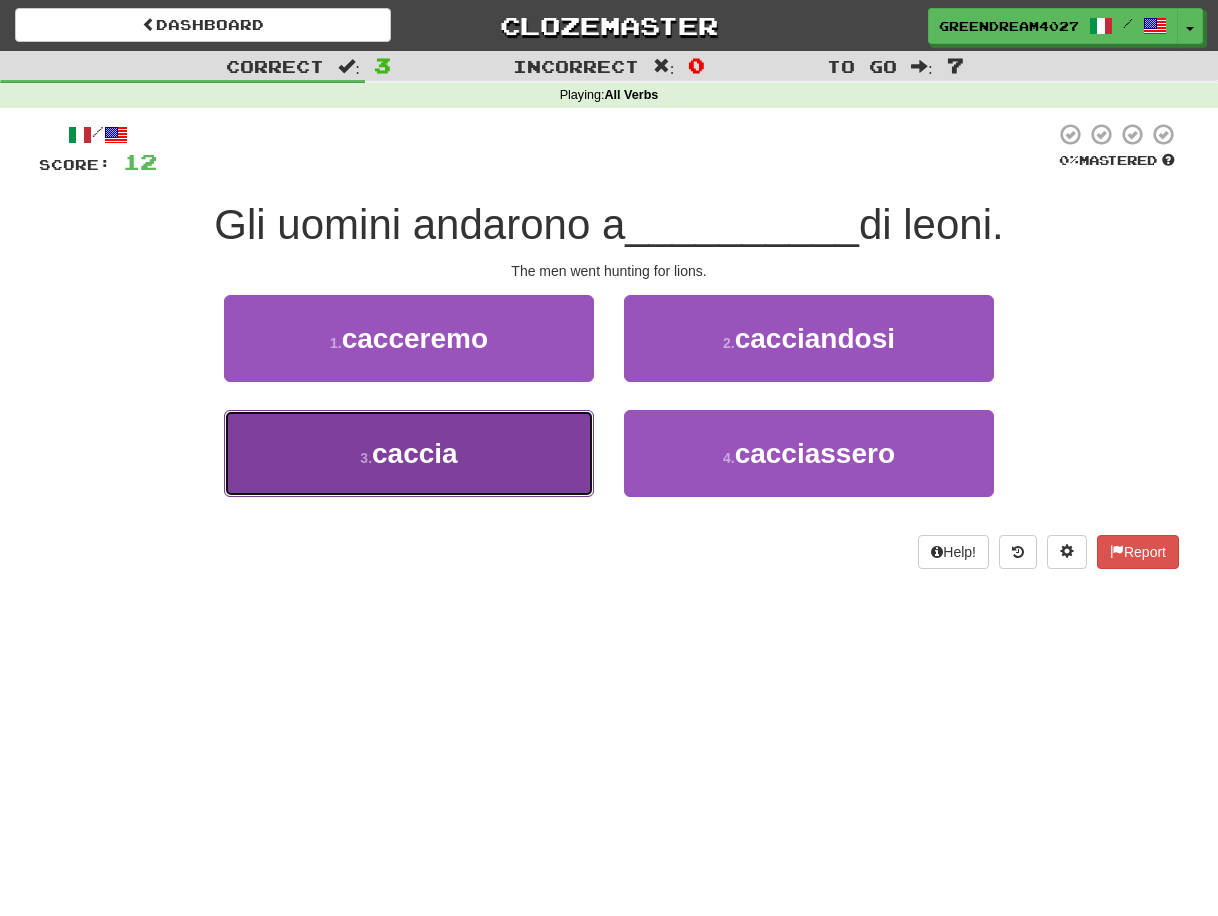 click on "3 .  caccia" at bounding box center [409, 453] 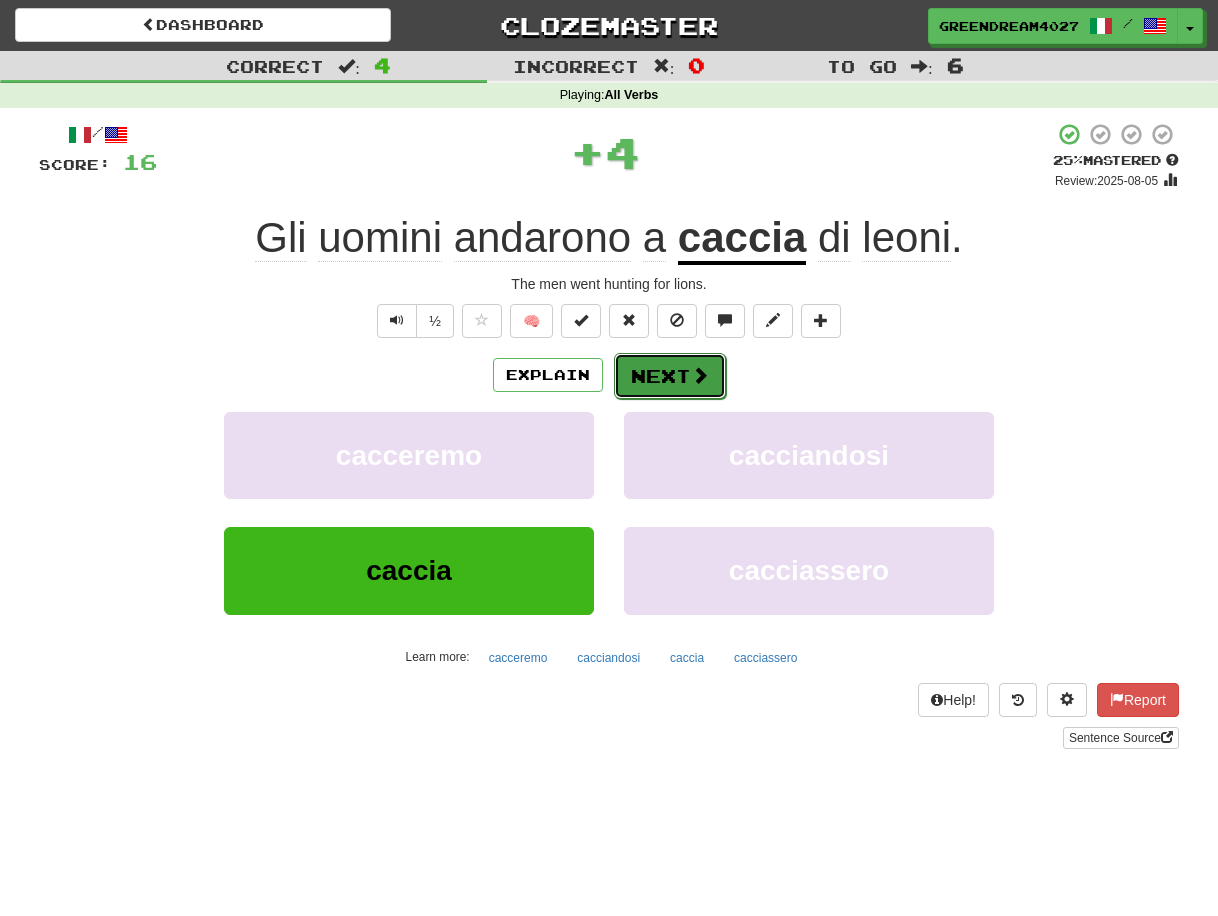 click on "Next" at bounding box center (670, 376) 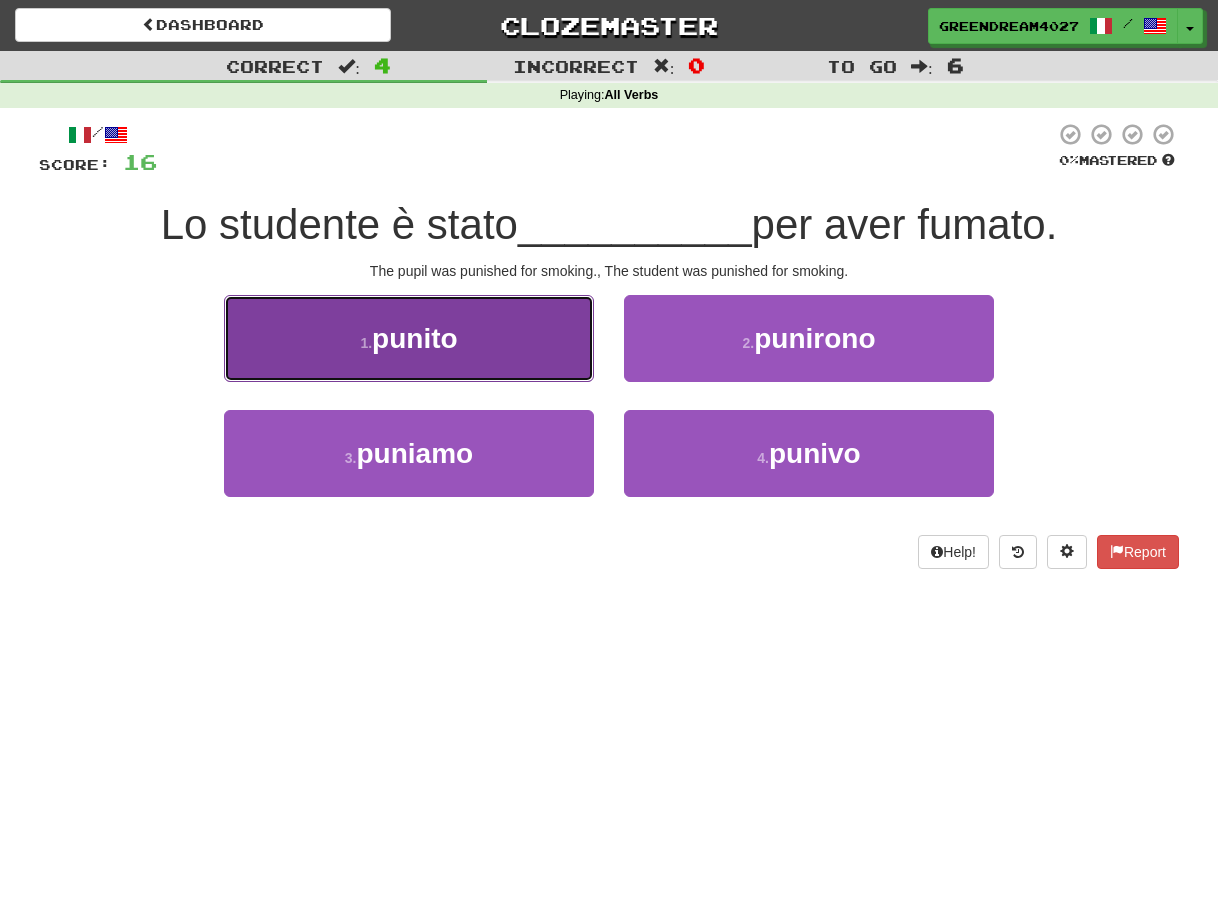 click on "1 .  punito" at bounding box center [409, 338] 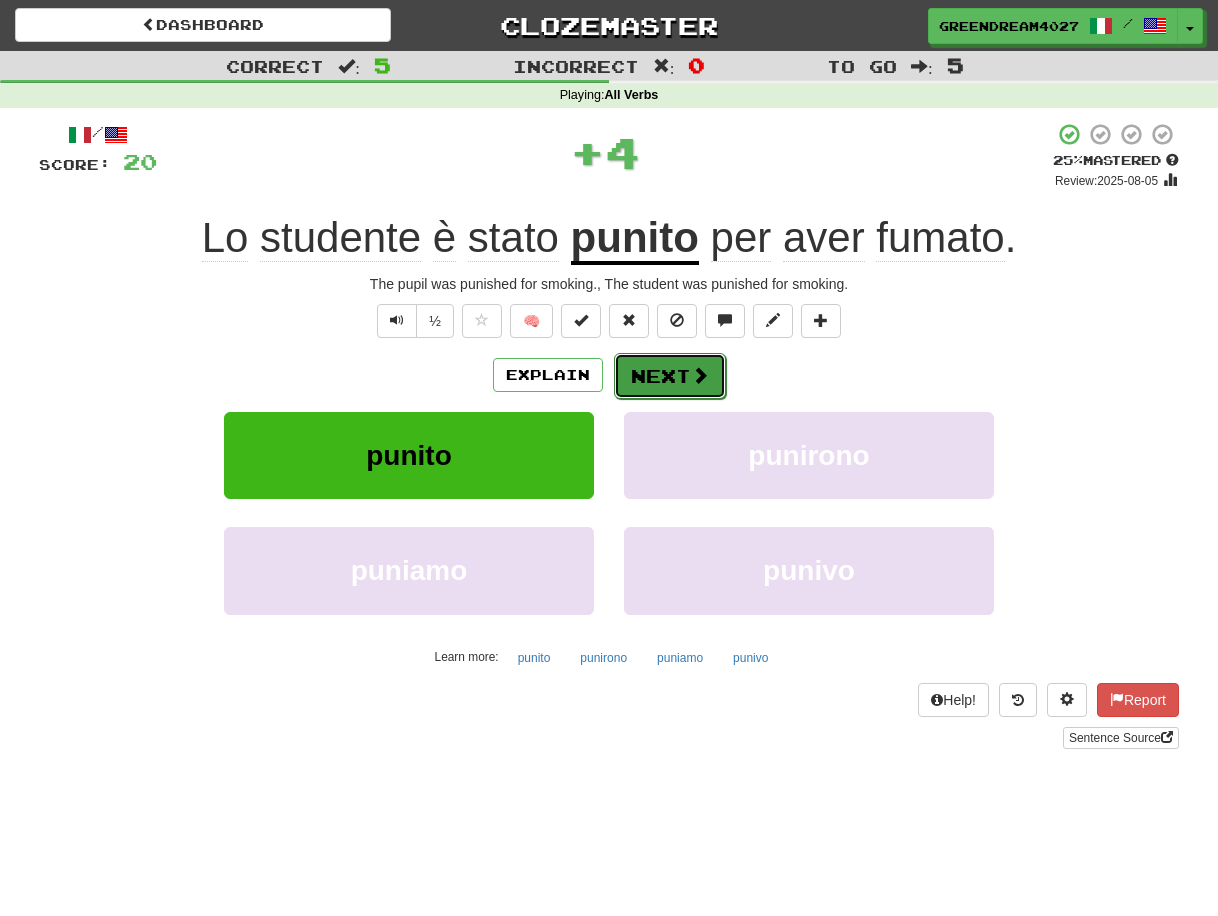 click on "Next" at bounding box center [670, 376] 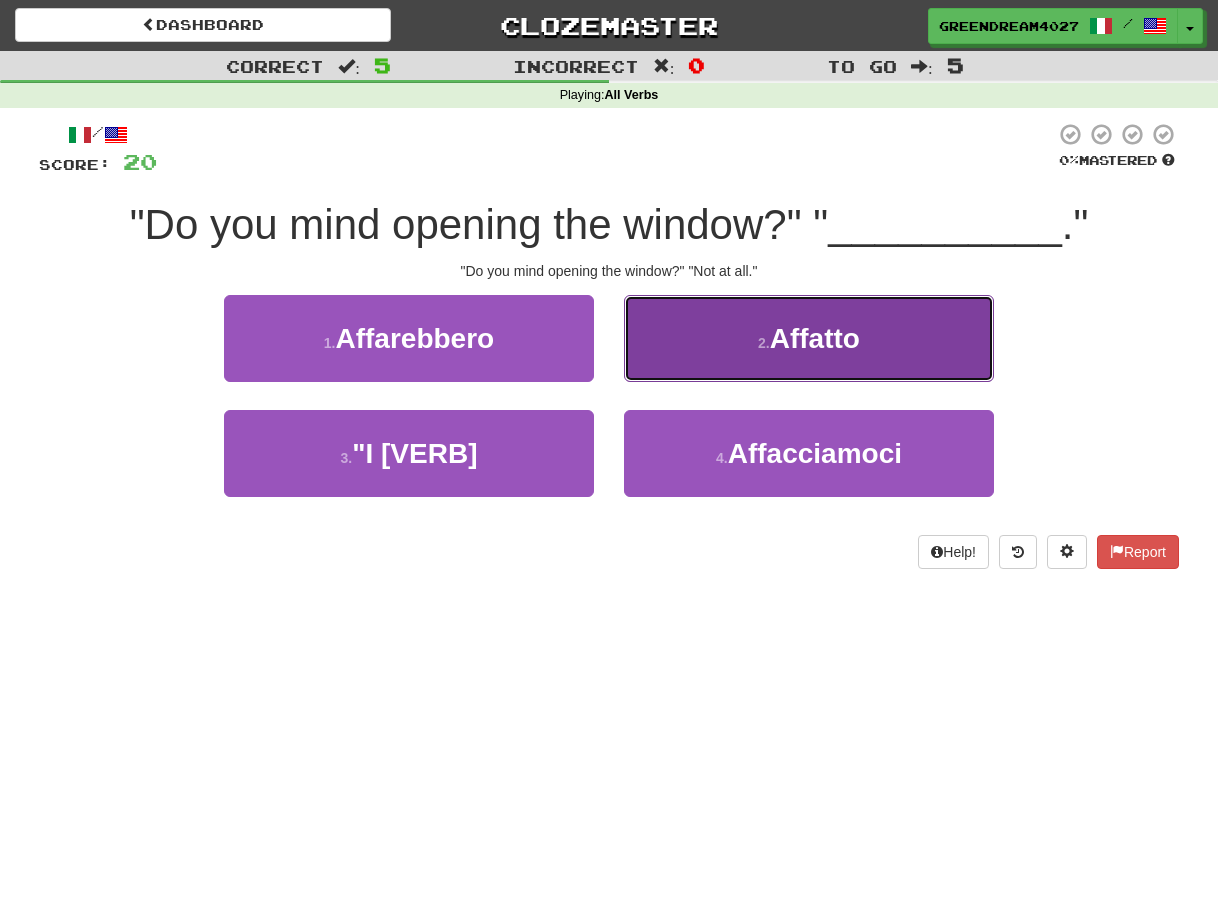 click on "Affatto" at bounding box center (815, 338) 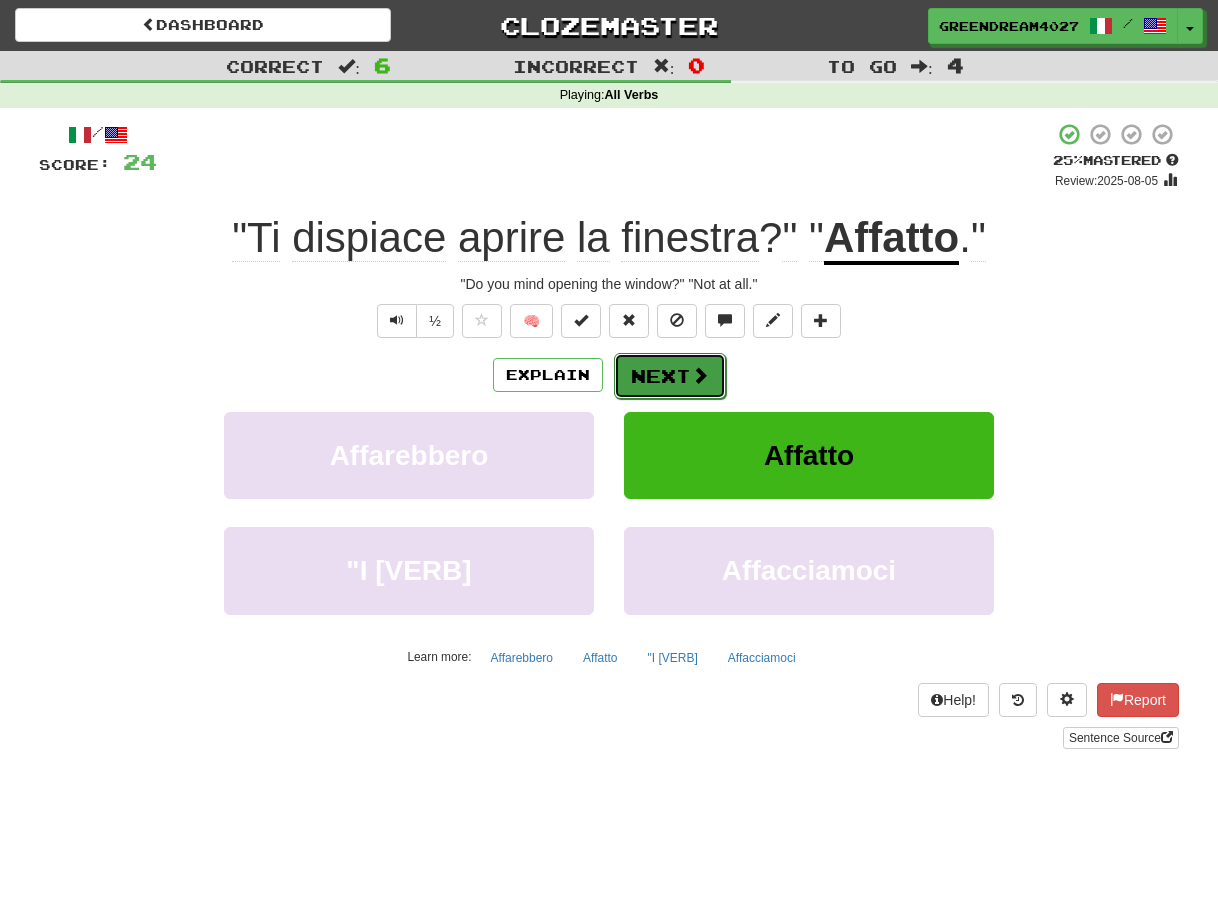 click at bounding box center (700, 375) 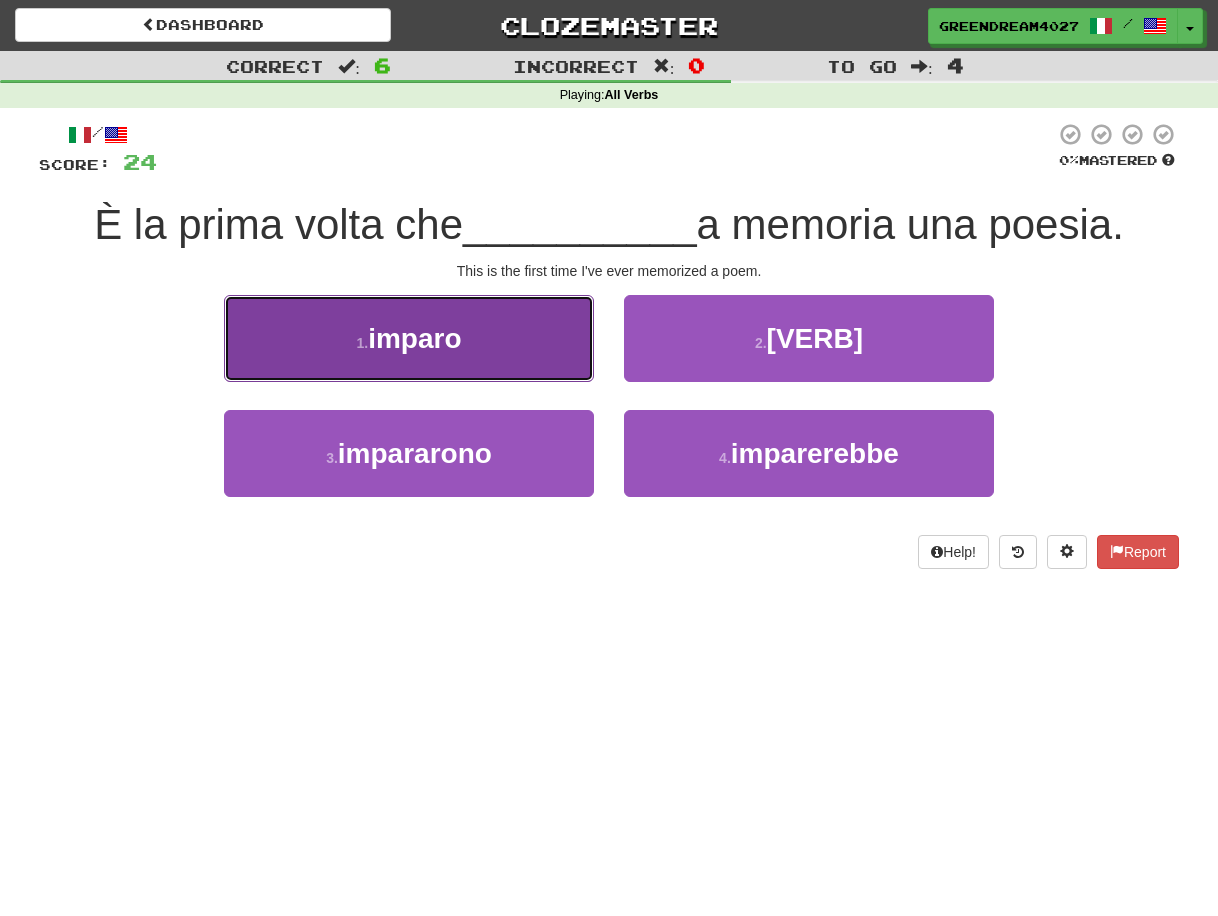 click on "1 .  imparo" at bounding box center [409, 338] 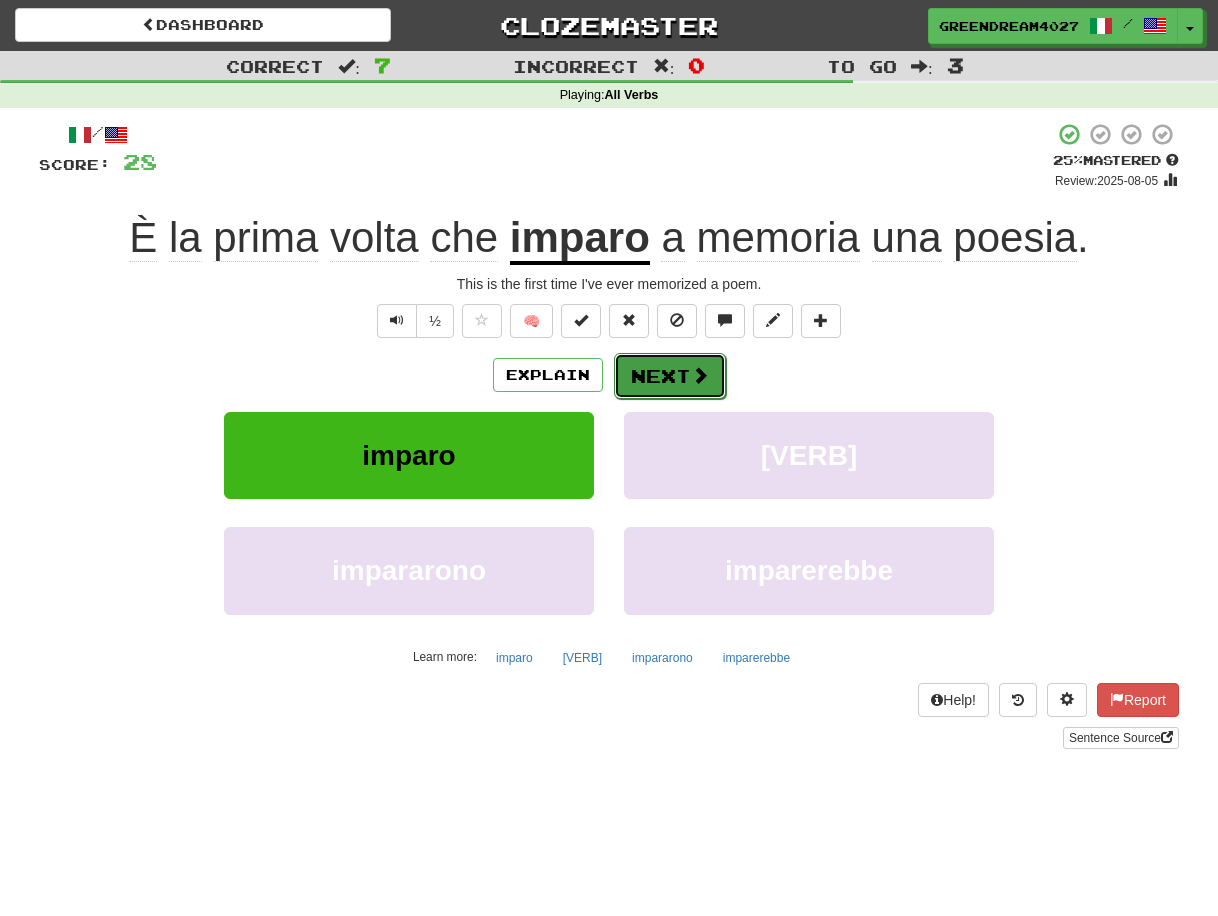 click on "Next" at bounding box center [670, 376] 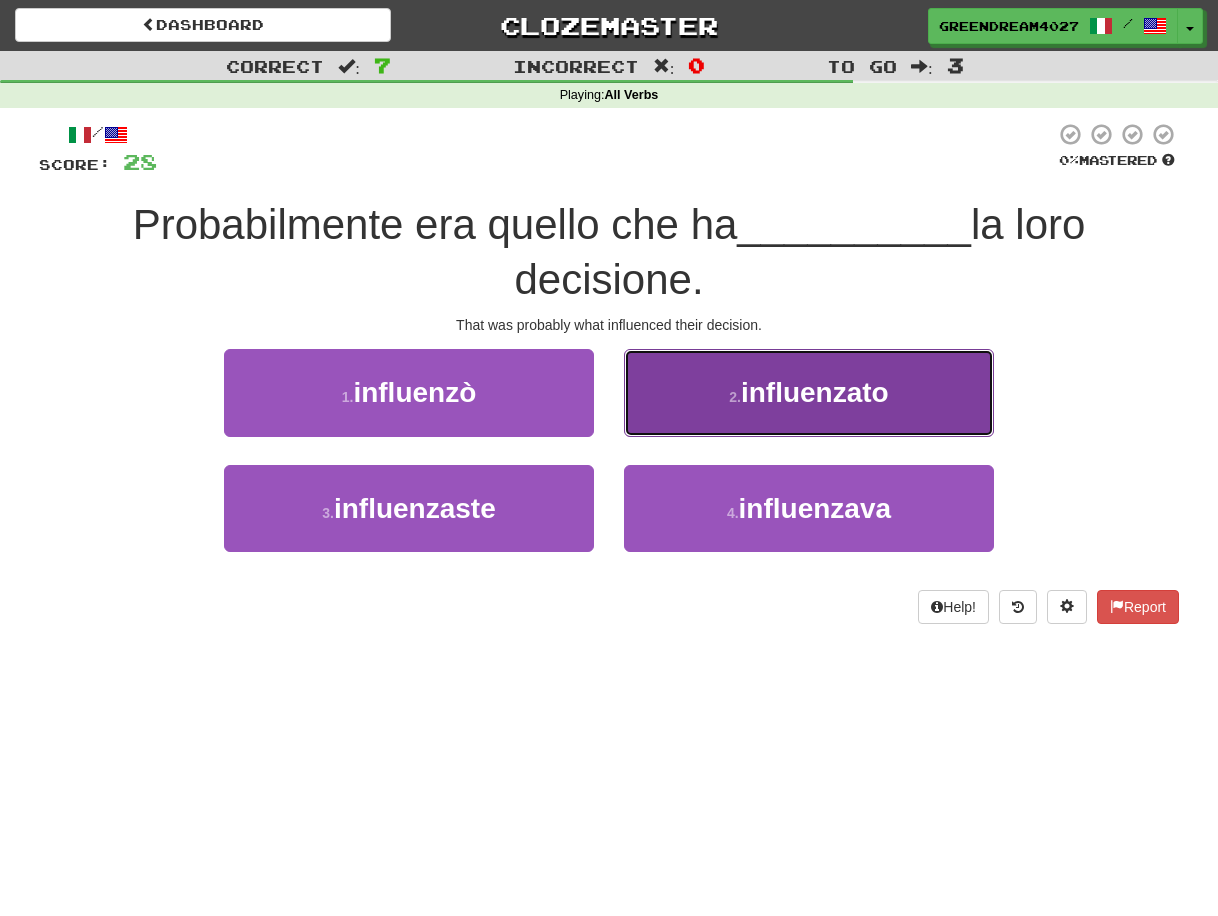 click on "influenzato" at bounding box center [815, 392] 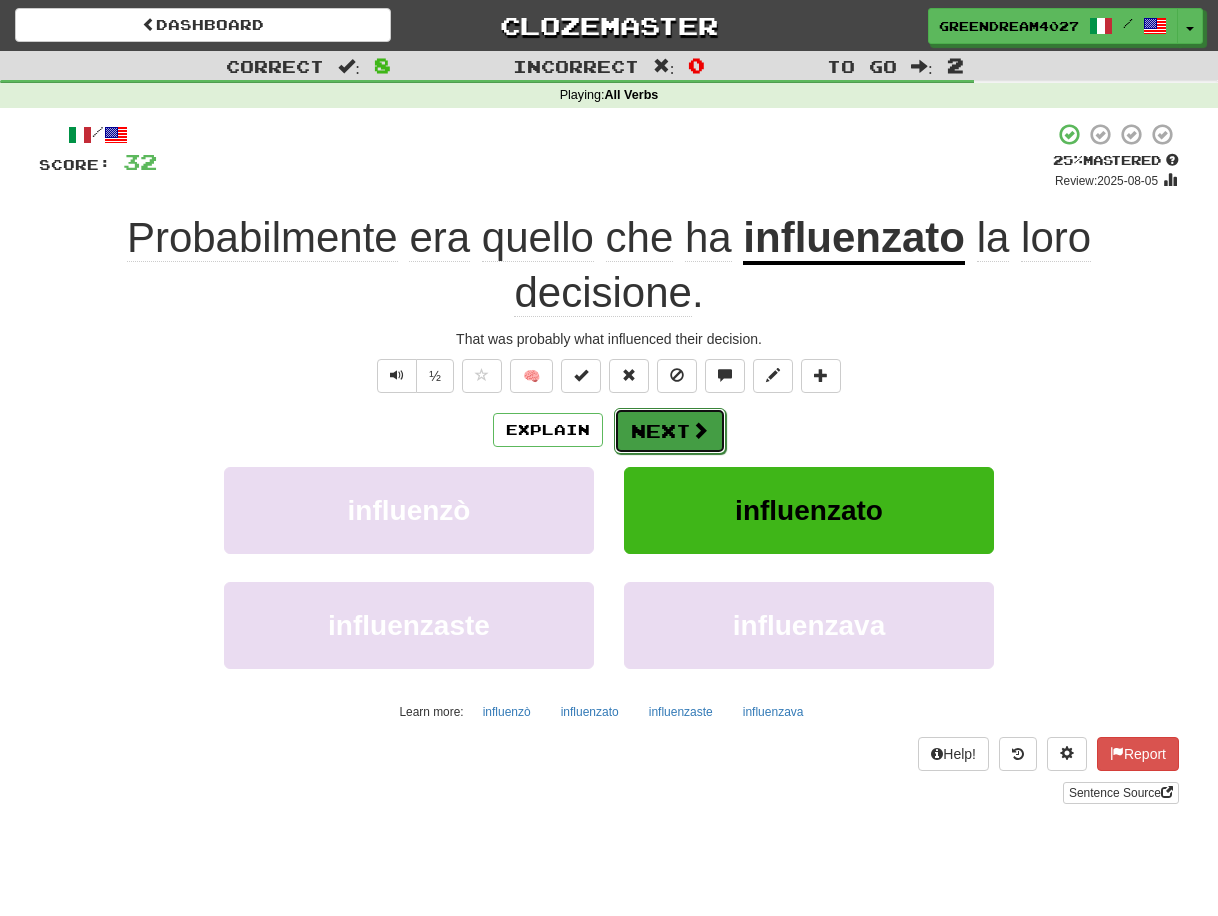 click on "Next" at bounding box center [670, 431] 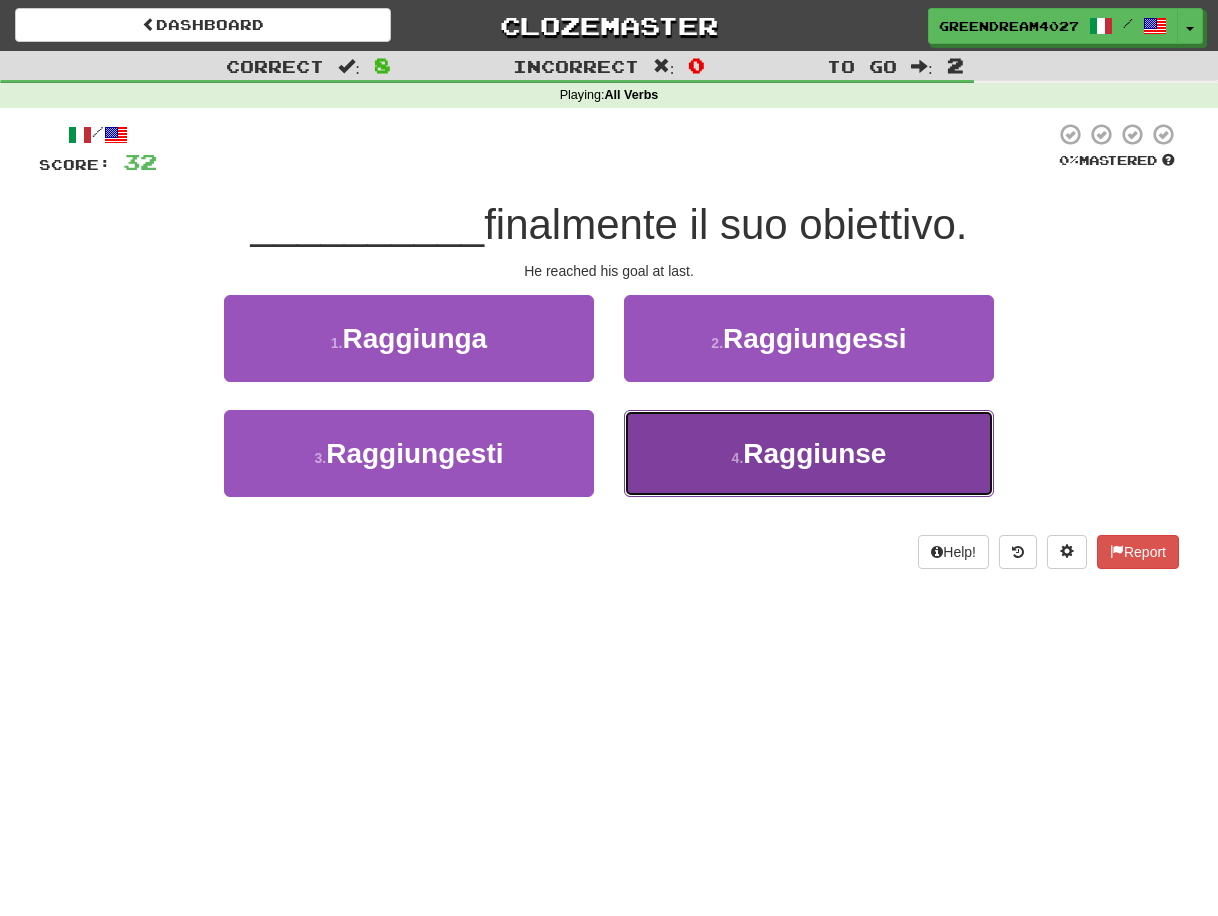 click on "Raggiunse" at bounding box center (814, 453) 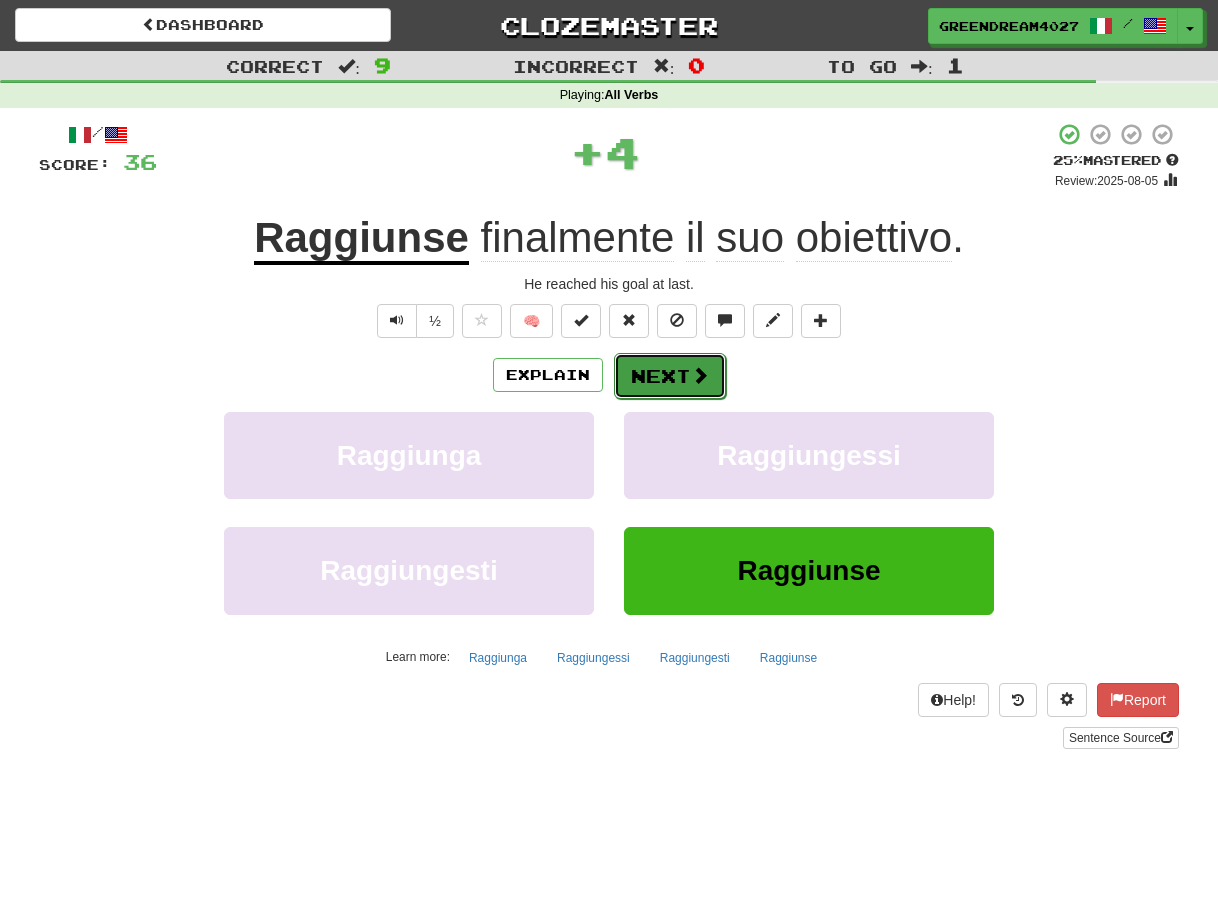 click on "Next" at bounding box center (670, 376) 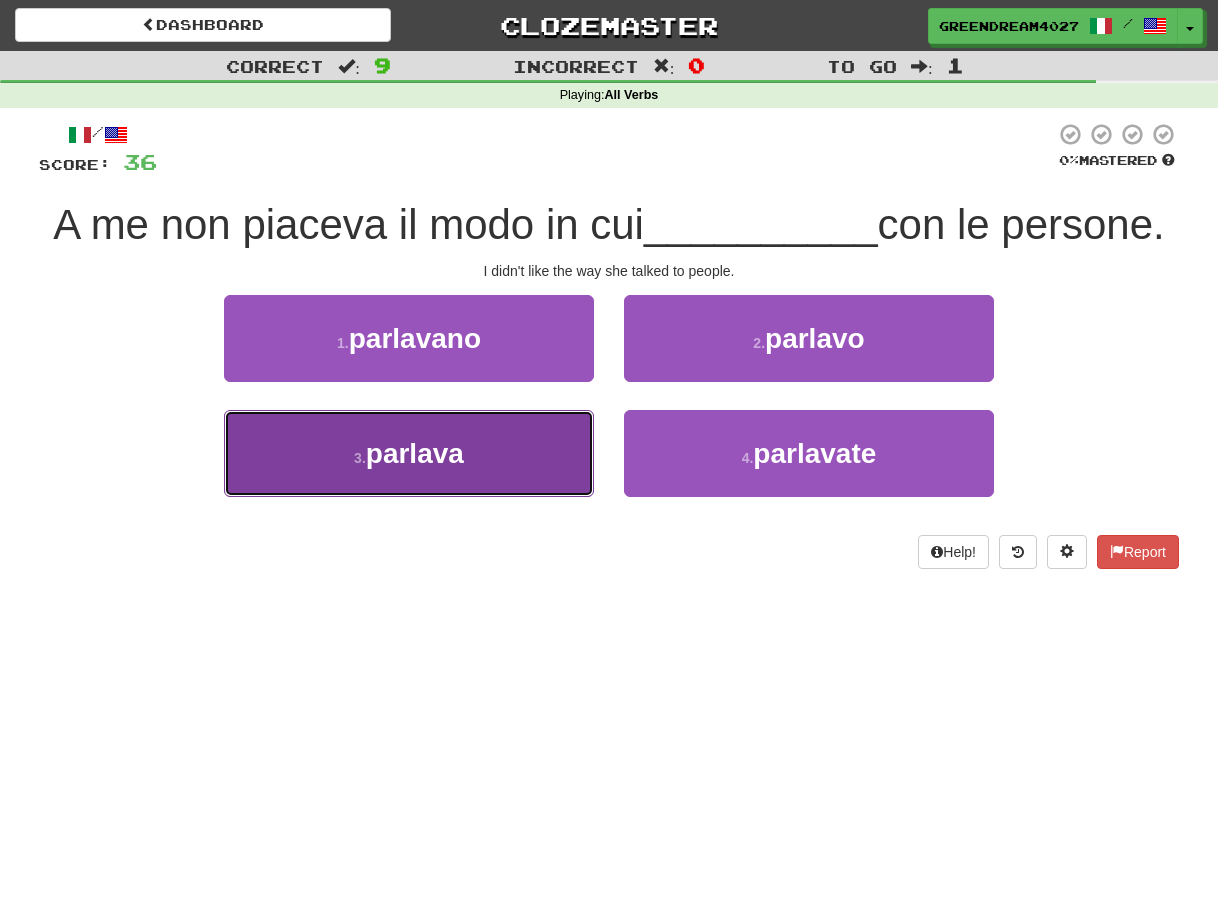 click on "3 .  parlava" at bounding box center (409, 453) 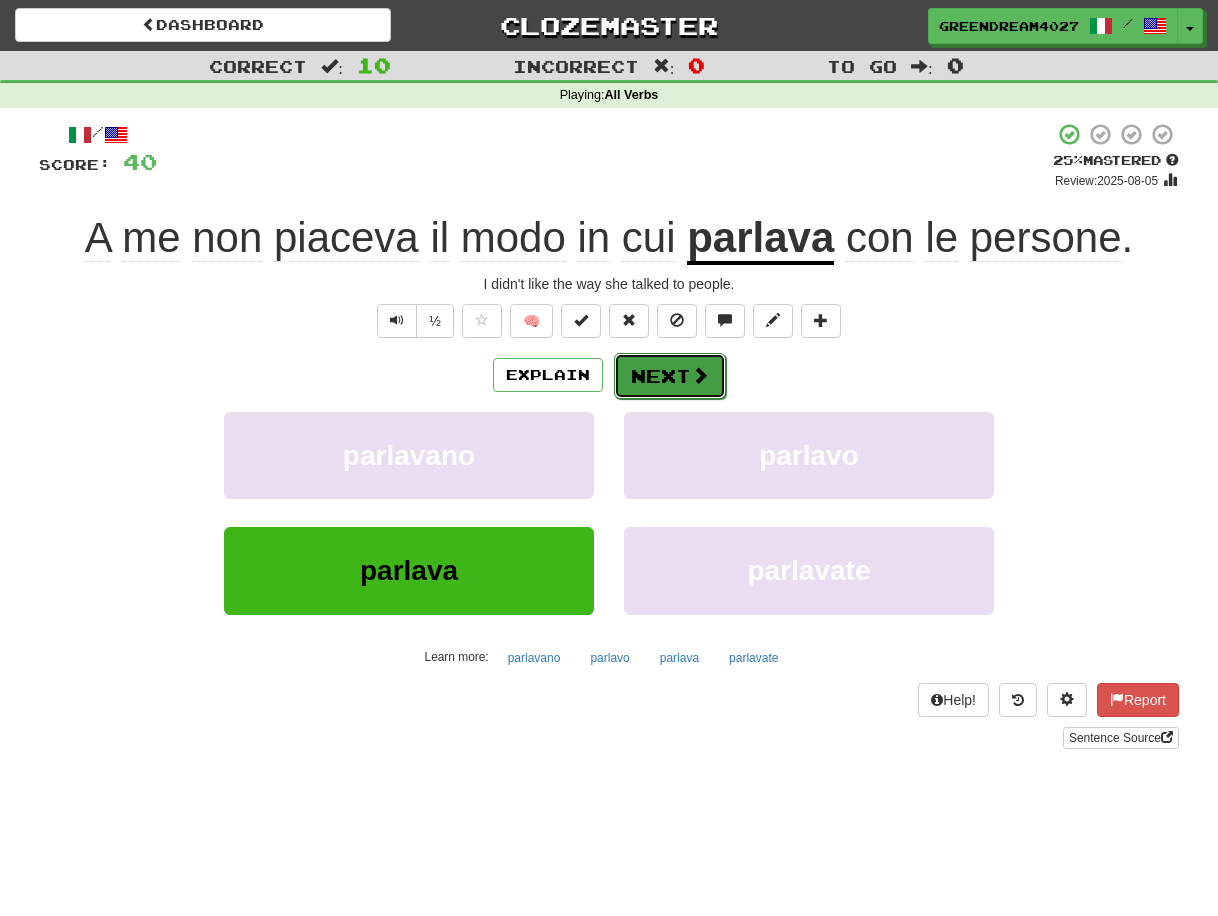 click on "Next" at bounding box center [670, 376] 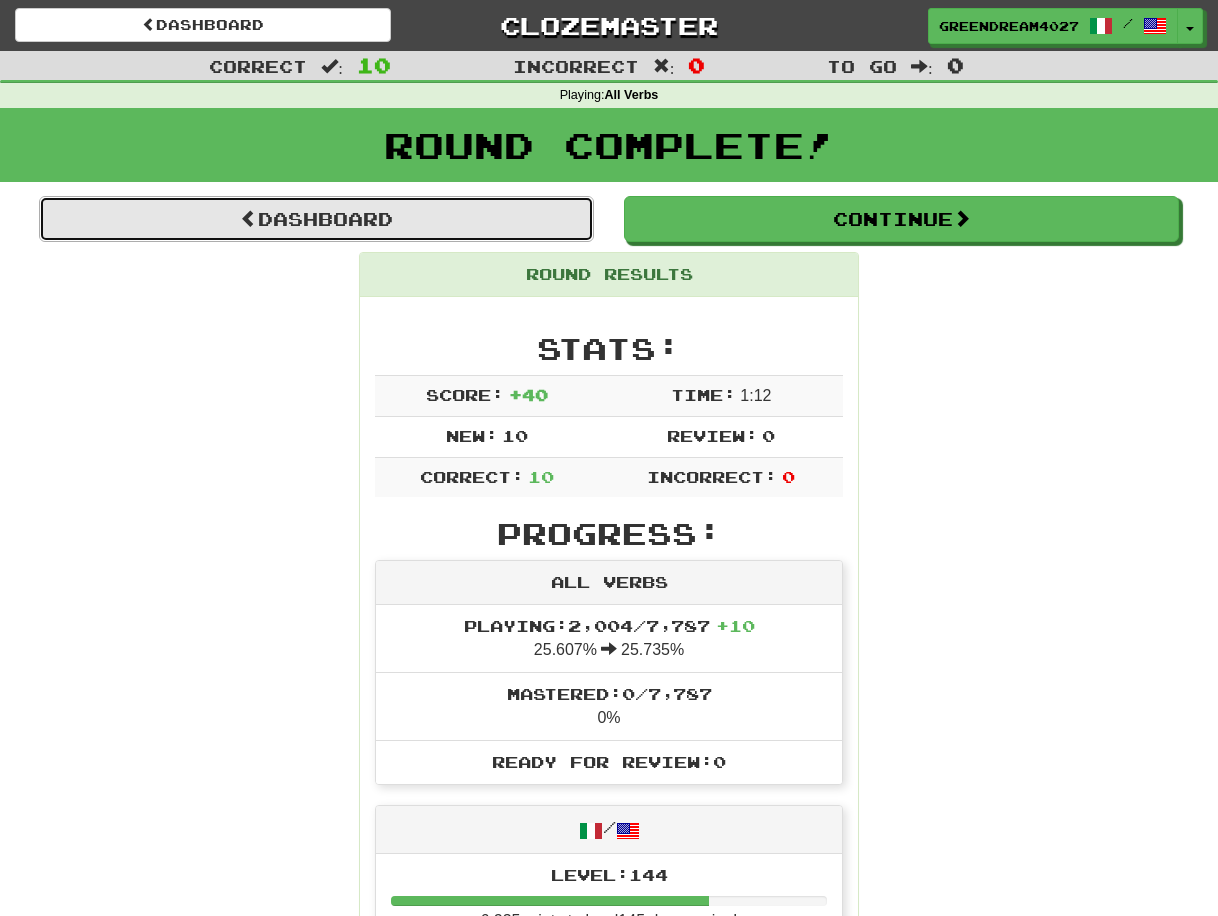 click on "Dashboard" at bounding box center [316, 219] 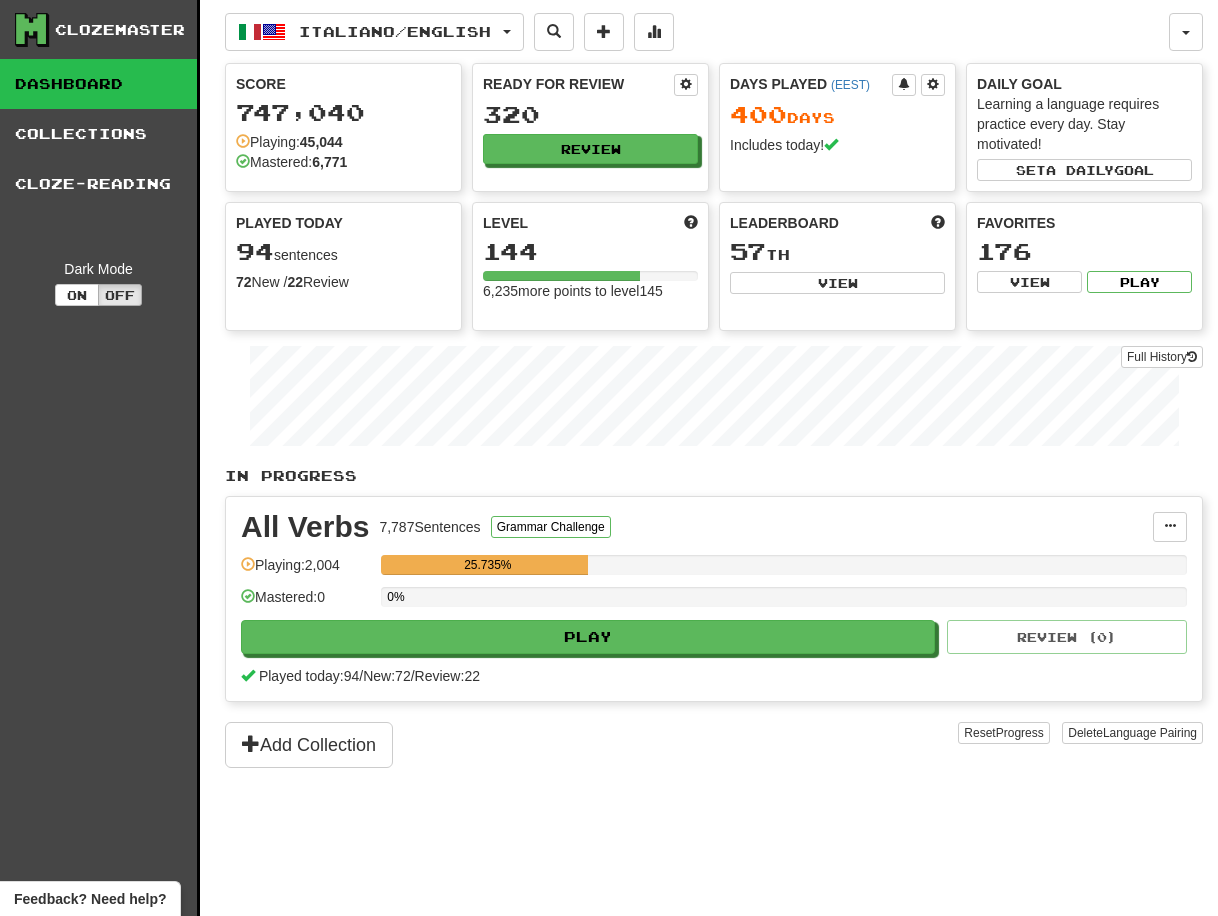 scroll, scrollTop: 0, scrollLeft: 0, axis: both 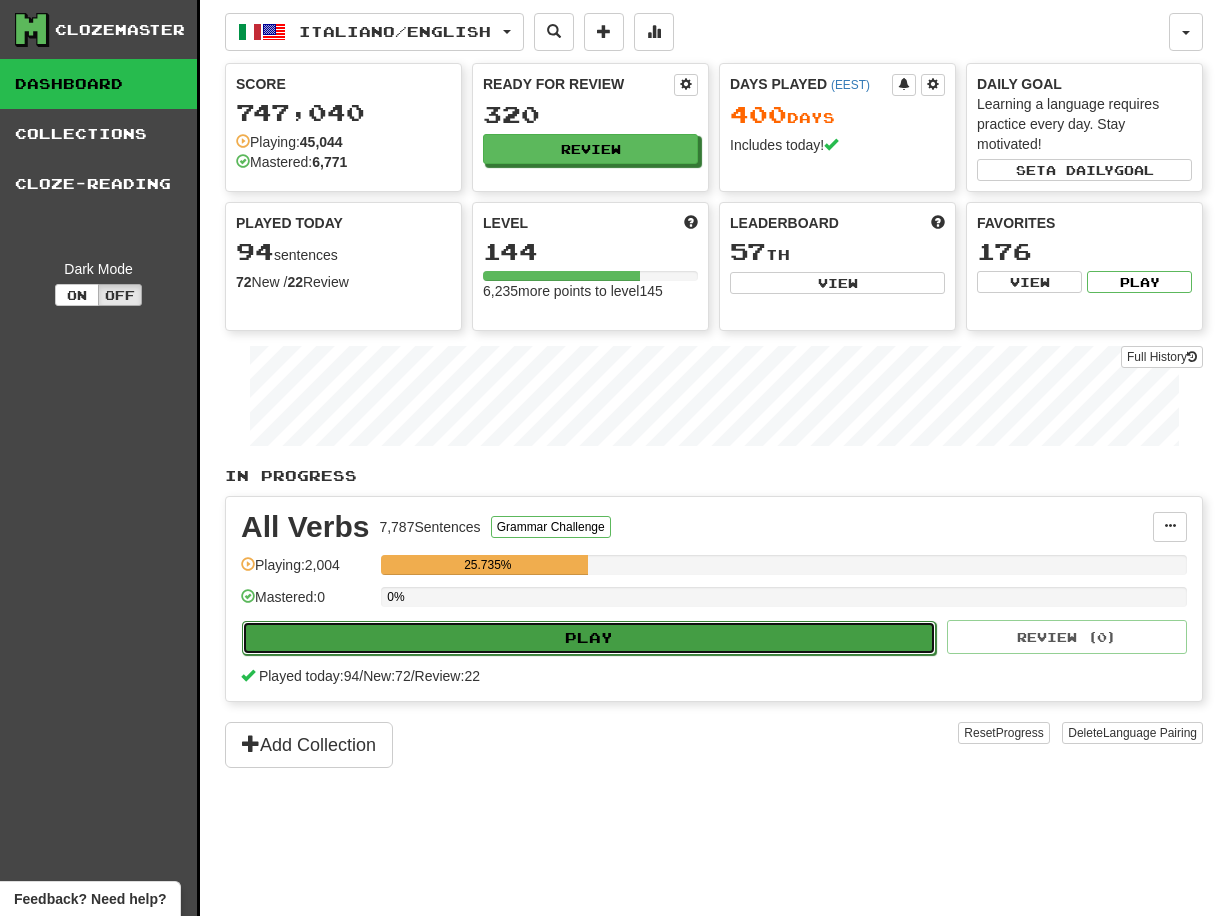 click on "Play" at bounding box center (589, 638) 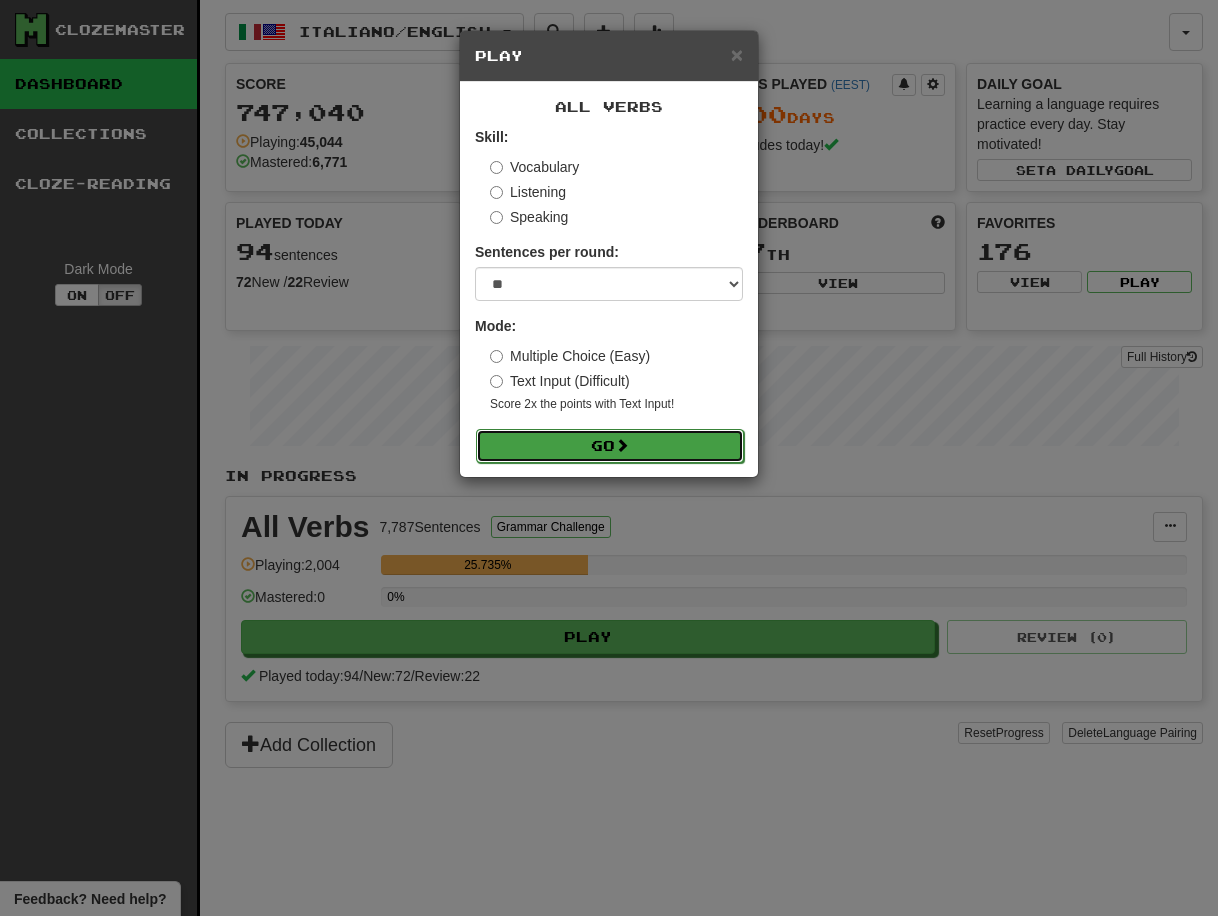 click on "Go" at bounding box center [610, 446] 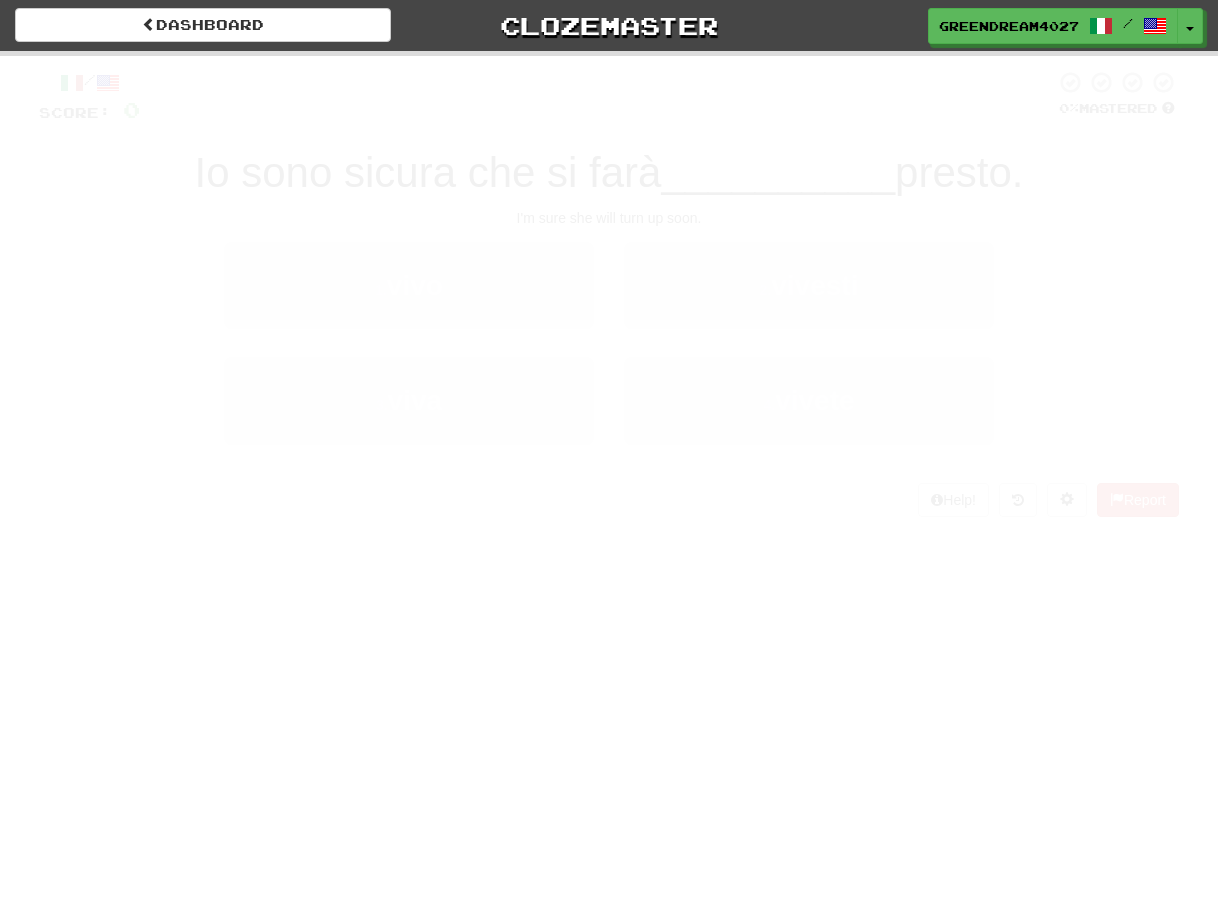 scroll, scrollTop: 0, scrollLeft: 0, axis: both 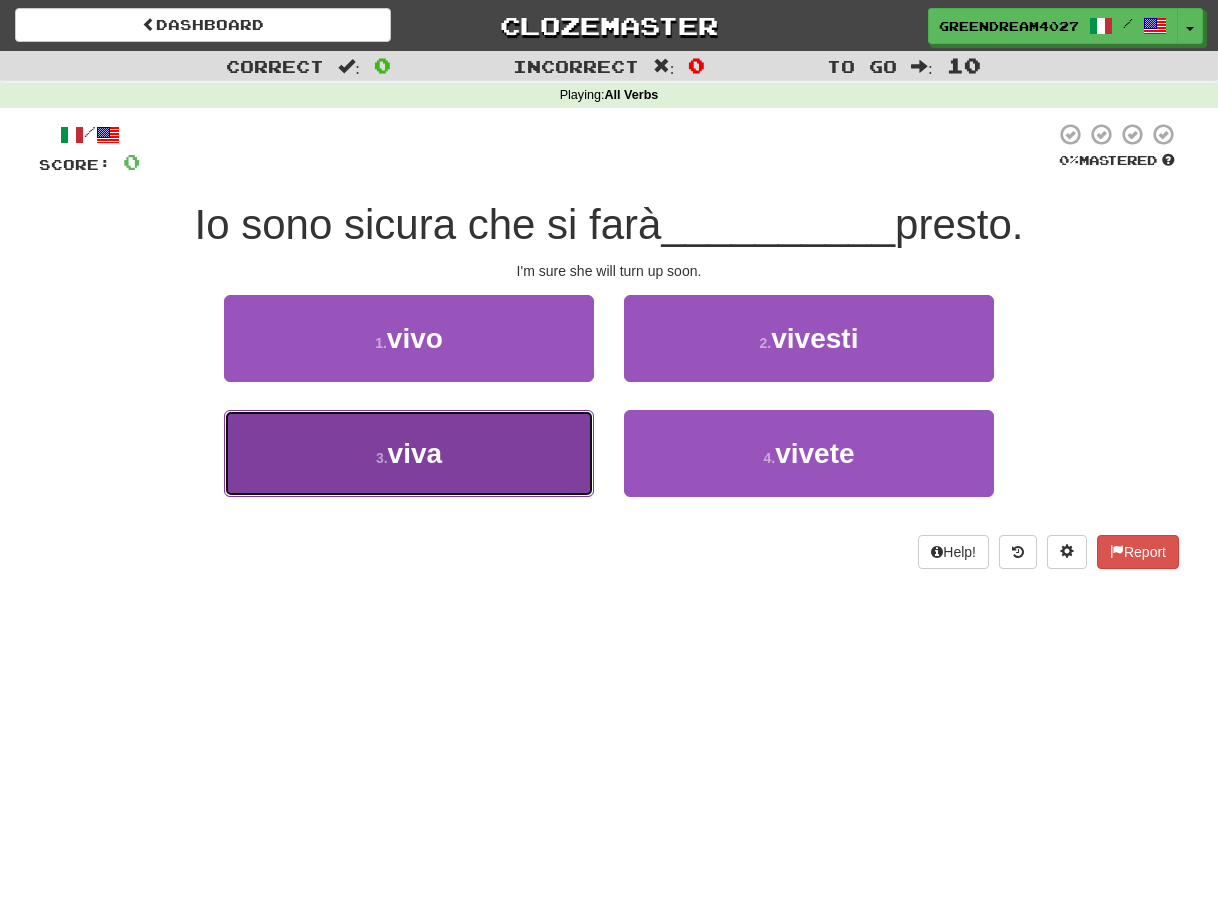 click on "3 .  viva" at bounding box center [409, 453] 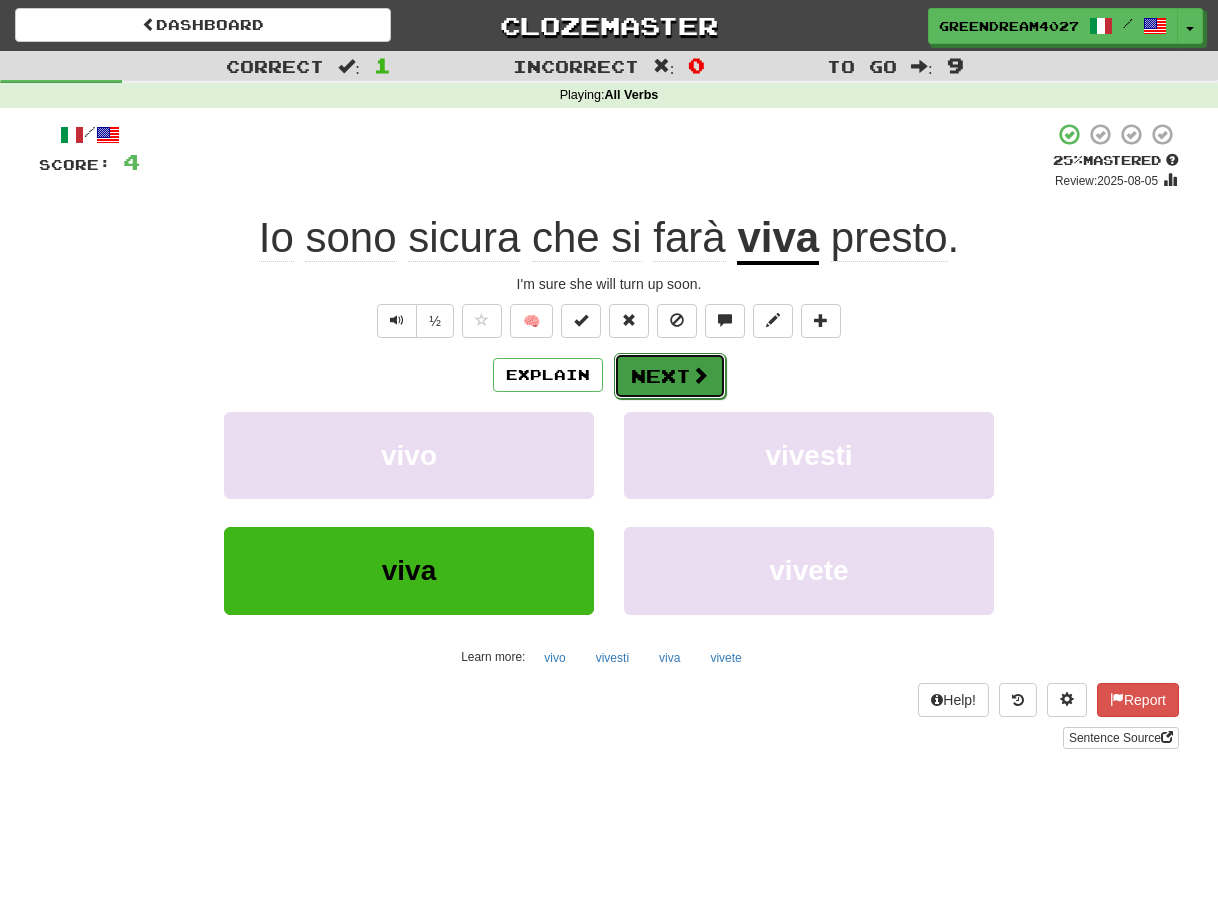 click on "Next" at bounding box center (670, 376) 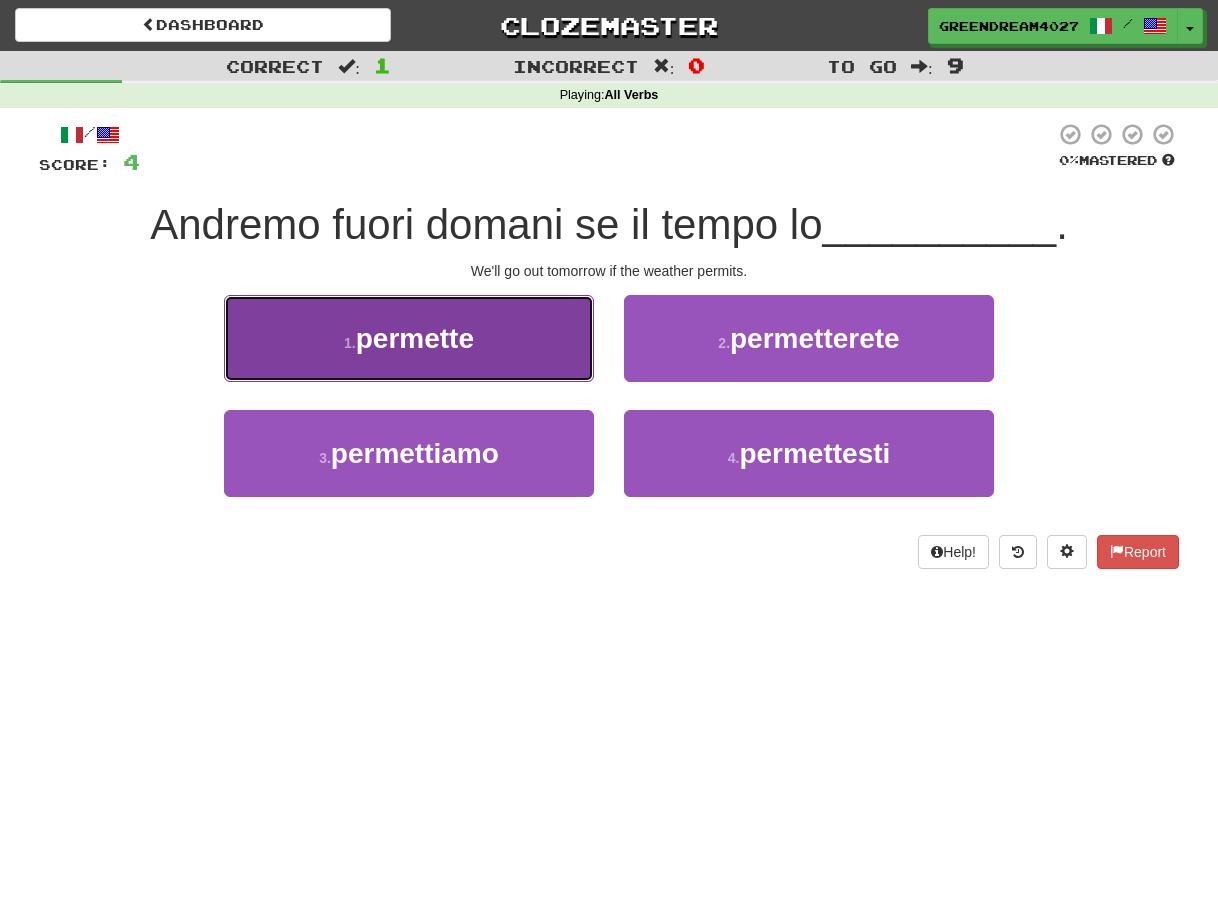 click on "1 .  permette" at bounding box center [409, 338] 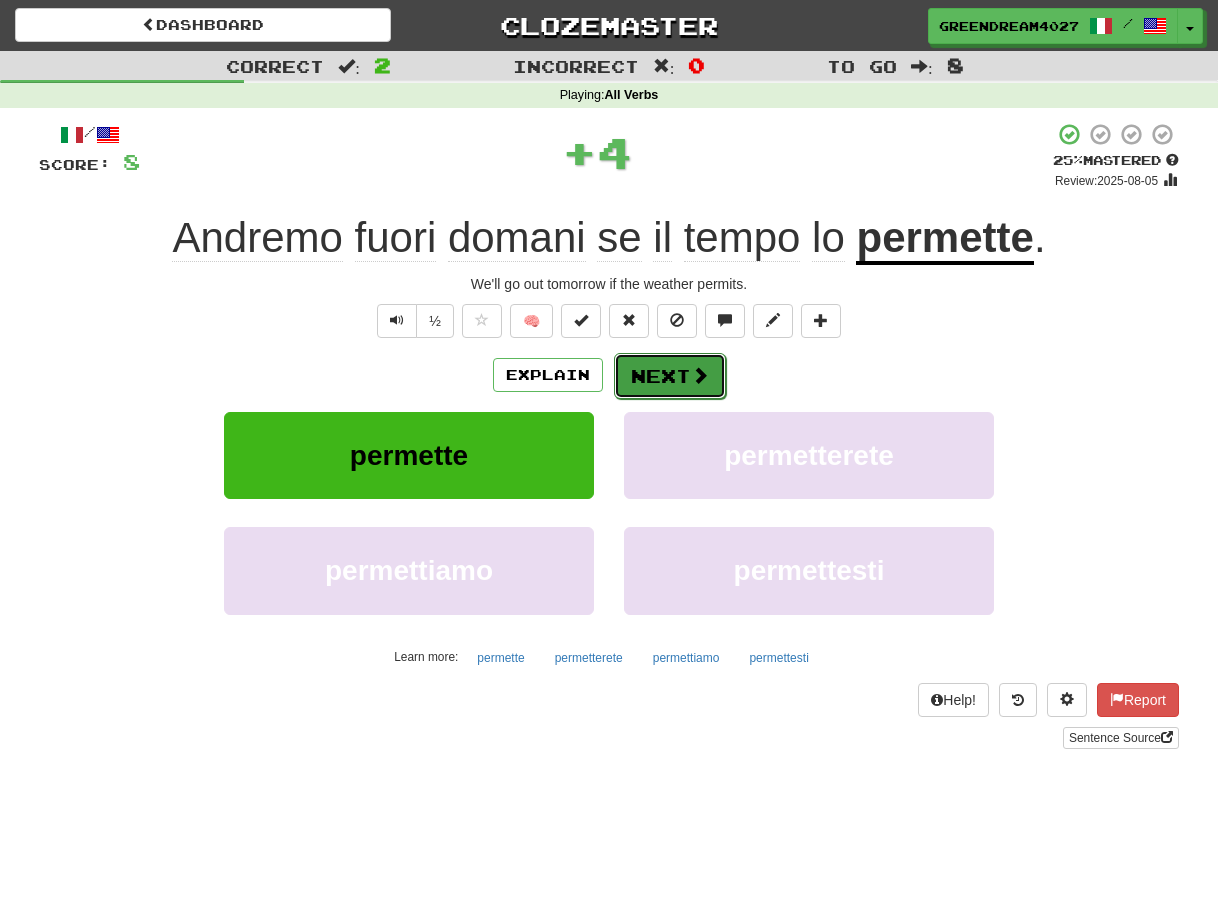 click on "Next" at bounding box center (670, 376) 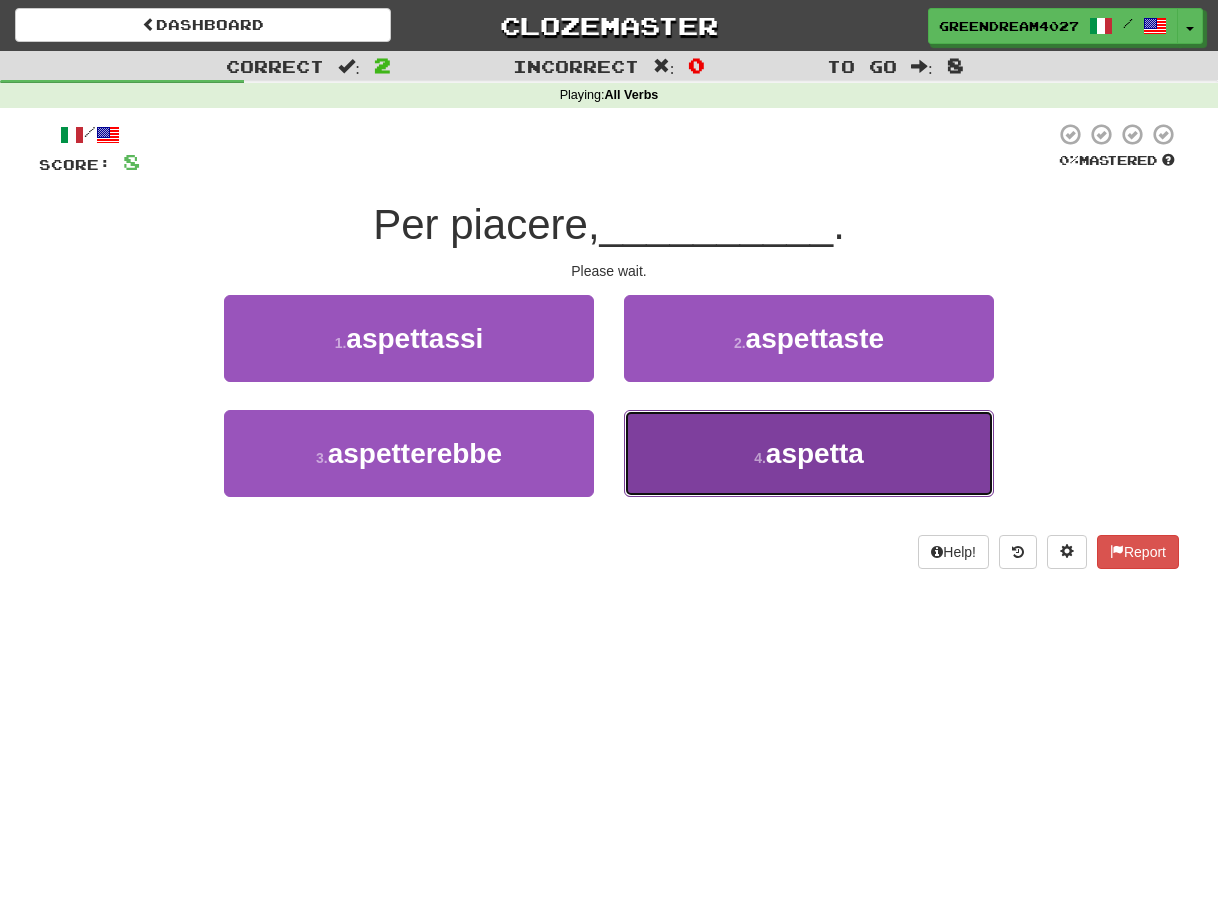 click on "4 .  aspetta" at bounding box center [809, 453] 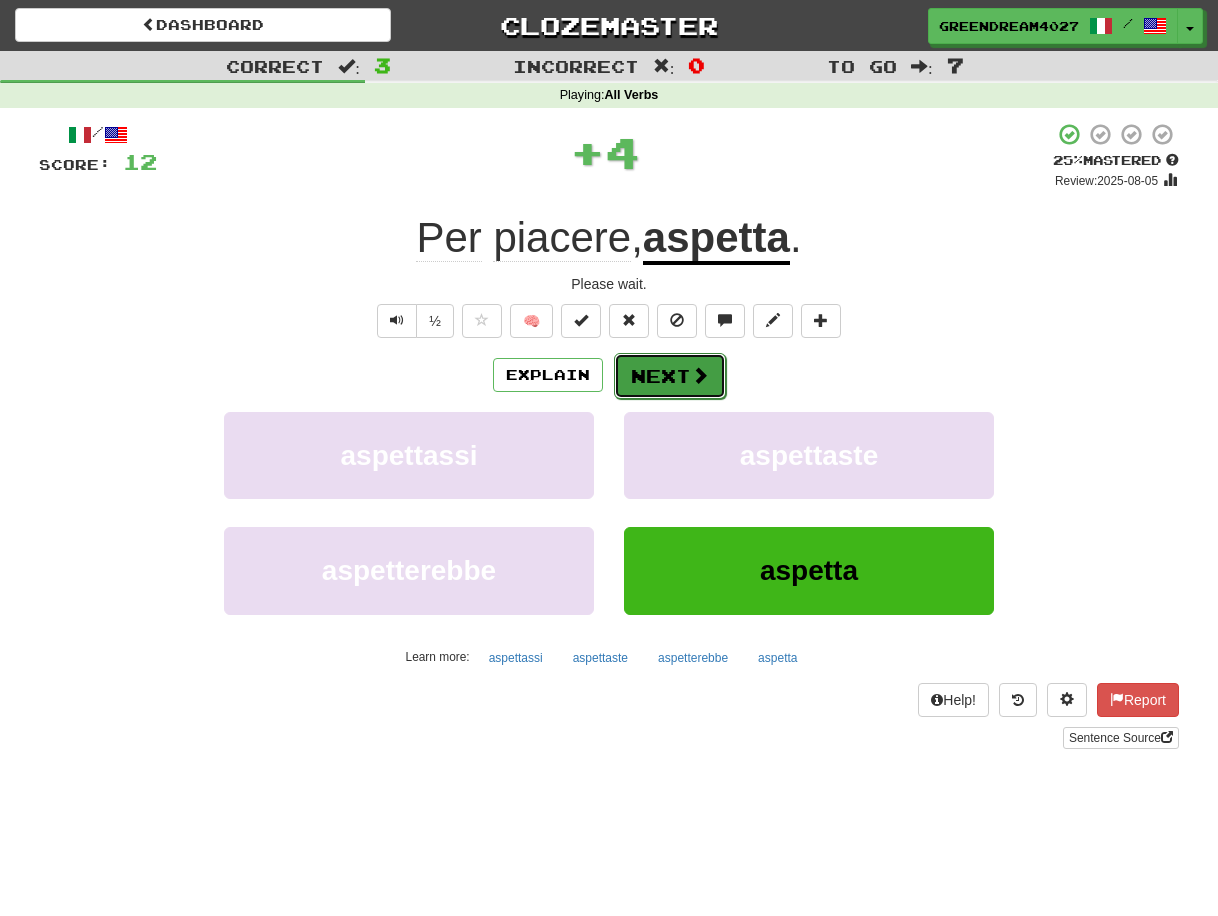 click on "Next" at bounding box center [670, 376] 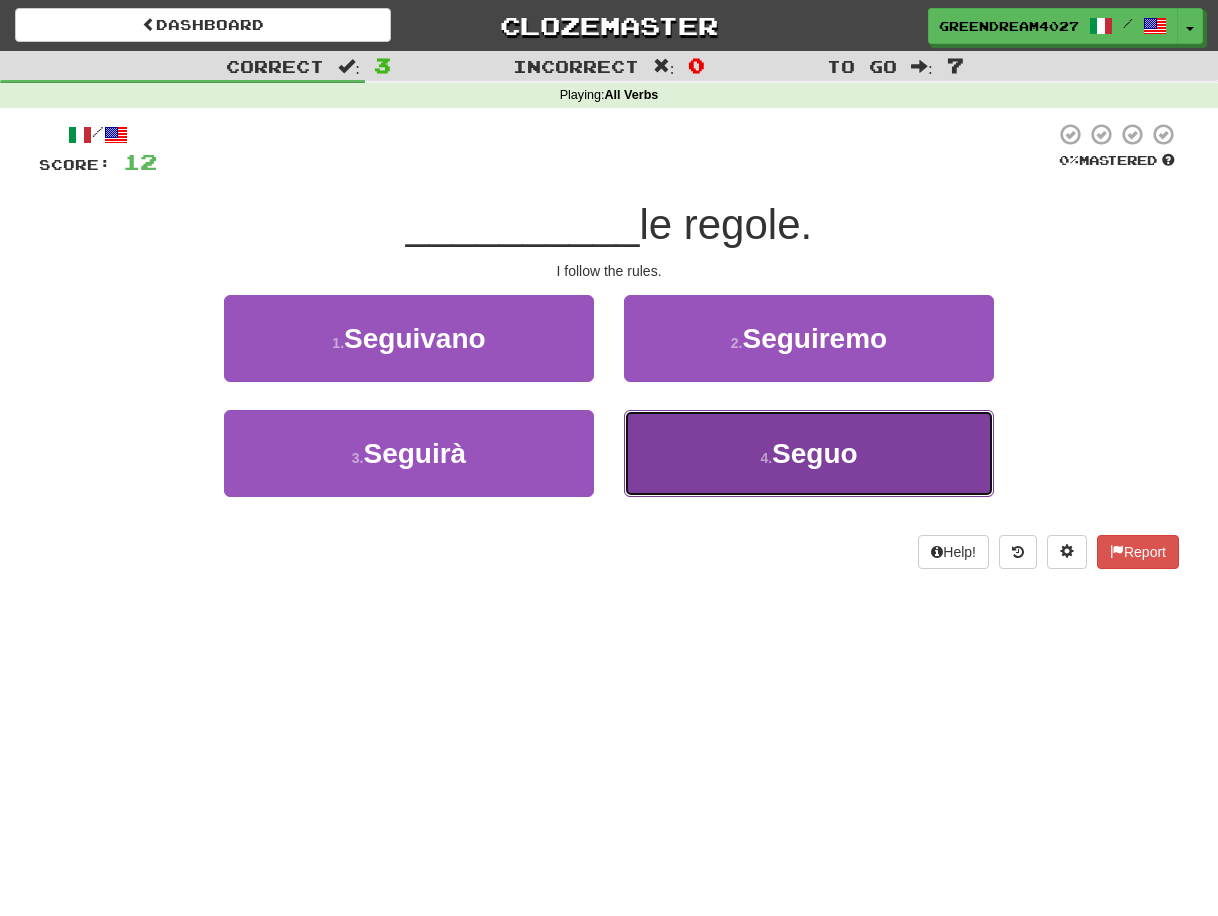 click on "4 .  Seguo" at bounding box center (809, 453) 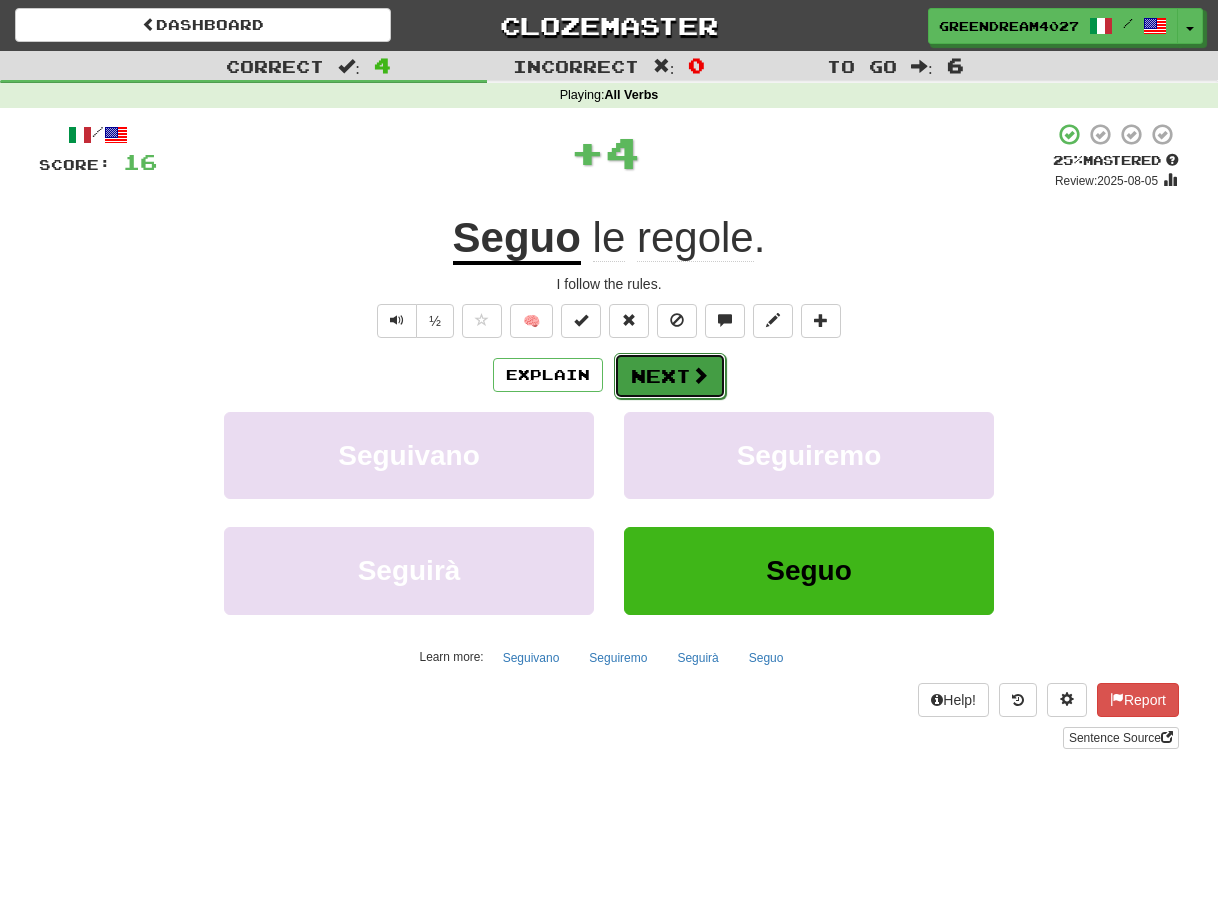click on "Next" at bounding box center [670, 376] 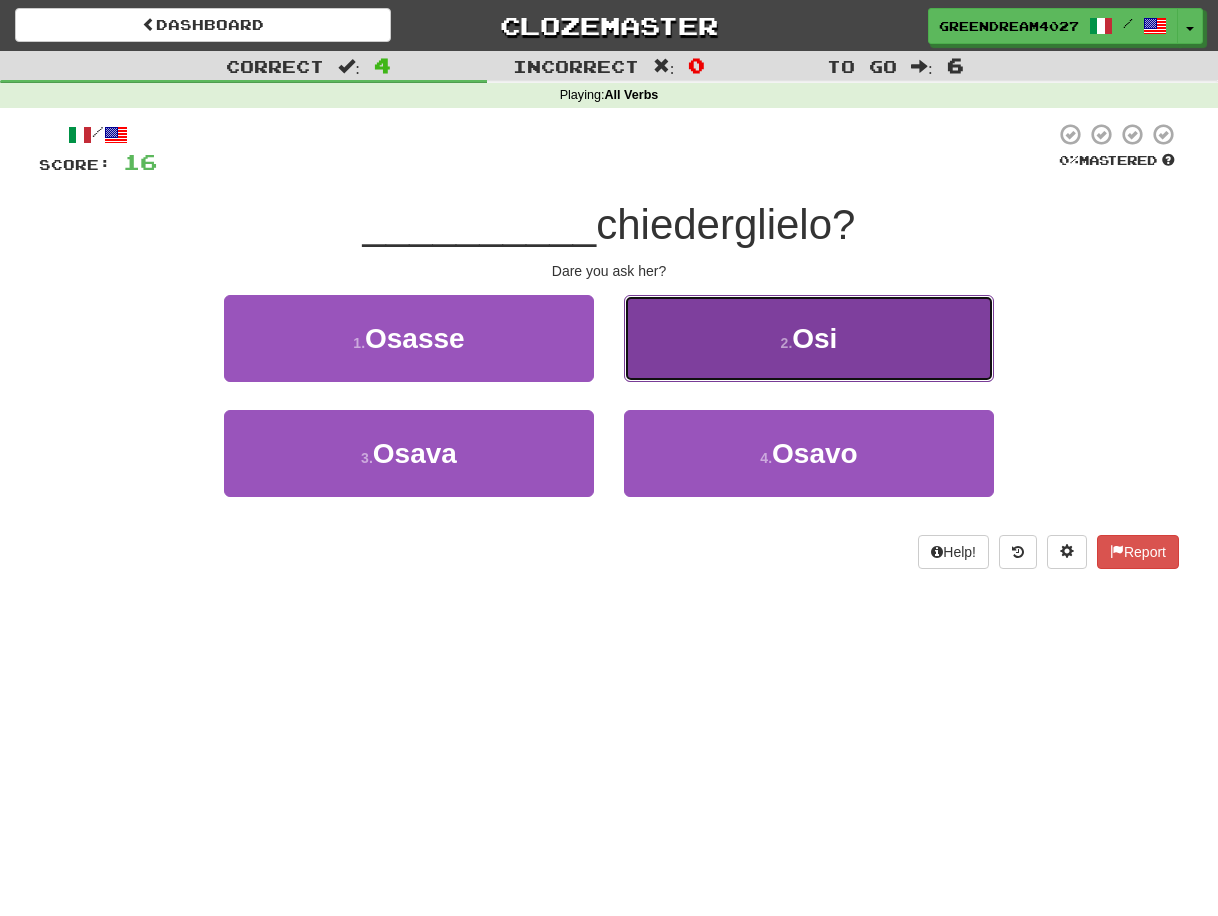 click on "2 .  Osi" at bounding box center (809, 338) 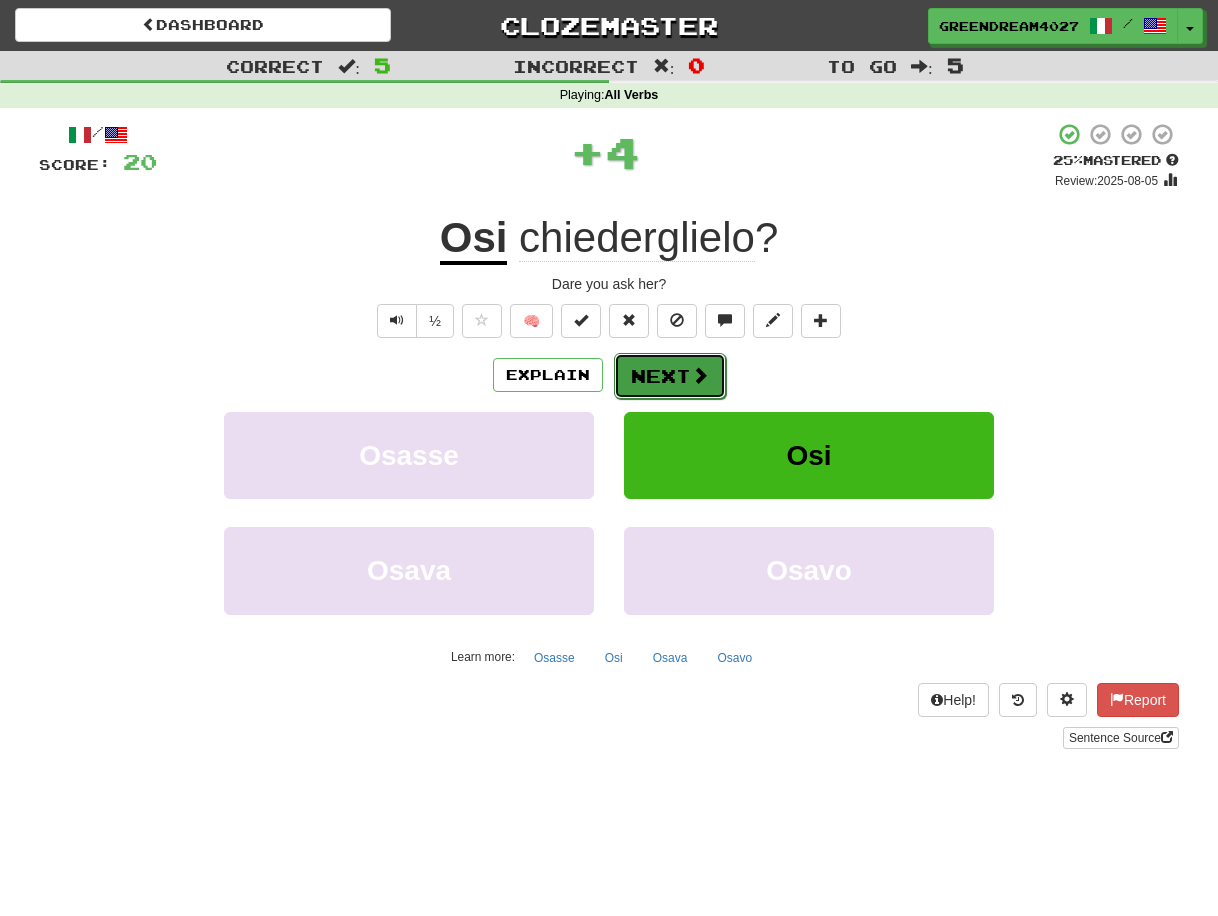 click on "Next" at bounding box center [670, 376] 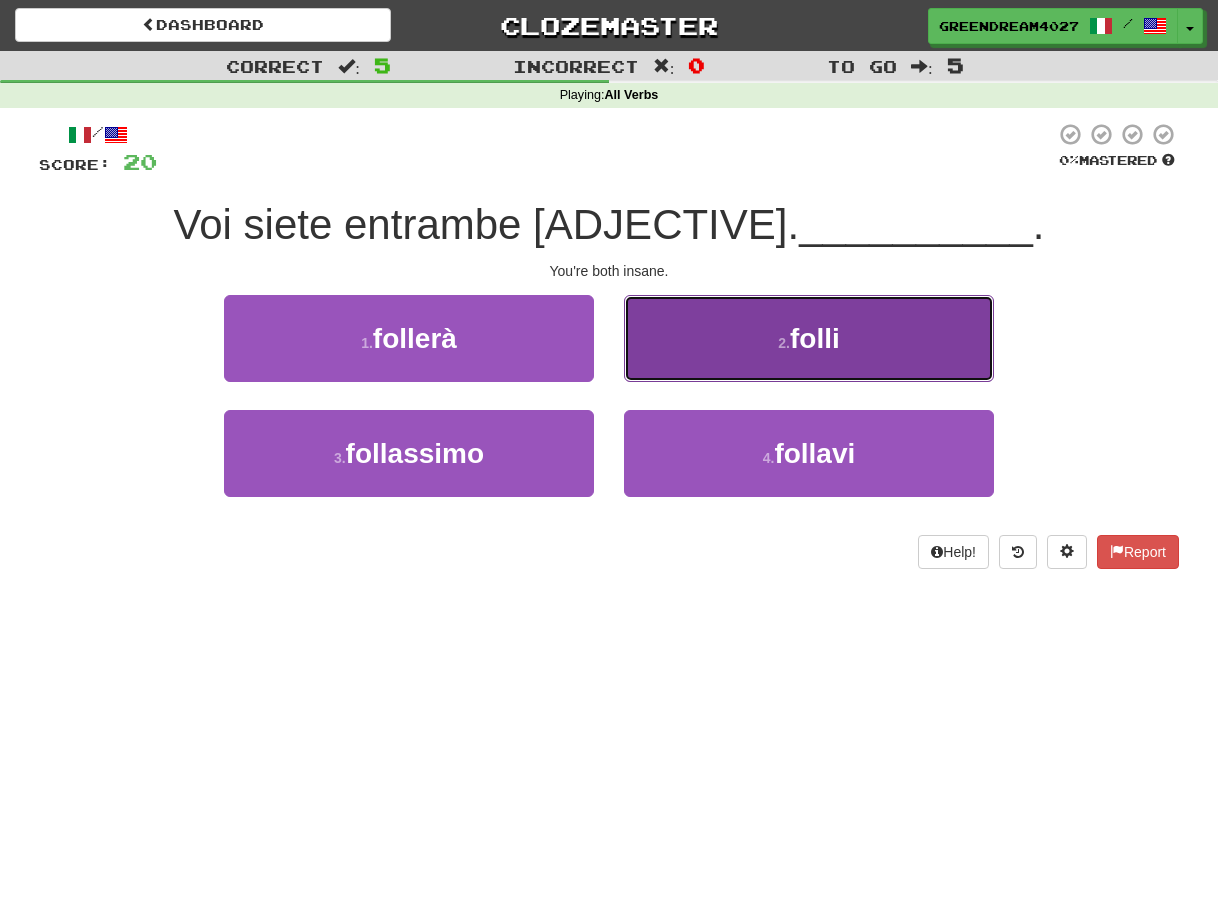 click on "2 .  folli" at bounding box center (809, 338) 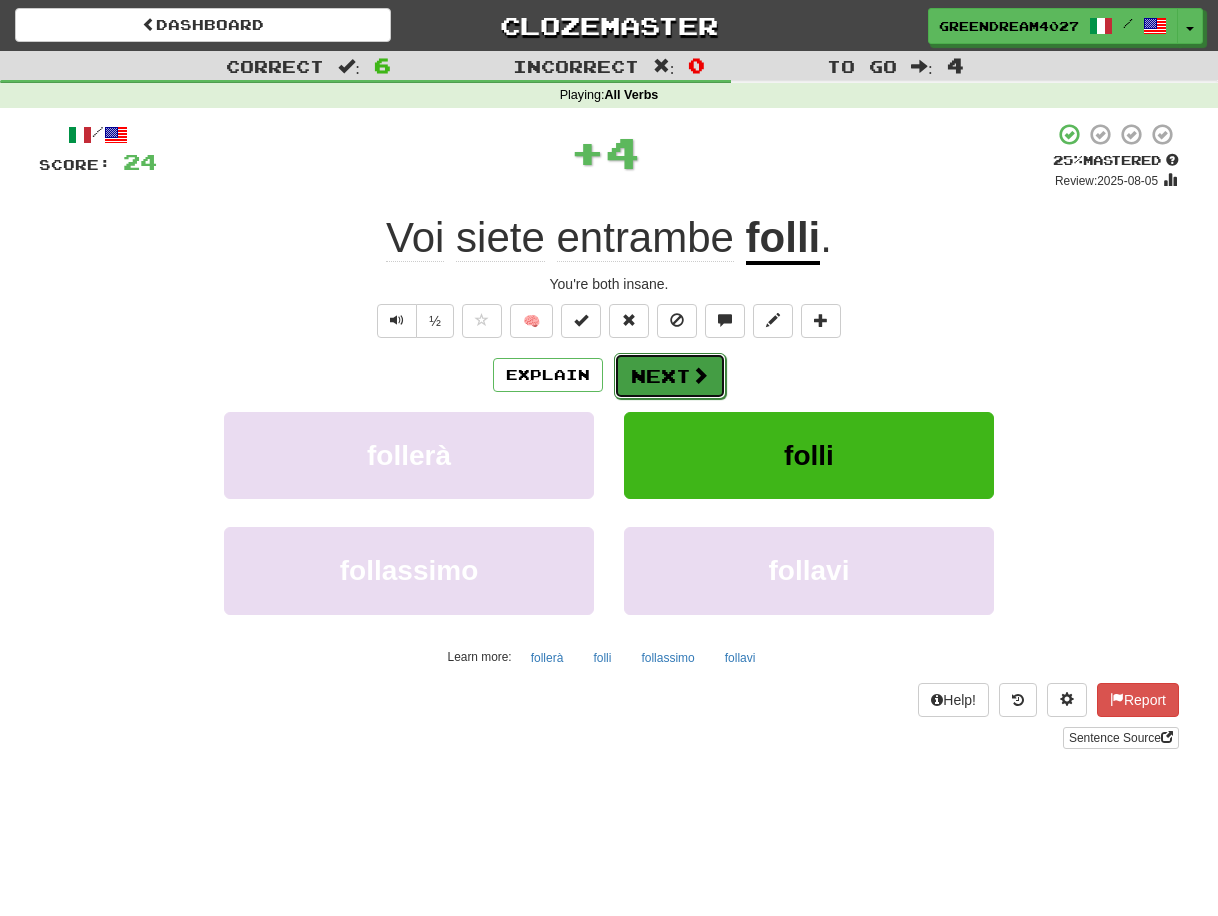click on "Next" at bounding box center (670, 376) 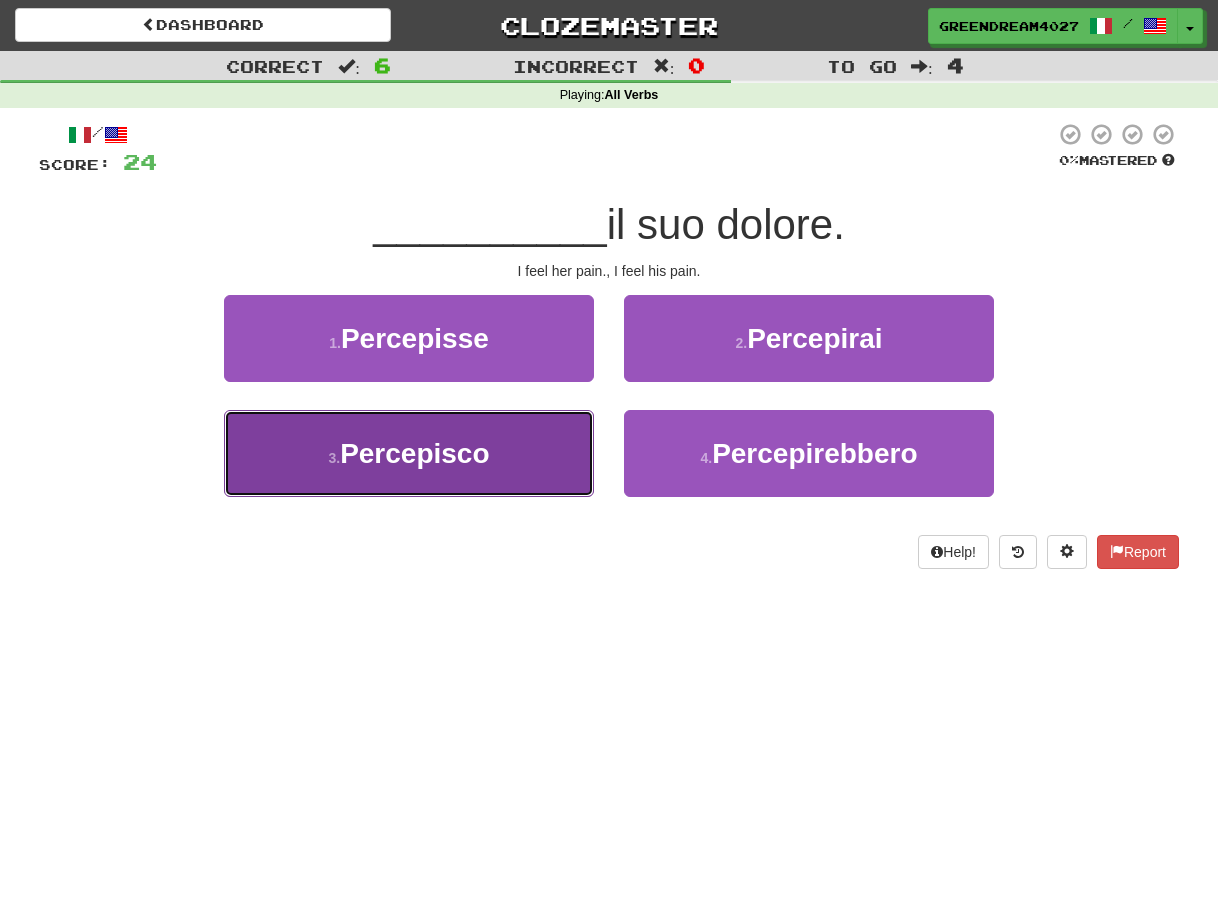 click on "Percepisco" at bounding box center [414, 453] 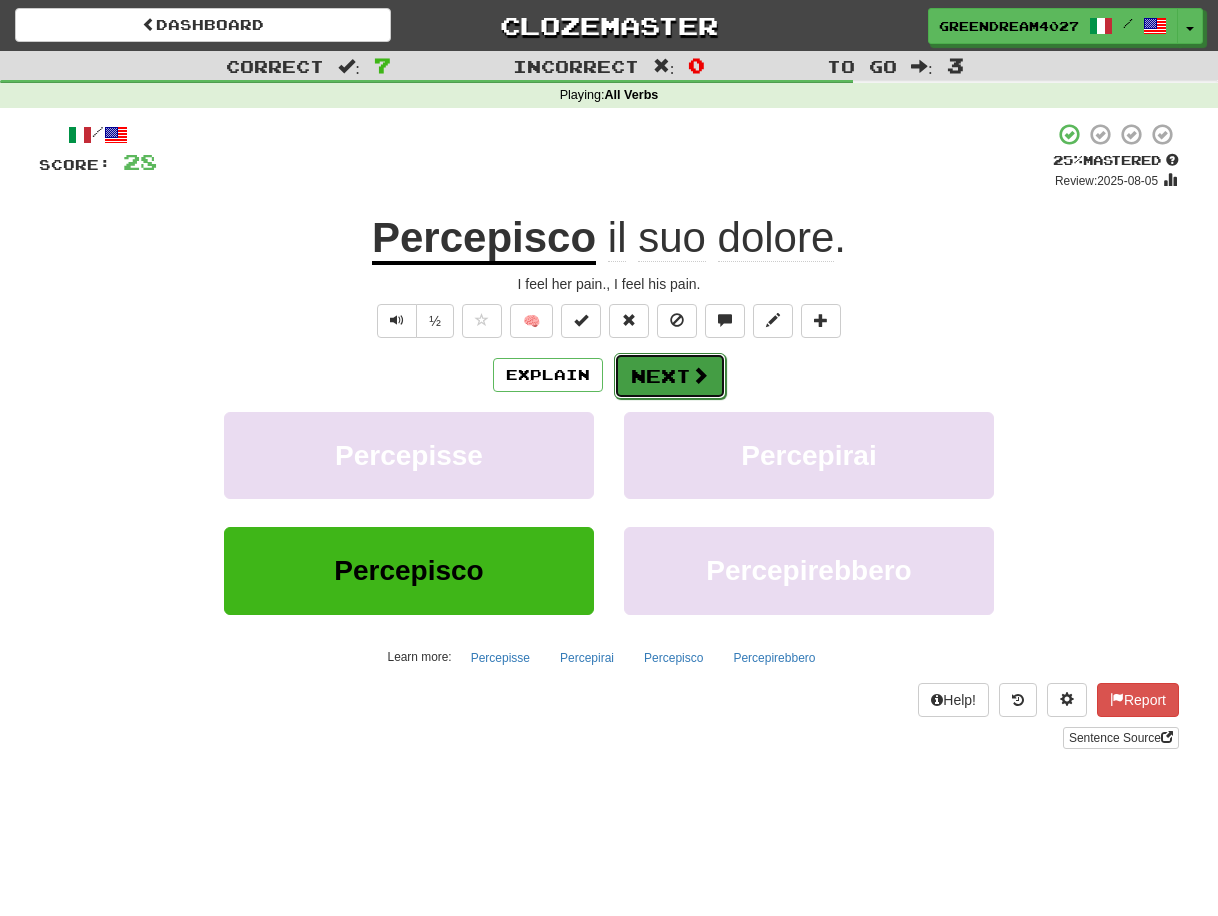 click on "Next" at bounding box center [670, 376] 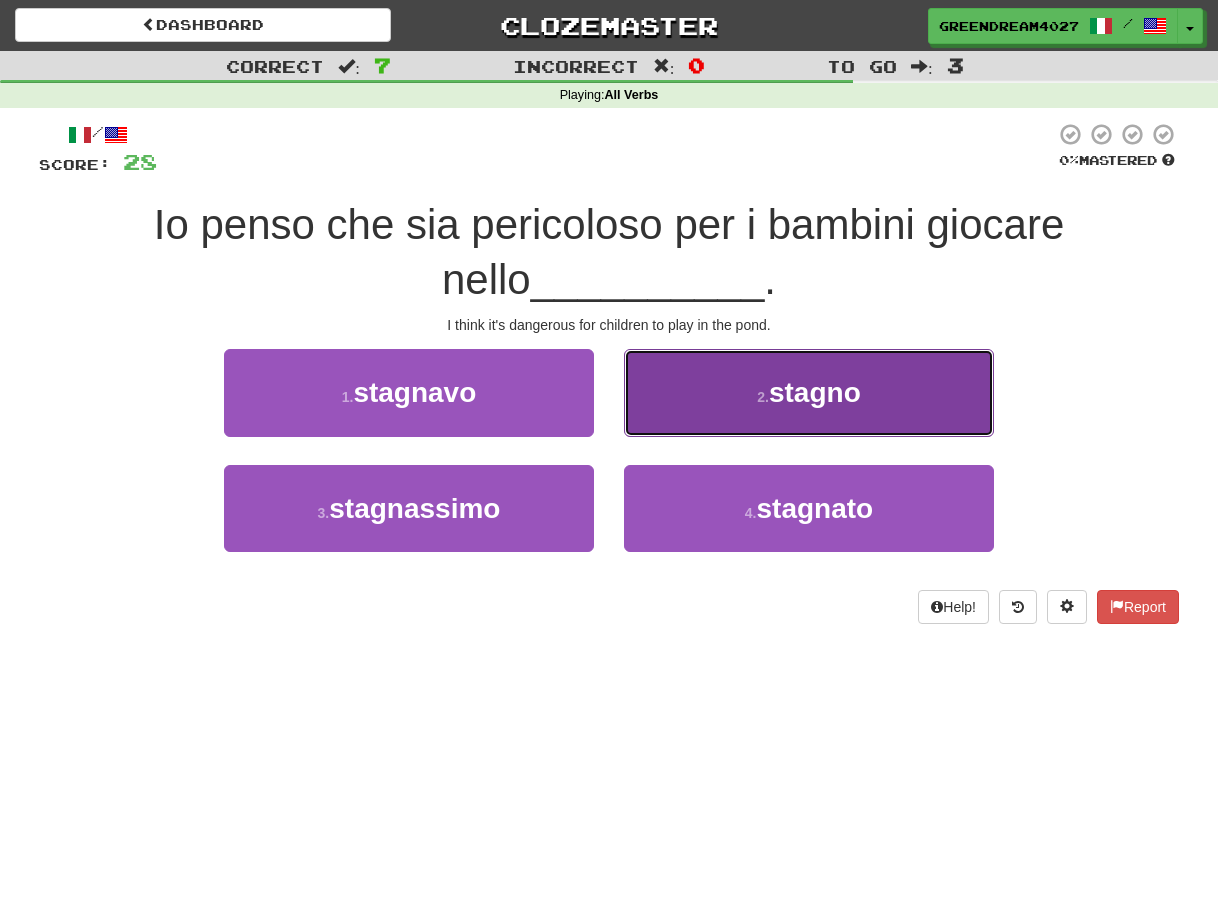 click on "2 .  stagno" at bounding box center [809, 392] 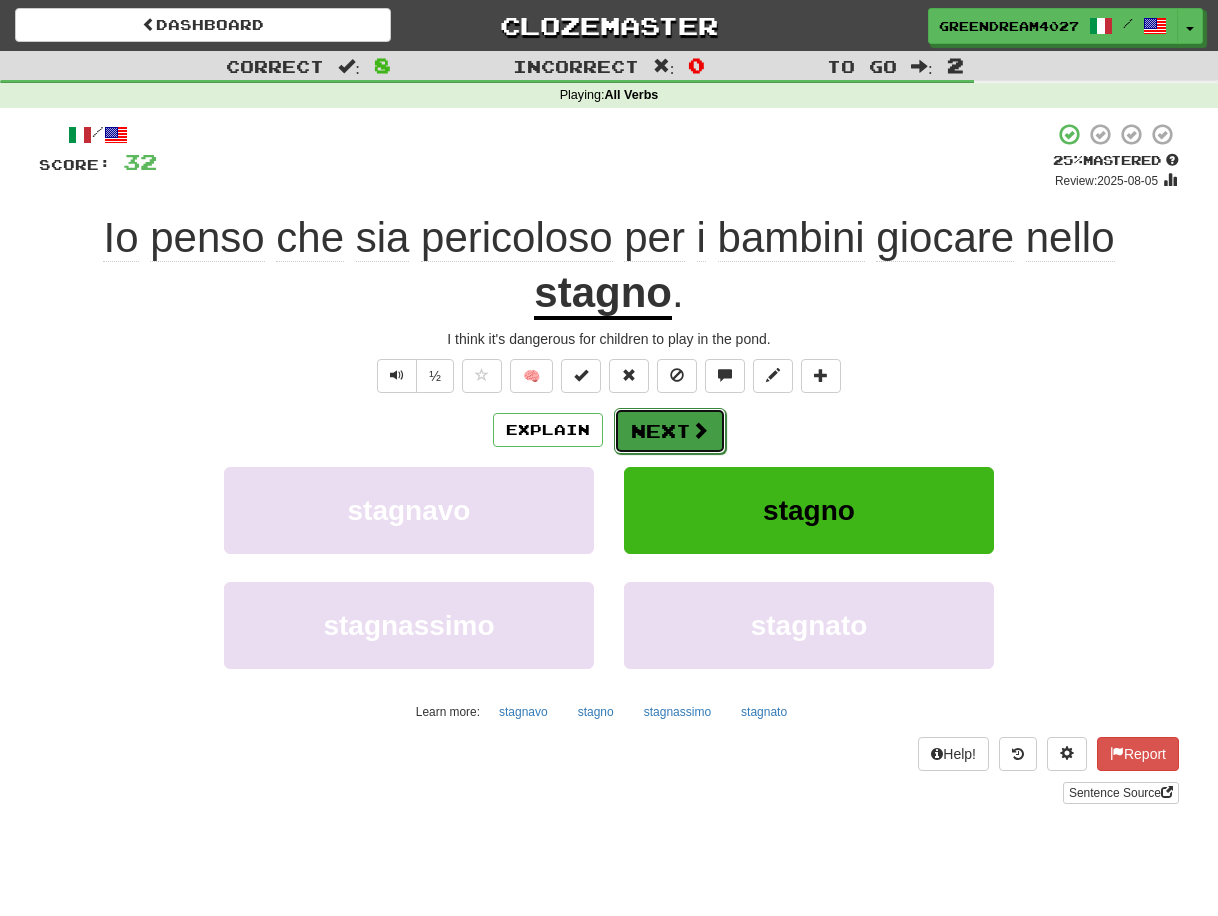 click on "Next" at bounding box center (670, 431) 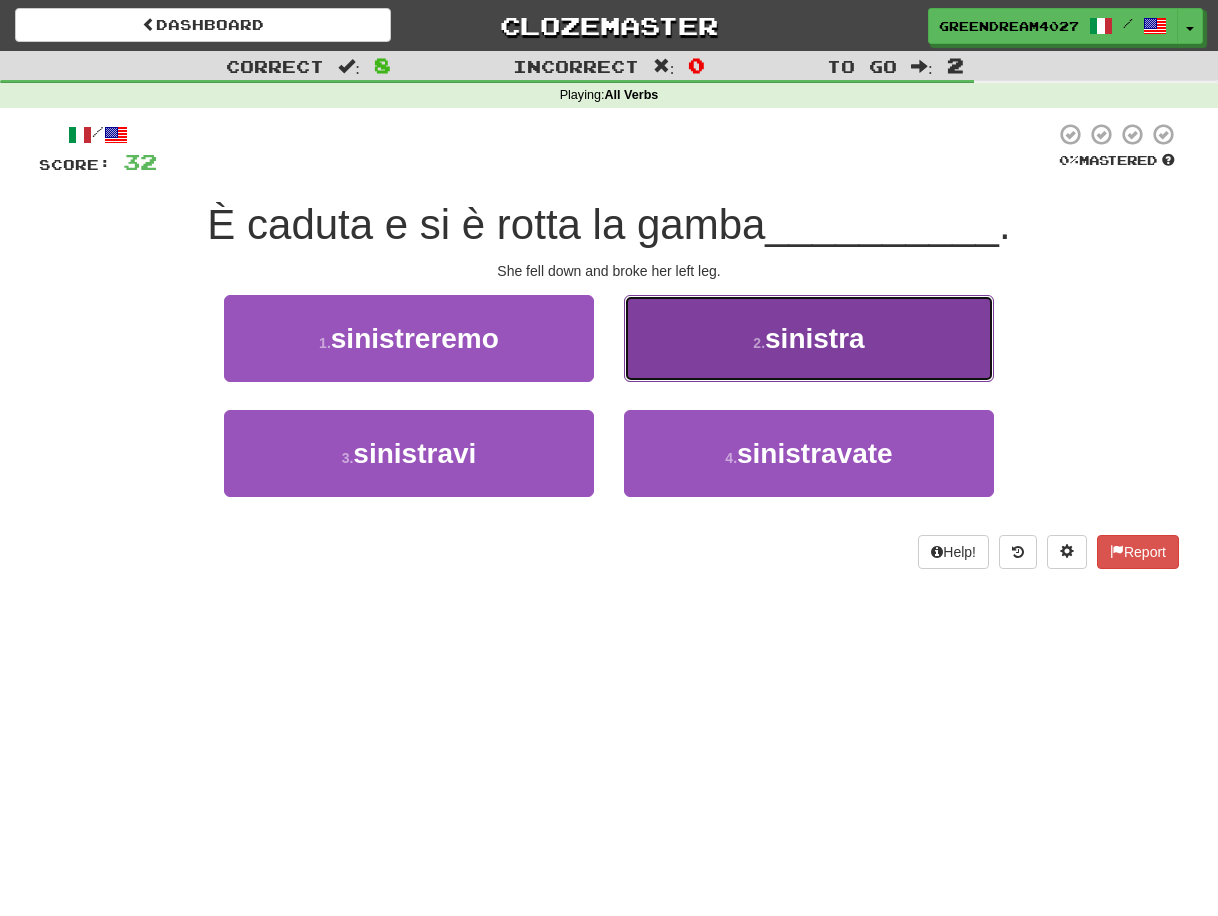 click on "2 .  sinistra" at bounding box center (809, 338) 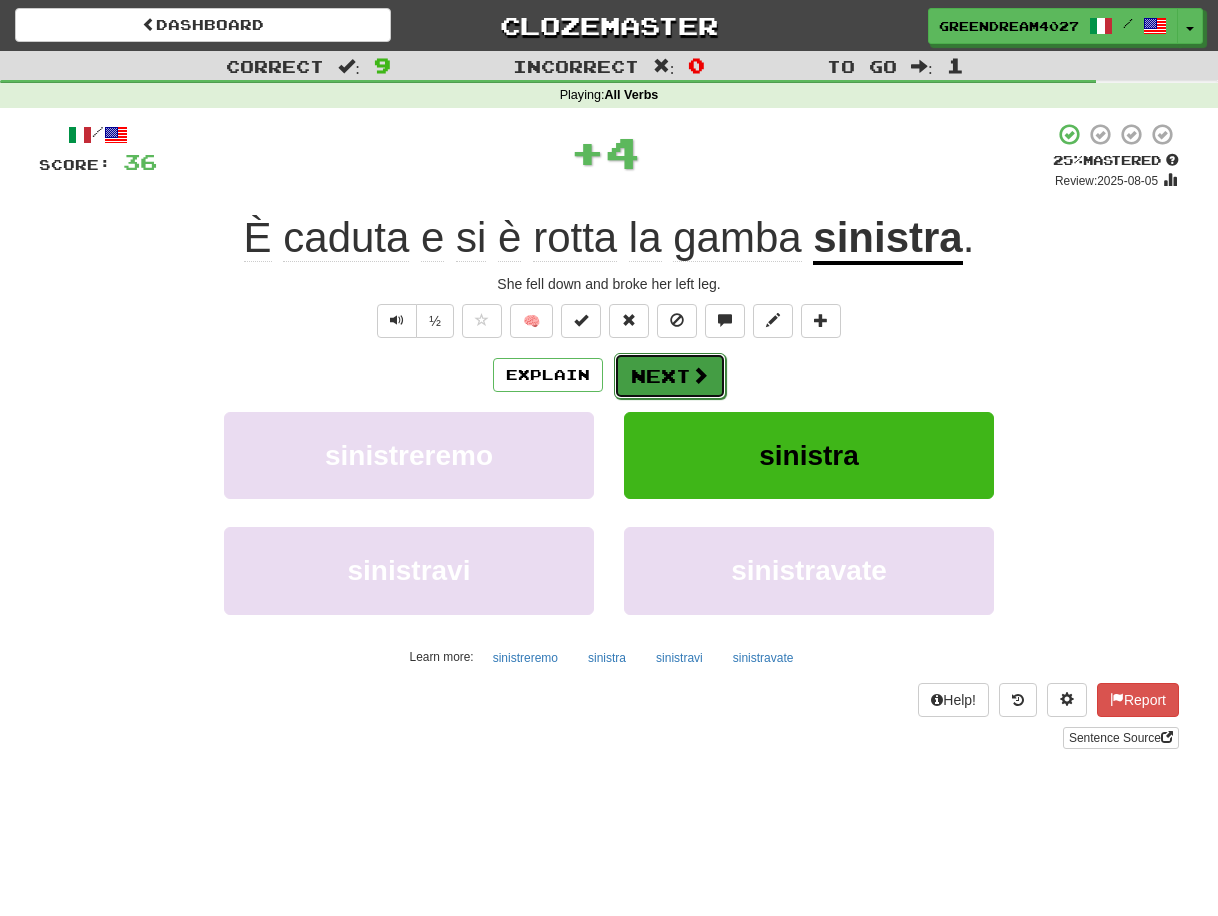click on "Next" at bounding box center [670, 376] 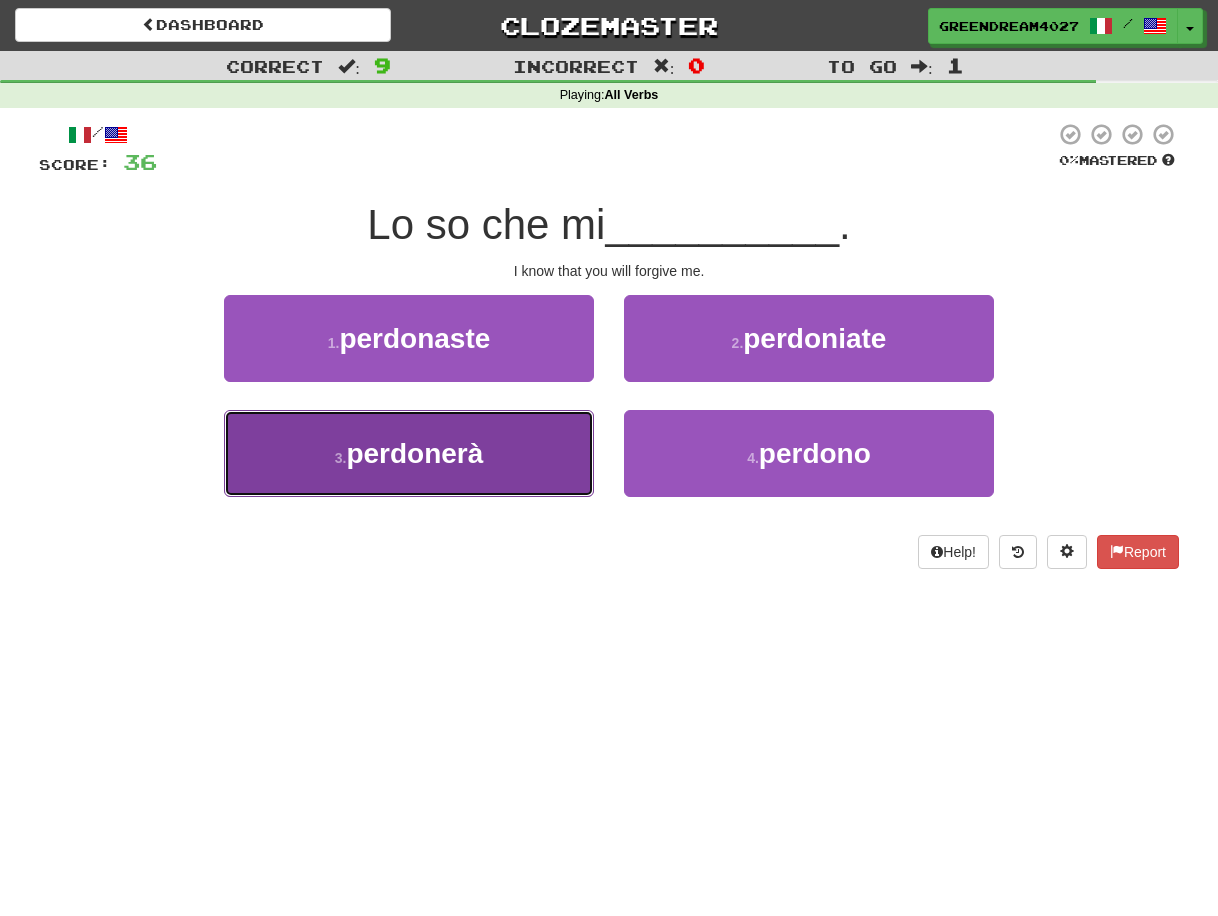 click on "perdonerà" at bounding box center (414, 453) 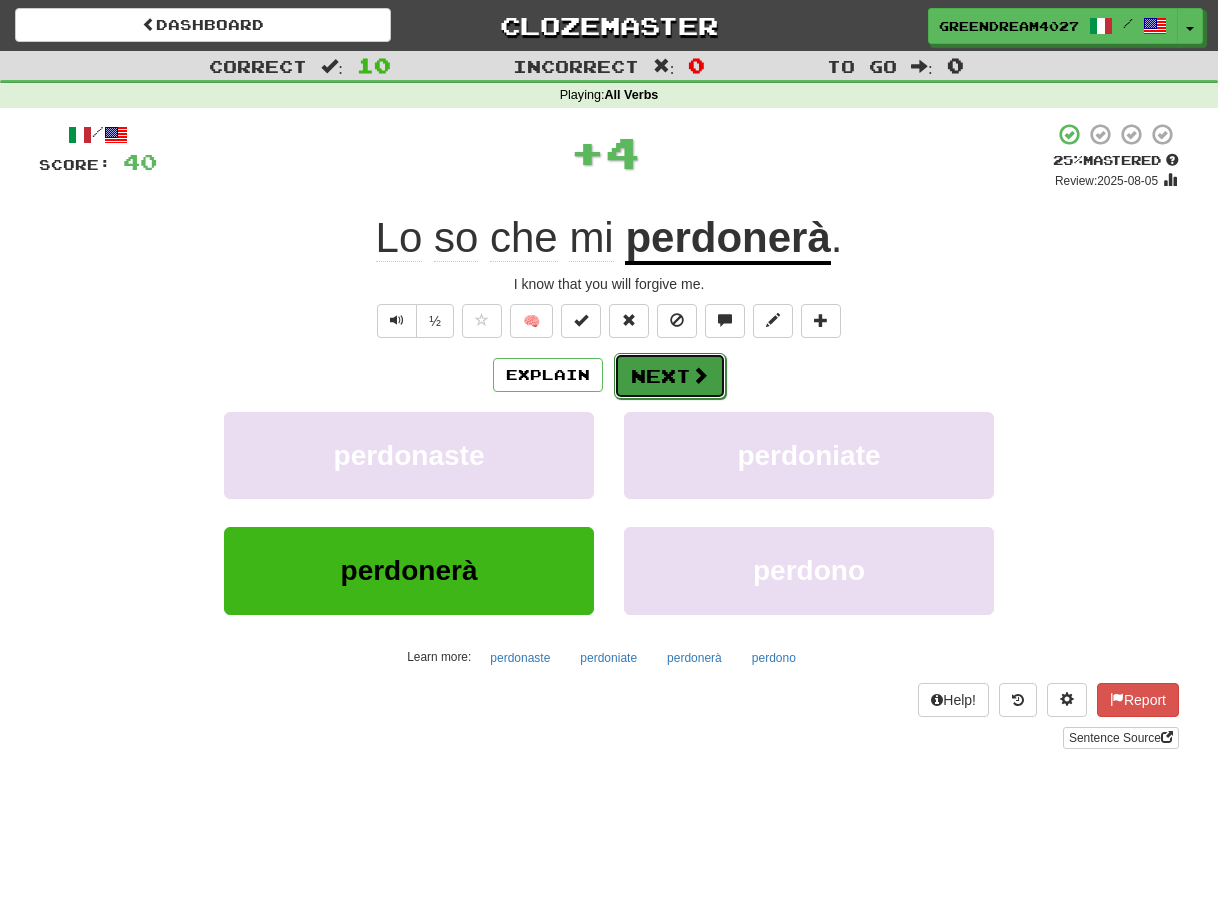 click on "Next" at bounding box center (670, 376) 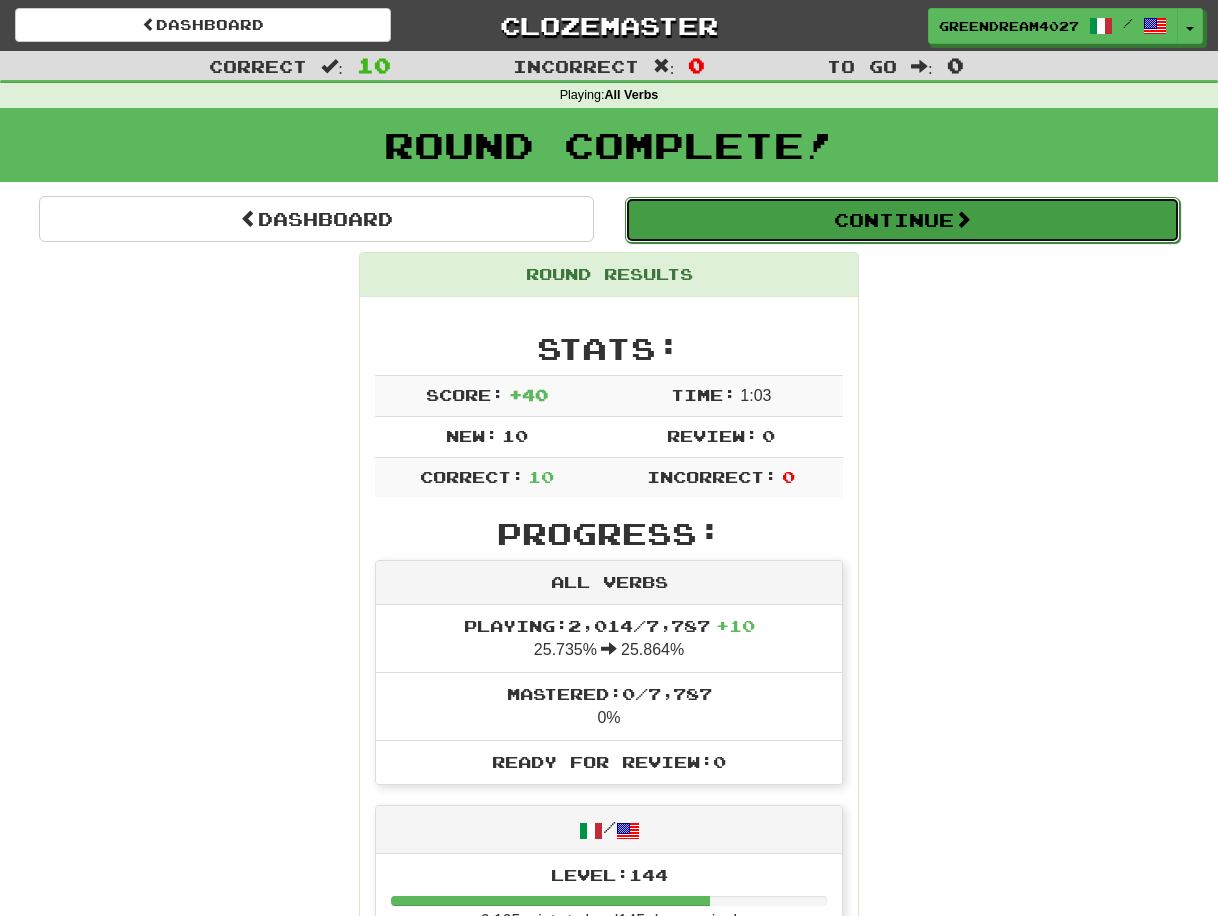 click on "Continue" at bounding box center [902, 220] 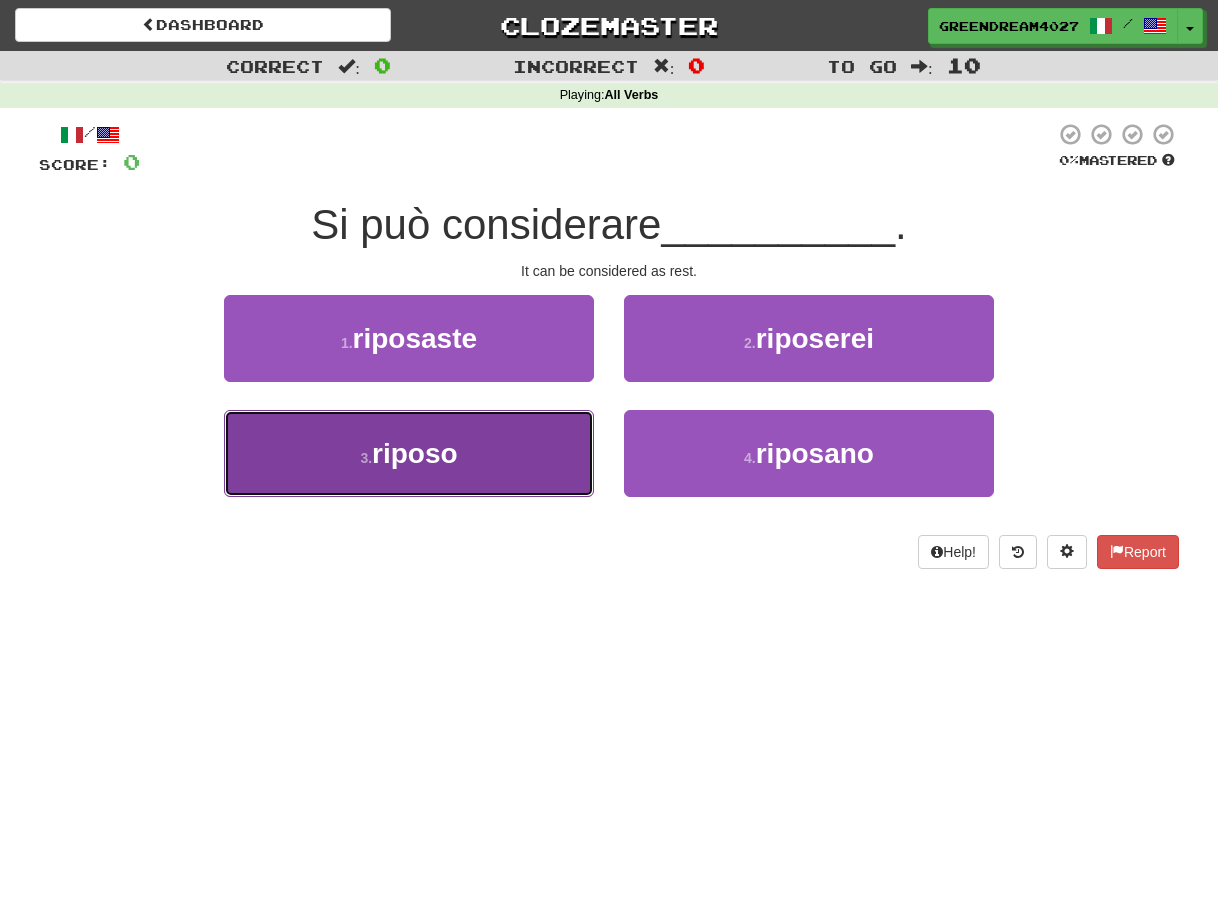 click on "3 .  riposo" at bounding box center (409, 453) 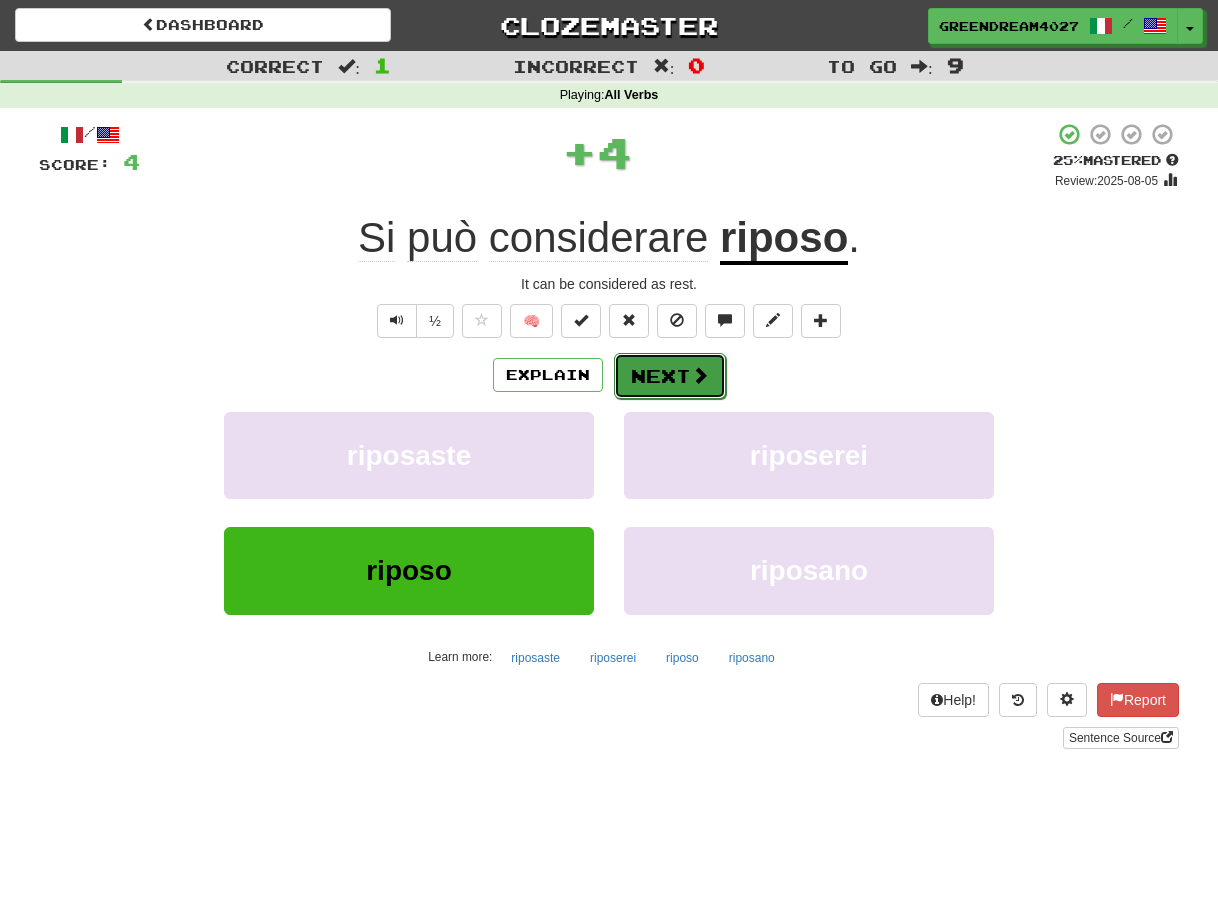 click on "Next" at bounding box center [670, 376] 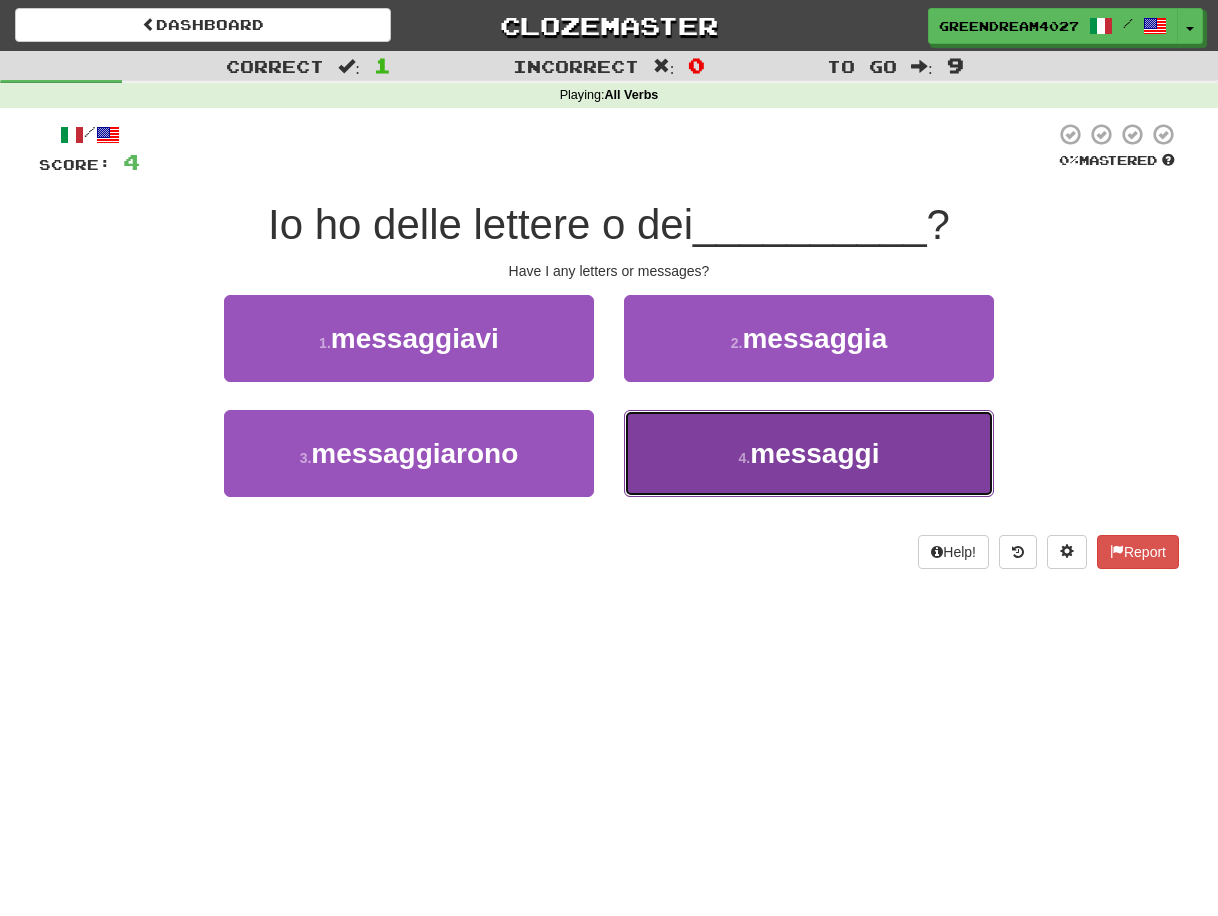 click on "4 .  messaggi" at bounding box center (809, 453) 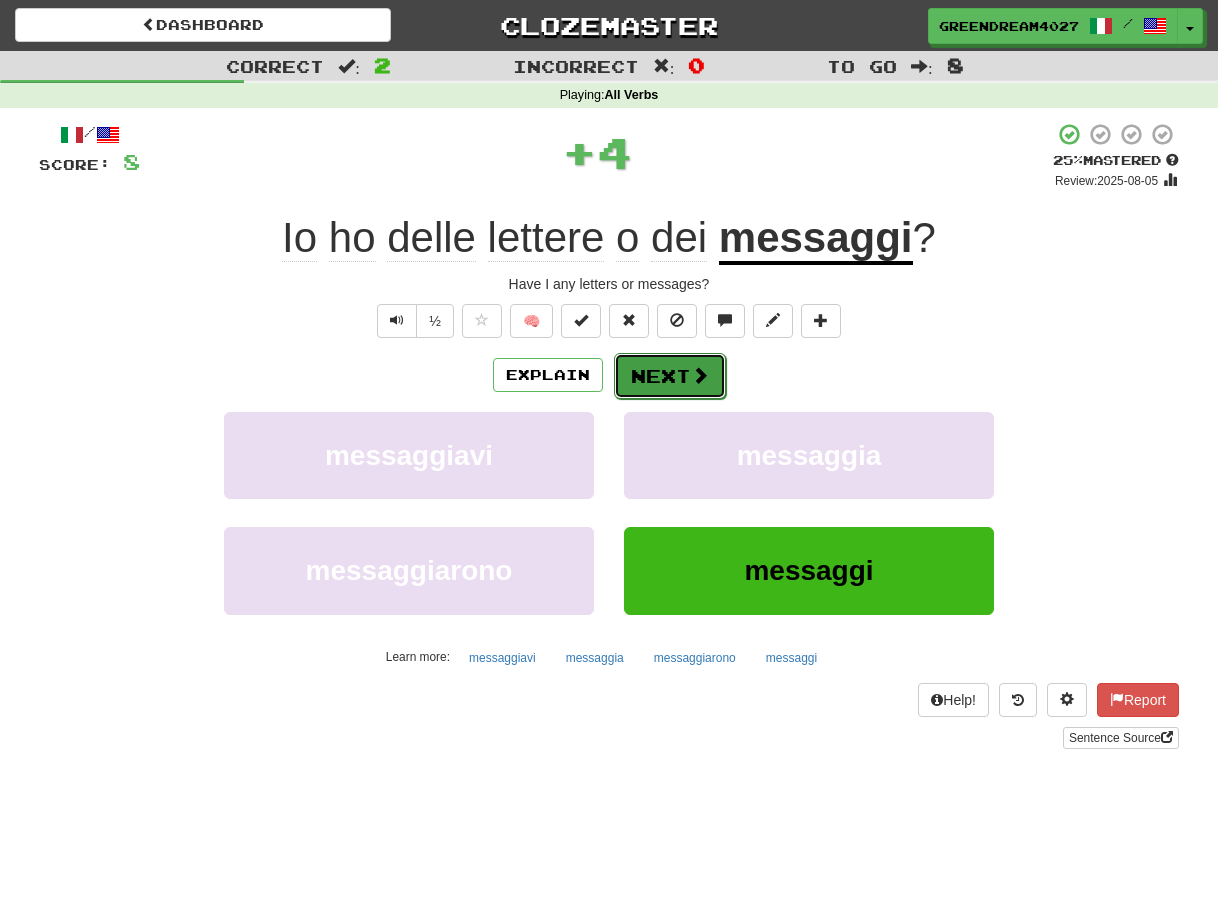 click on "Next" at bounding box center (670, 376) 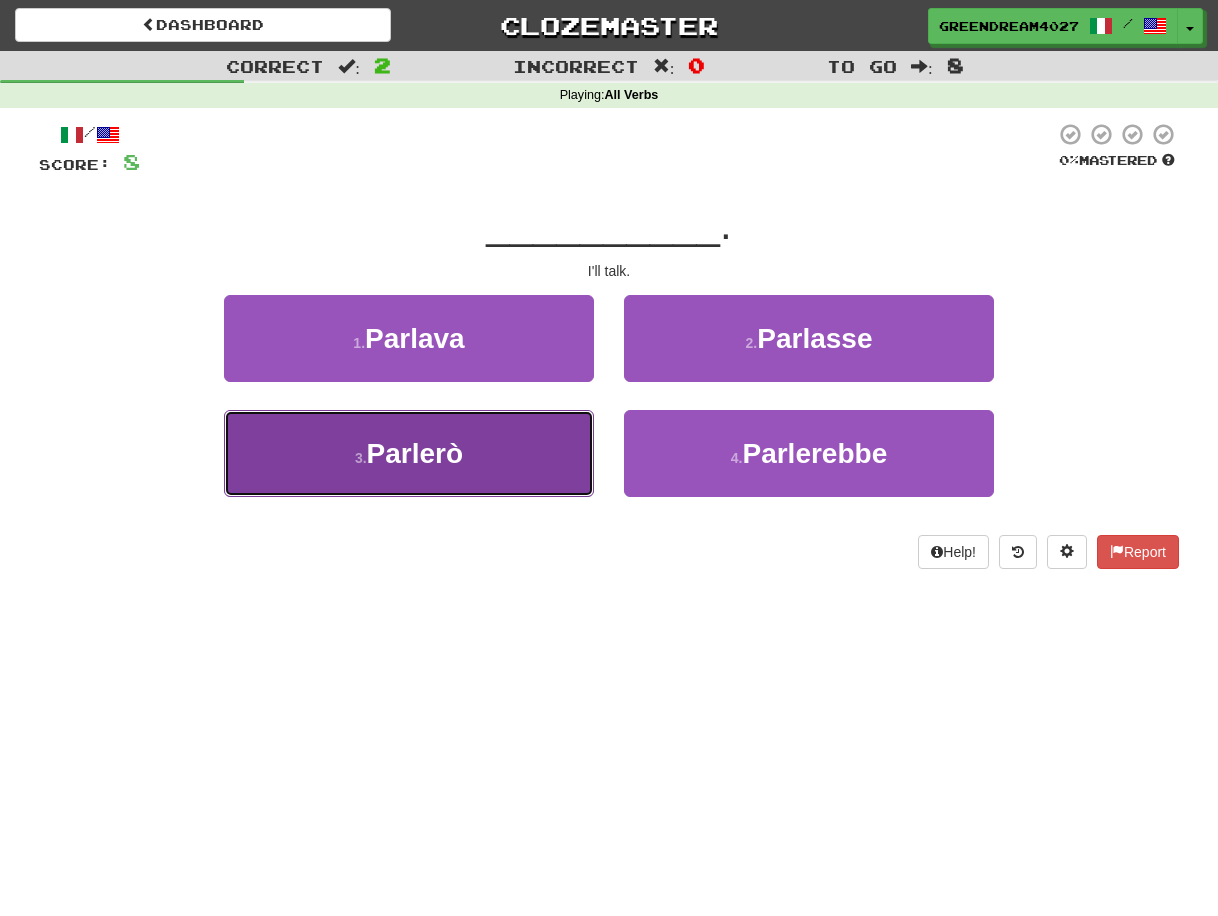 click on "3 .  Parlerò" at bounding box center [409, 453] 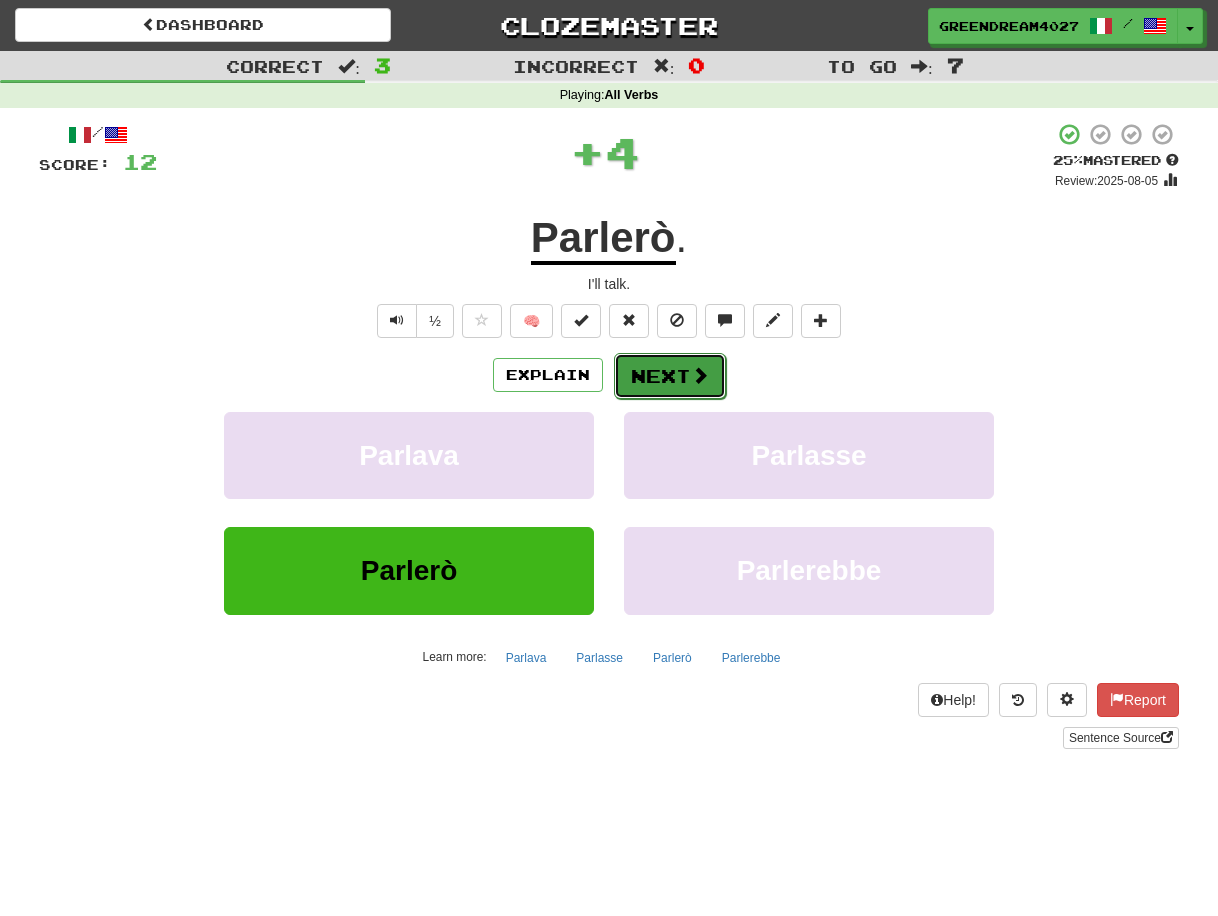 click on "Next" at bounding box center [670, 376] 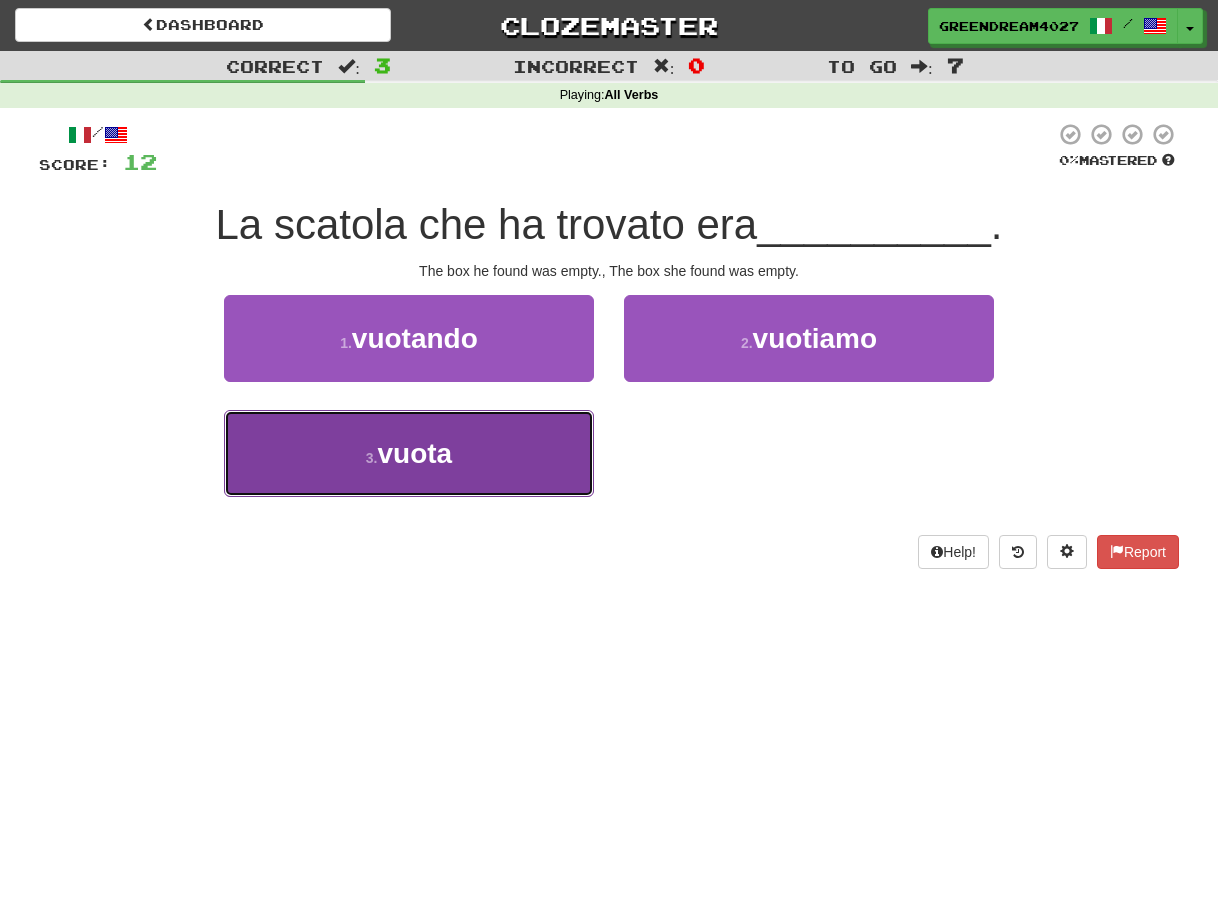 click on "3 .  vuota" at bounding box center [409, 453] 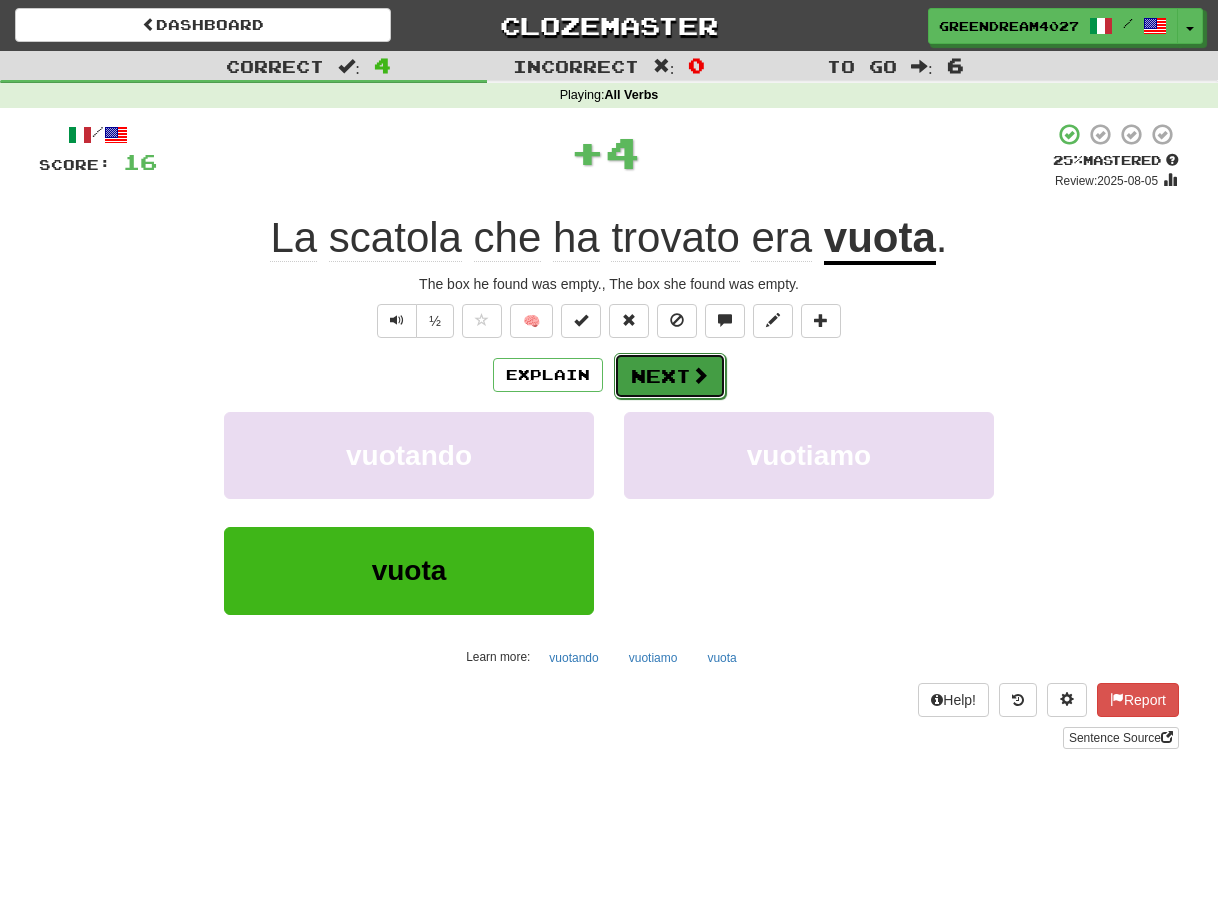 click on "Next" at bounding box center [670, 376] 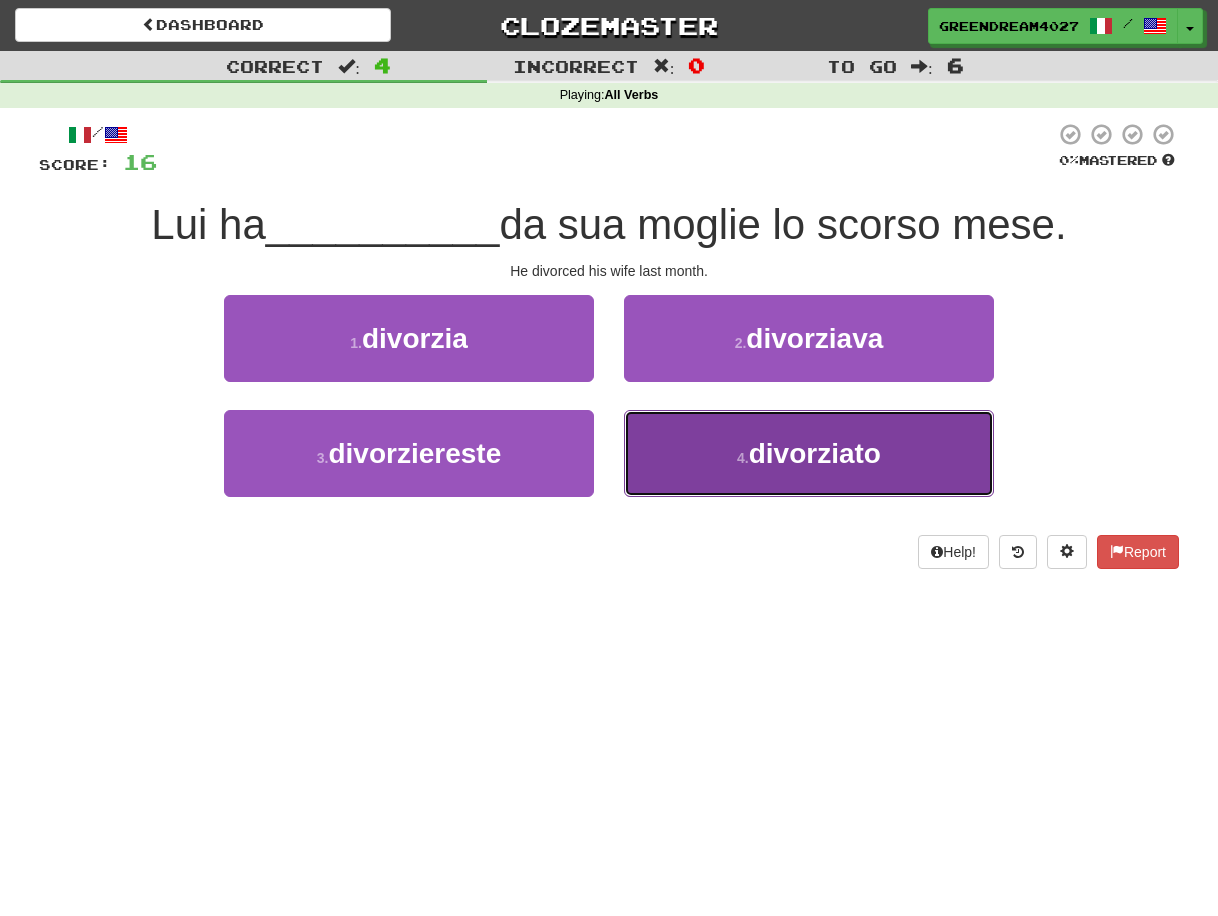 click on "4 .  divorziato" at bounding box center (809, 453) 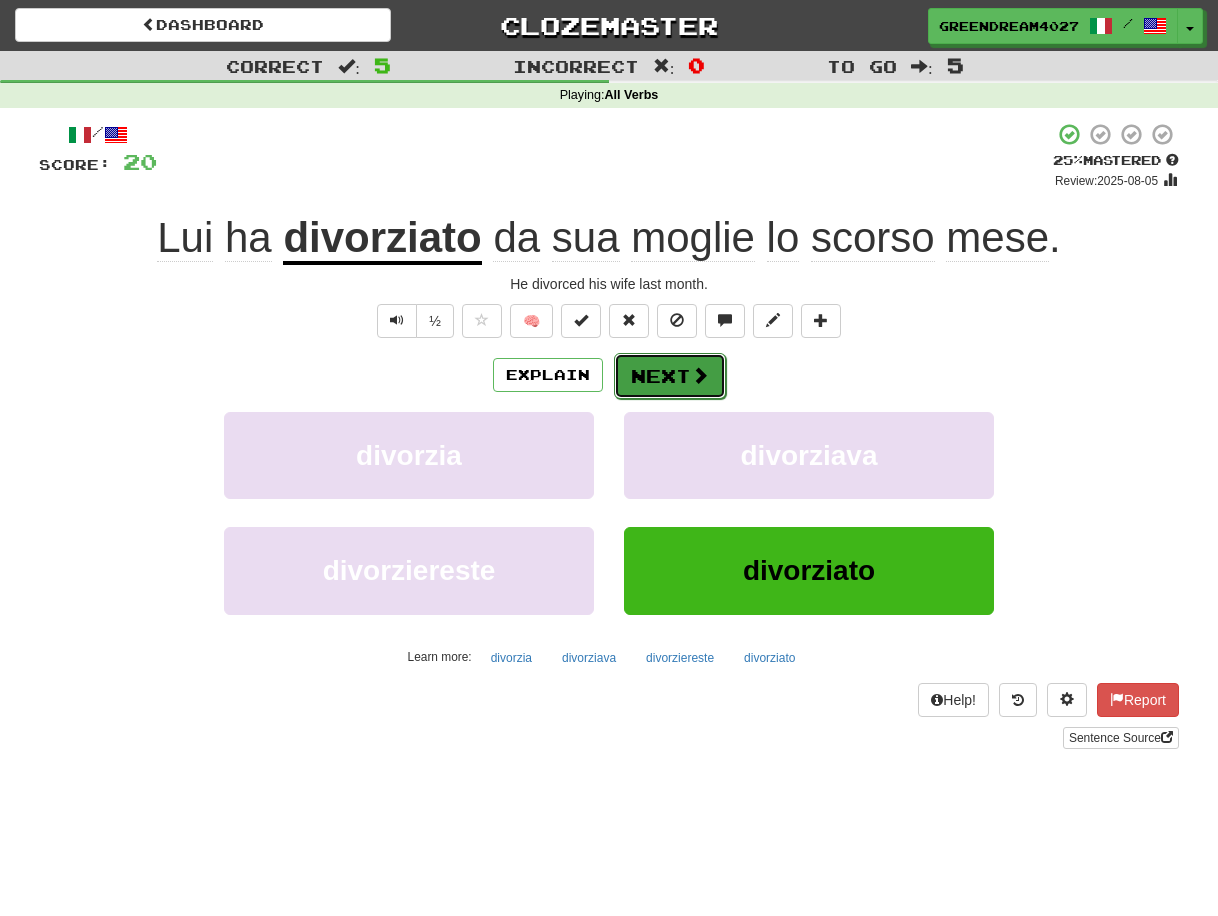 click on "Next" at bounding box center (670, 376) 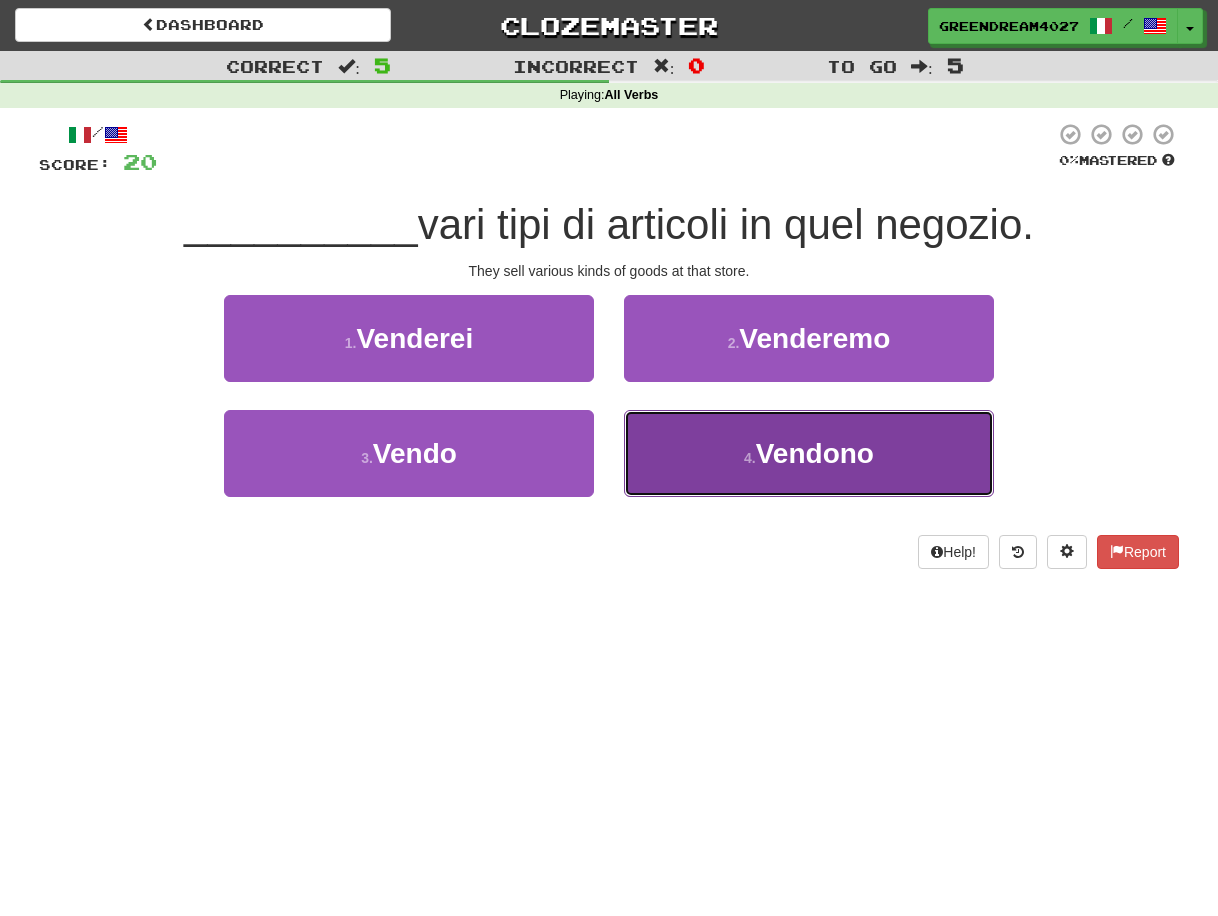 click on "4 ." at bounding box center [750, 458] 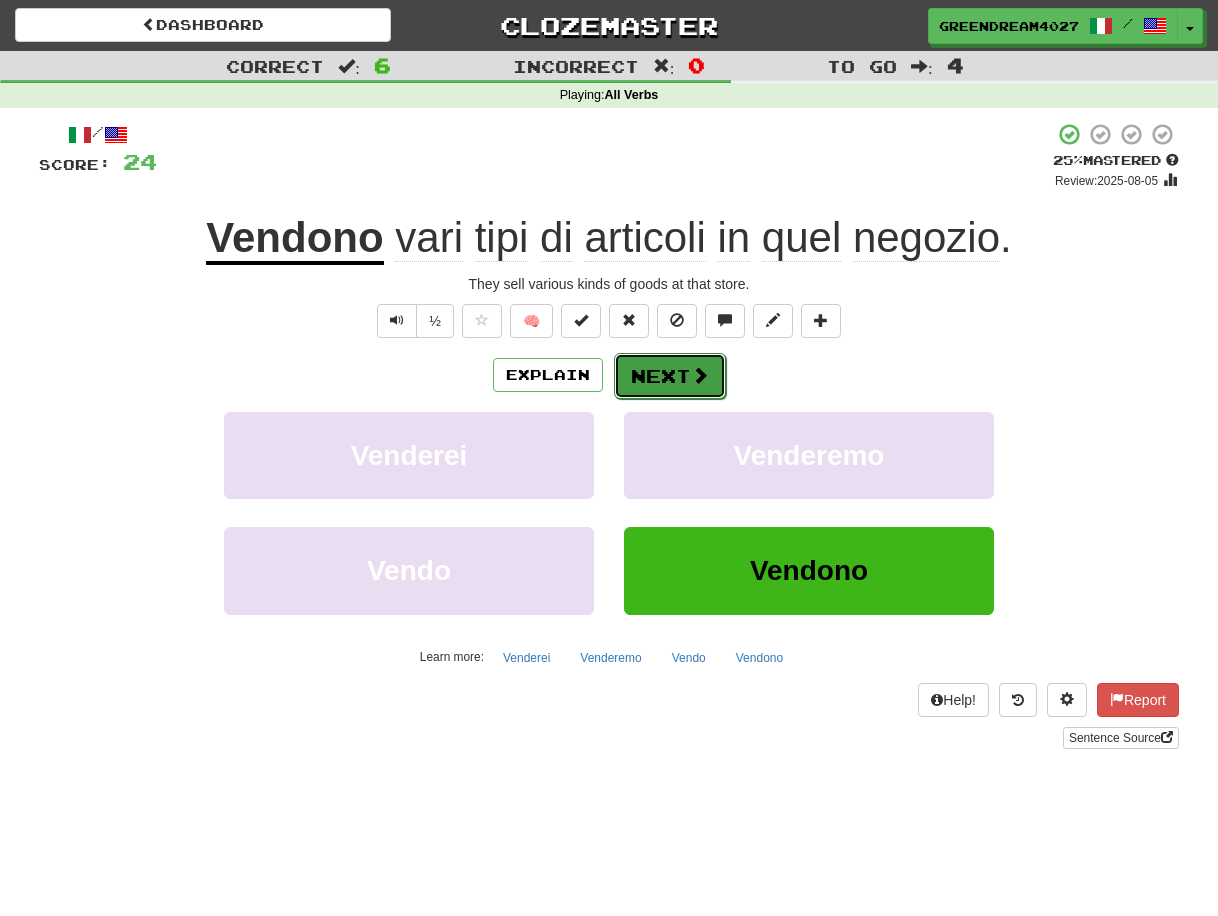 click on "Next" at bounding box center (670, 376) 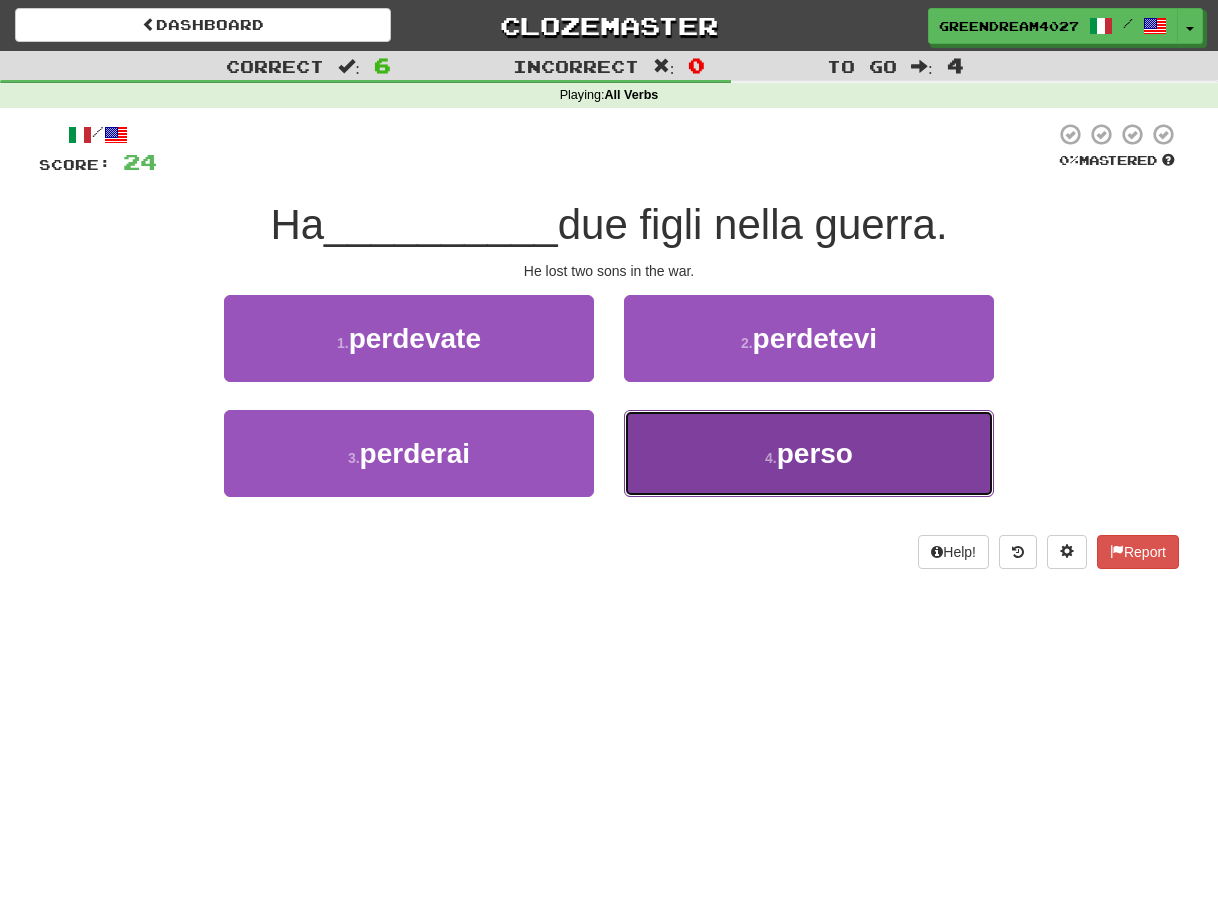 click on "4 .  perso" at bounding box center [809, 453] 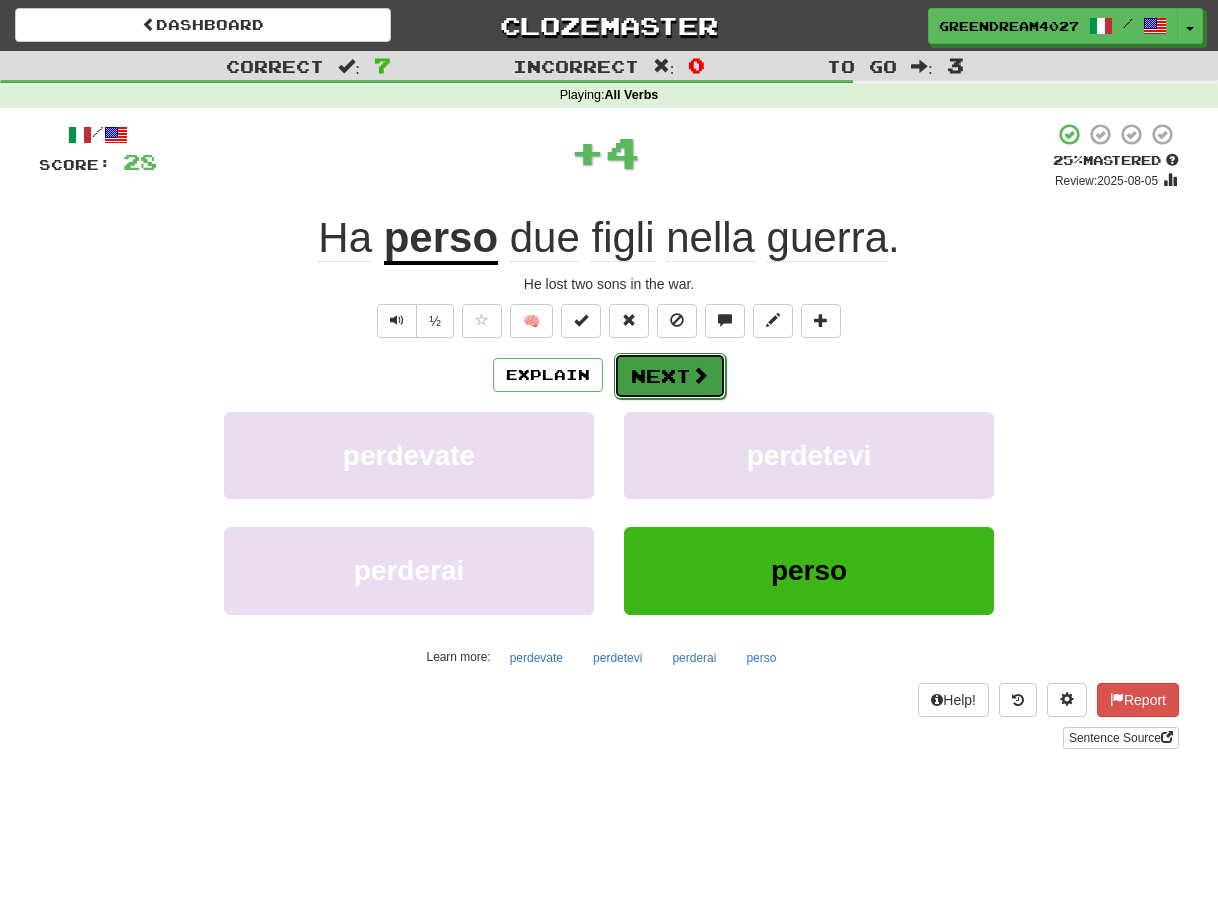 click on "Next" at bounding box center [670, 376] 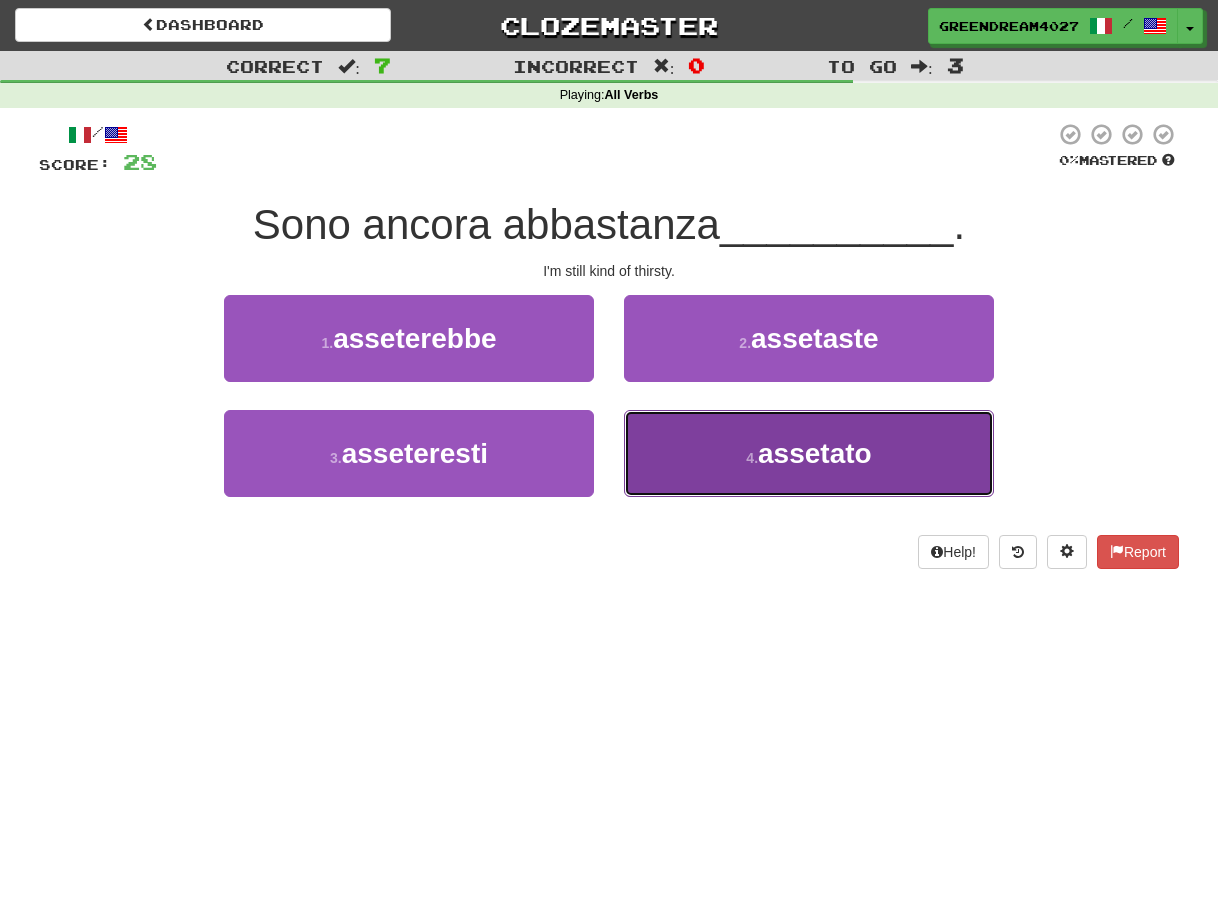 click on "4 .  assetato" at bounding box center [809, 453] 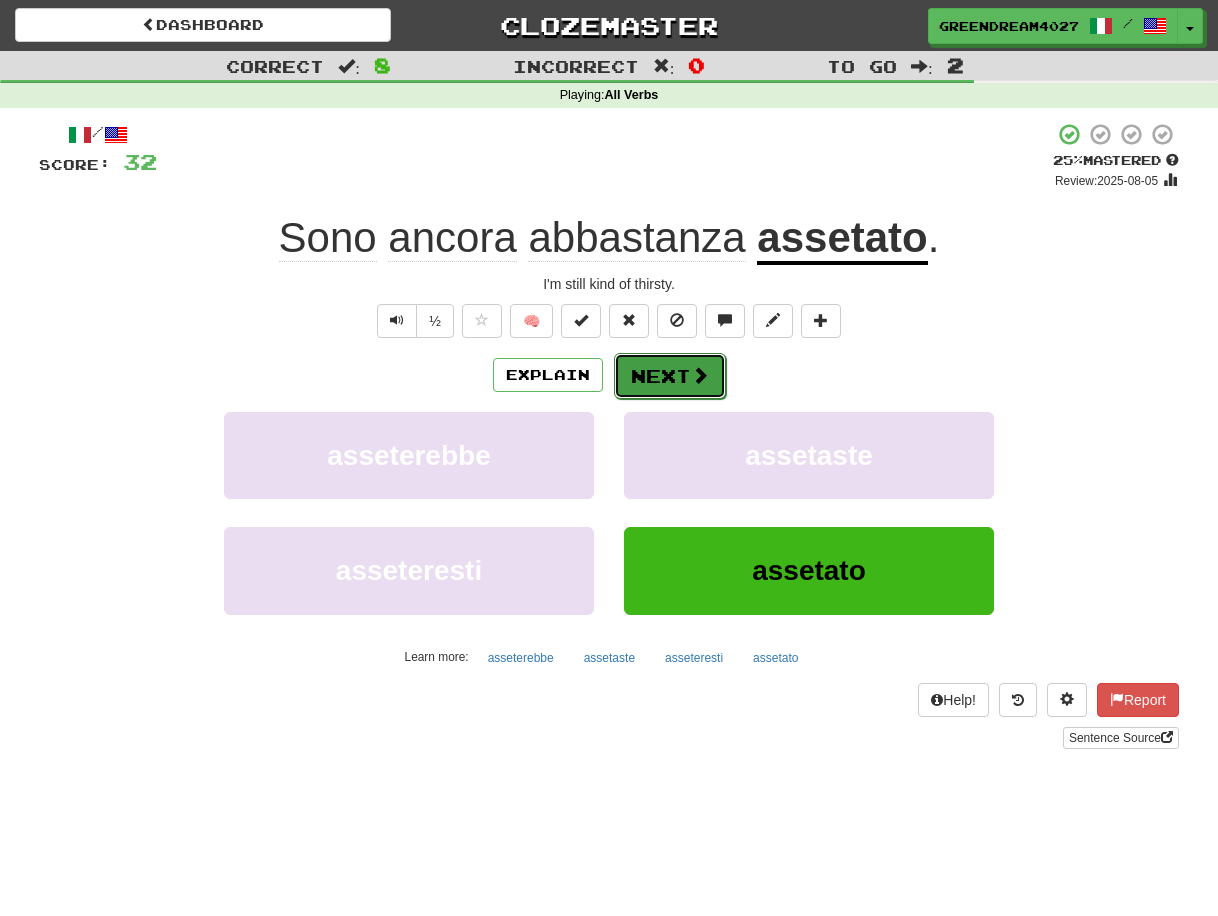 click on "Next" at bounding box center (670, 376) 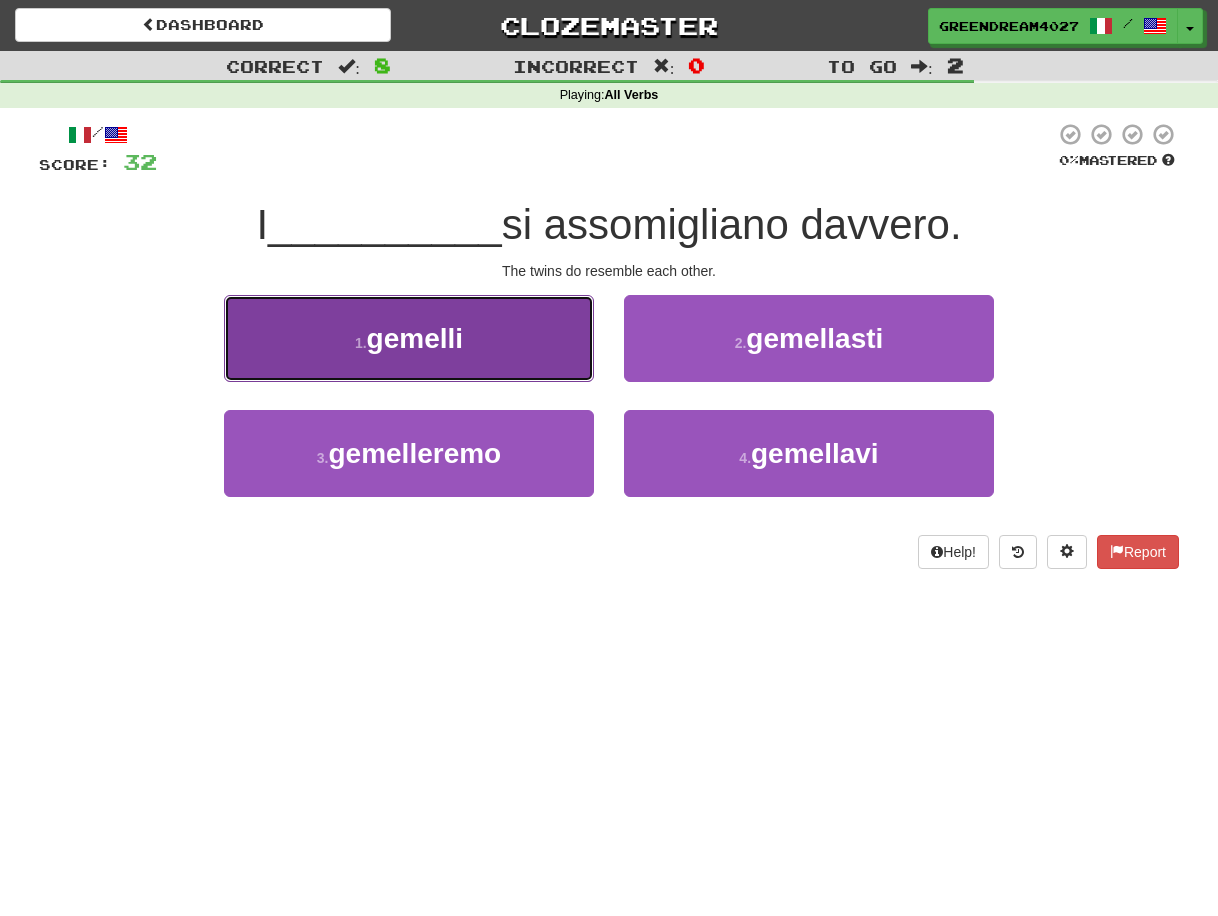 click on "1 .  gemelli" at bounding box center [409, 338] 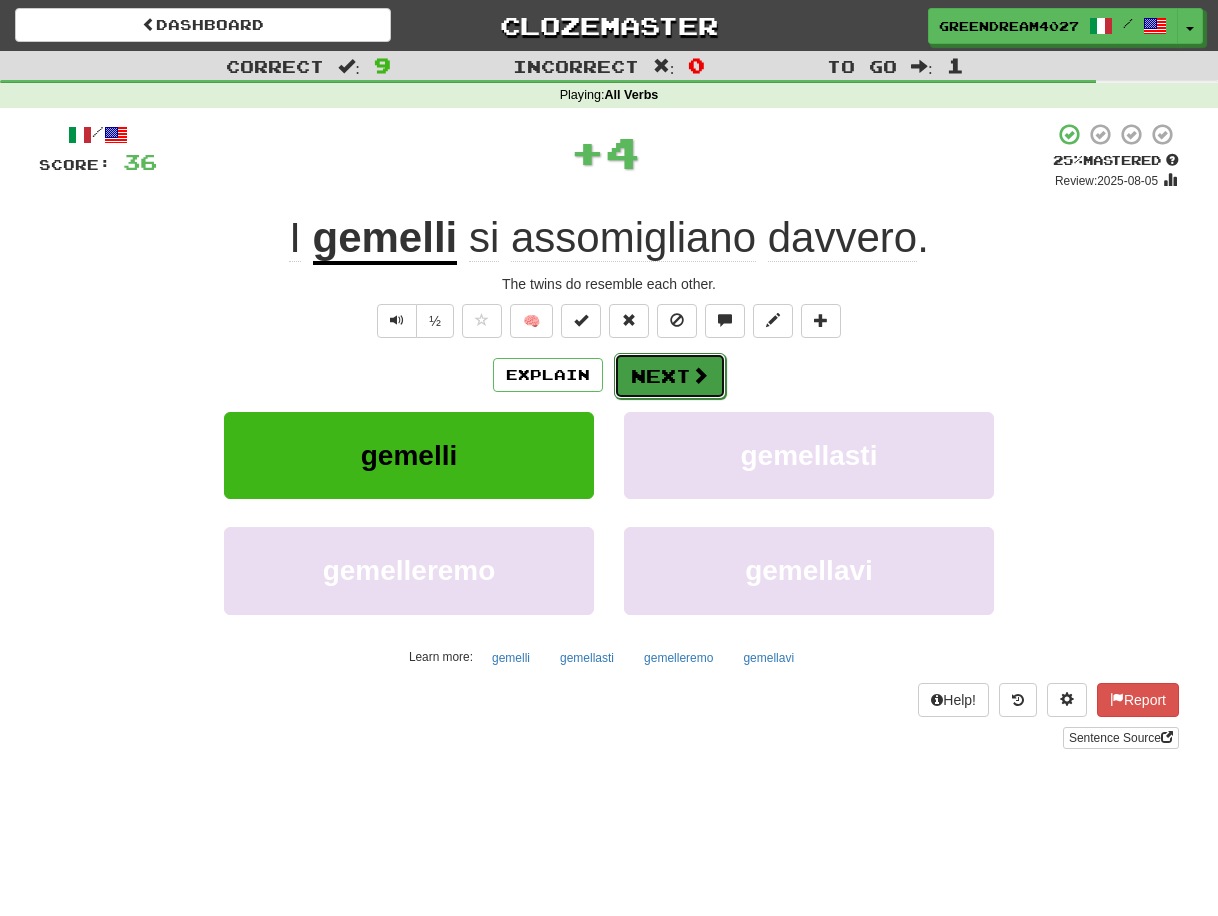 click on "Next" at bounding box center [670, 376] 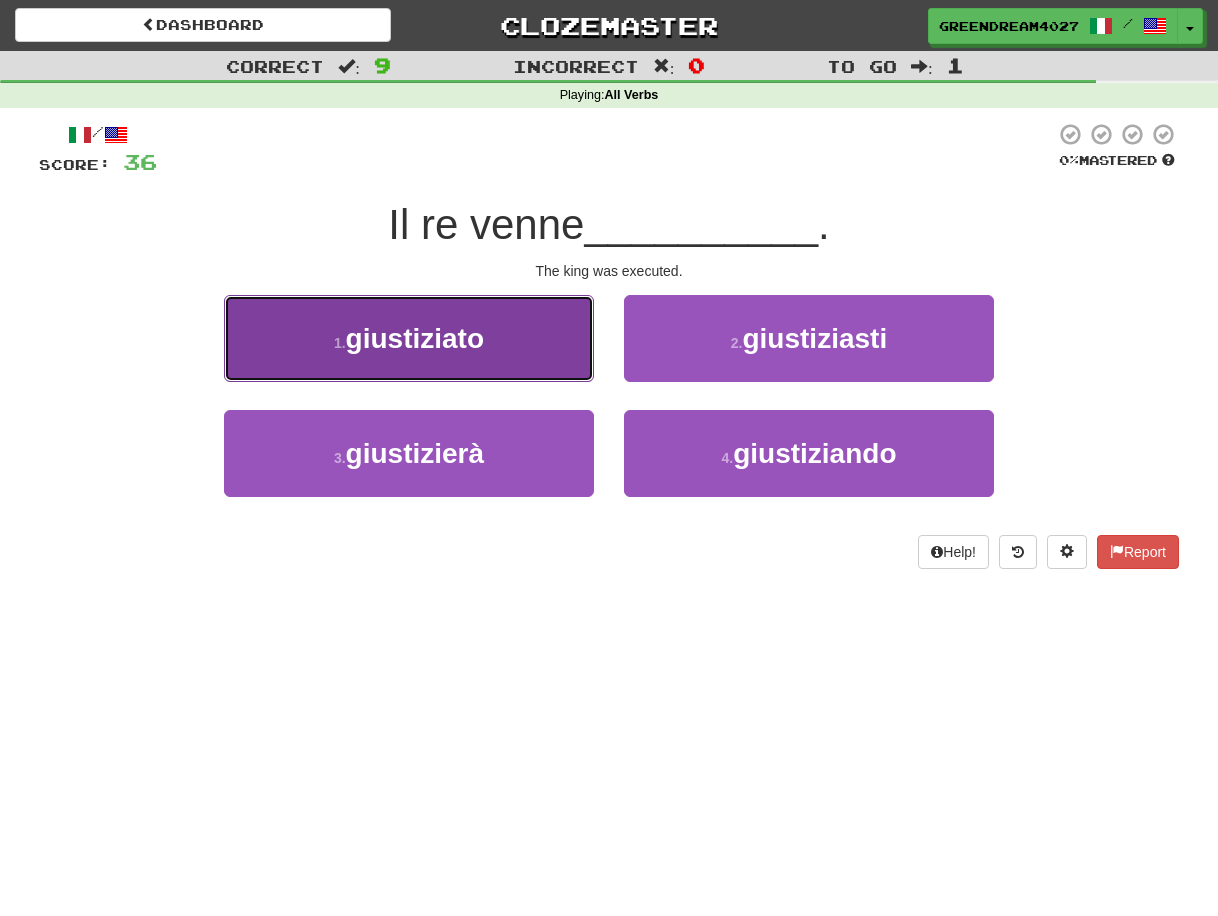 click on "giustiziato" at bounding box center (415, 338) 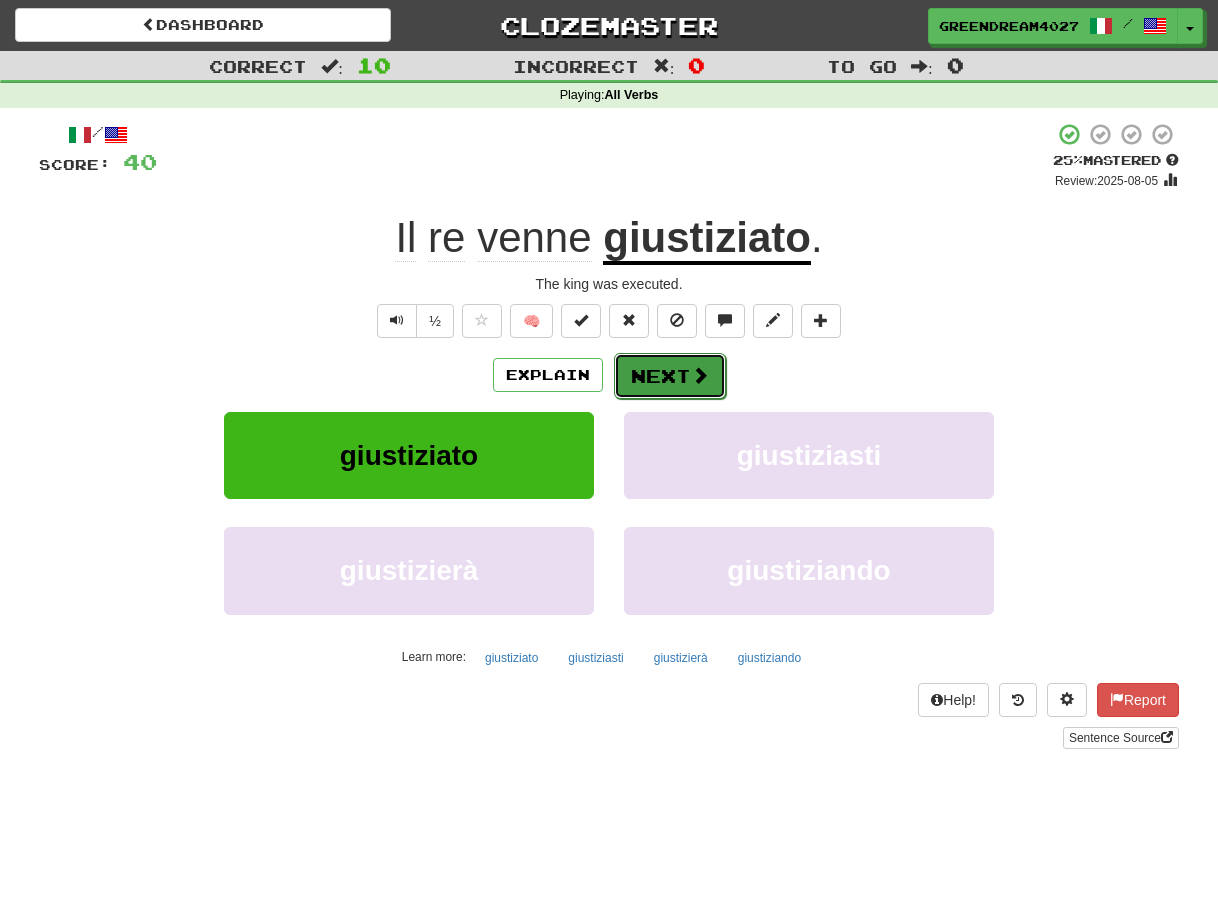 click on "Next" at bounding box center (670, 376) 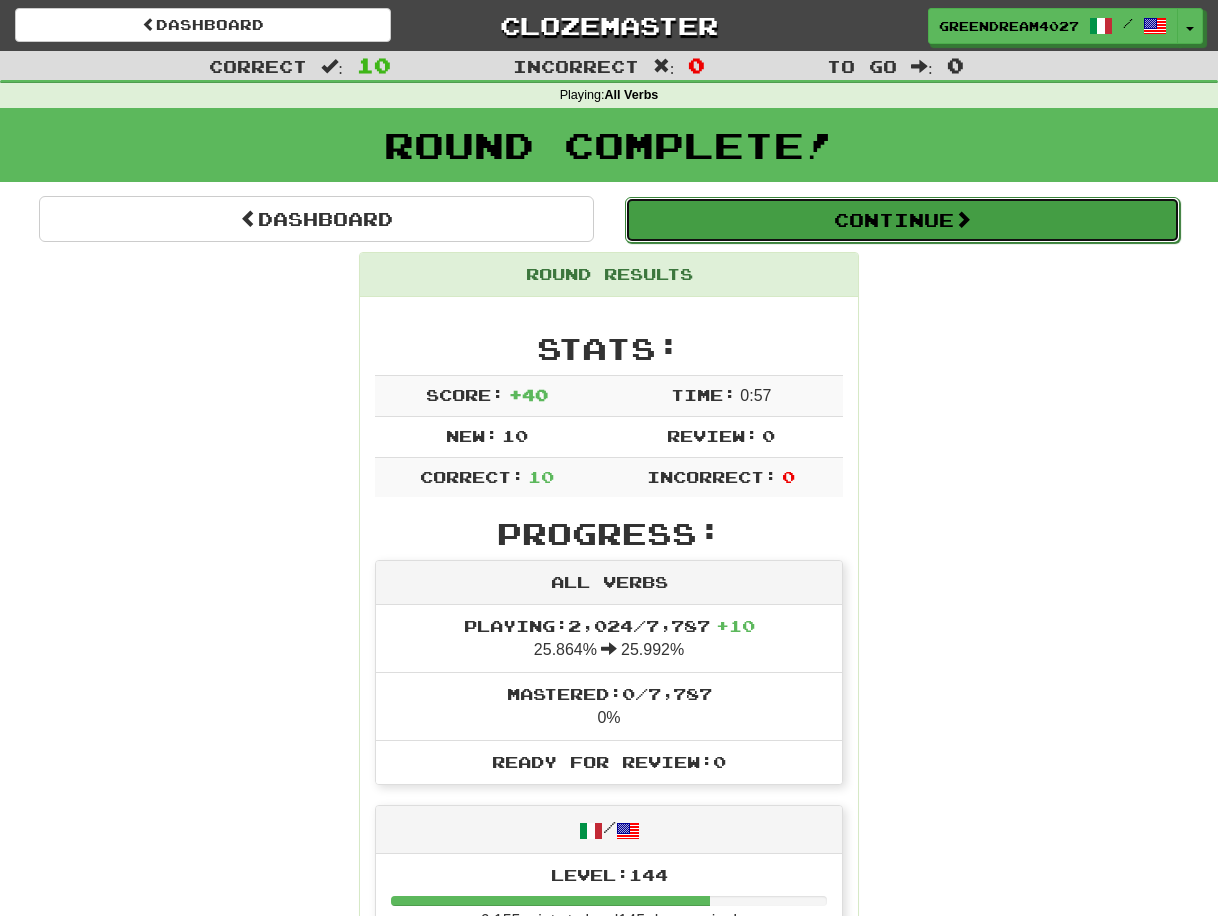 click on "Continue" at bounding box center [902, 220] 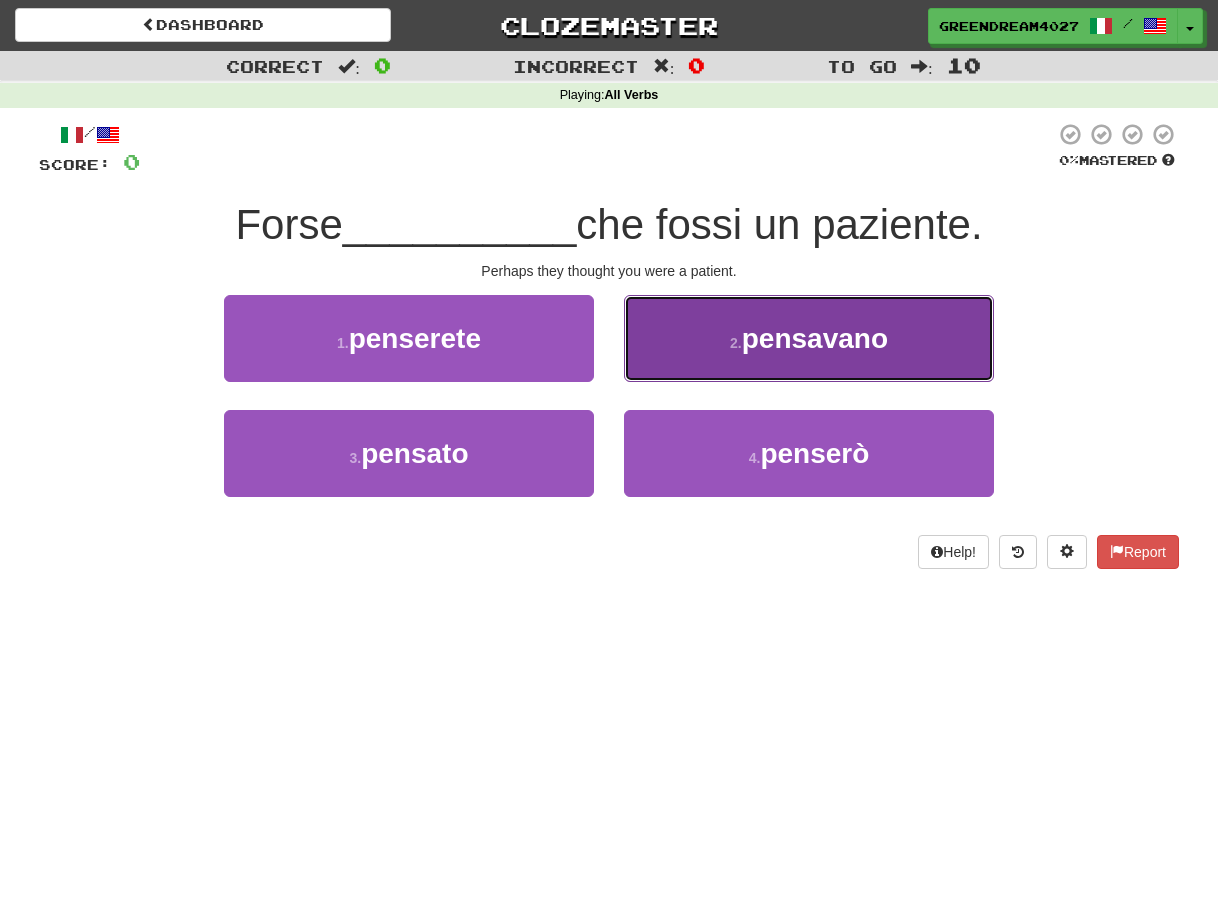 click on "2 ." at bounding box center [736, 343] 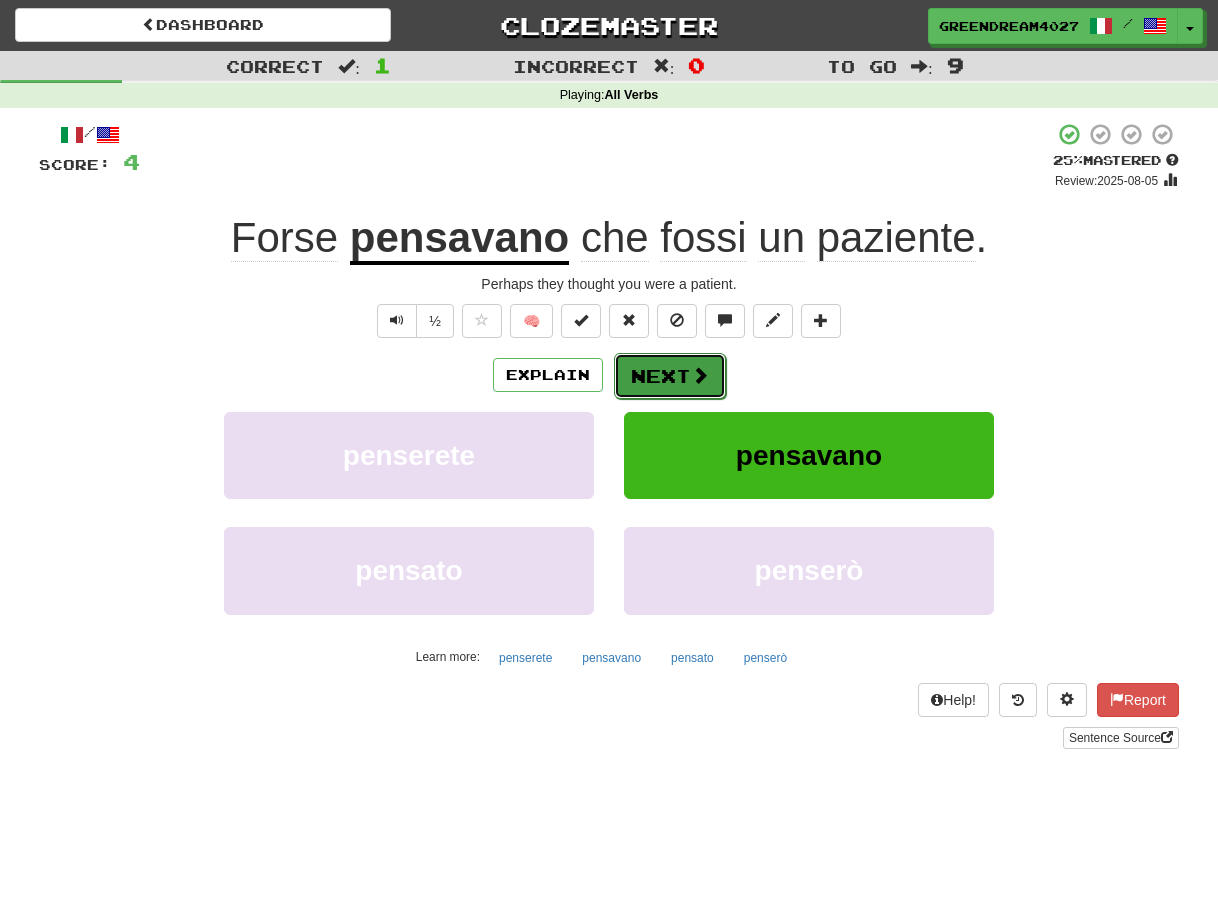 click on "Next" at bounding box center (670, 376) 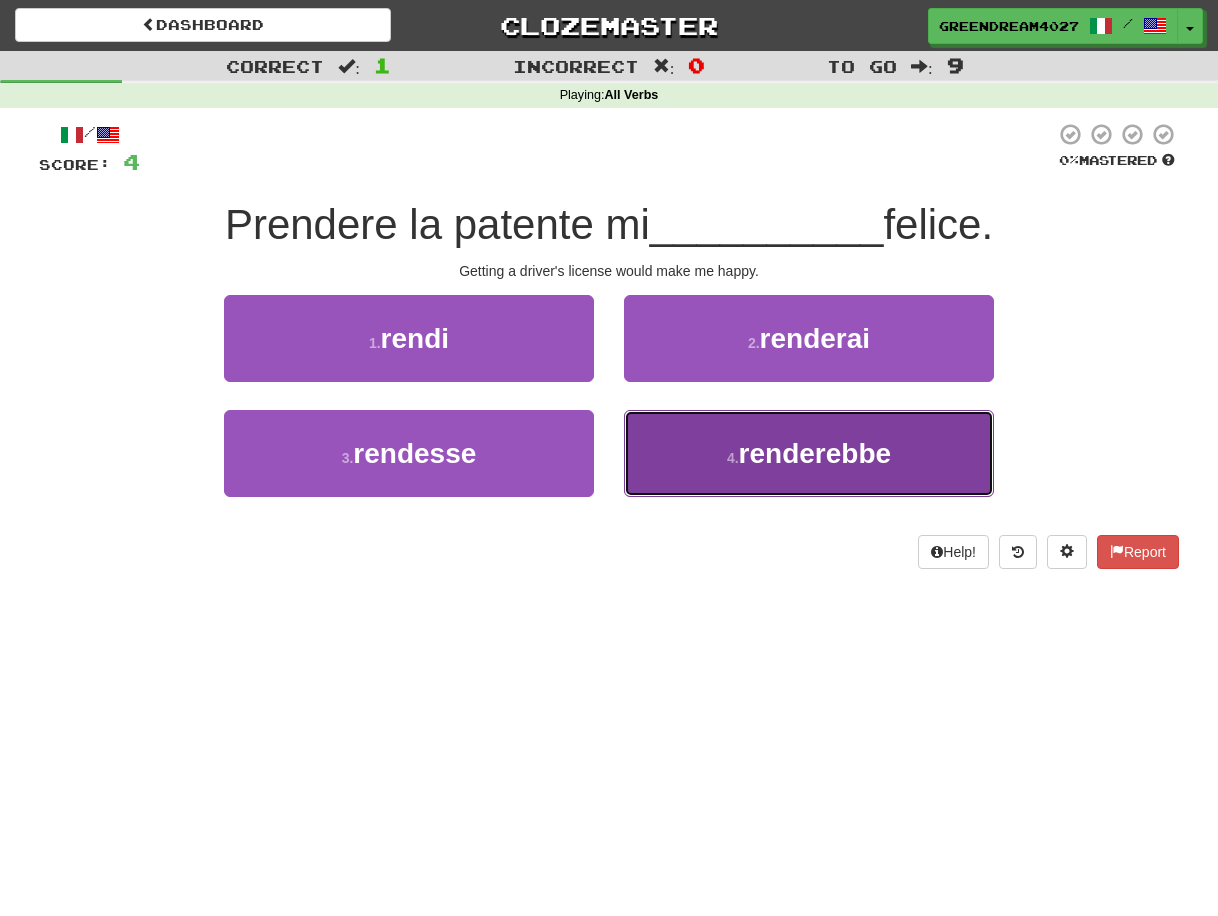 click on "renderebbe" at bounding box center (815, 453) 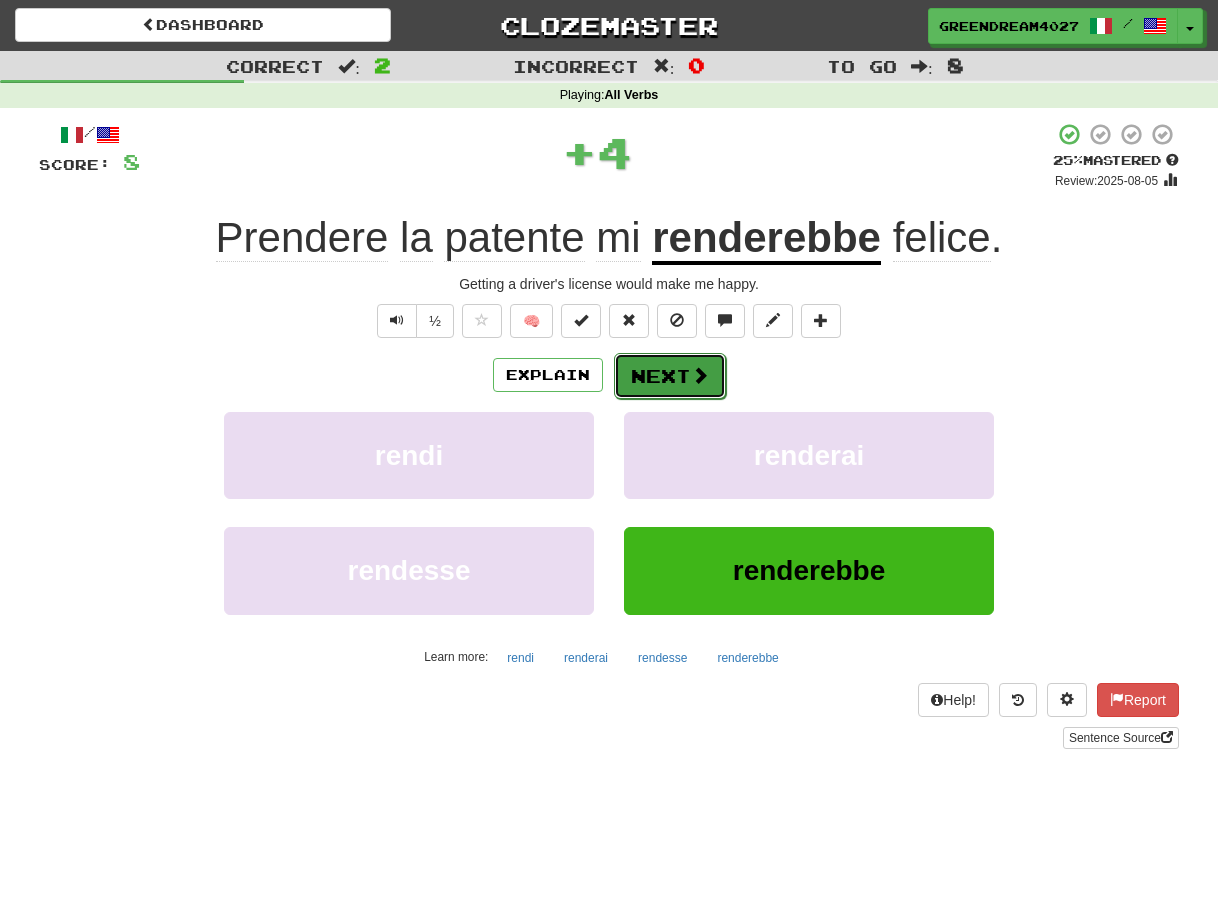 click on "Next" at bounding box center [670, 376] 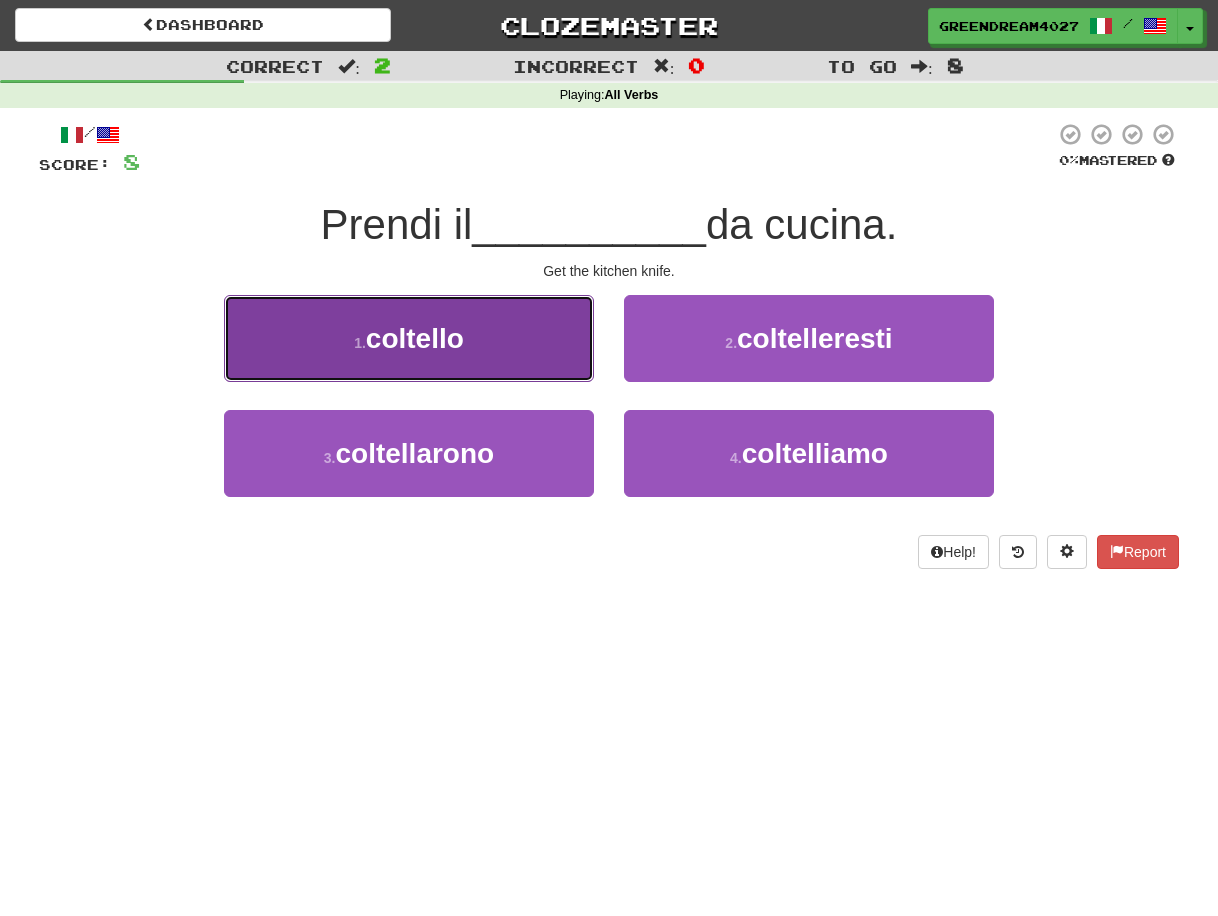 click on "1 .  coltello" at bounding box center (409, 338) 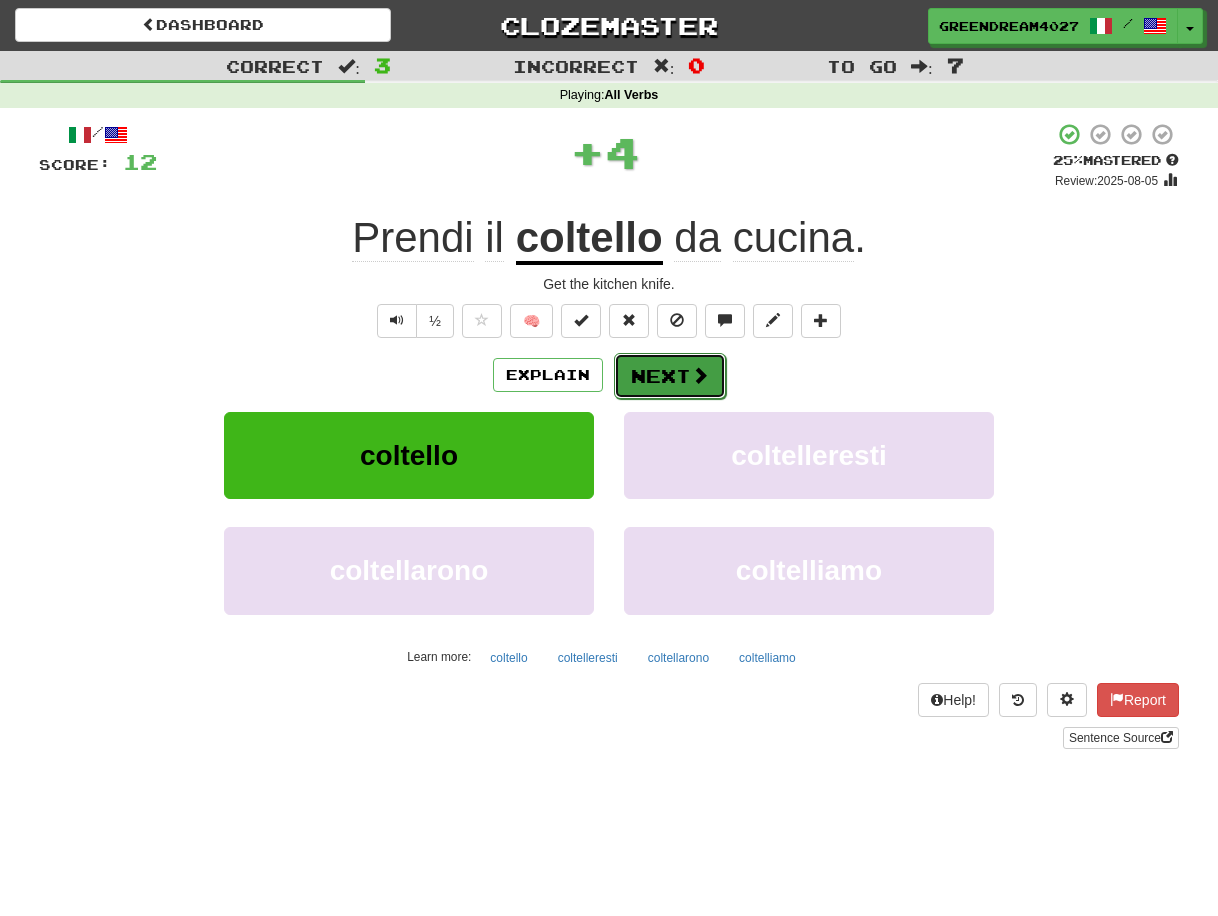 click on "Next" at bounding box center [670, 376] 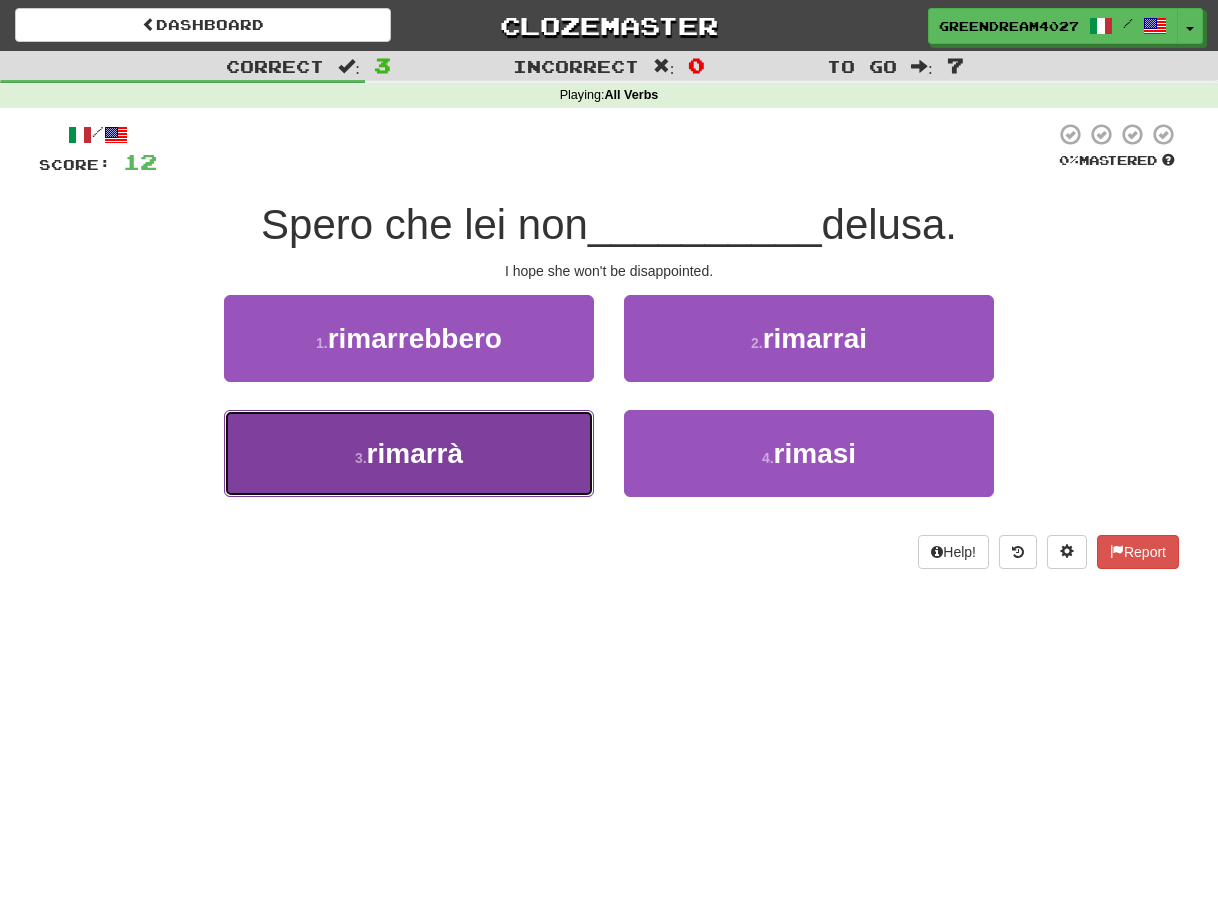 click on "3 .  rimarrà" at bounding box center (409, 453) 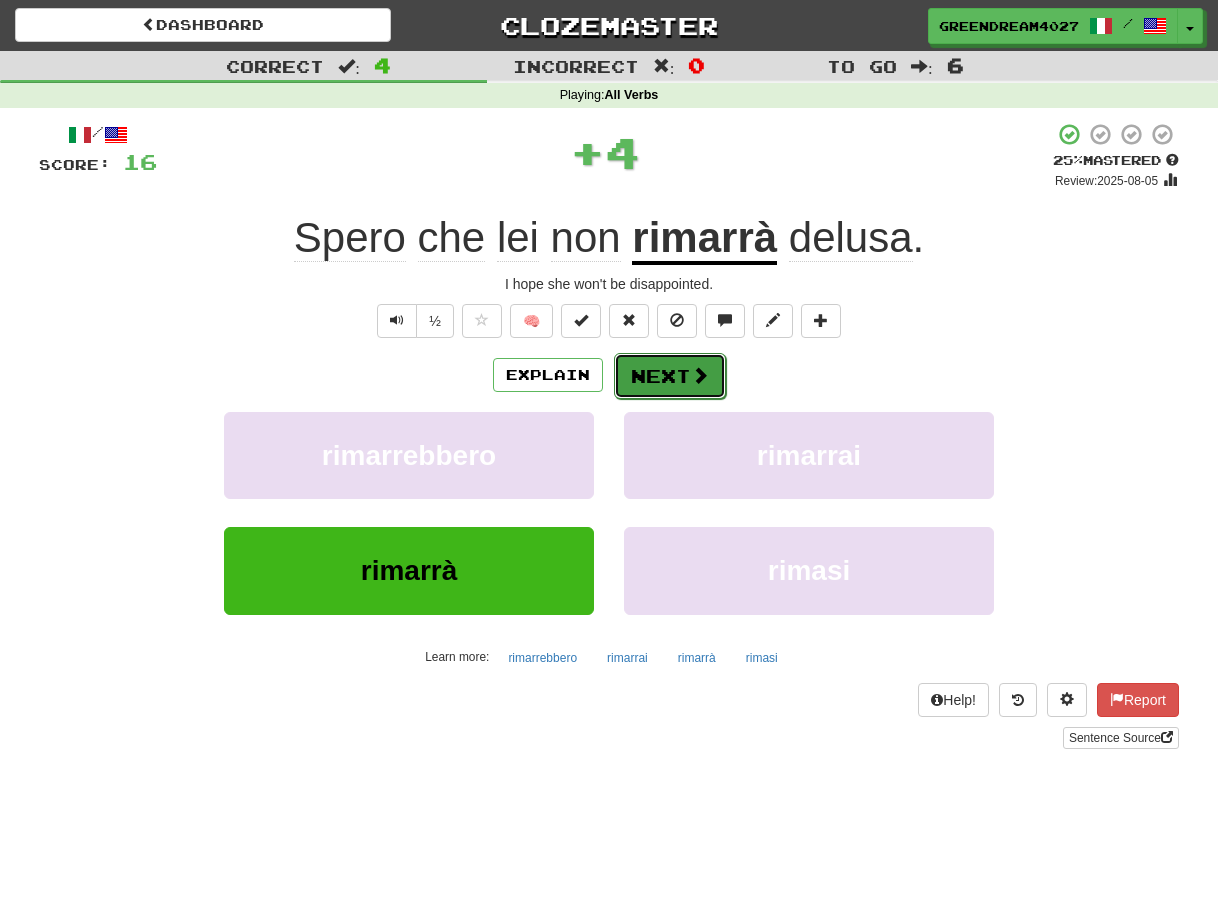 click on "Next" at bounding box center [670, 376] 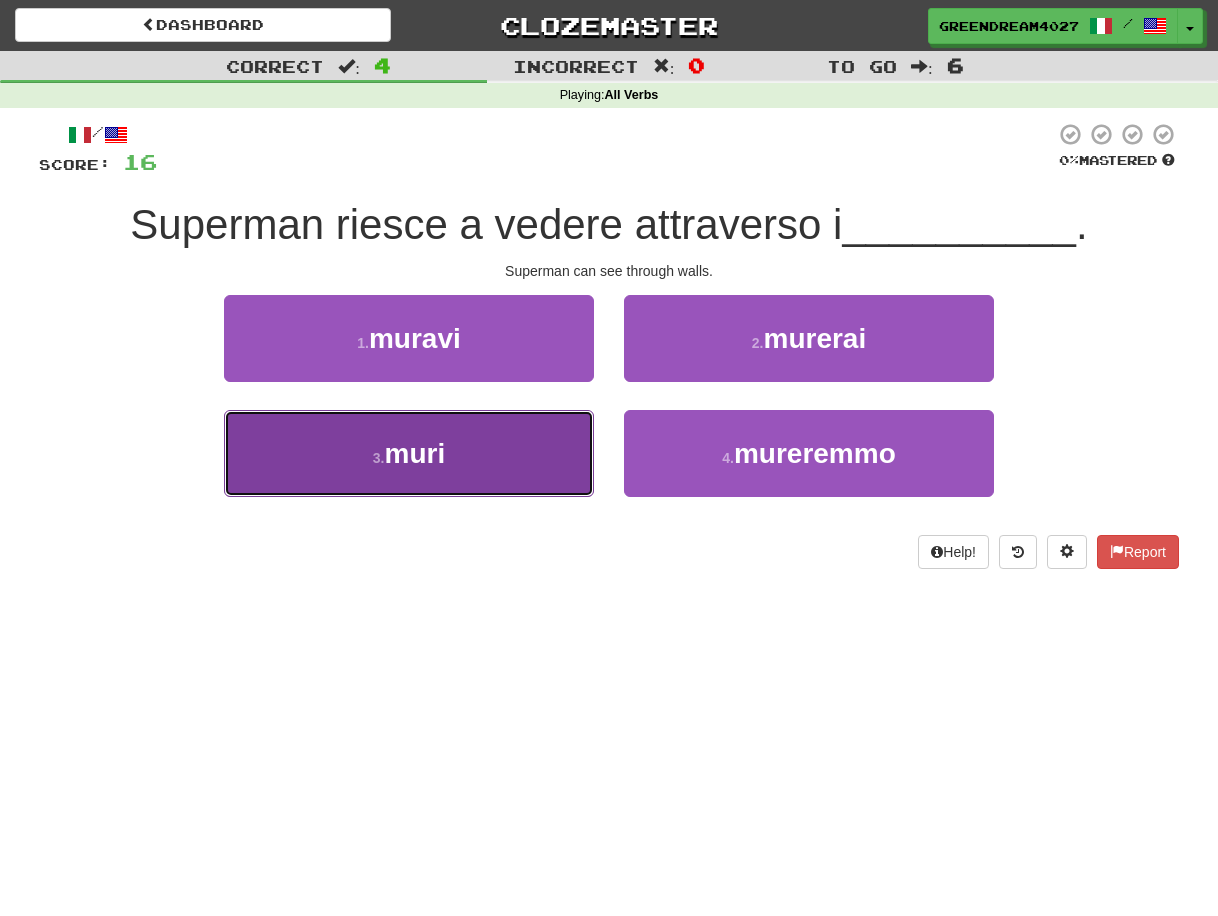 click on "3 .  muri" at bounding box center (409, 453) 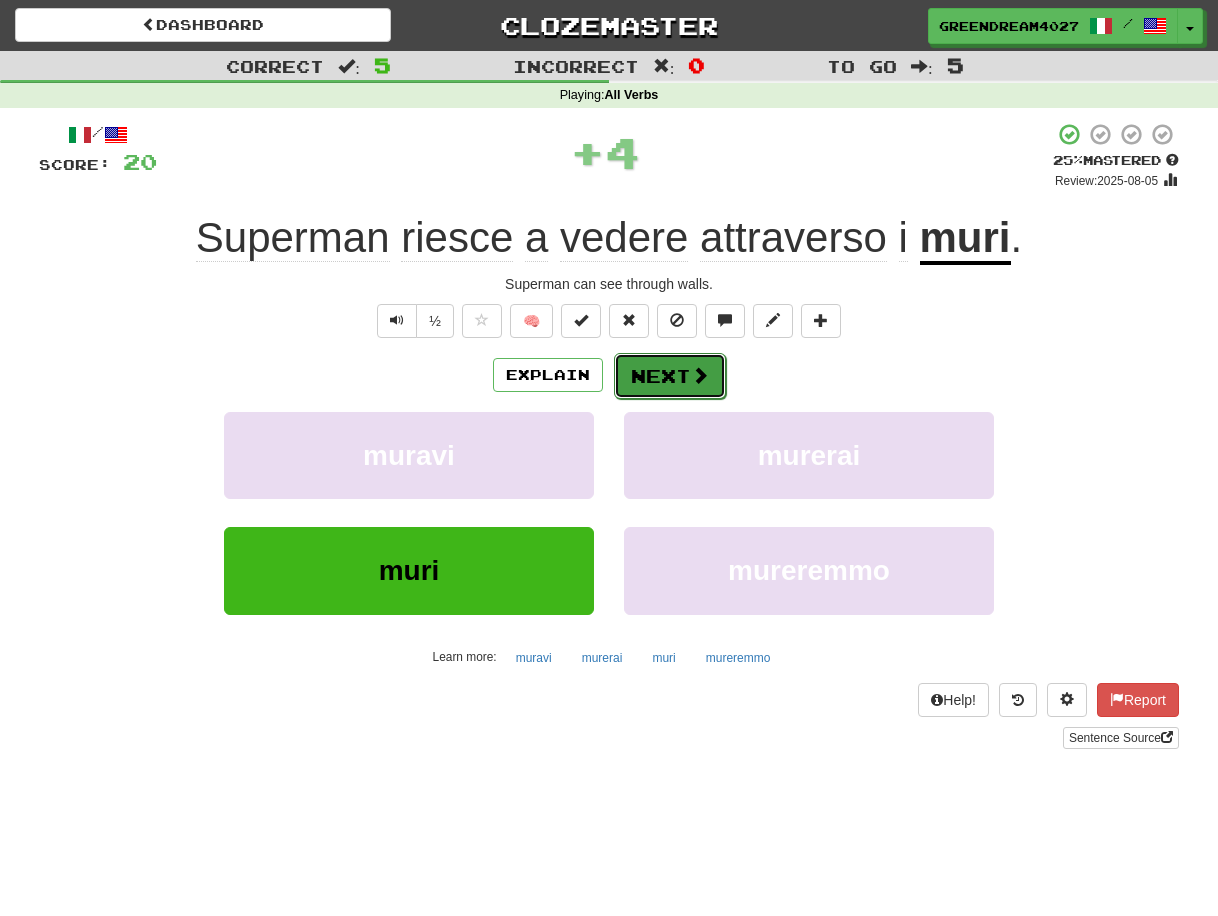 click on "Next" at bounding box center (670, 376) 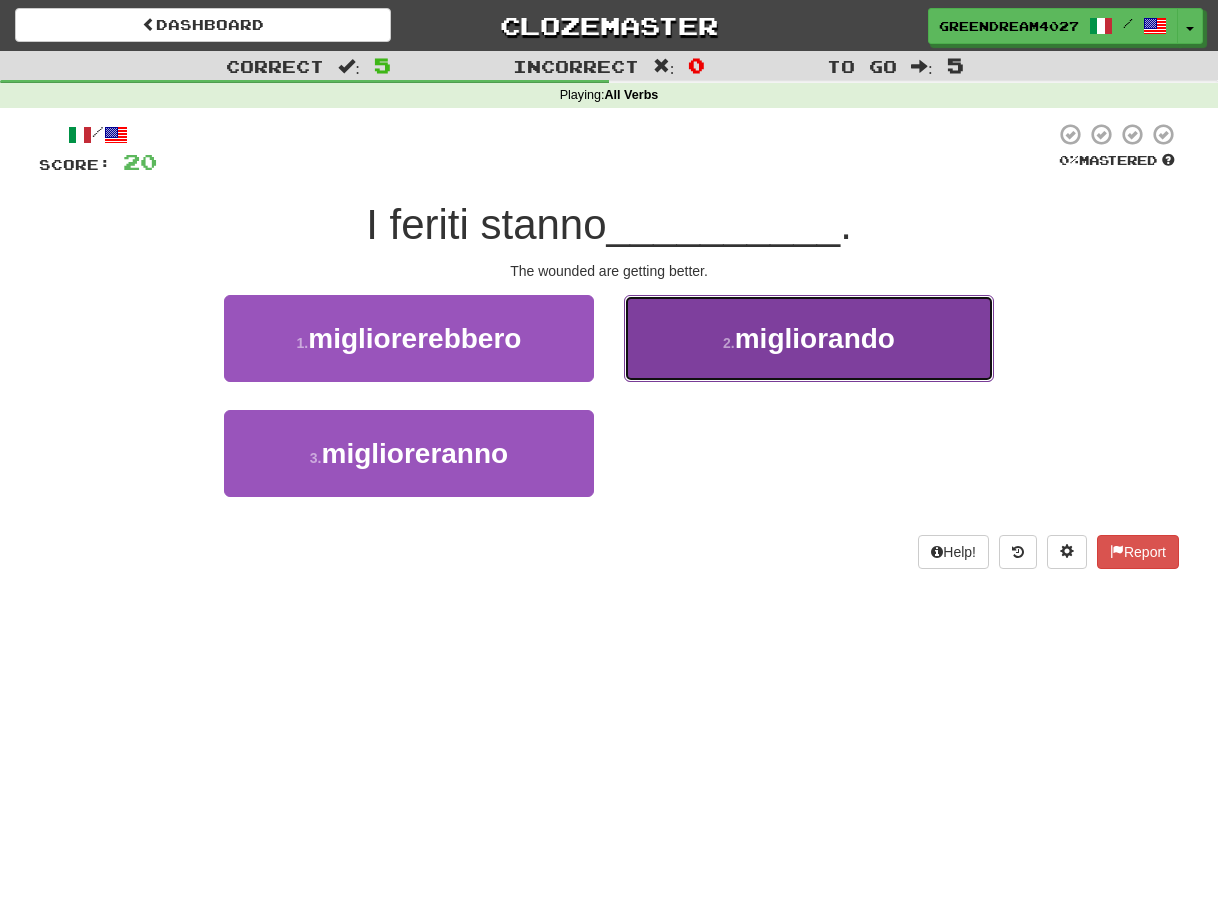 click on "2 .  migliorando" at bounding box center (809, 338) 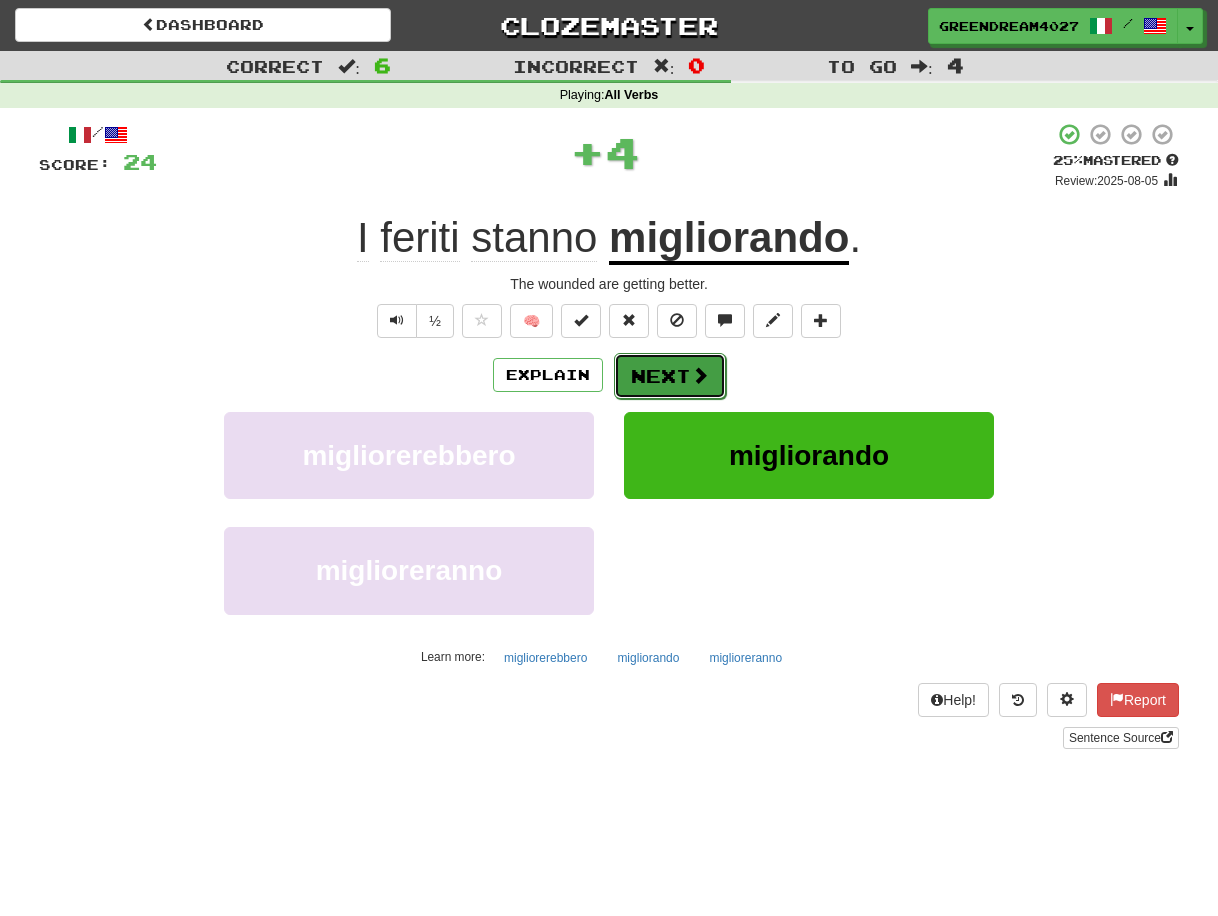 click on "Next" at bounding box center (670, 376) 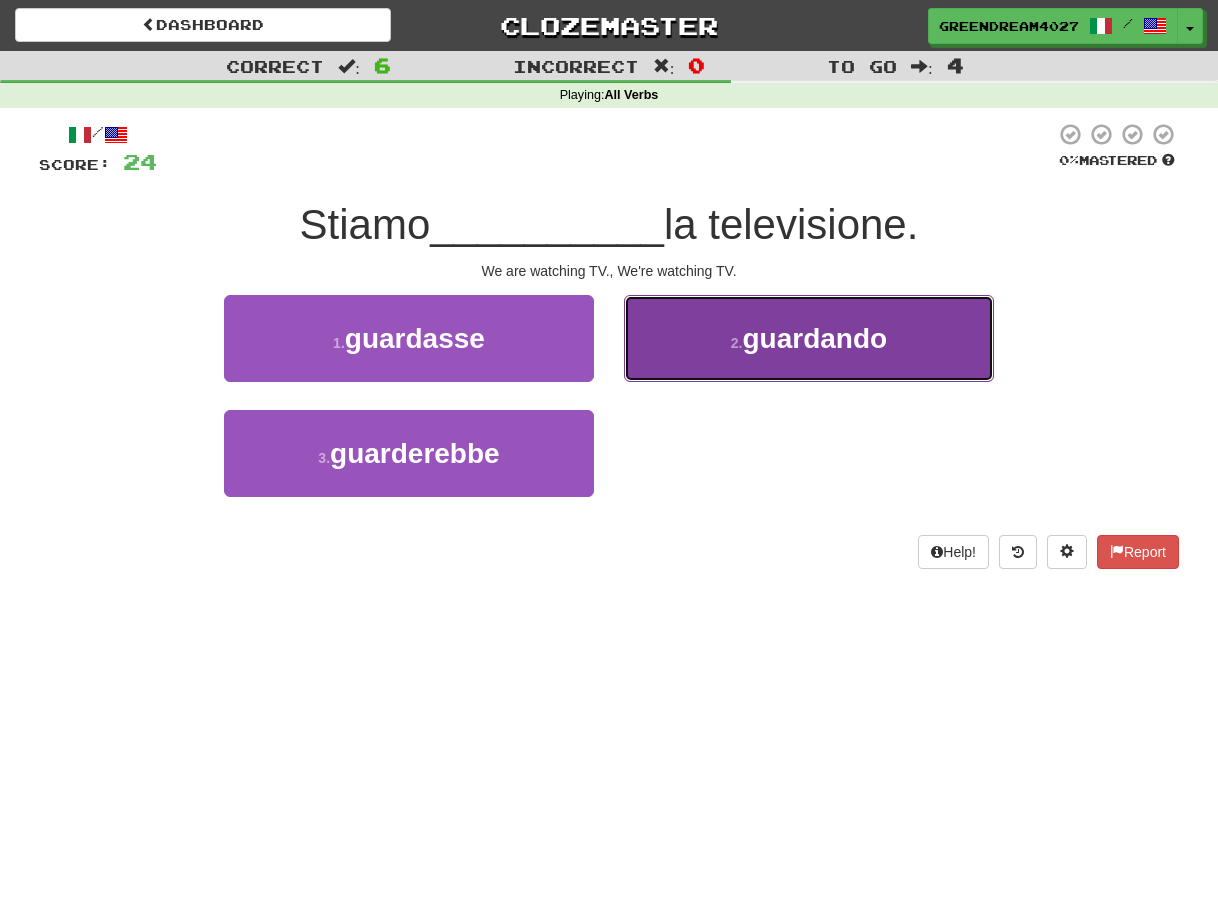 click on "2 .  guardando" at bounding box center (809, 338) 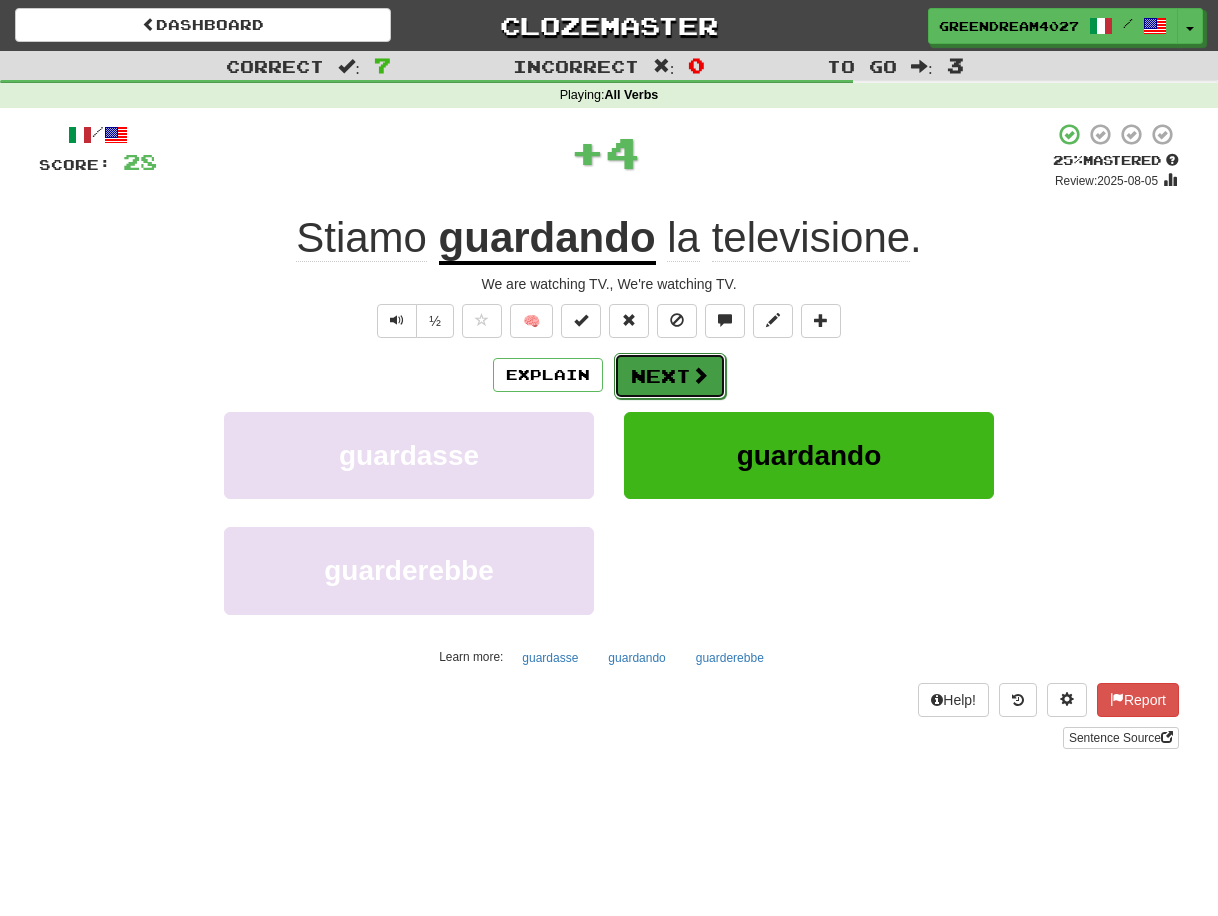 click on "Next" at bounding box center (670, 376) 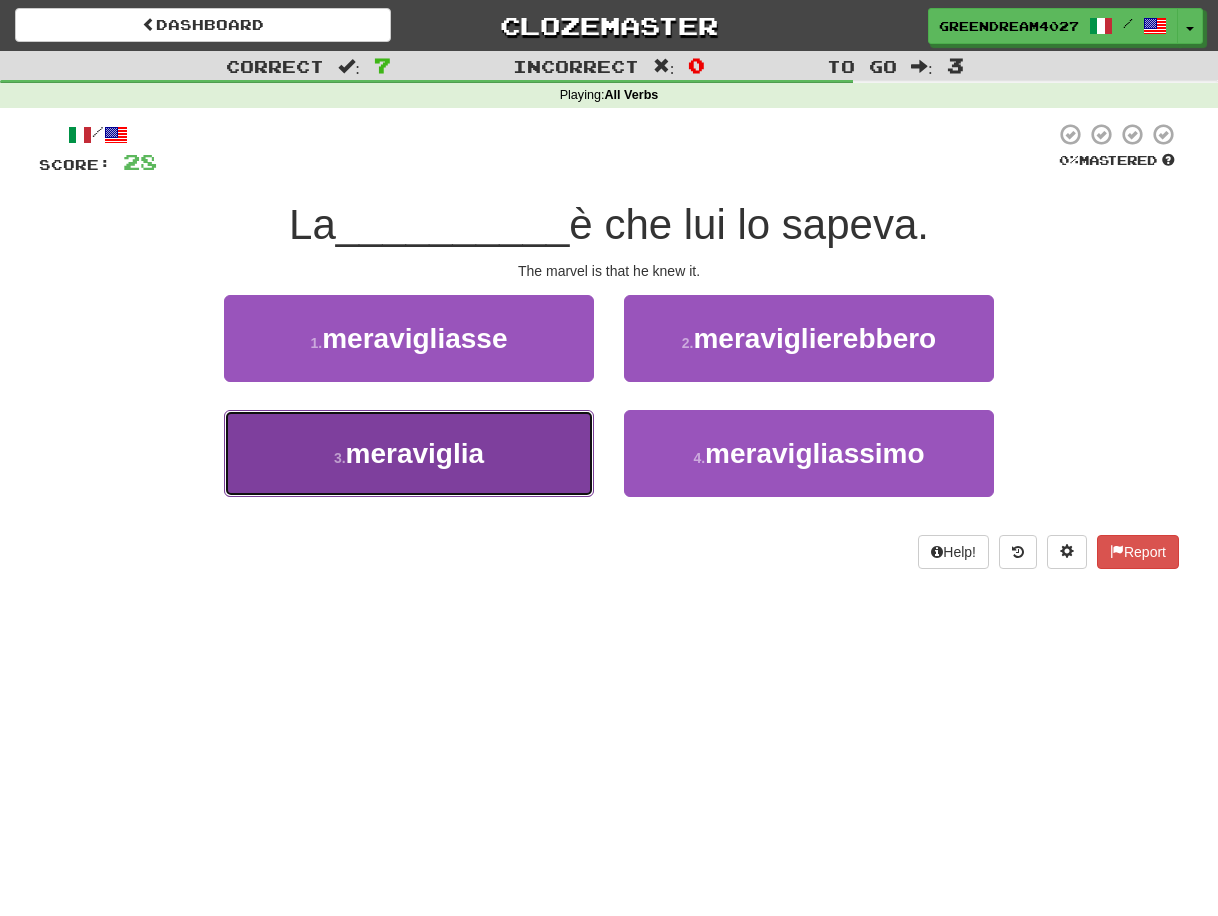 click on "3 .  meraviglia" at bounding box center [409, 453] 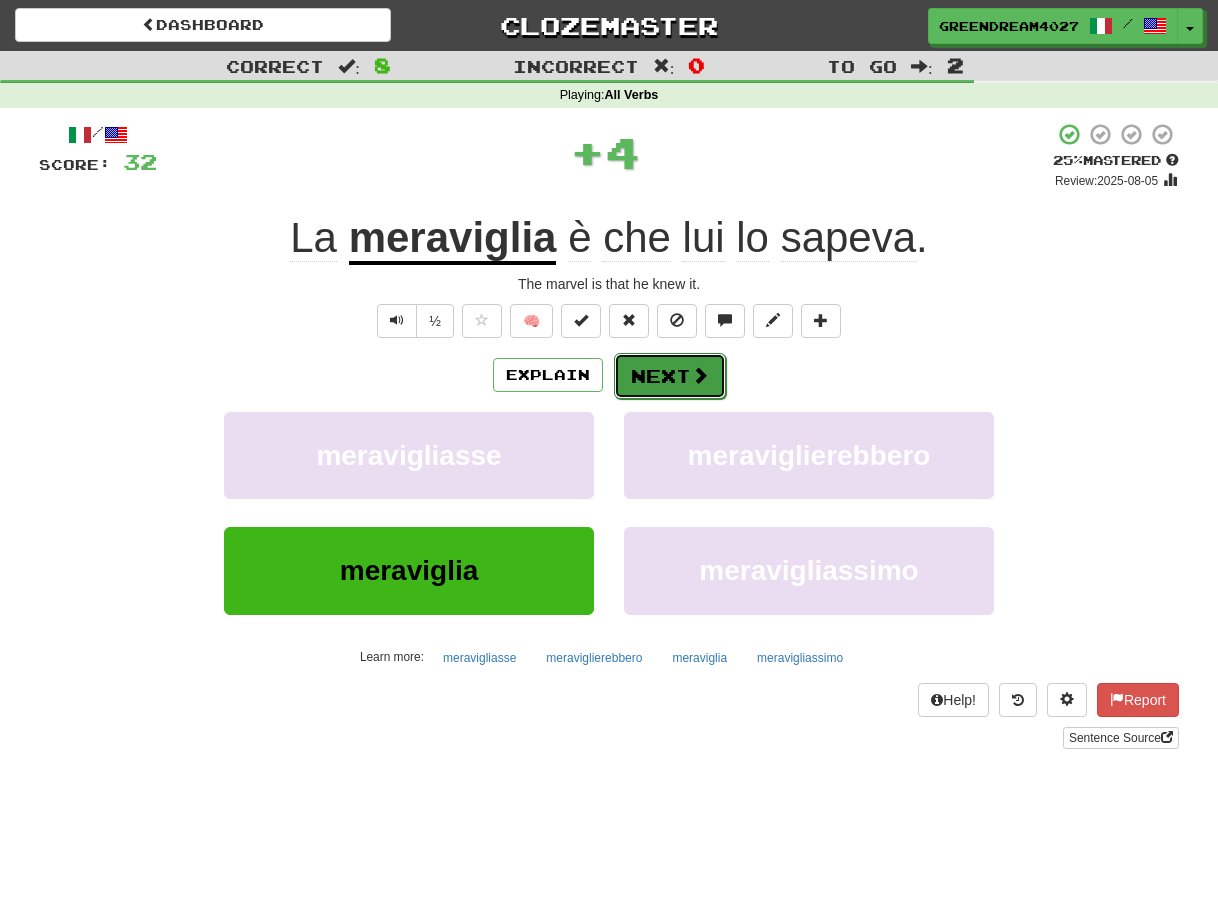 click on "Next" at bounding box center [670, 376] 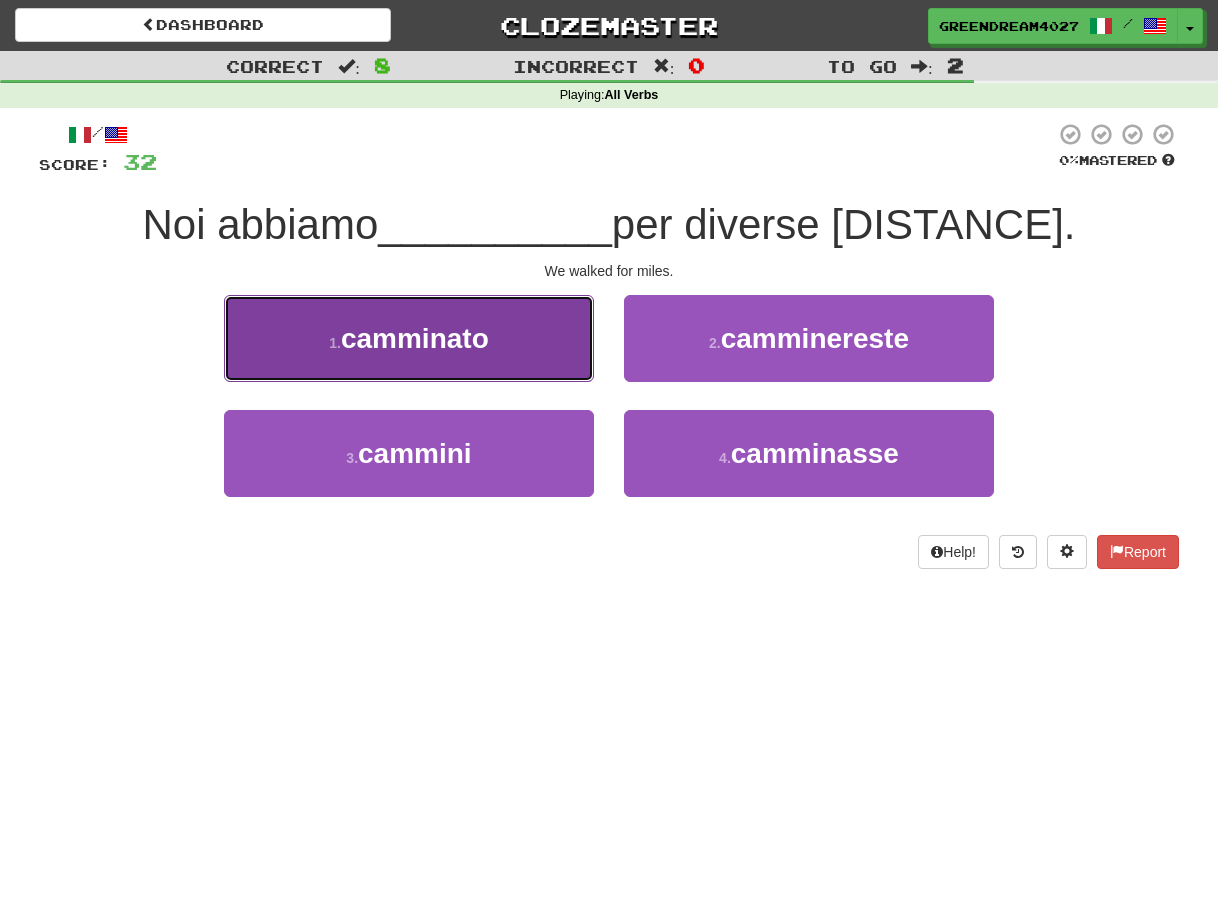 click on "1 .  camminato" at bounding box center (409, 338) 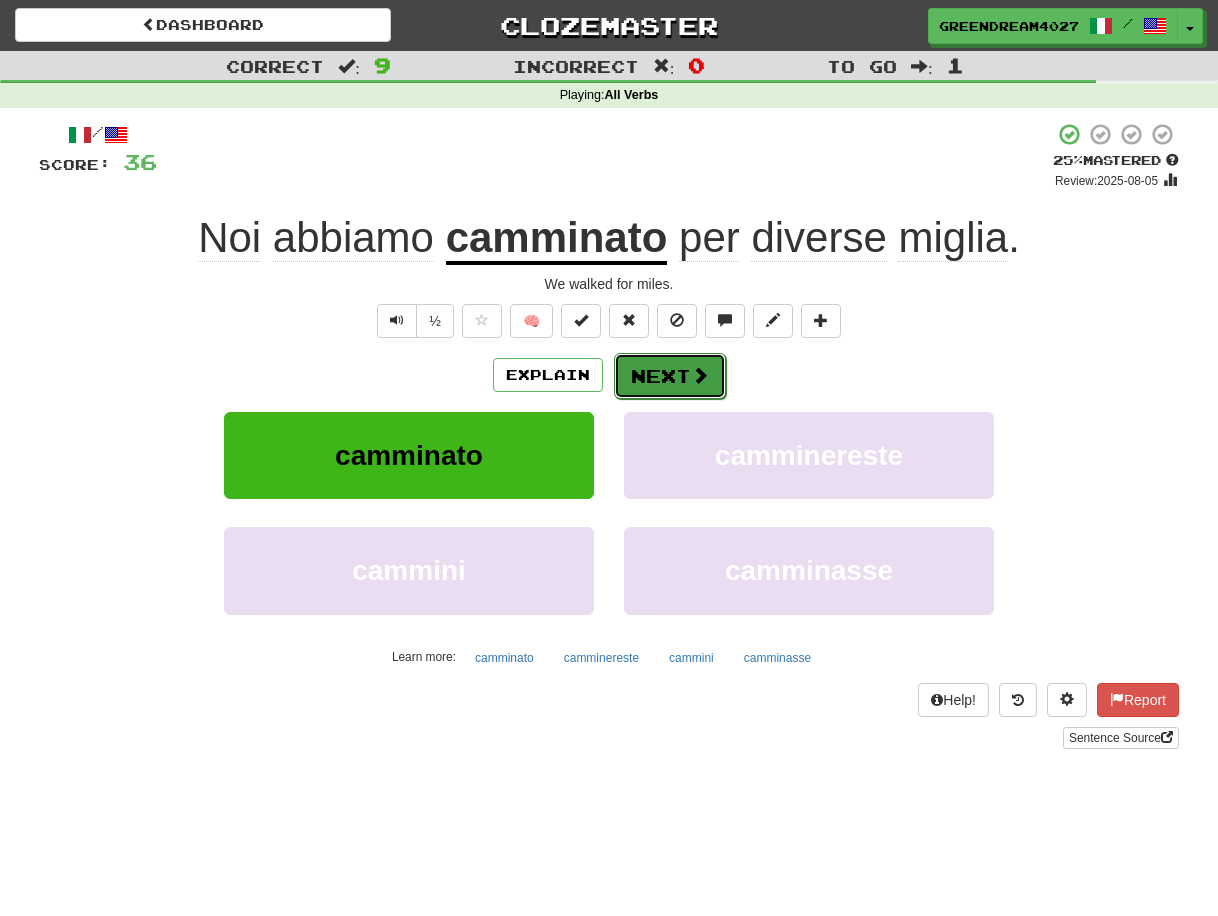 click on "Next" at bounding box center (670, 376) 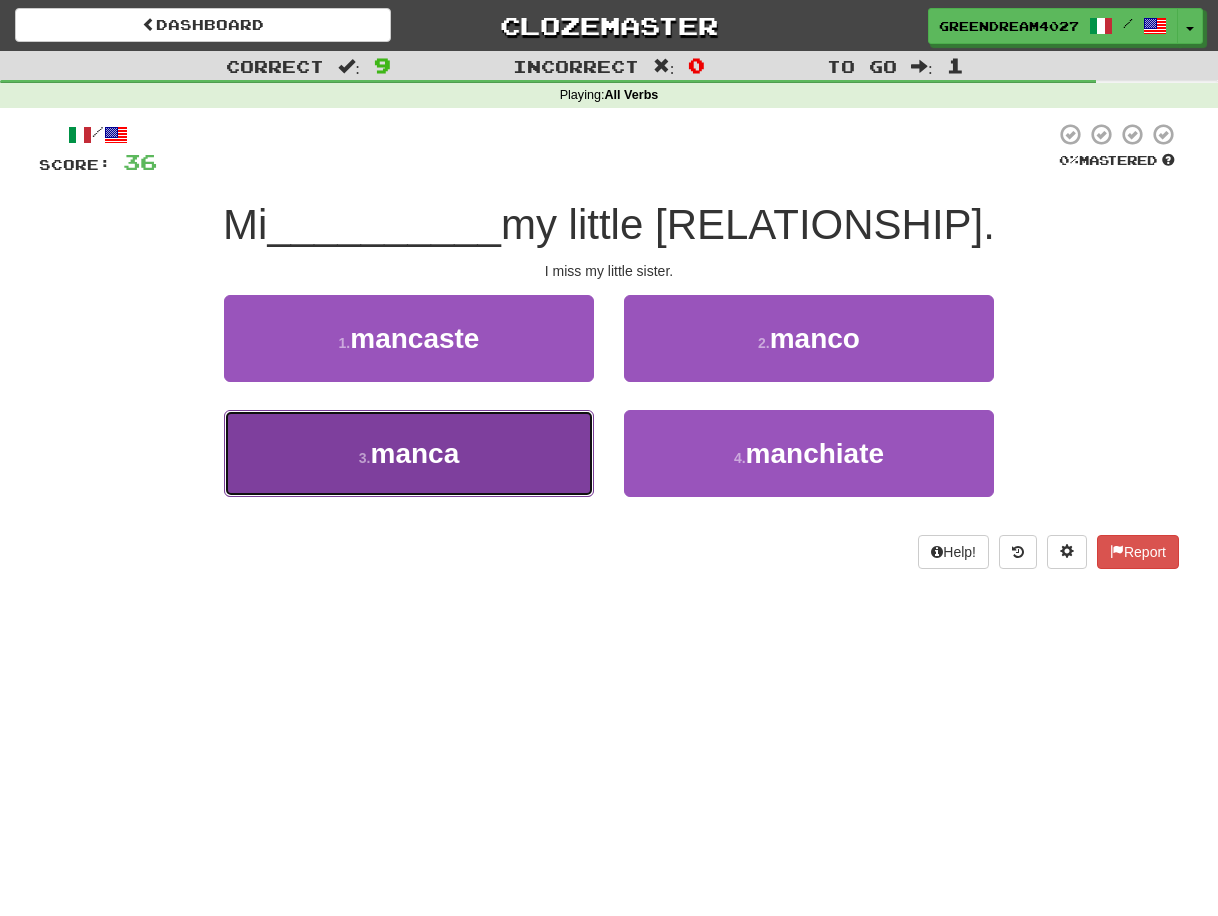 click on "3 .  manca" at bounding box center [409, 453] 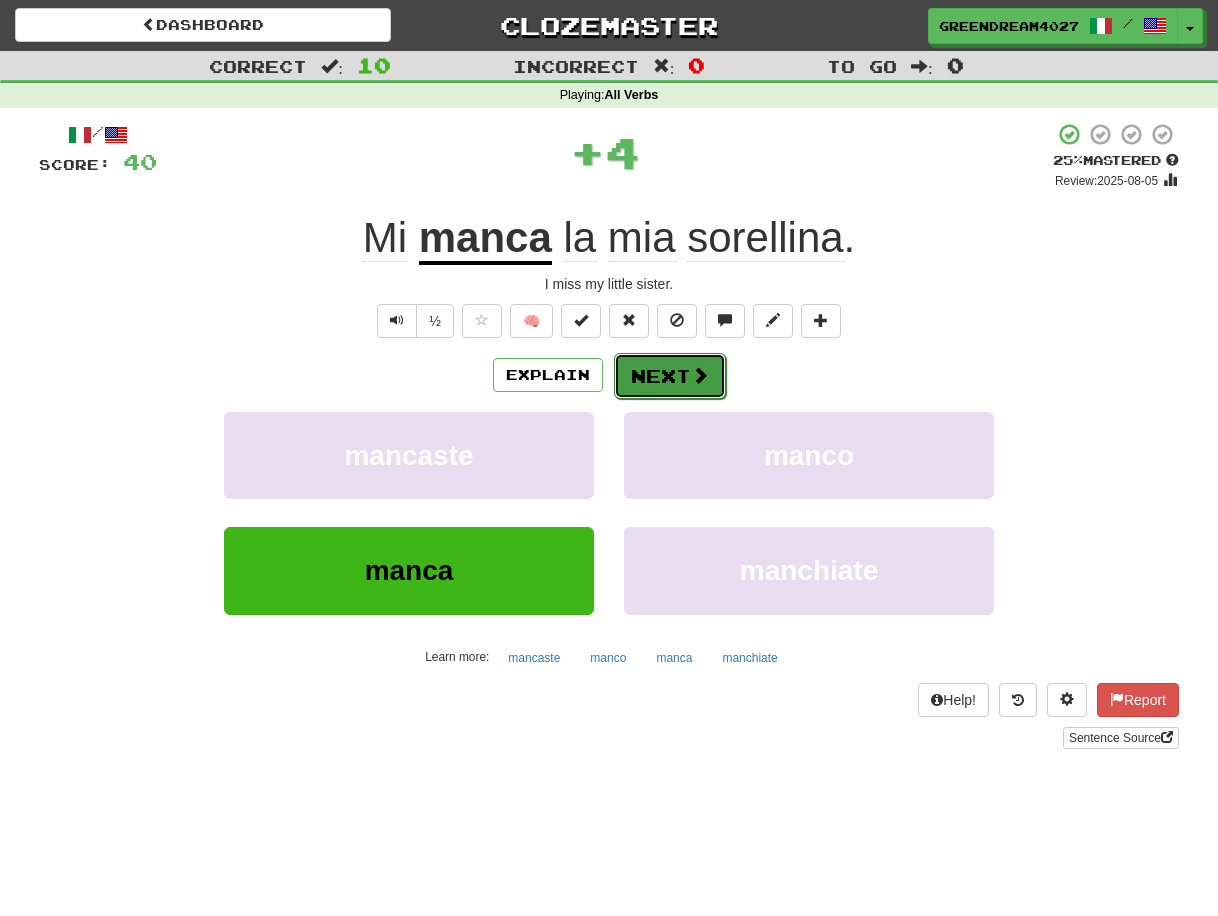 click on "Next" at bounding box center [670, 376] 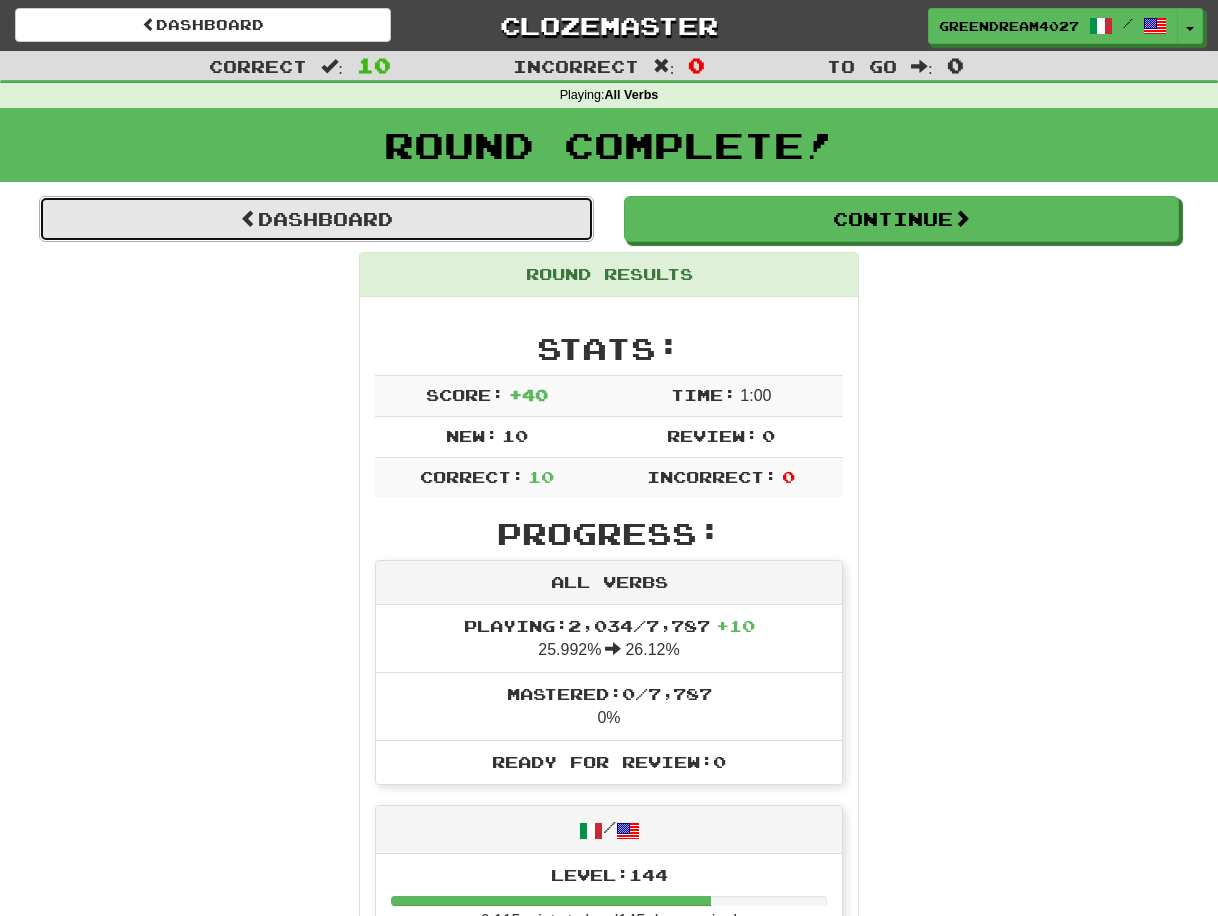 click on "Dashboard" at bounding box center [316, 219] 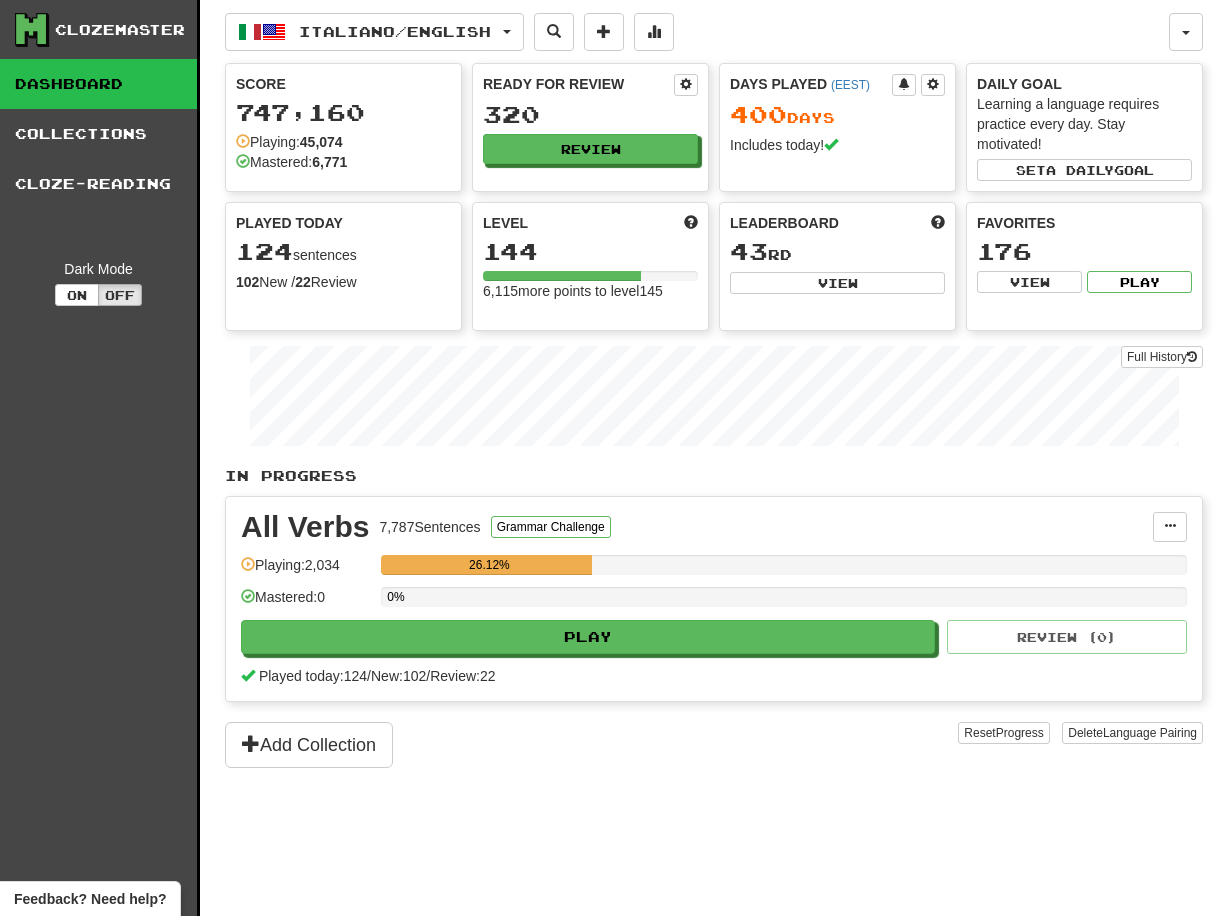 scroll, scrollTop: 0, scrollLeft: 0, axis: both 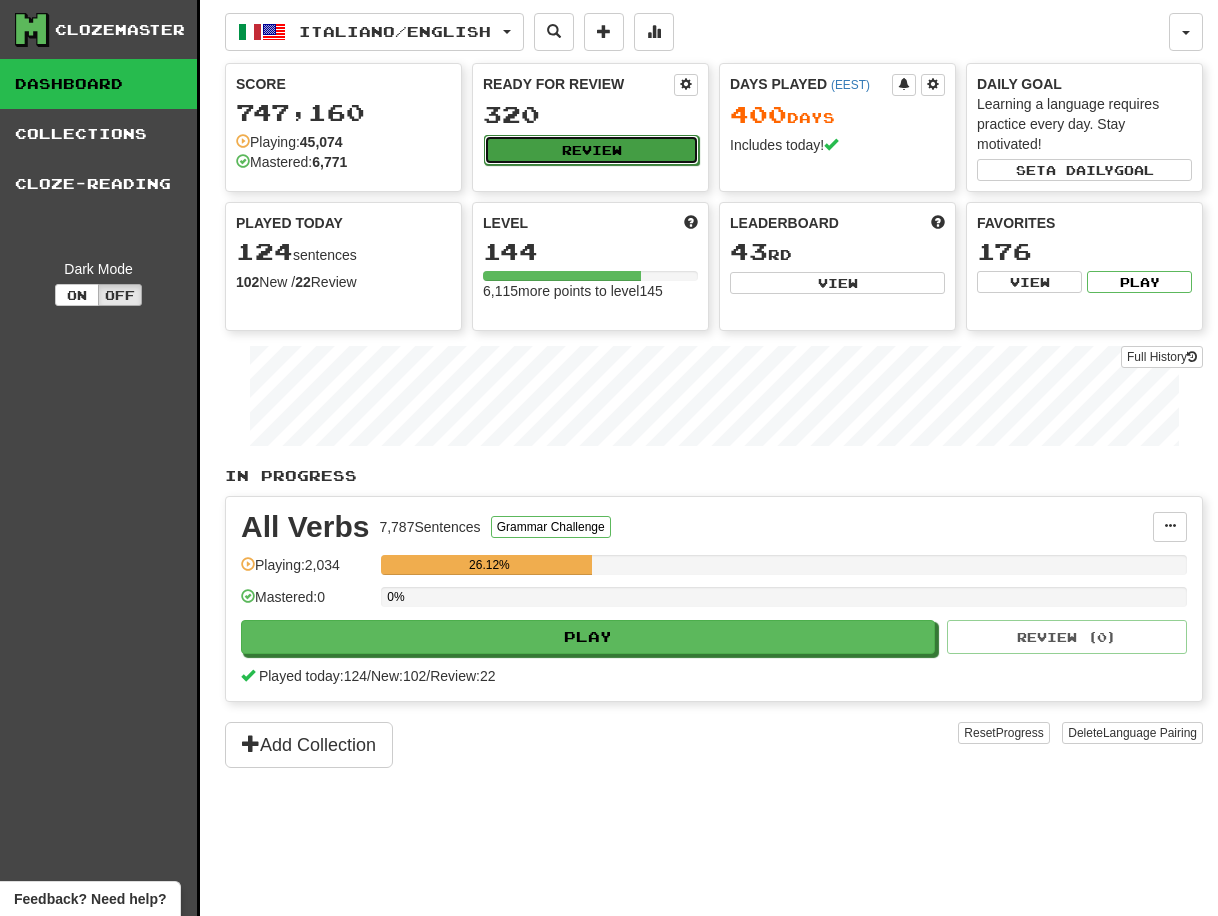 click on "Review" at bounding box center [591, 150] 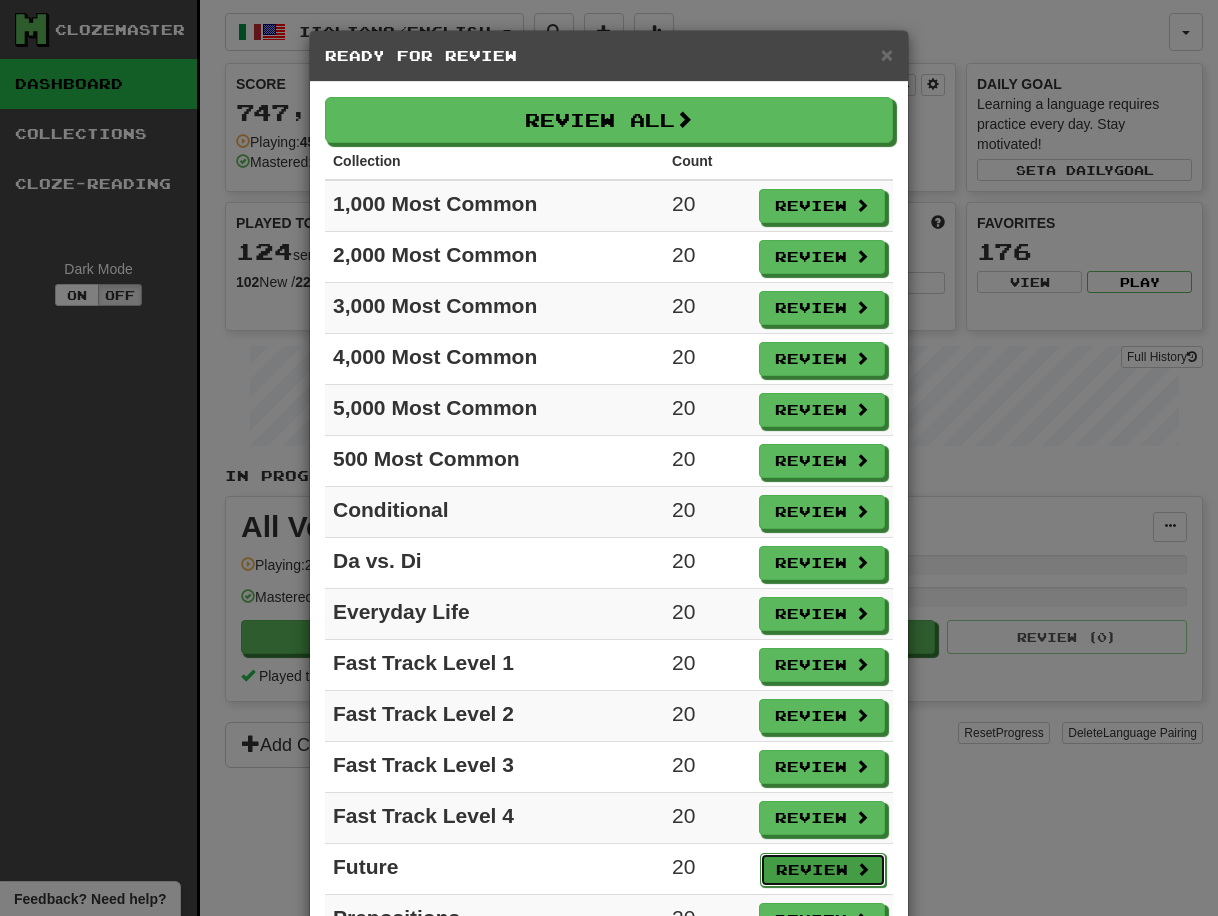 click on "Review" at bounding box center (823, 870) 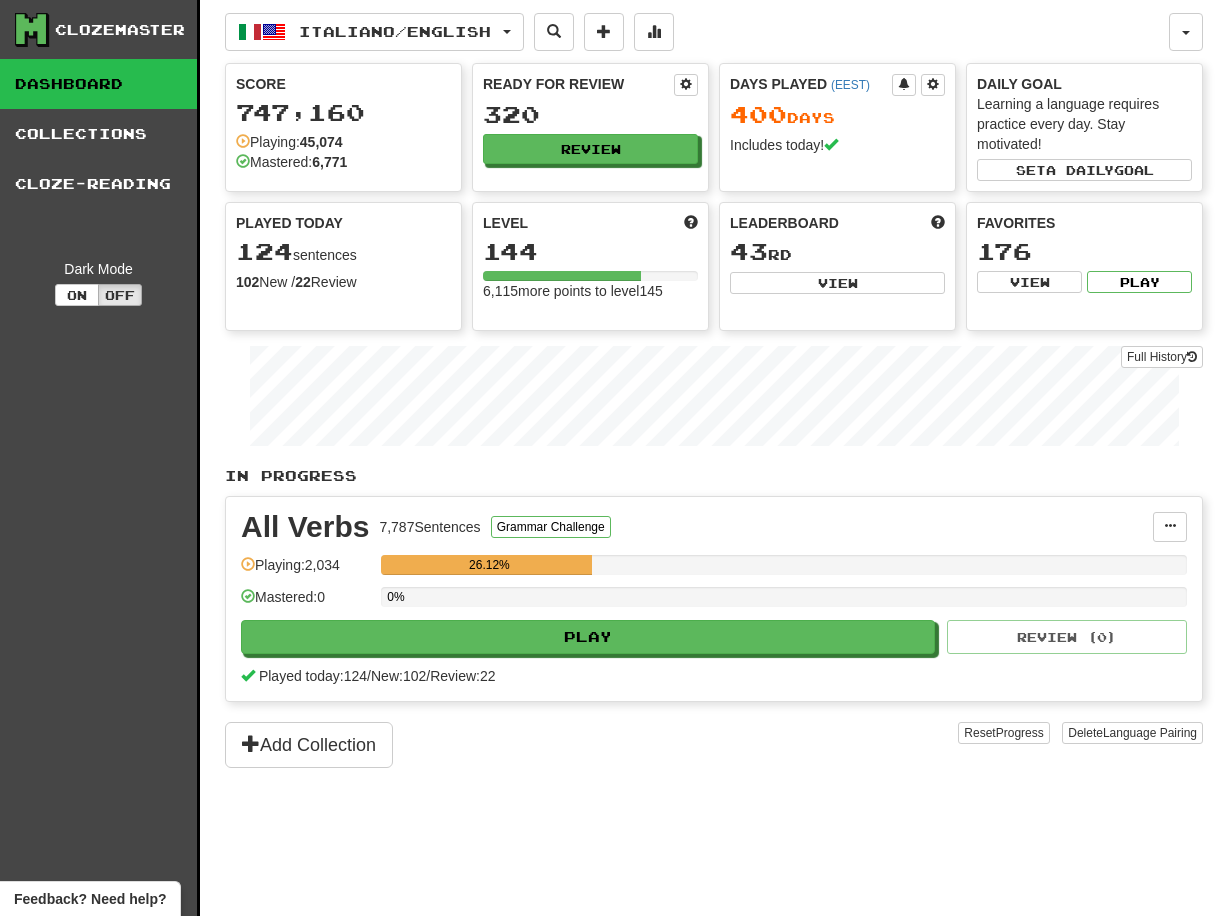 select on "**" 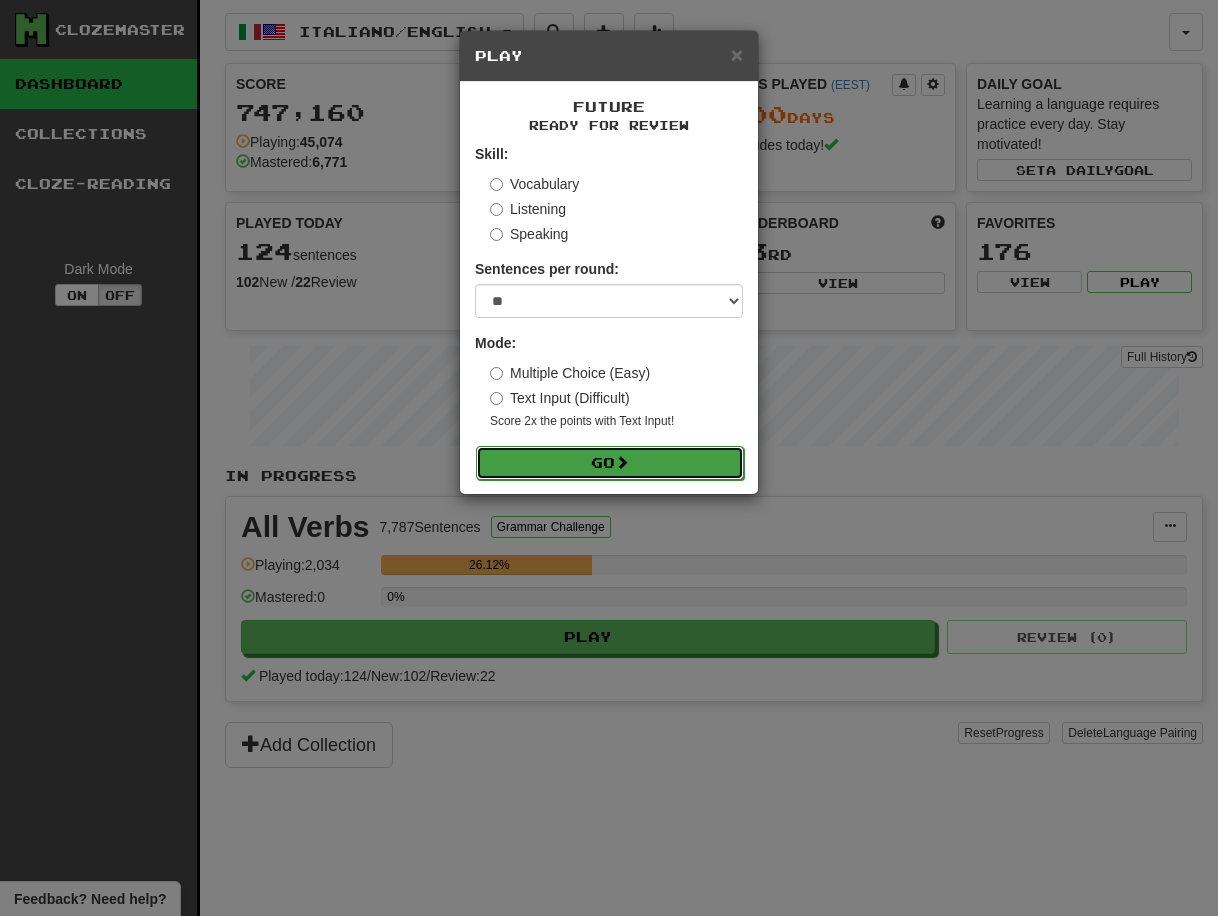 click at bounding box center (622, 462) 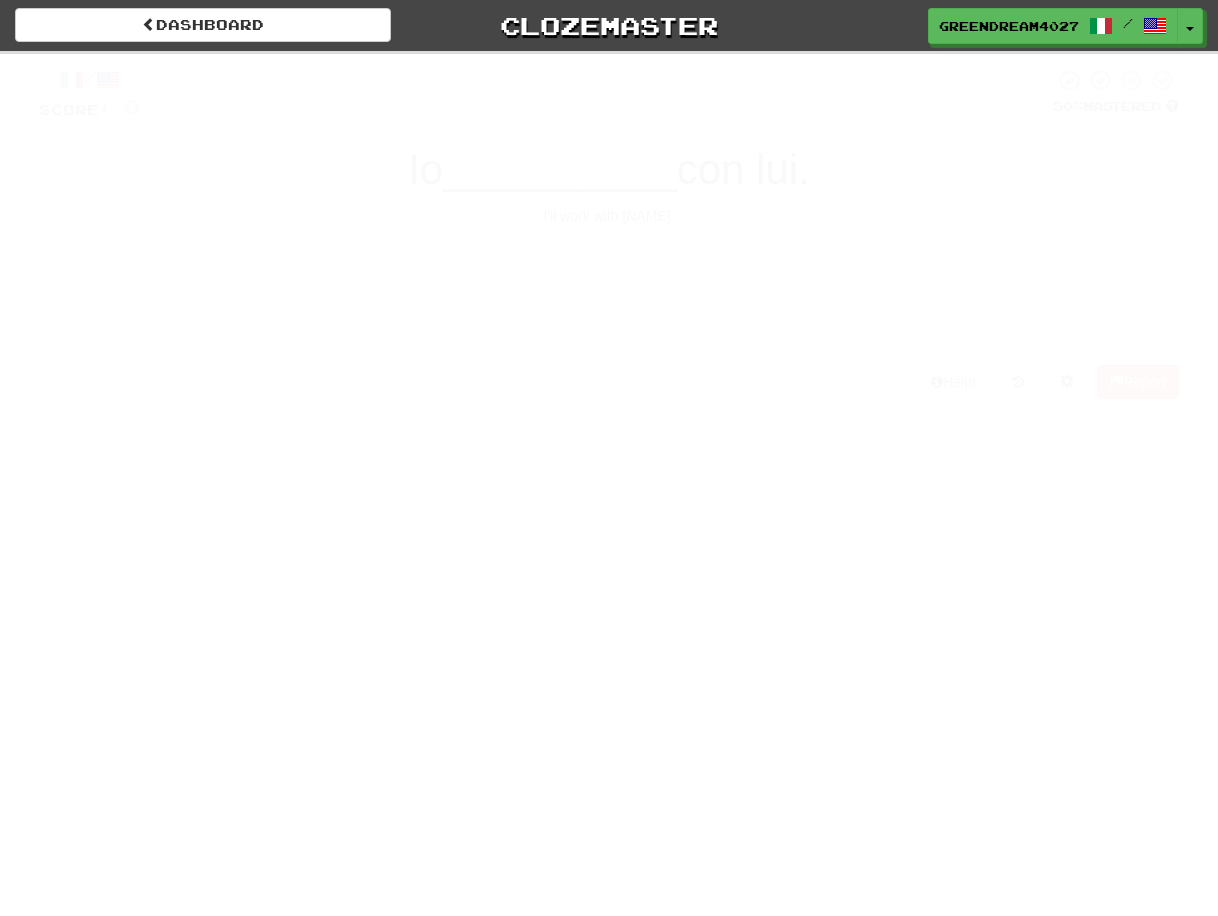 scroll, scrollTop: 0, scrollLeft: 0, axis: both 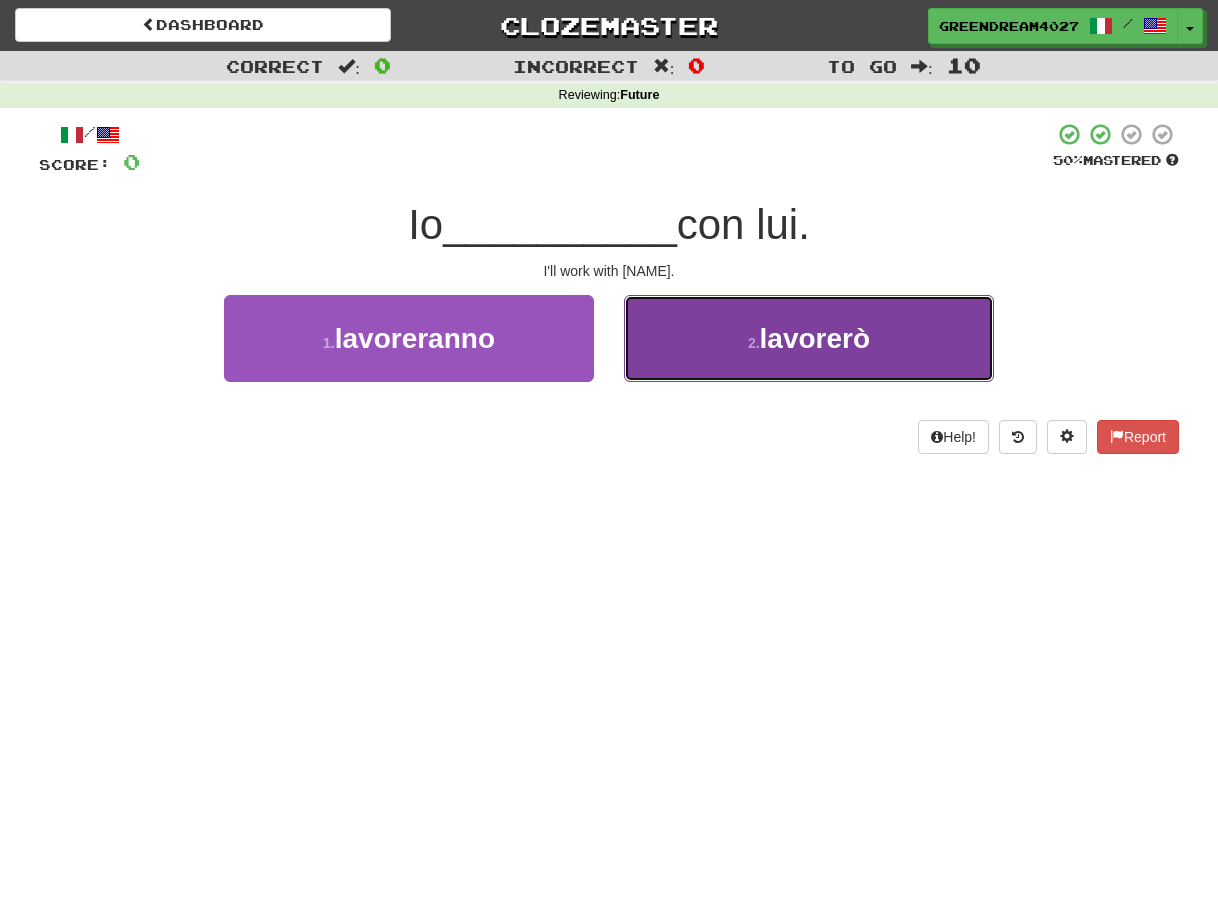 click on "2 .  lavorerò" at bounding box center [809, 338] 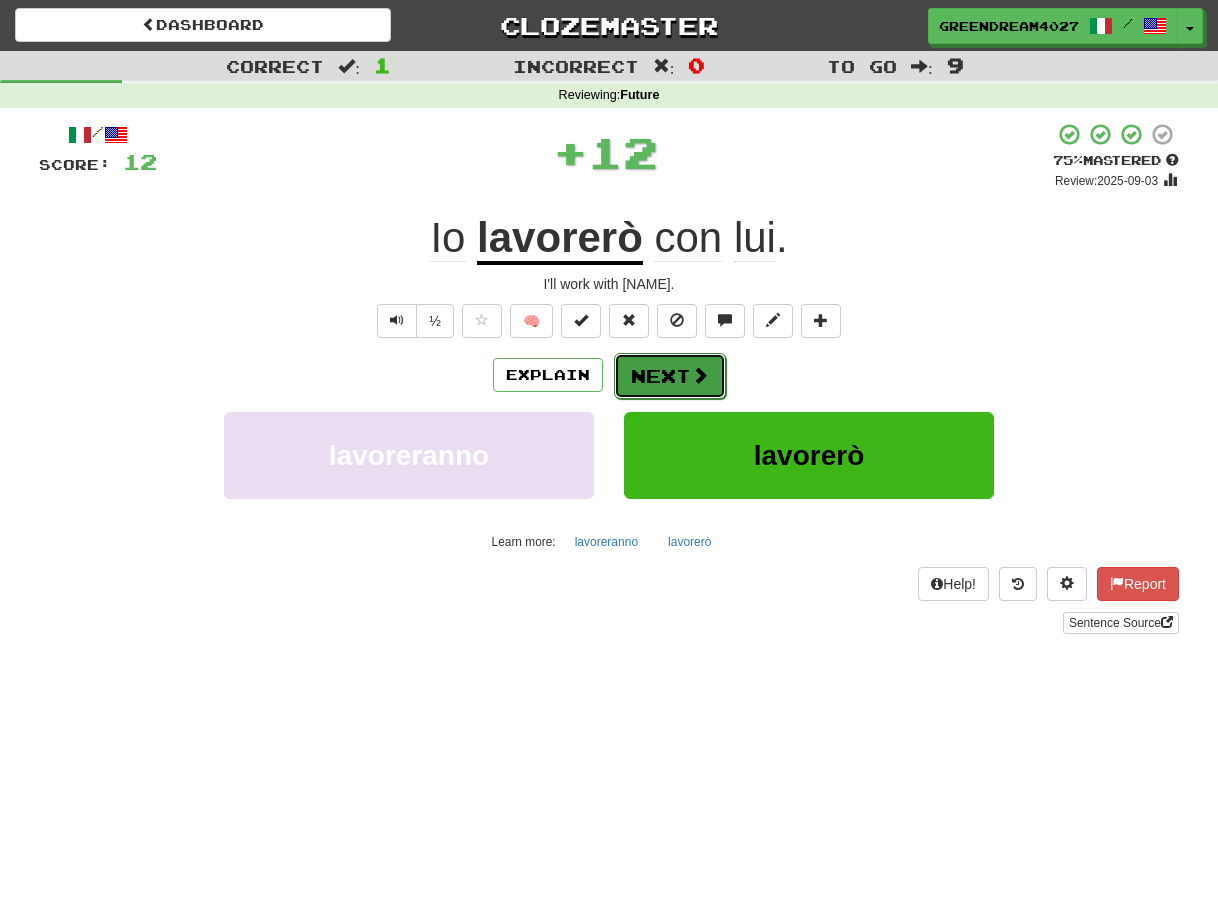 click on "Next" at bounding box center [670, 376] 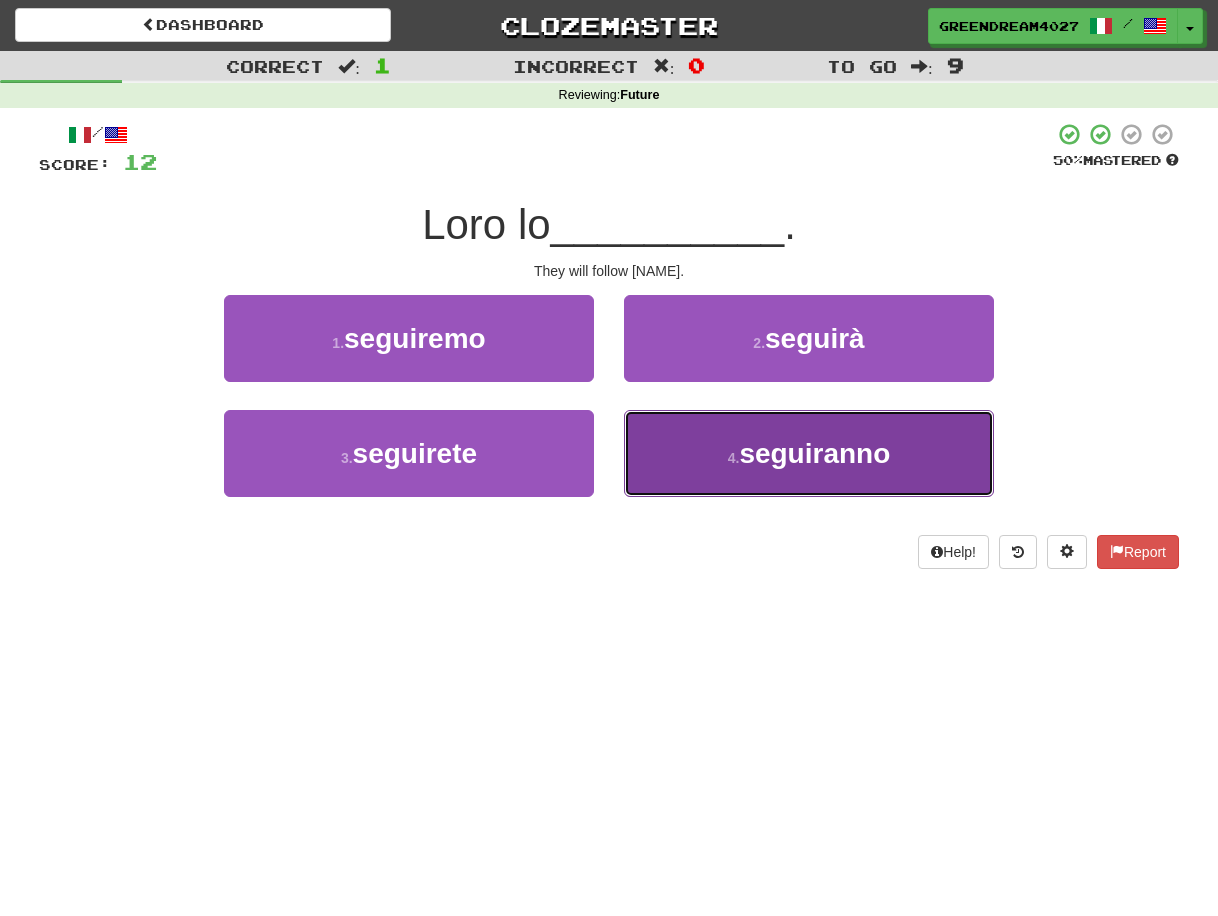 click on "4 .  seguiranno" at bounding box center [809, 453] 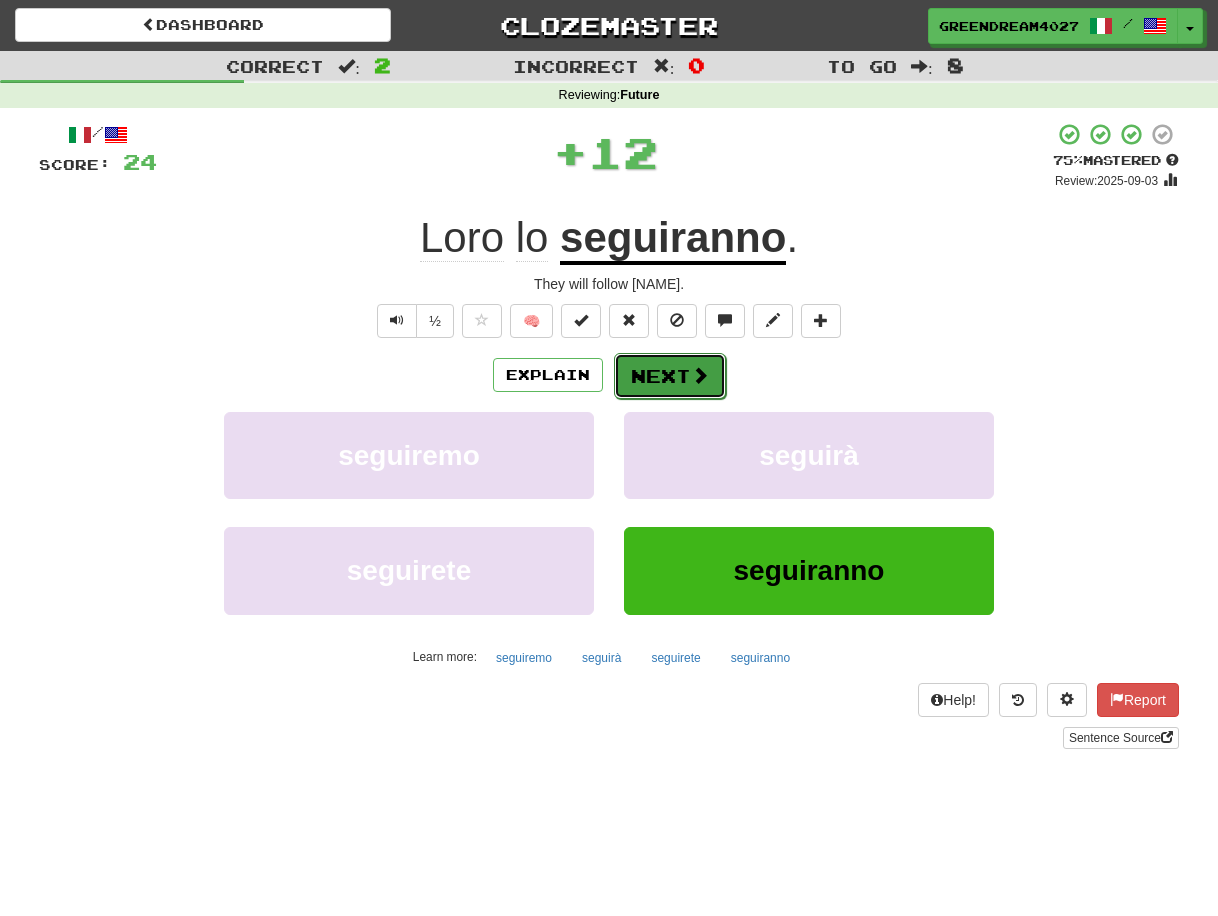 click on "Next" at bounding box center (670, 376) 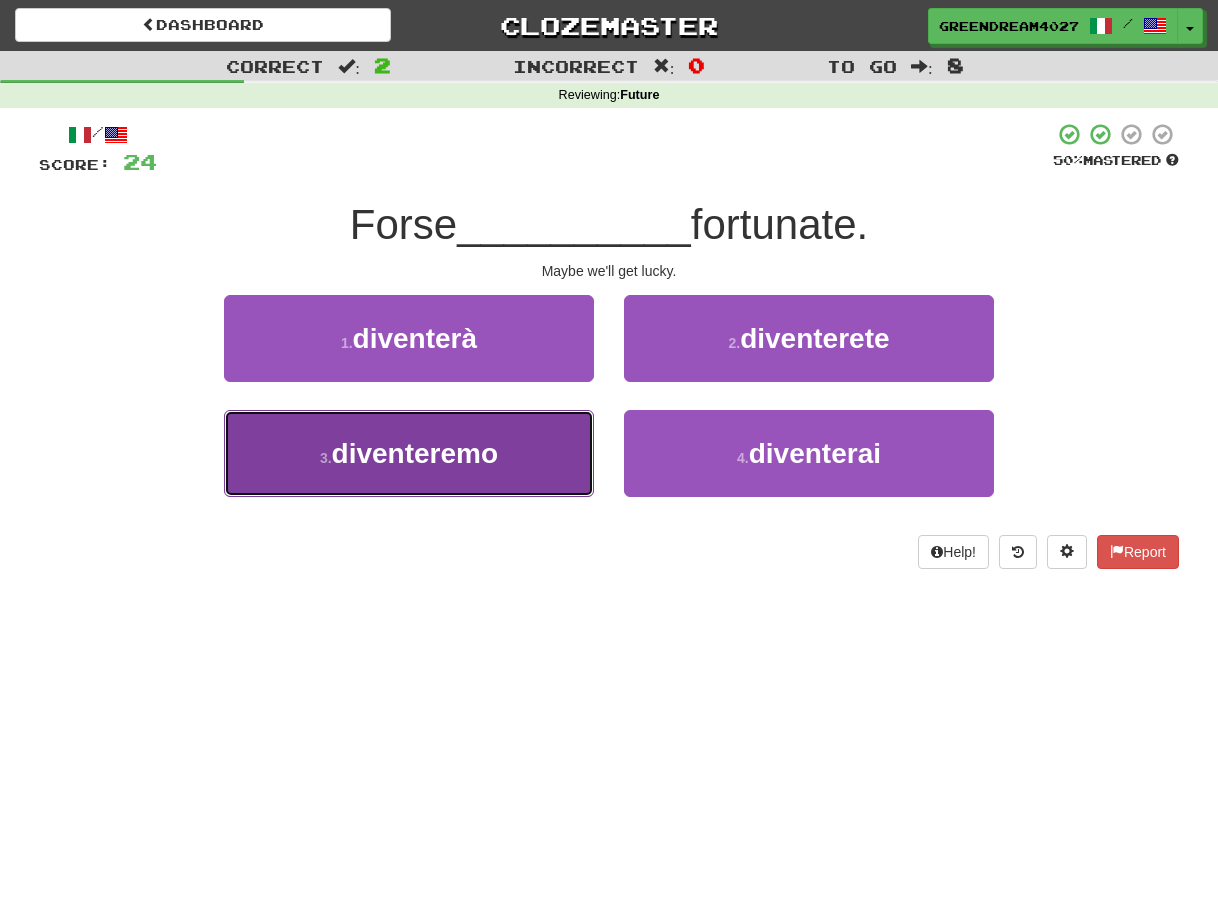 click on "3 .  diventeremo" at bounding box center [409, 453] 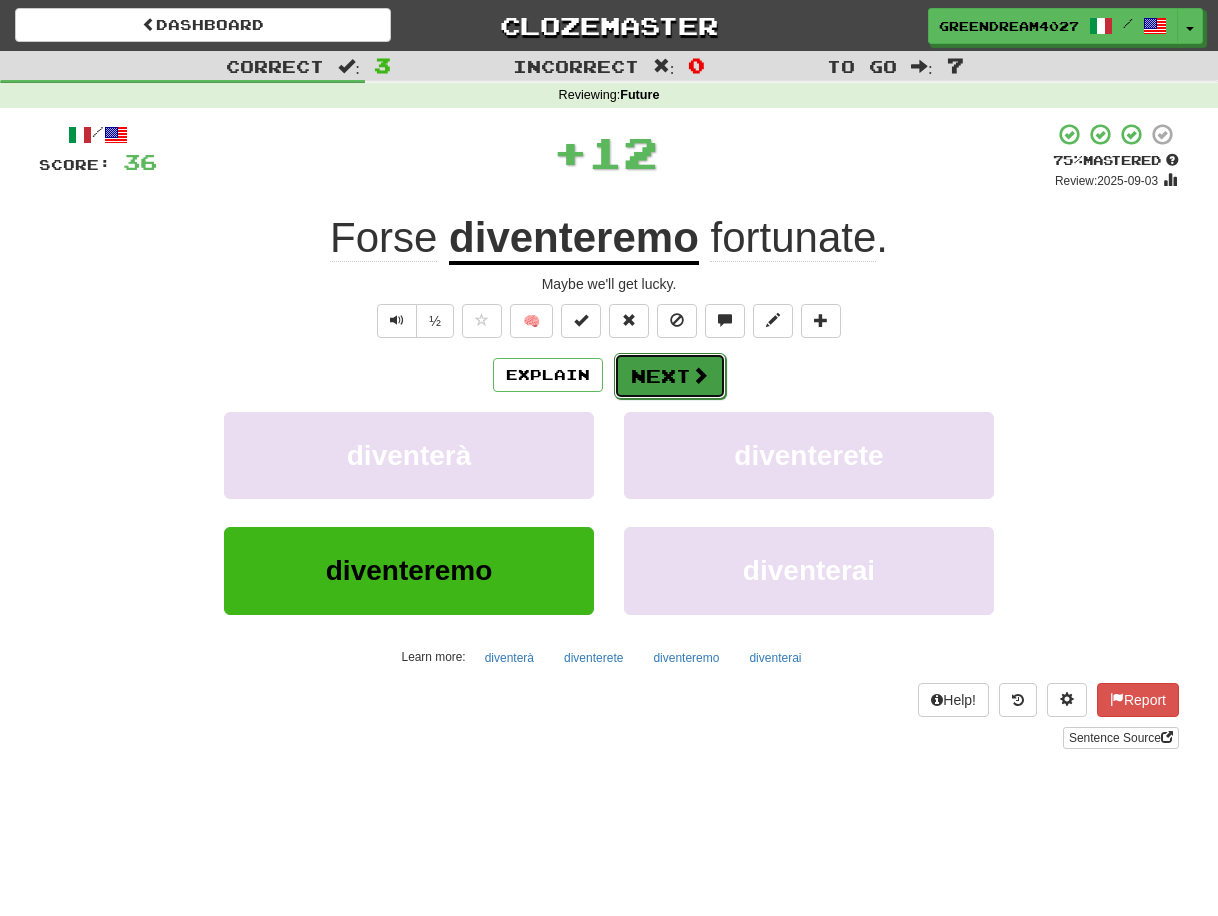 click on "Next" at bounding box center (670, 376) 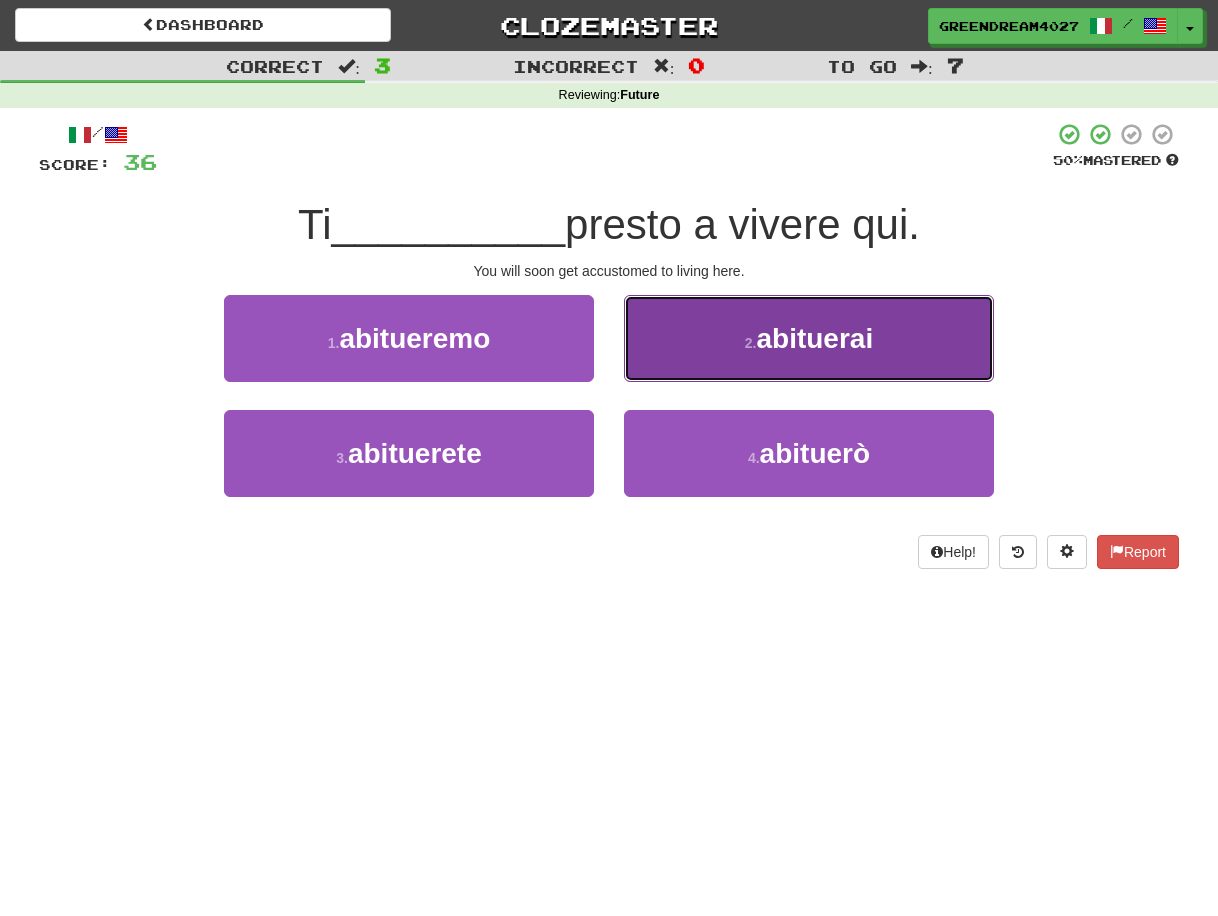 click on "2 .  abituerai" at bounding box center [809, 338] 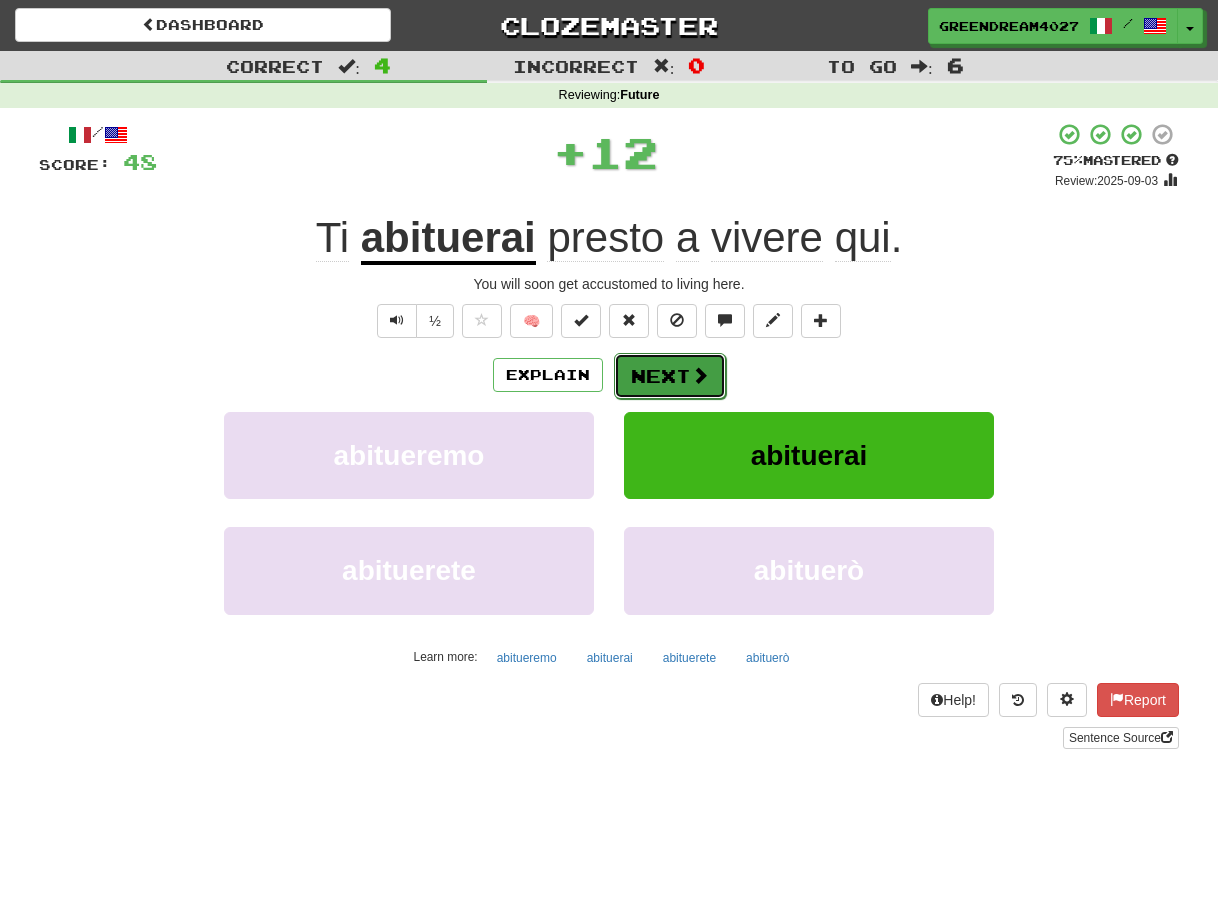click on "Next" at bounding box center (670, 376) 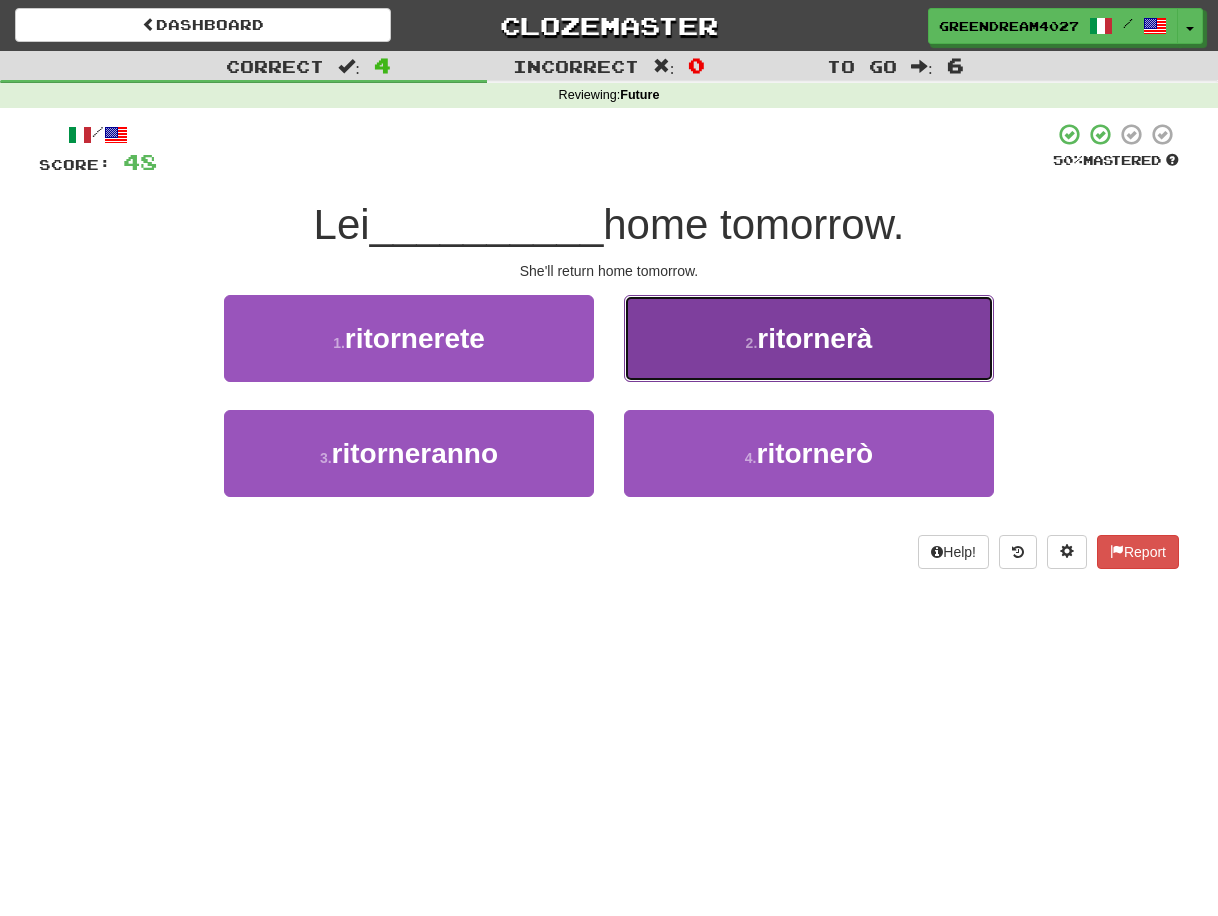 click on "2 .  ritornerà" at bounding box center (809, 338) 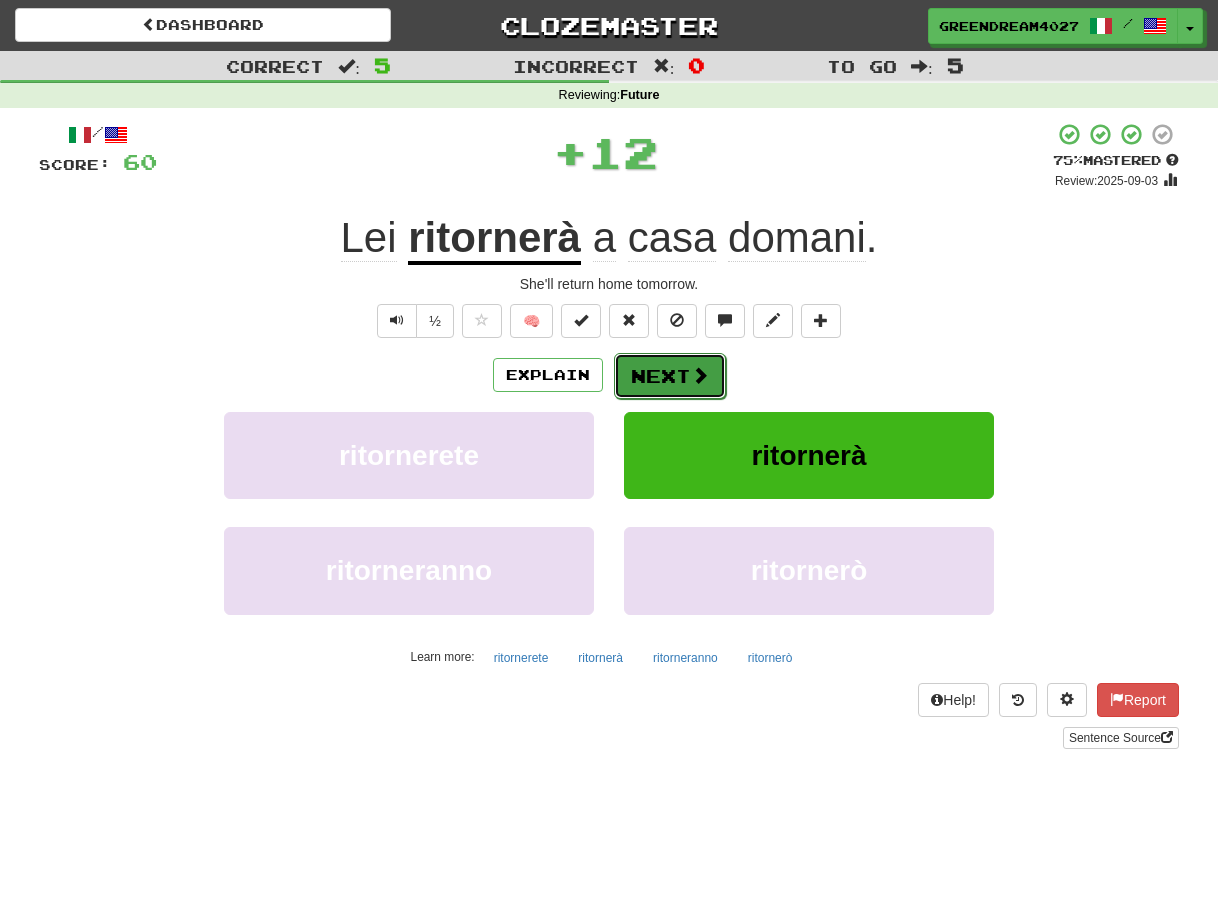 click on "Next" at bounding box center (670, 376) 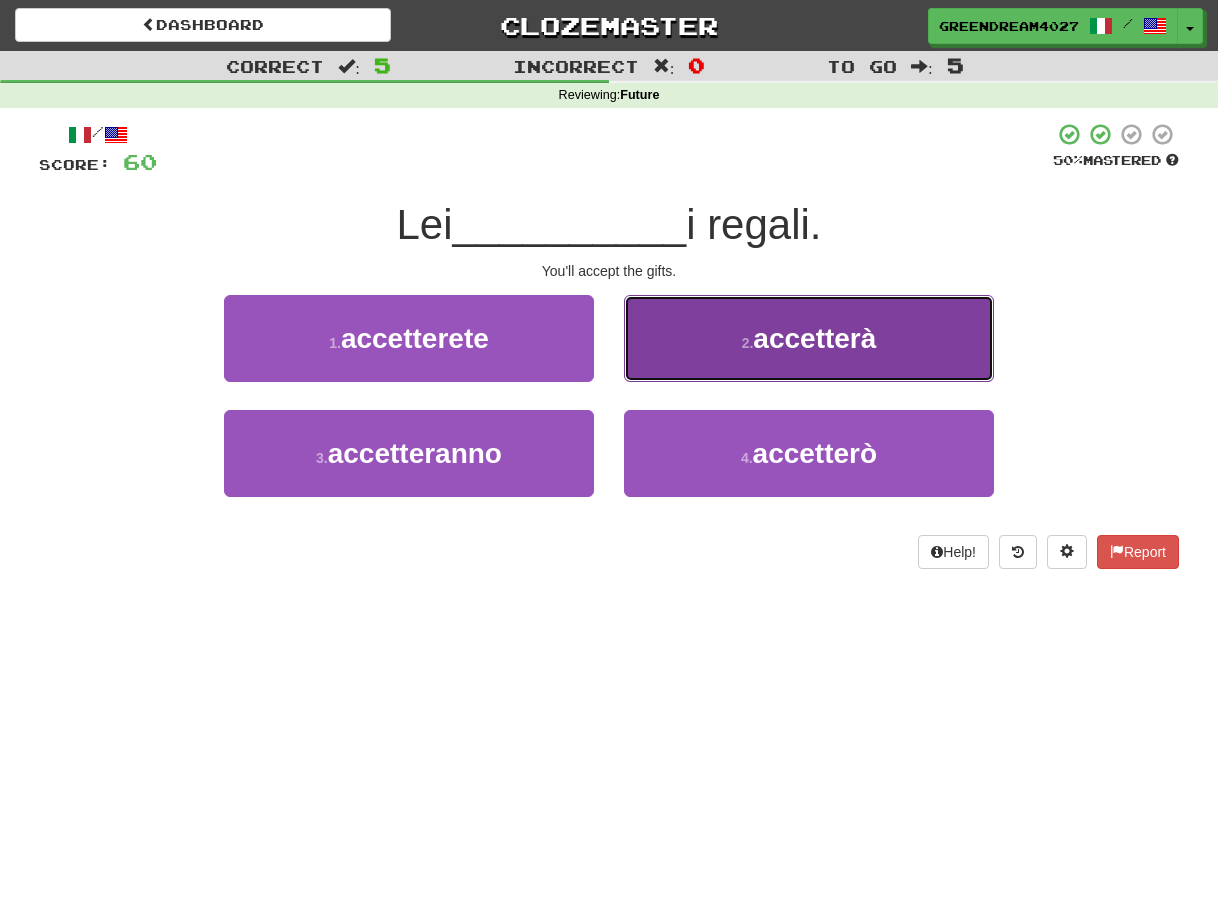 click on "2 ." at bounding box center (748, 343) 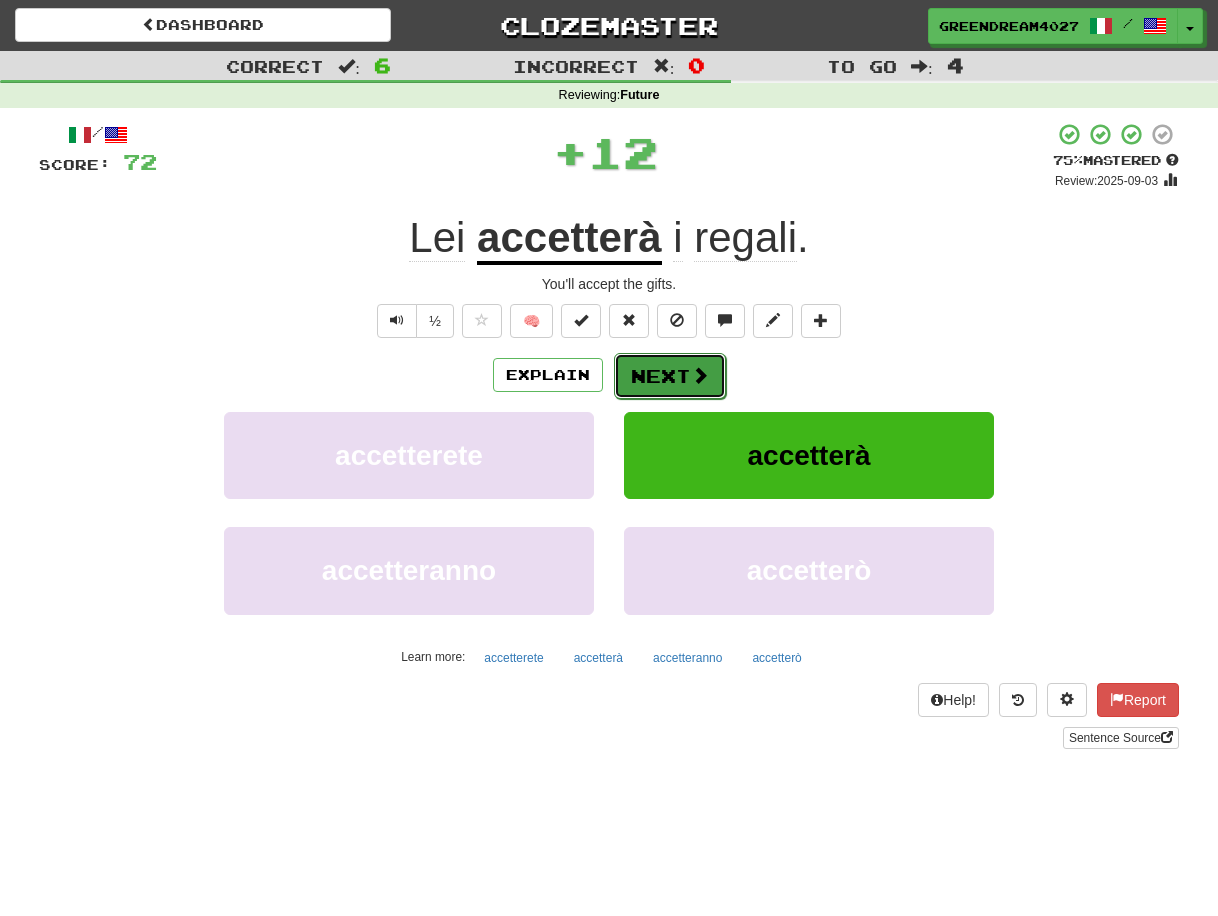 click on "Next" at bounding box center (670, 376) 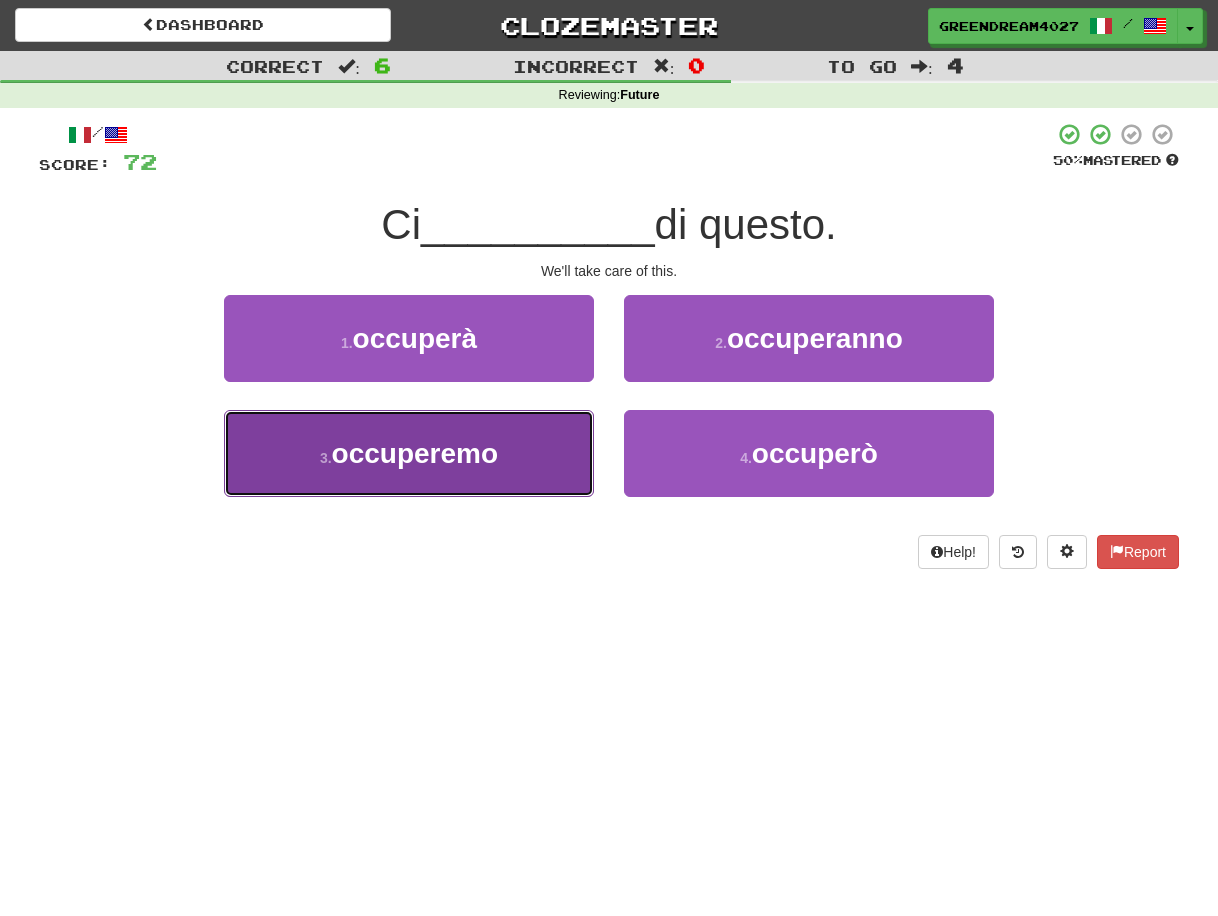 click on "3 .  occuperemo" at bounding box center [409, 453] 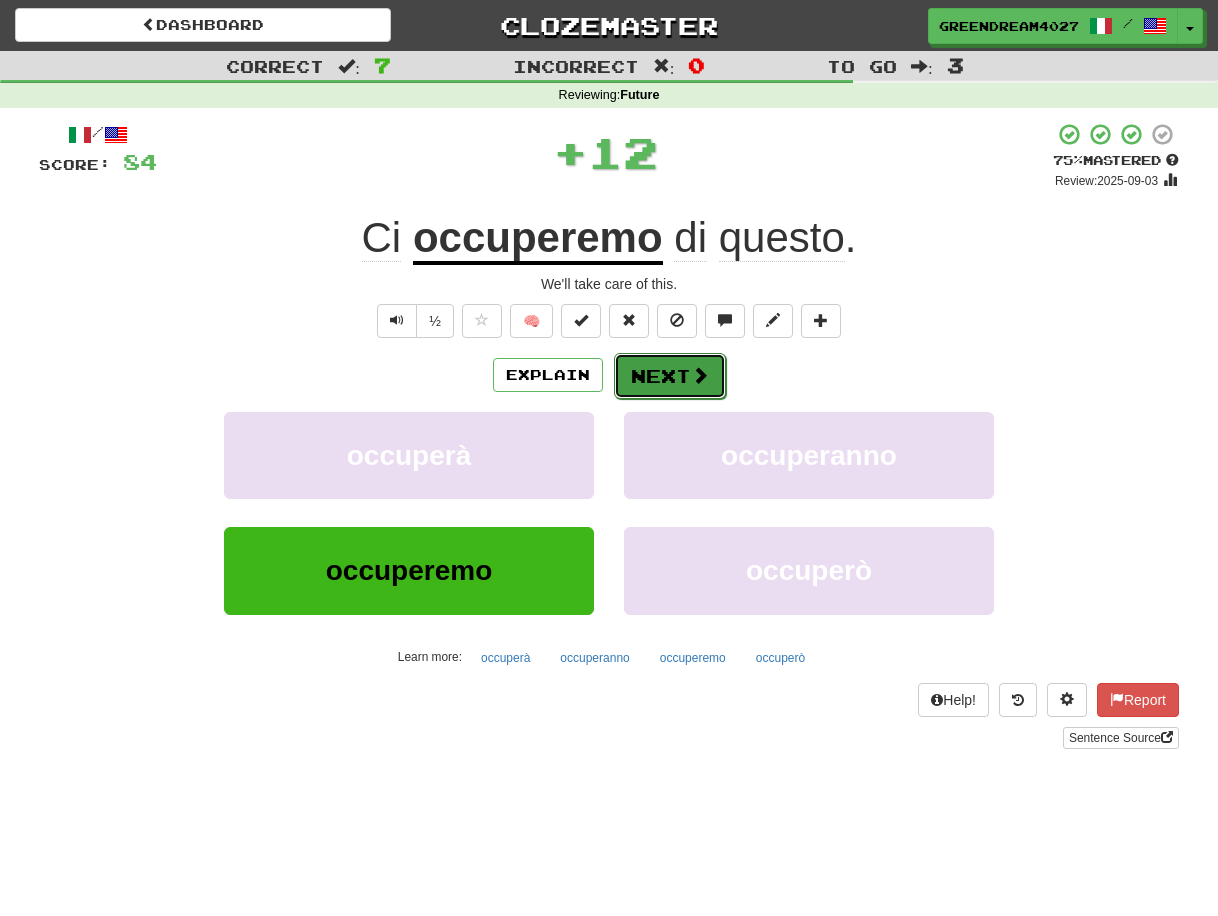 click on "Next" at bounding box center [670, 376] 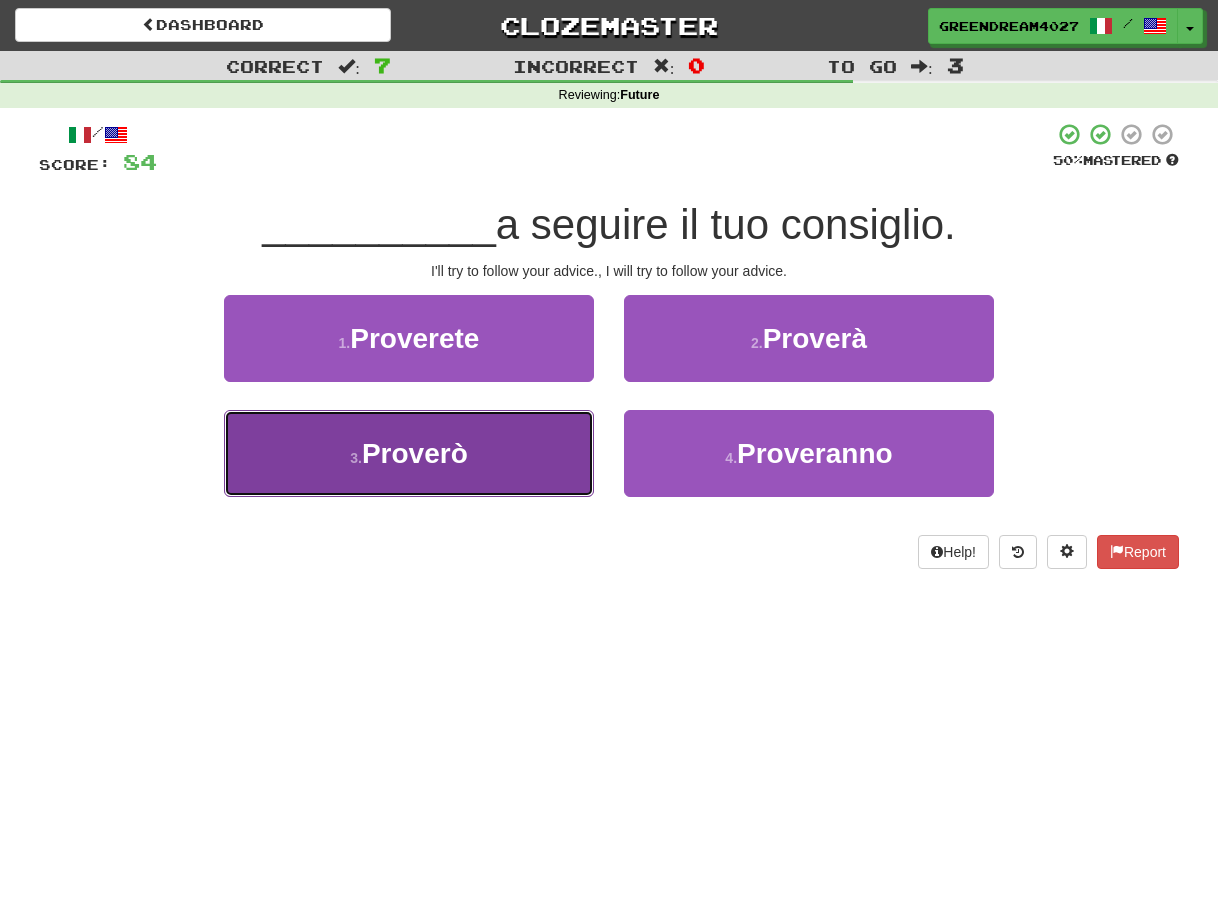 click on "3 .  Proverò" at bounding box center [409, 453] 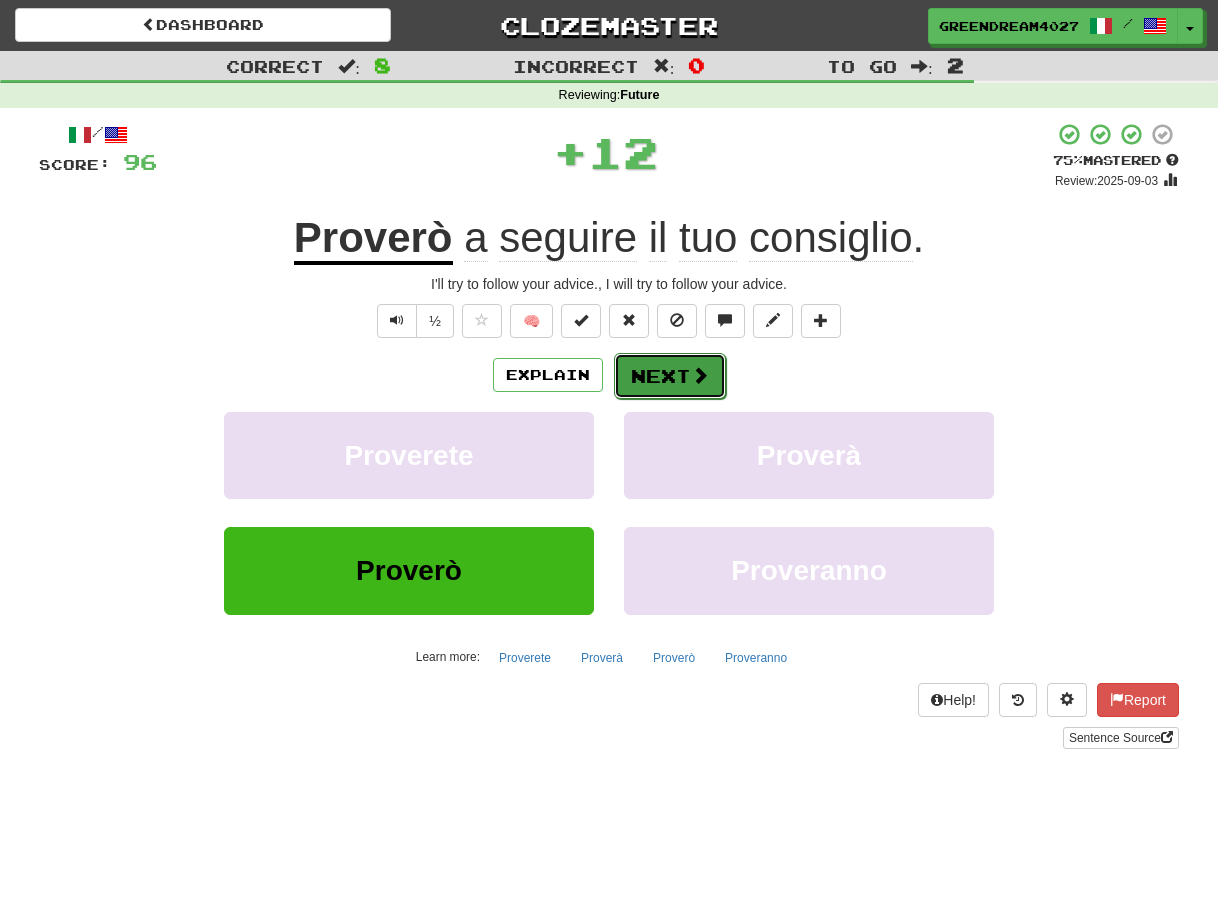 click on "Next" at bounding box center [670, 376] 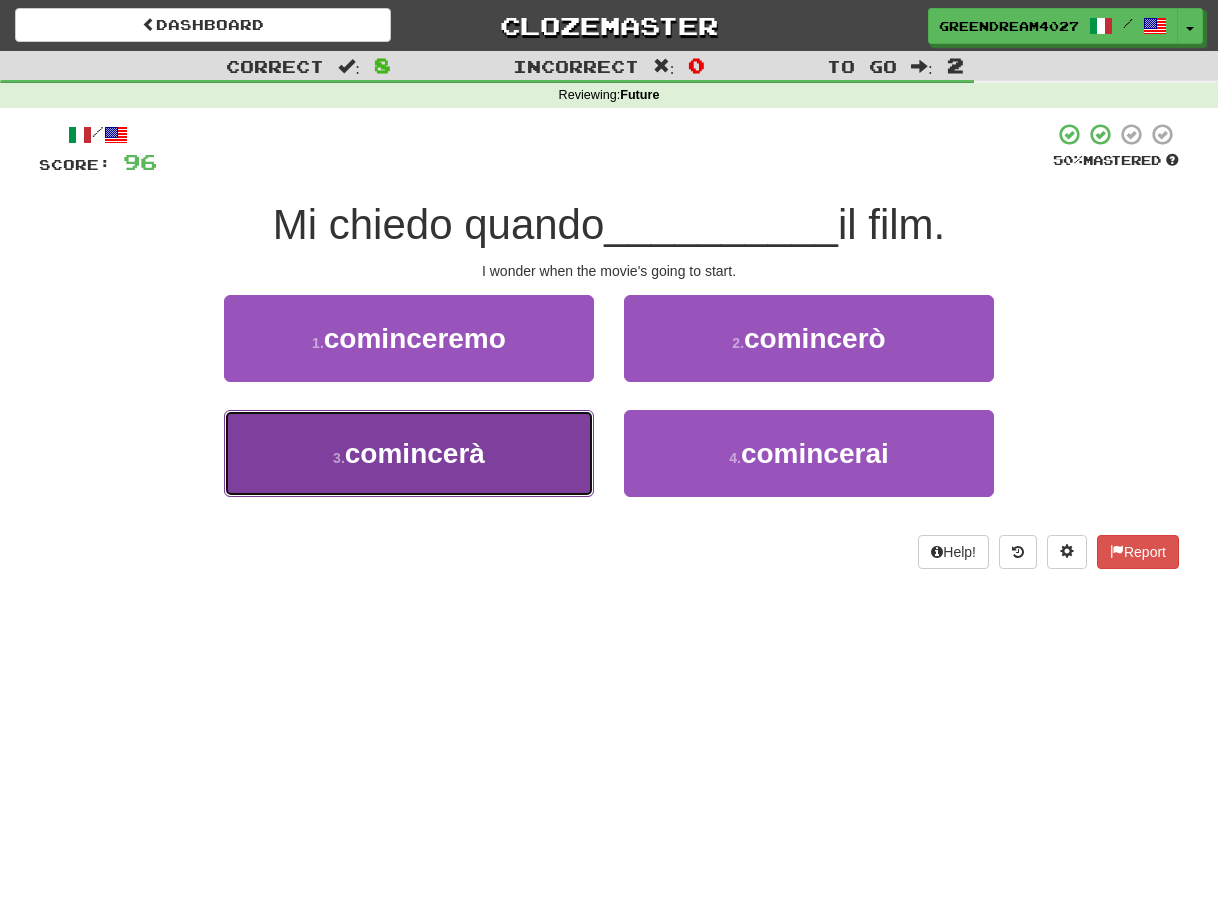 click on "3 .  comincerà" at bounding box center [409, 453] 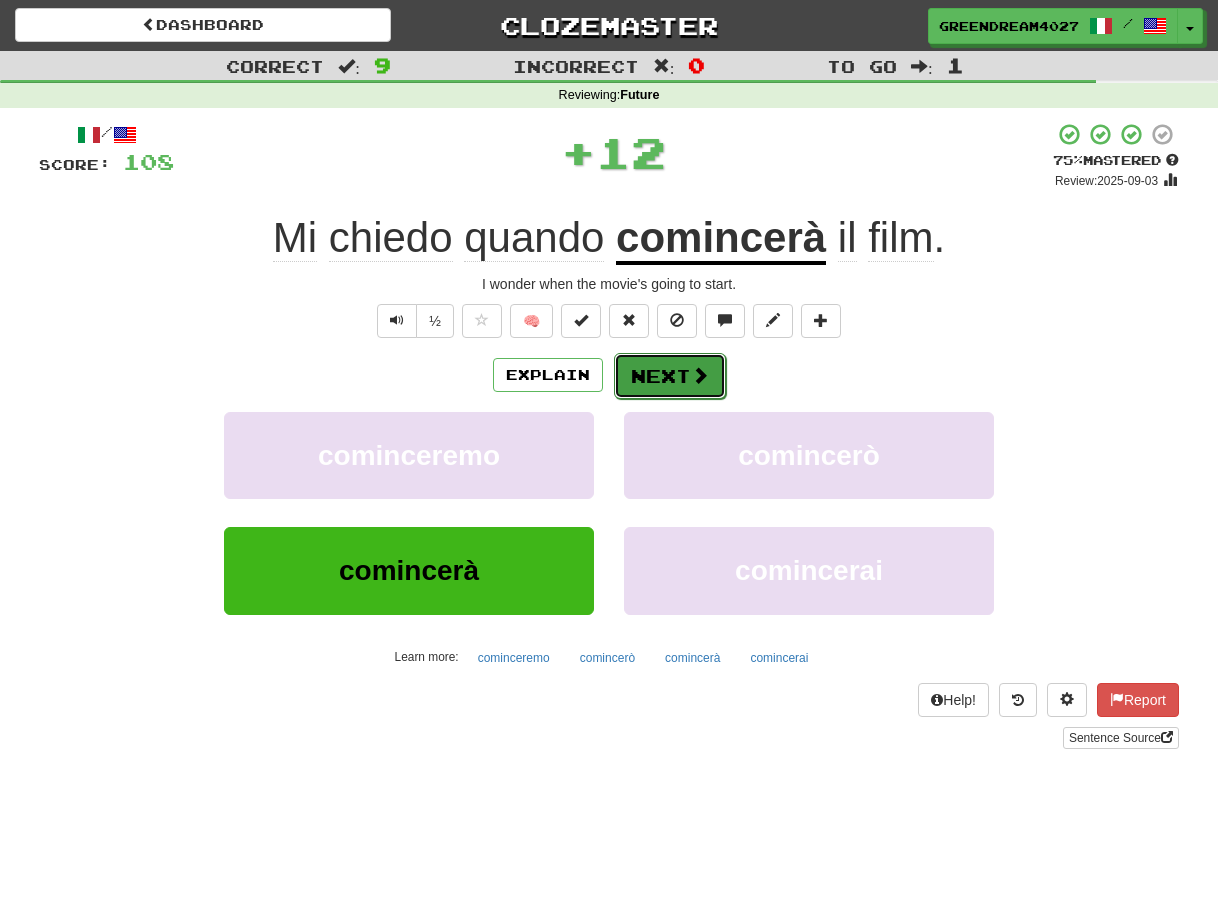 click on "Next" at bounding box center [670, 376] 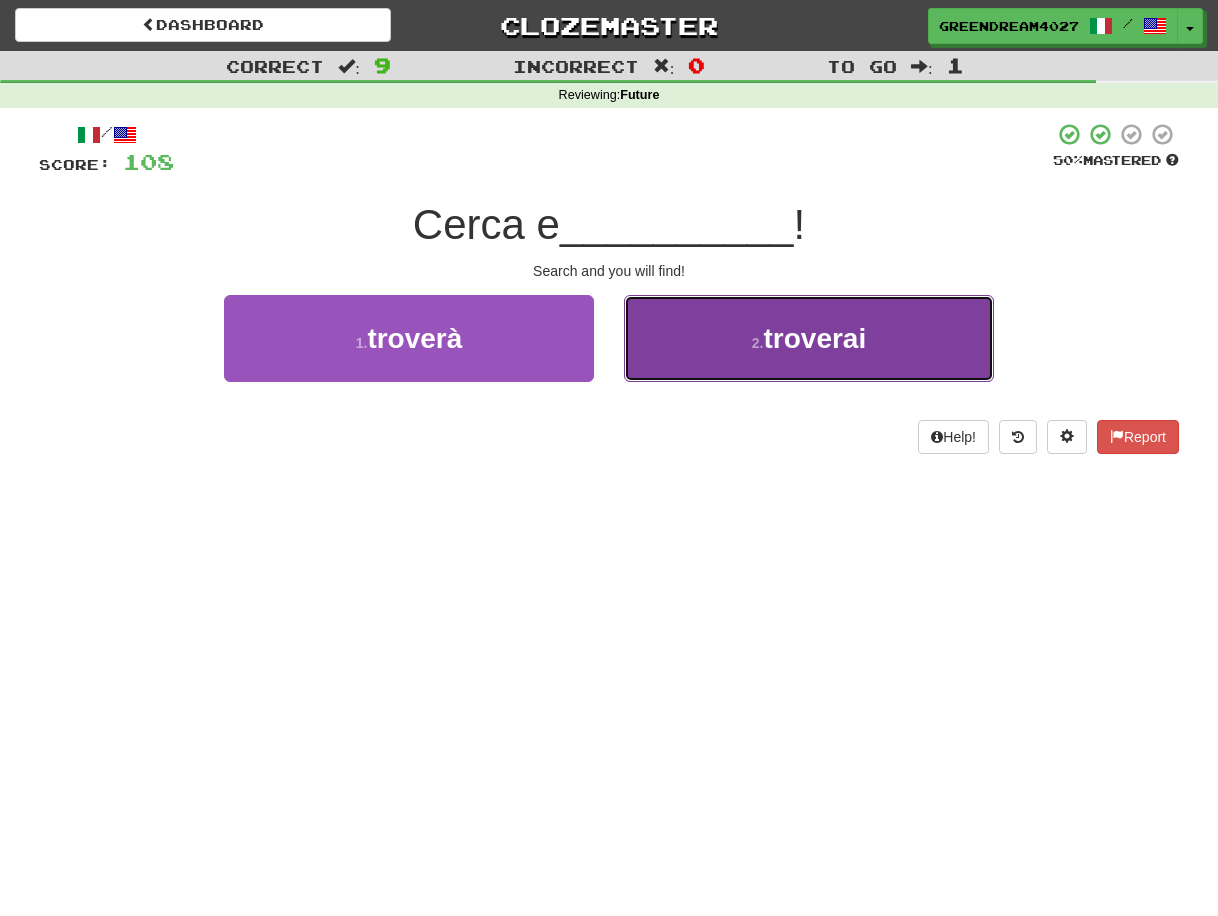 click on "2 .  troverai" at bounding box center [809, 338] 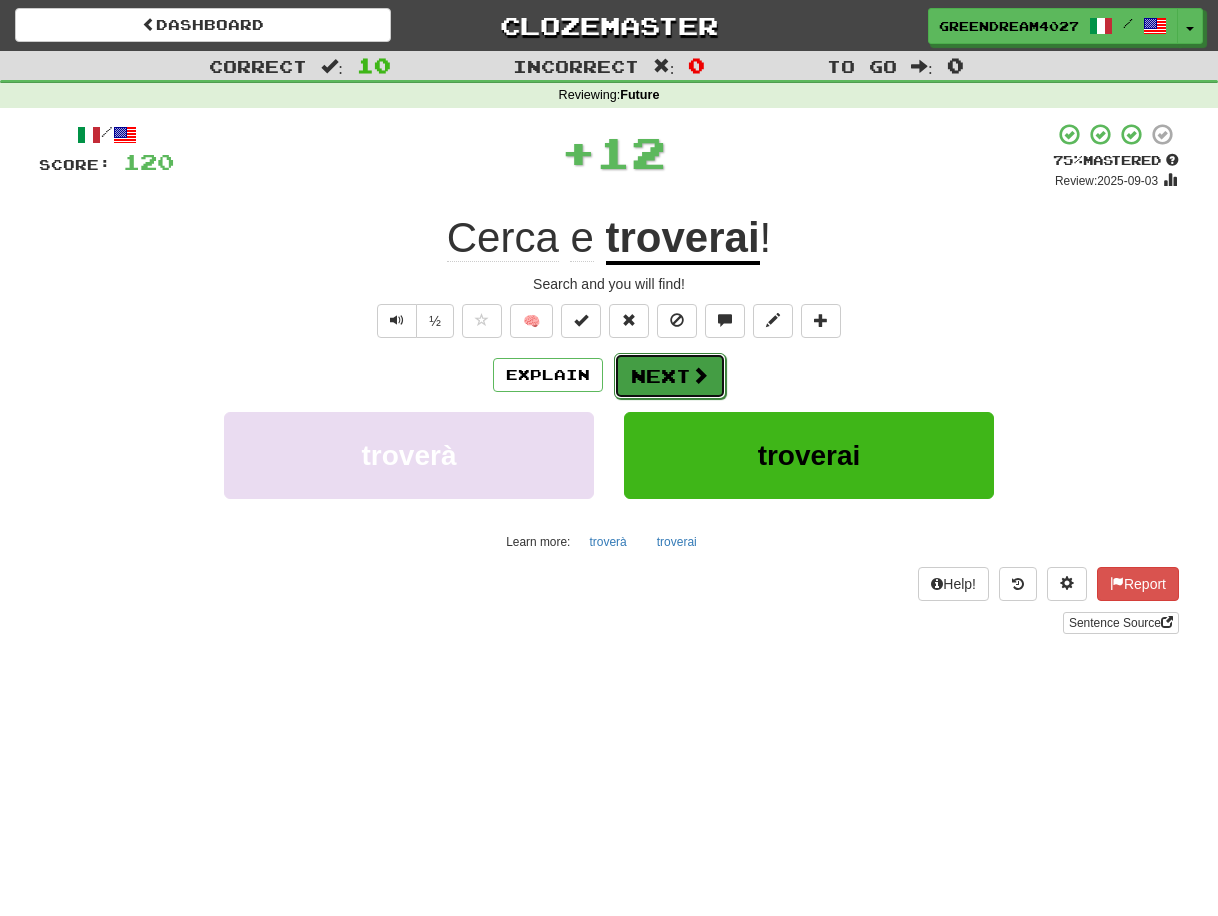 click on "Next" at bounding box center (670, 376) 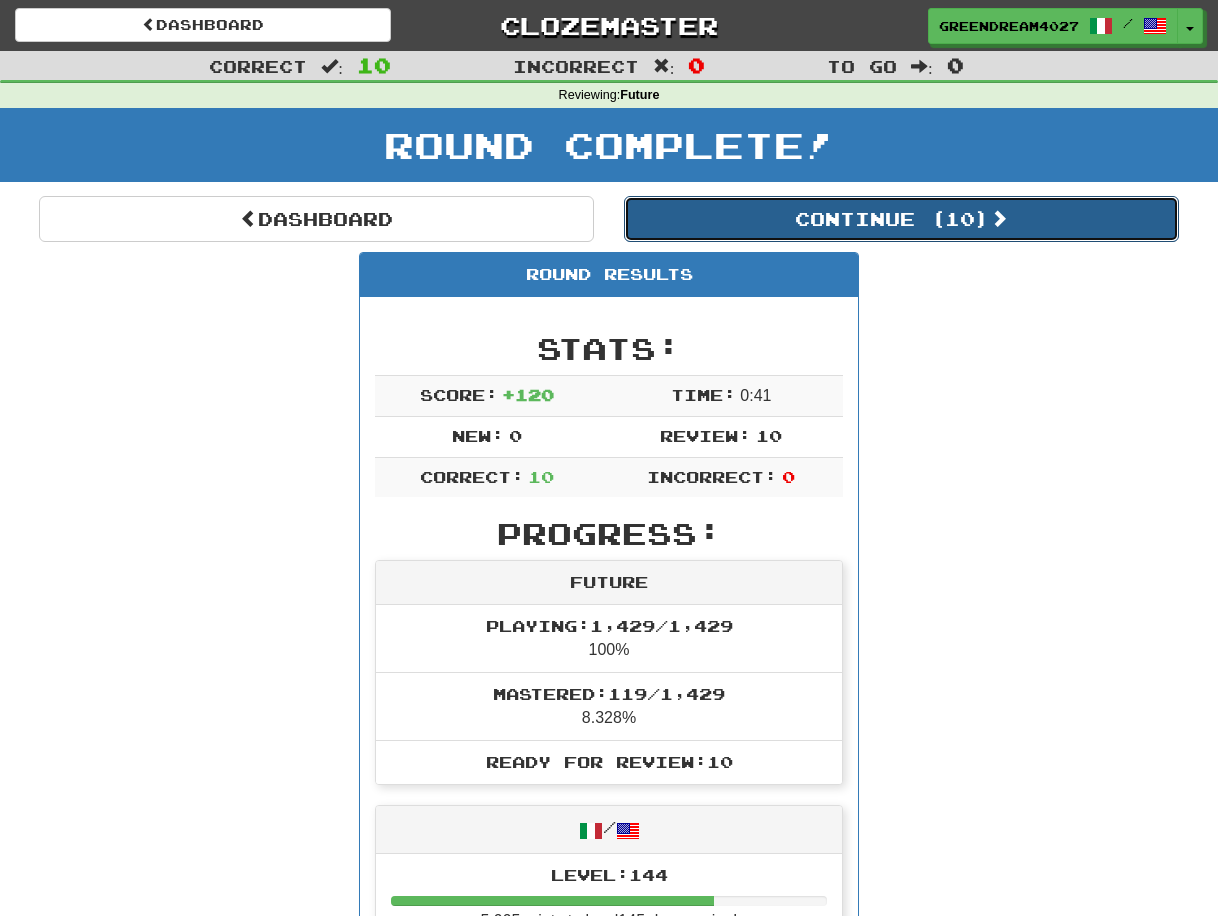 click on "Continue ( 10 )" at bounding box center [901, 219] 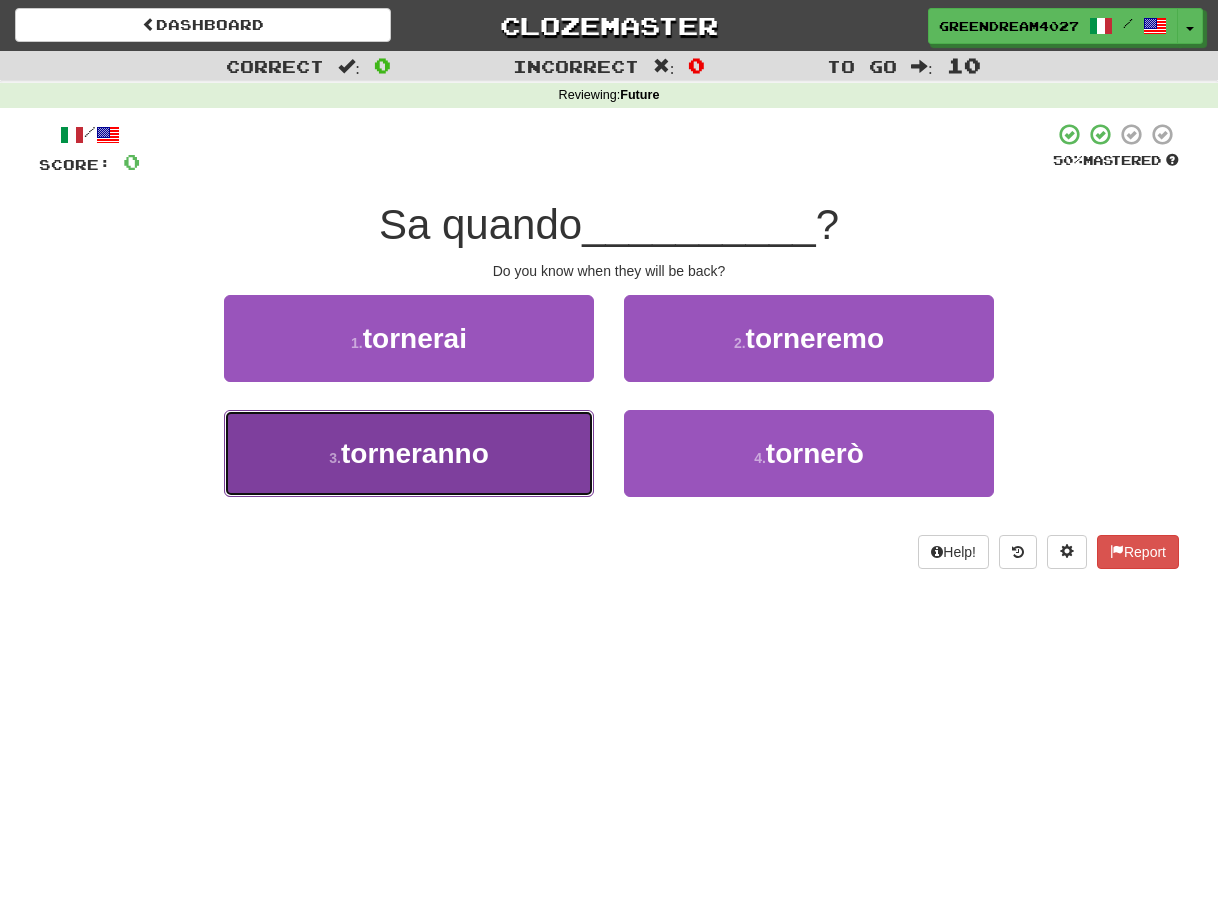 click on "3 .  torneranno" at bounding box center [409, 453] 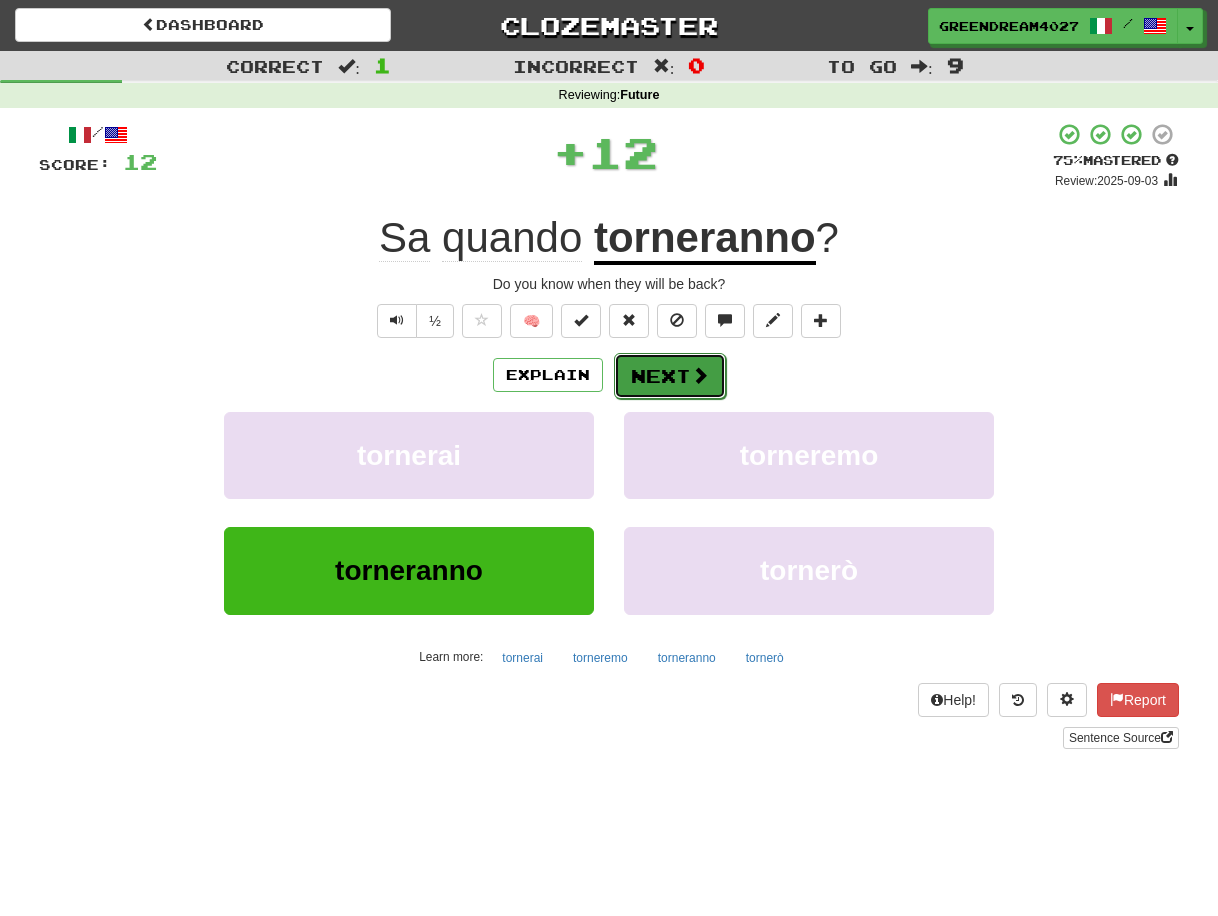 click on "Next" at bounding box center (670, 376) 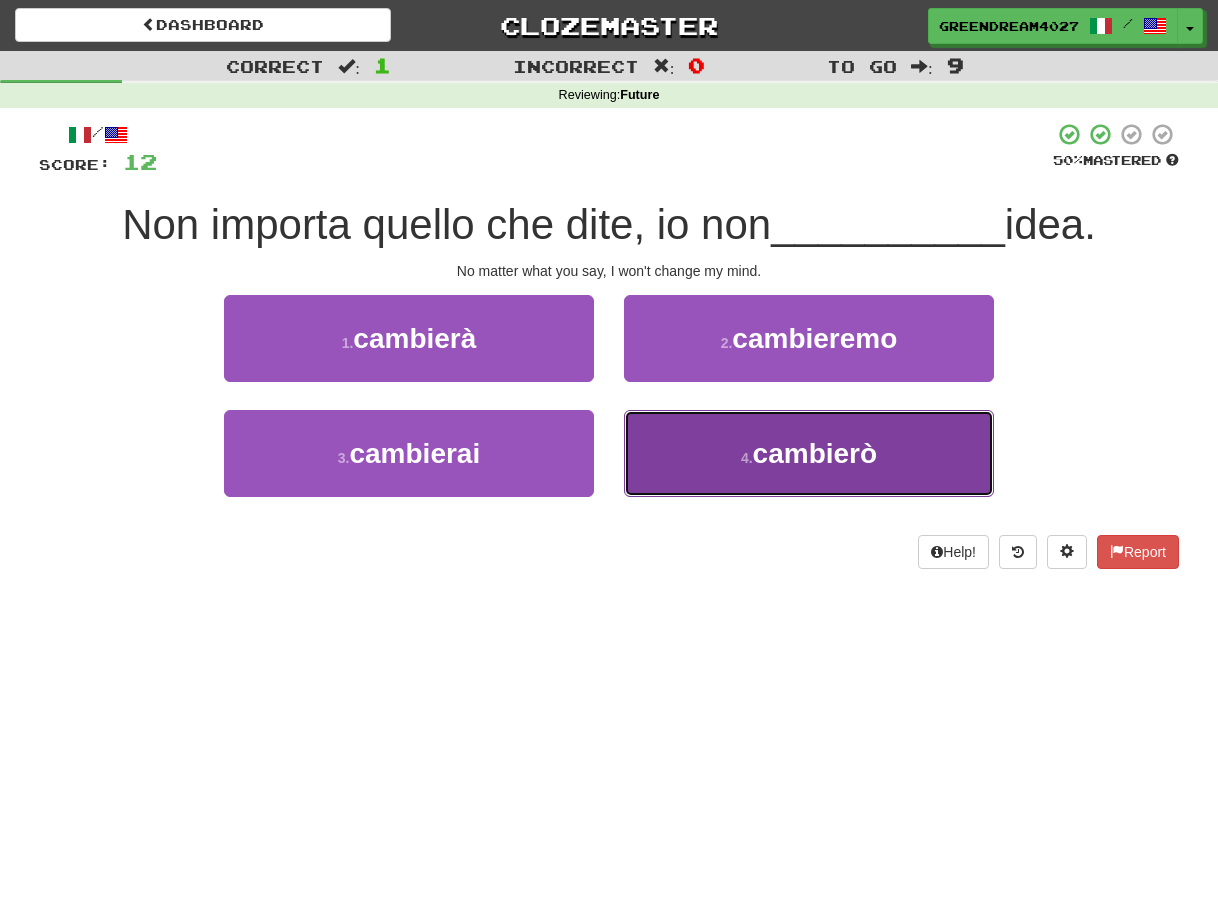 click on "4 .  cambierò" at bounding box center (809, 453) 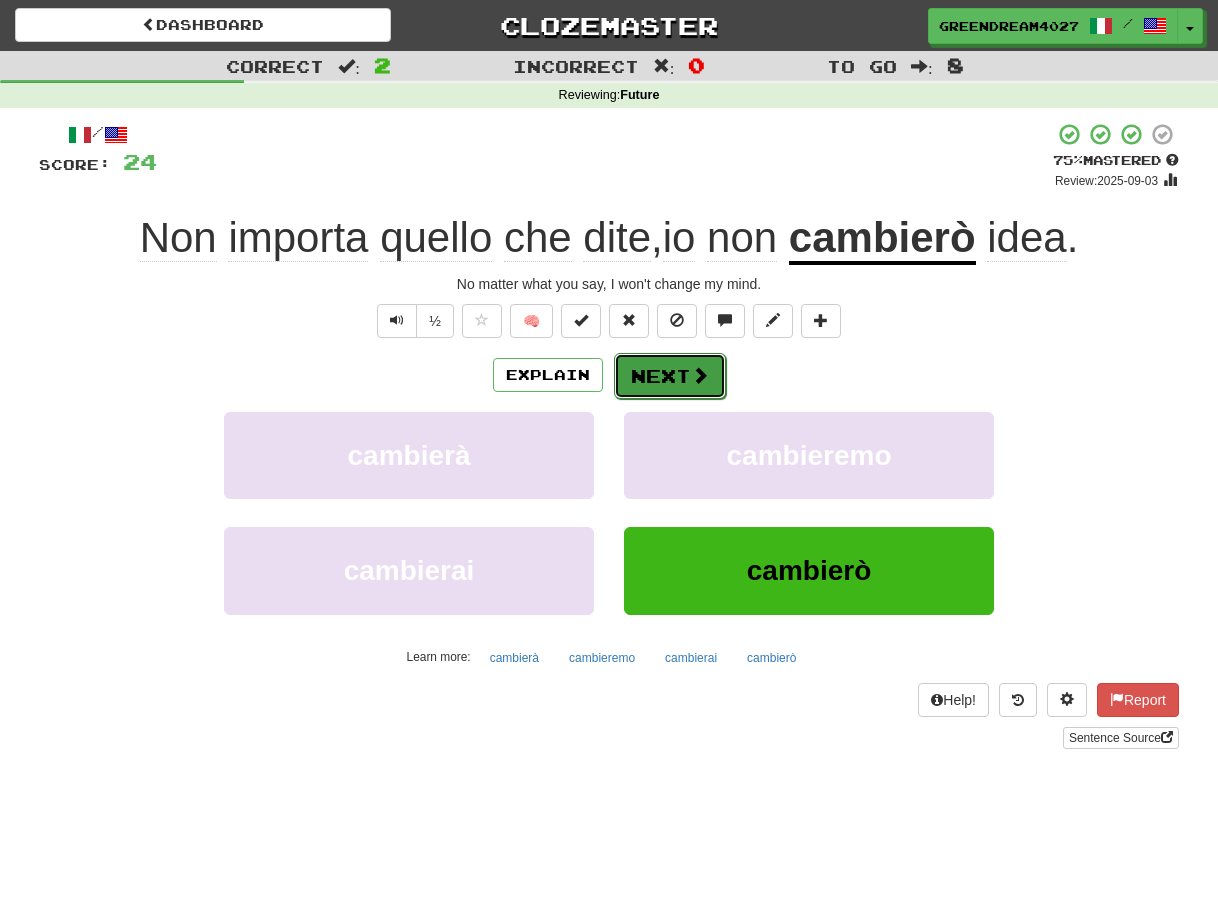 click on "Next" at bounding box center (670, 376) 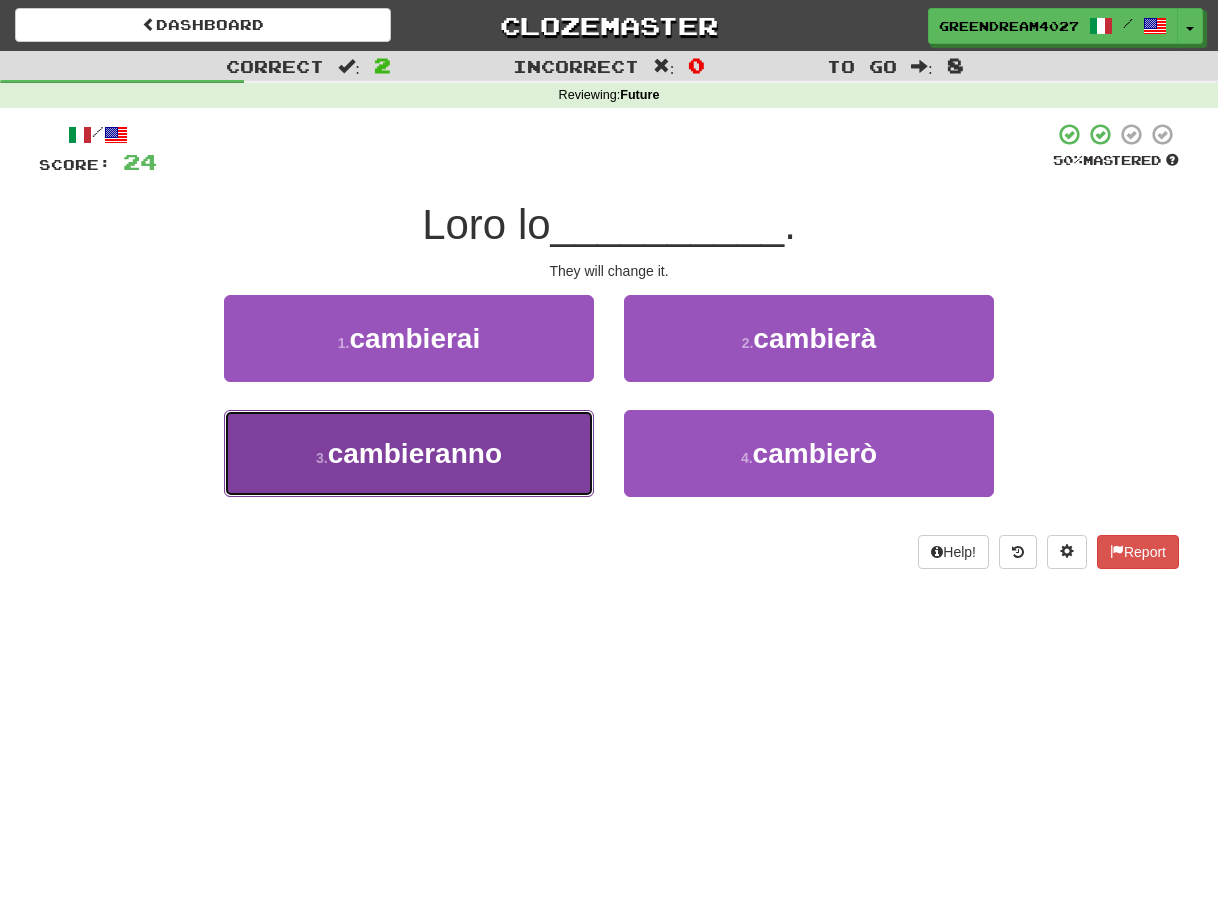 click on "3 .  cambieranno" at bounding box center (409, 453) 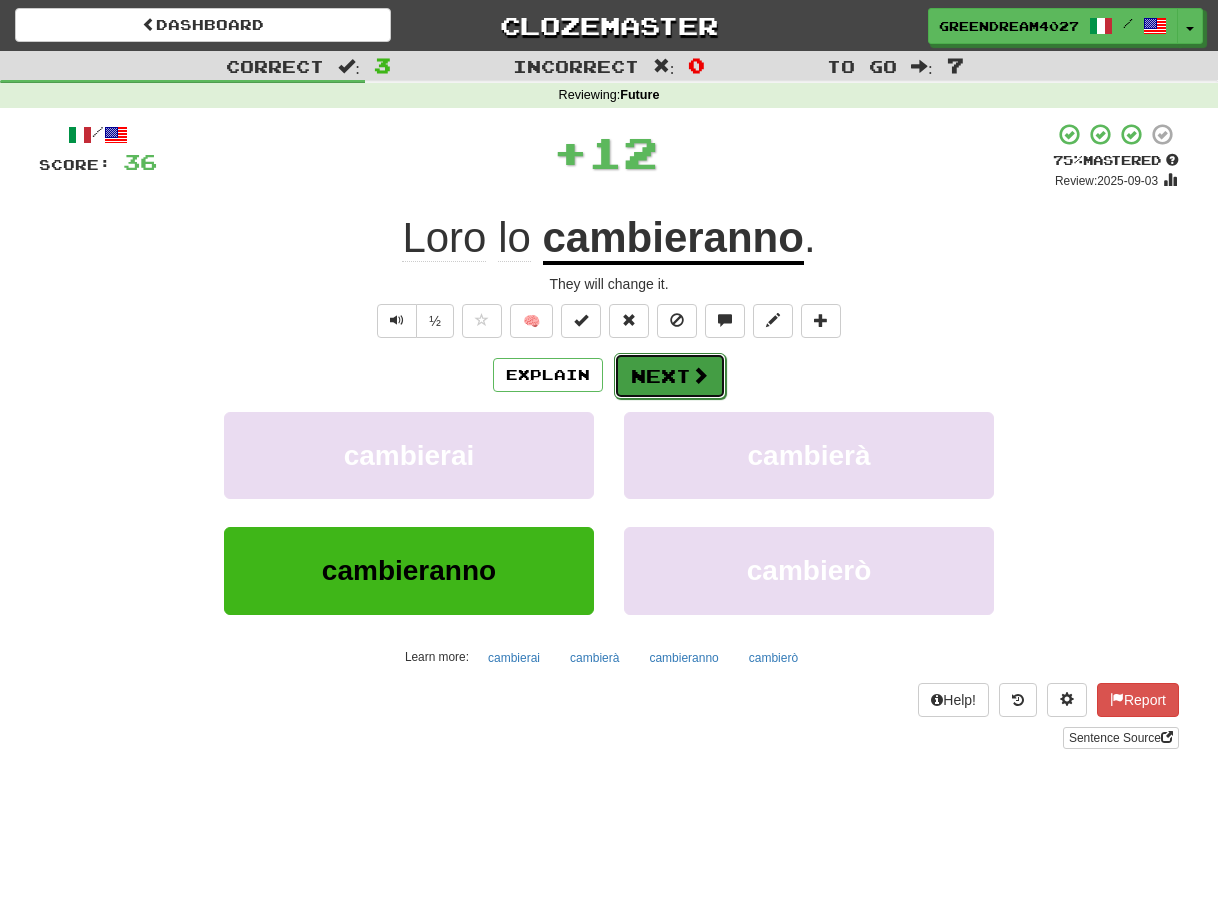 click on "Next" at bounding box center [670, 376] 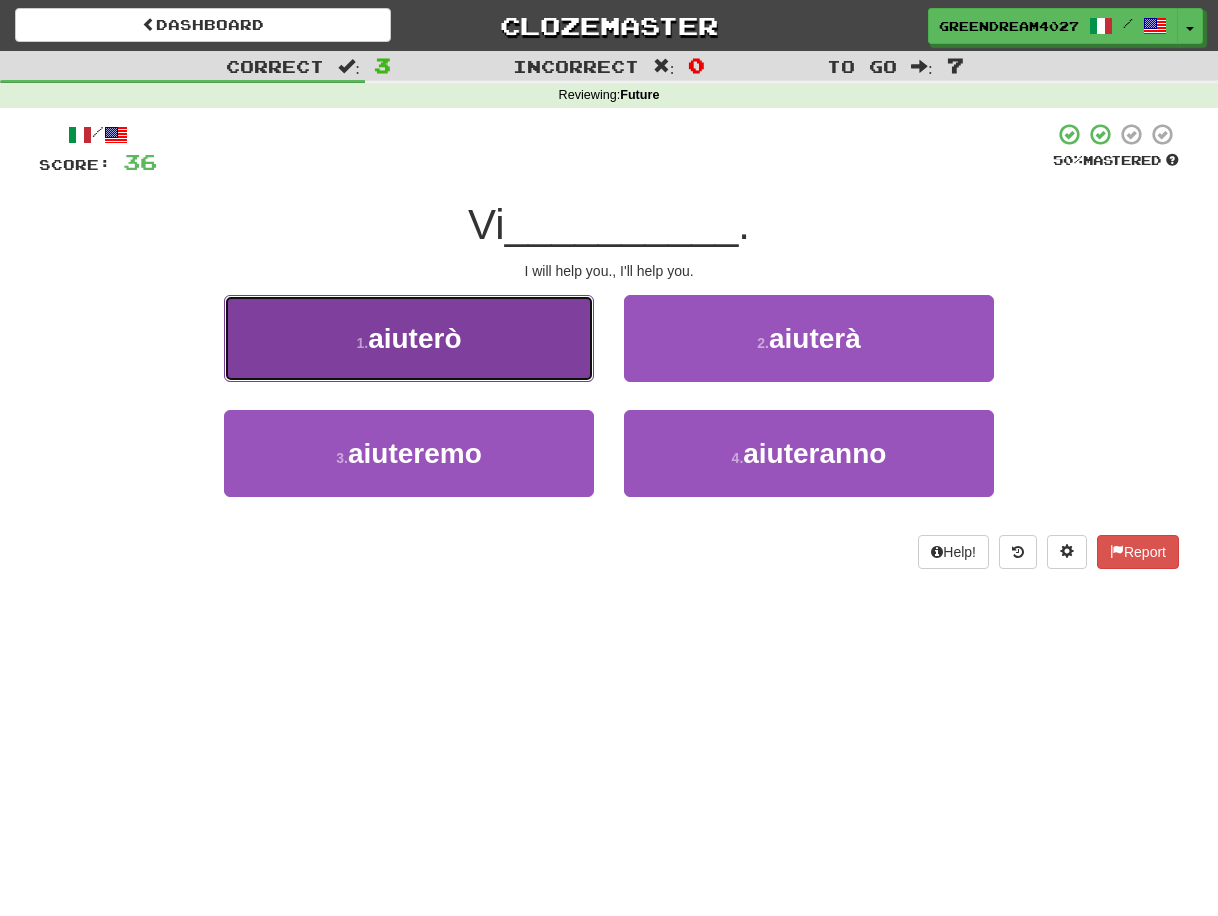 click on "1 .  aiuterò" at bounding box center [409, 338] 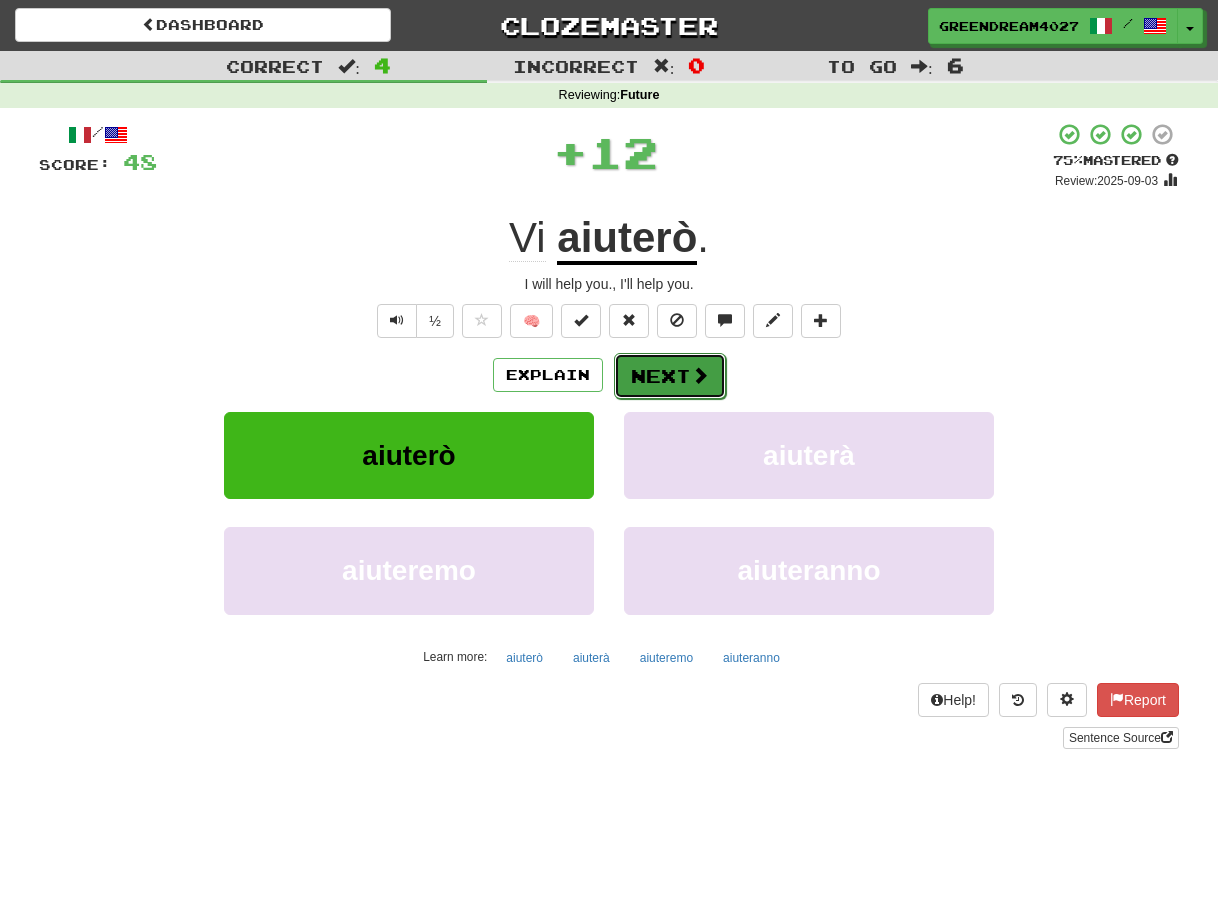click on "Next" at bounding box center (670, 376) 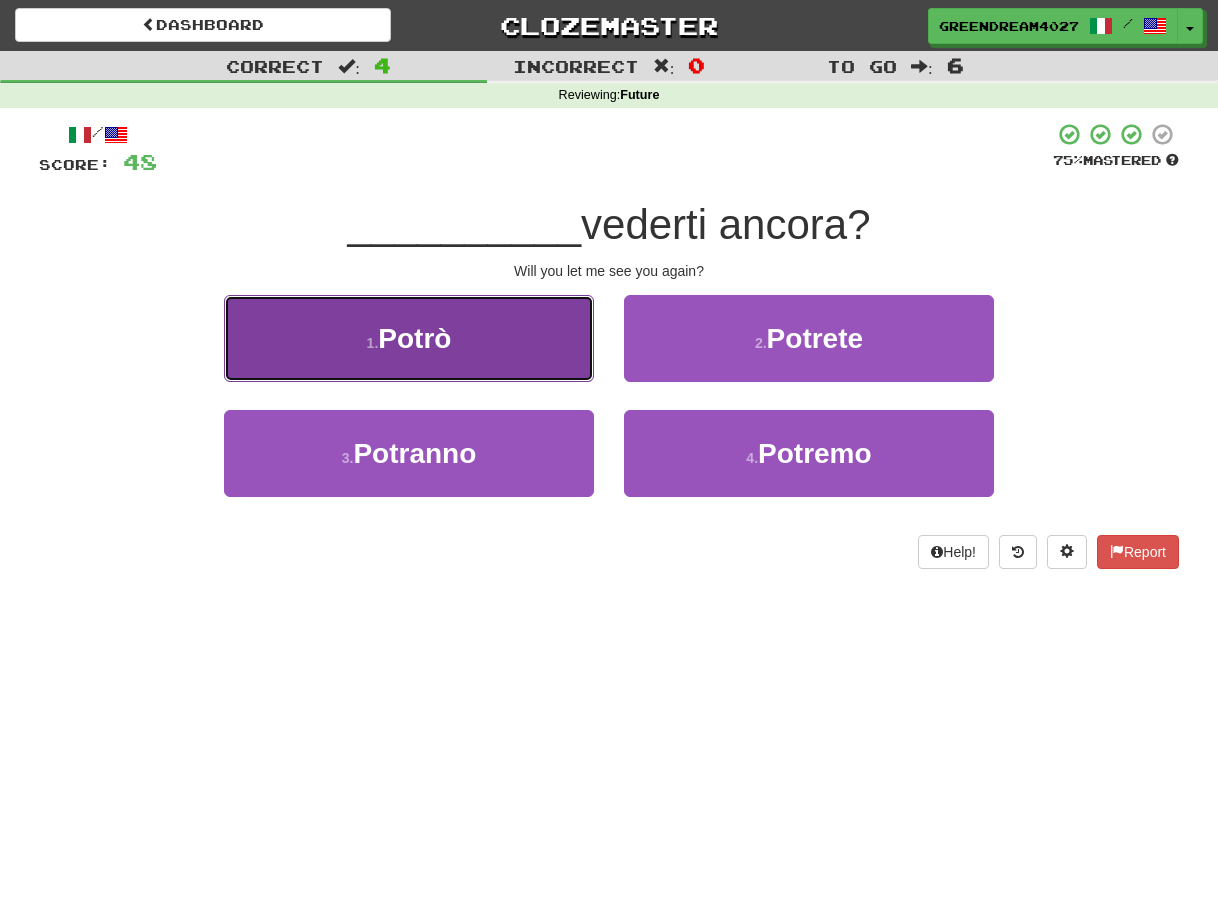 click on "1 .  Potrò" at bounding box center [409, 338] 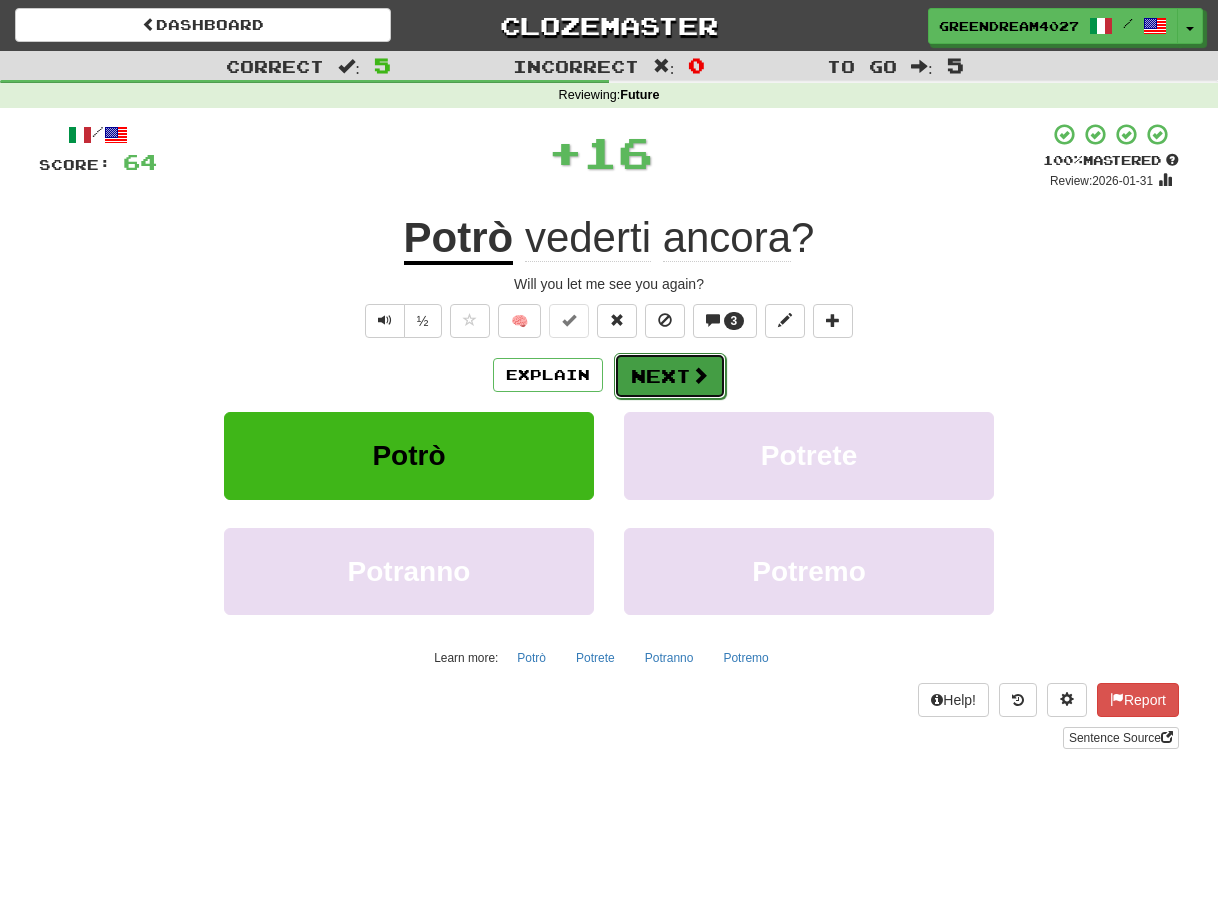 click on "Next" at bounding box center (670, 376) 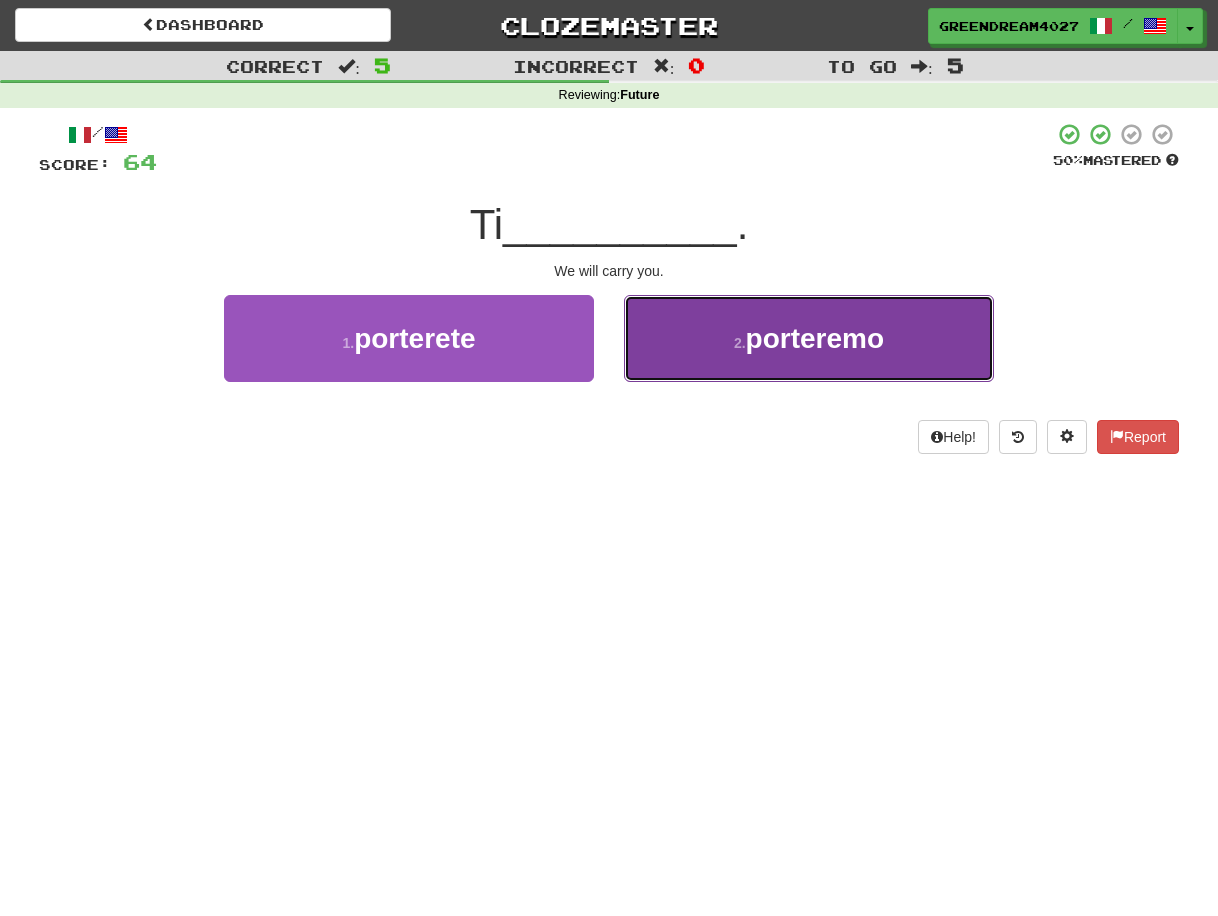click on "2 ." at bounding box center (740, 343) 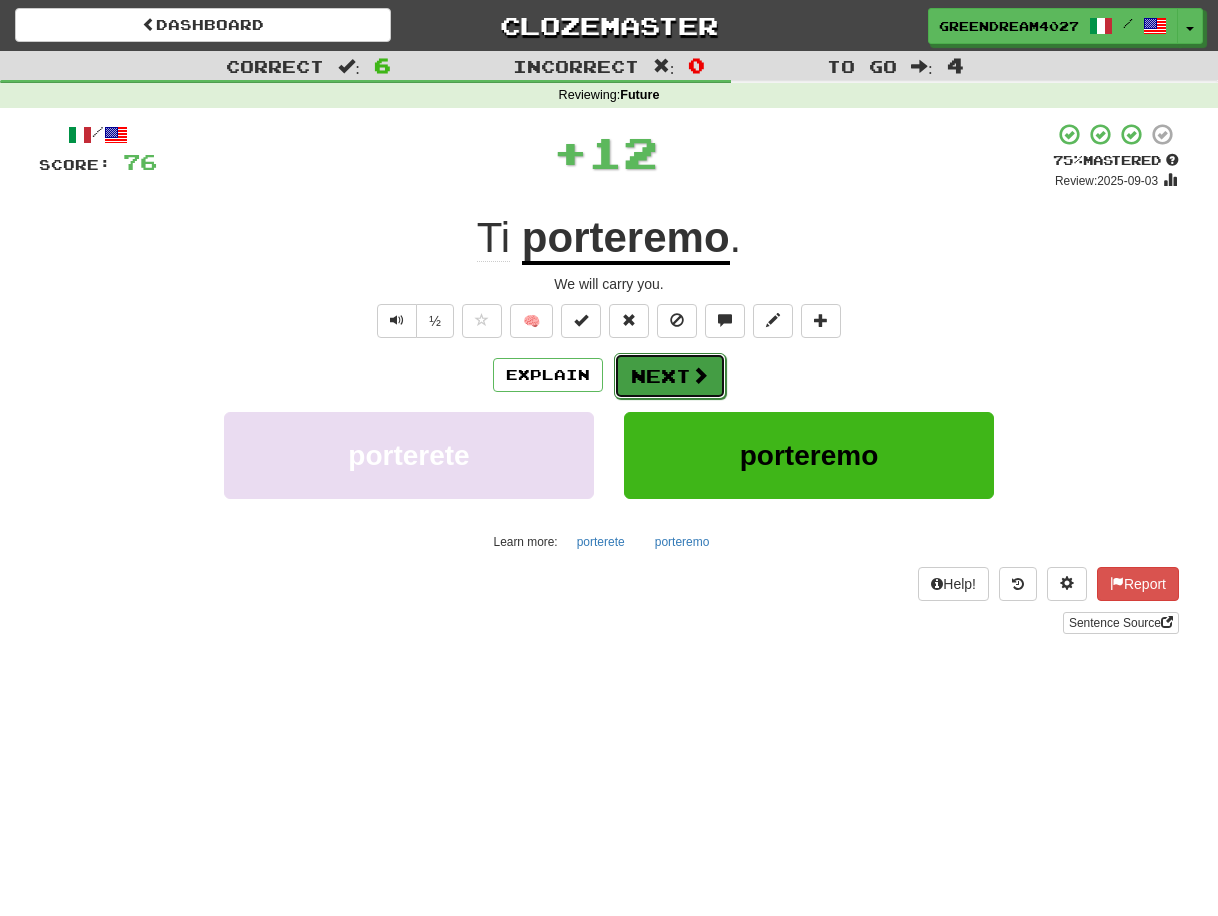 click on "Next" at bounding box center [670, 376] 